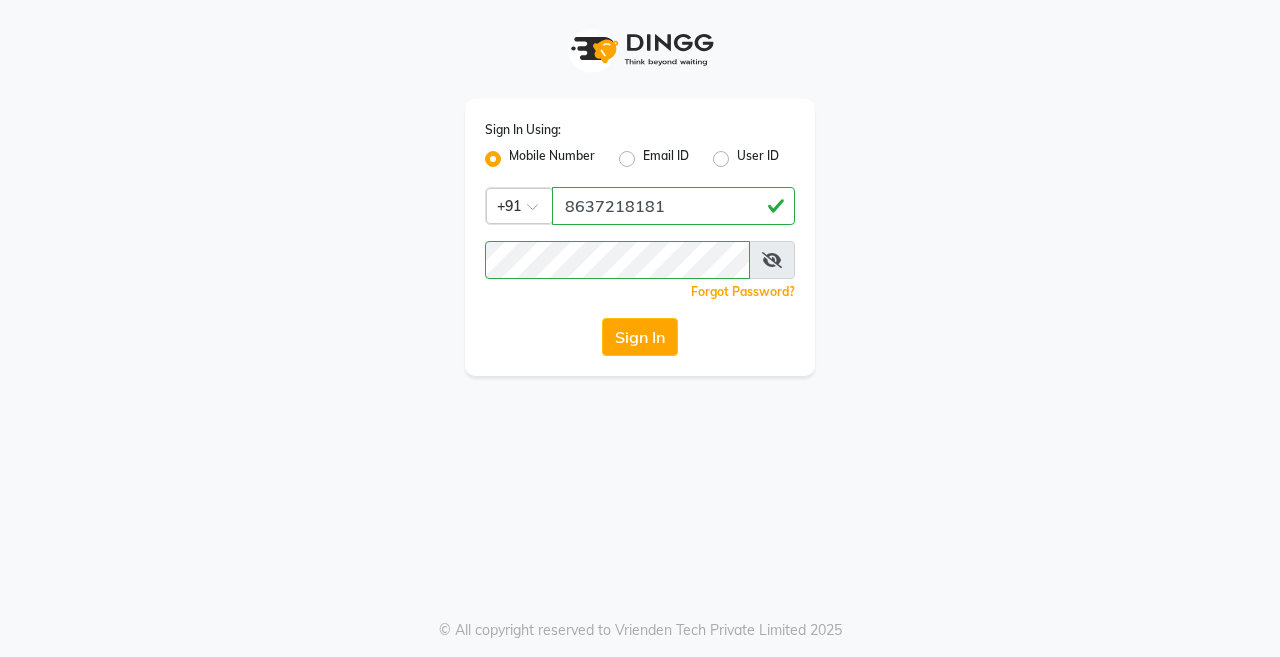 click on "Sign In" 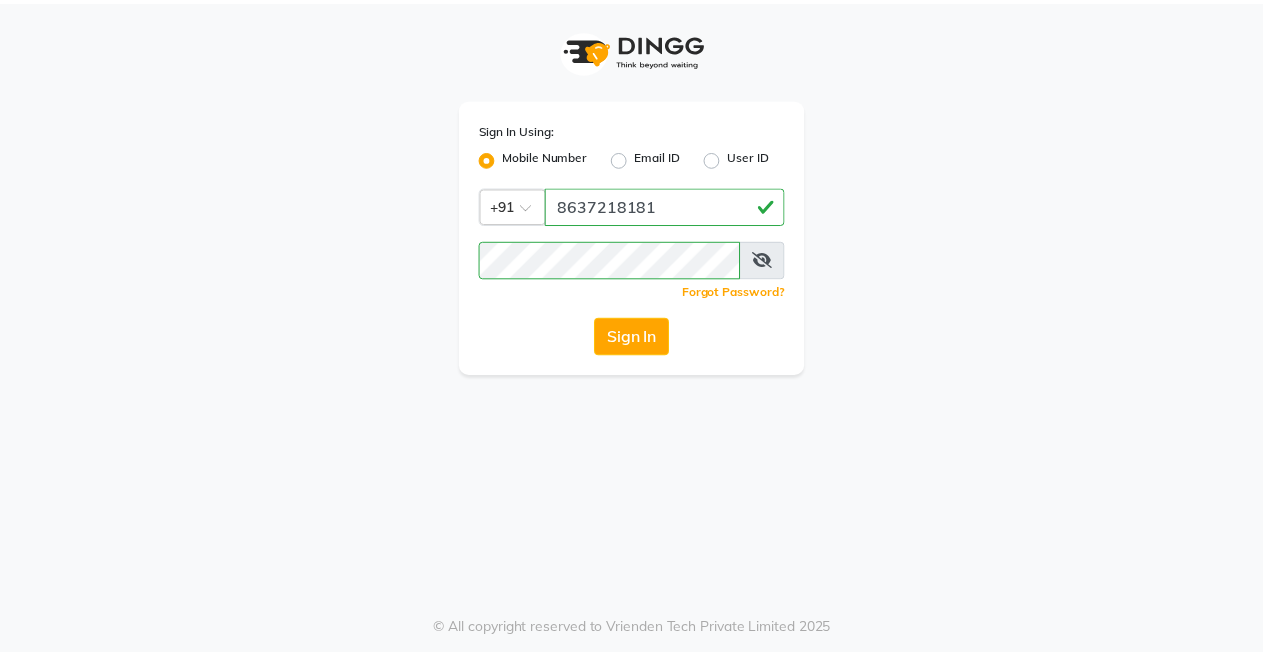 scroll, scrollTop: 0, scrollLeft: 0, axis: both 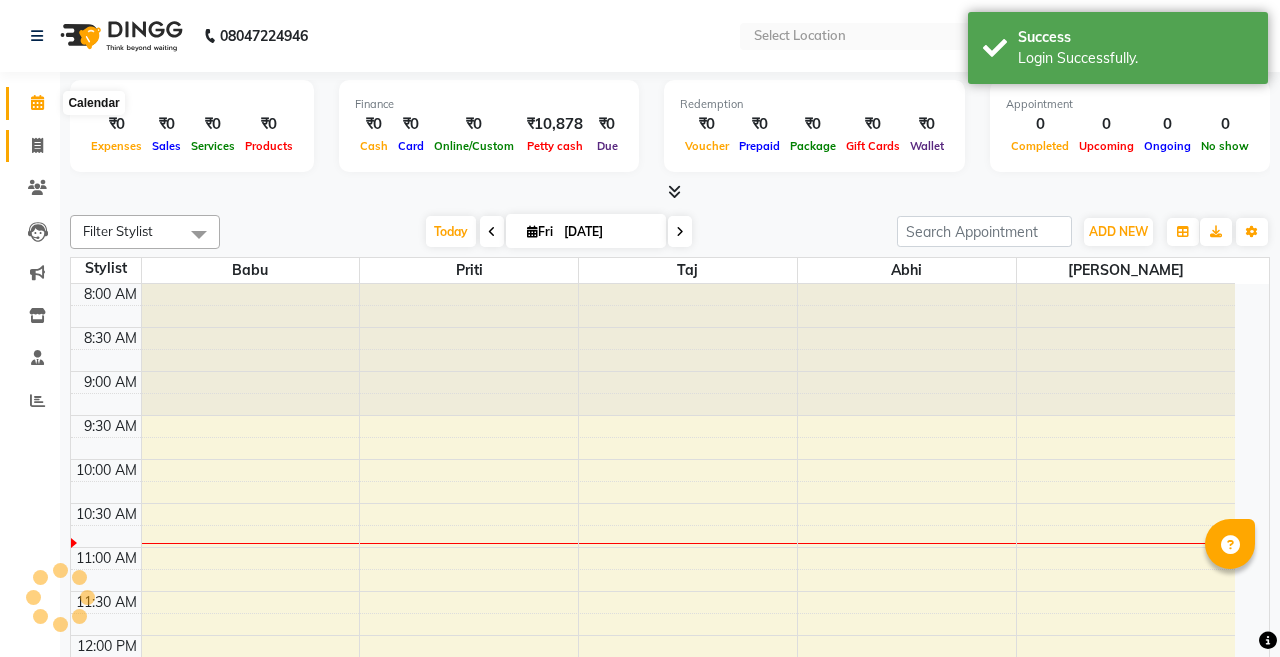 click 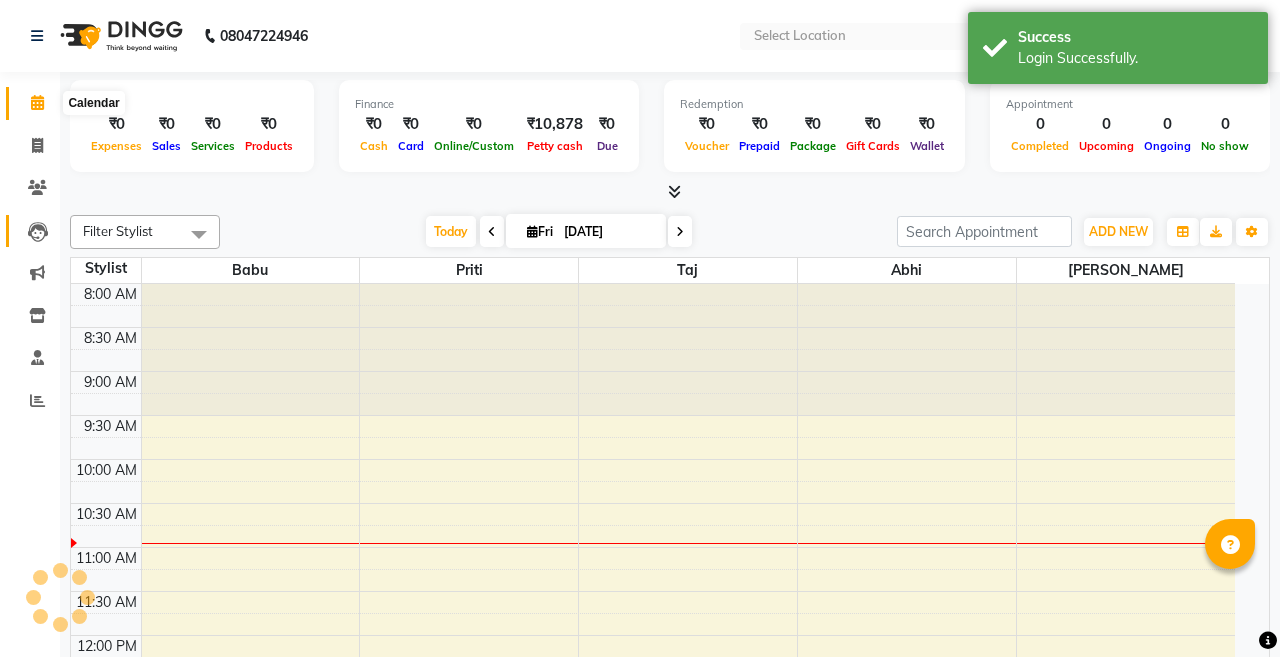 select on "service" 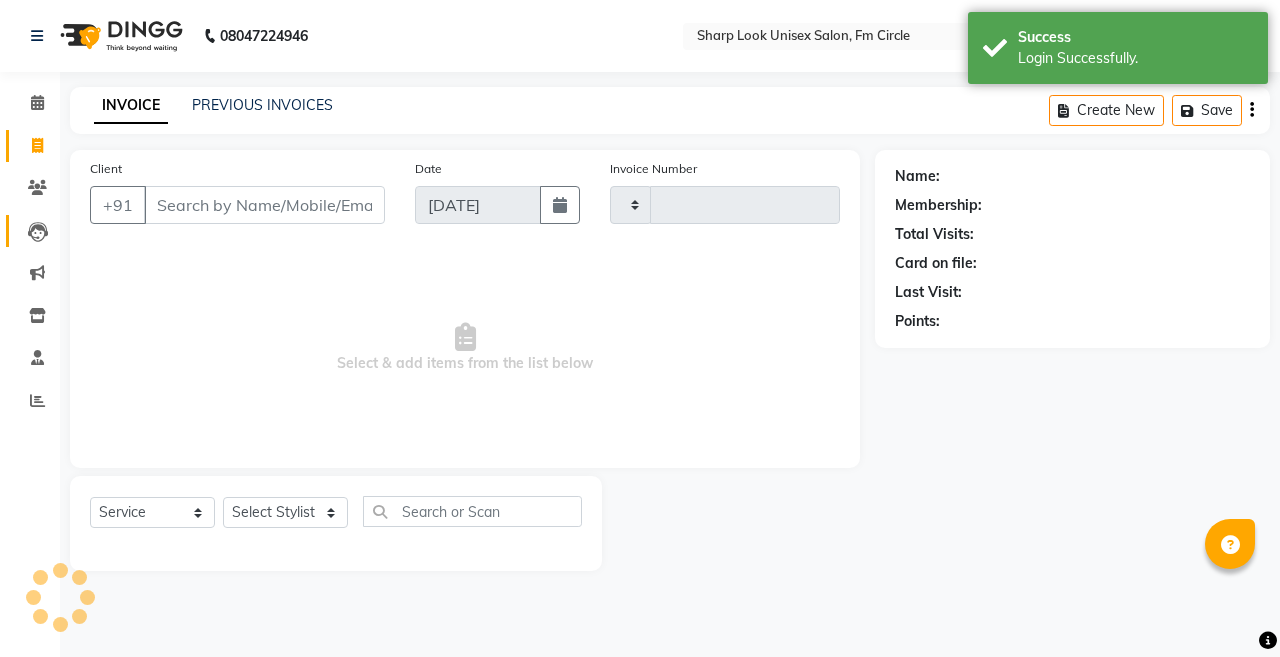 select on "en" 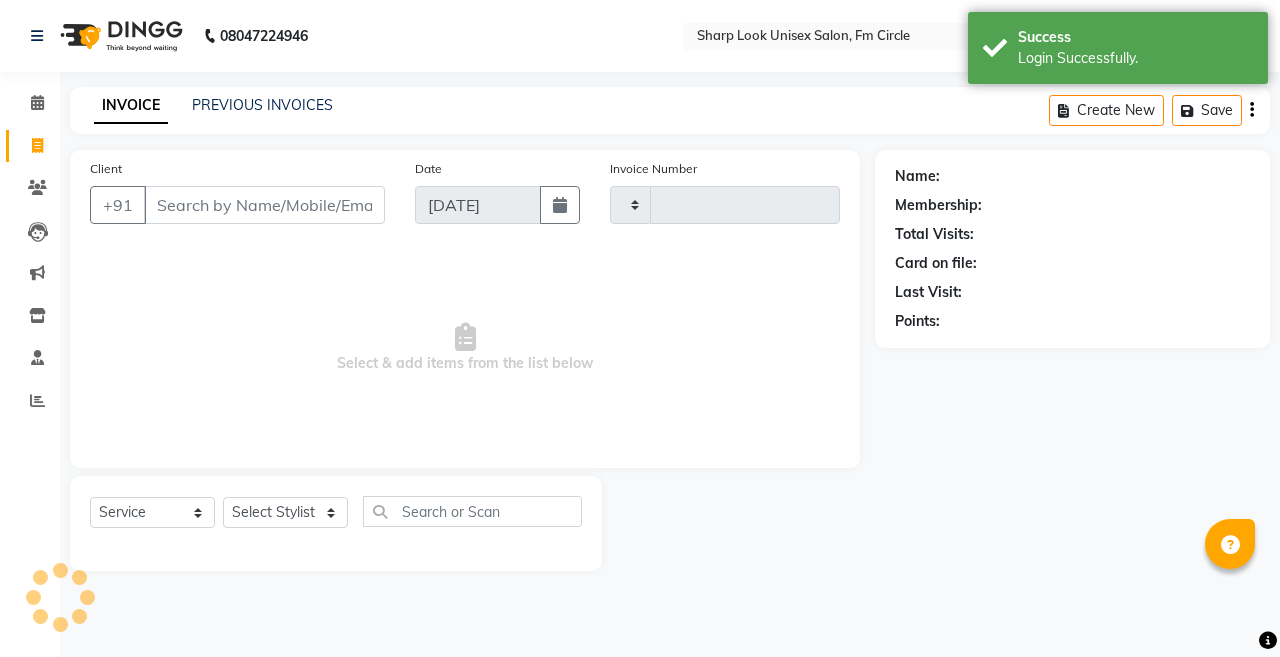 click on "Client" at bounding box center [264, 205] 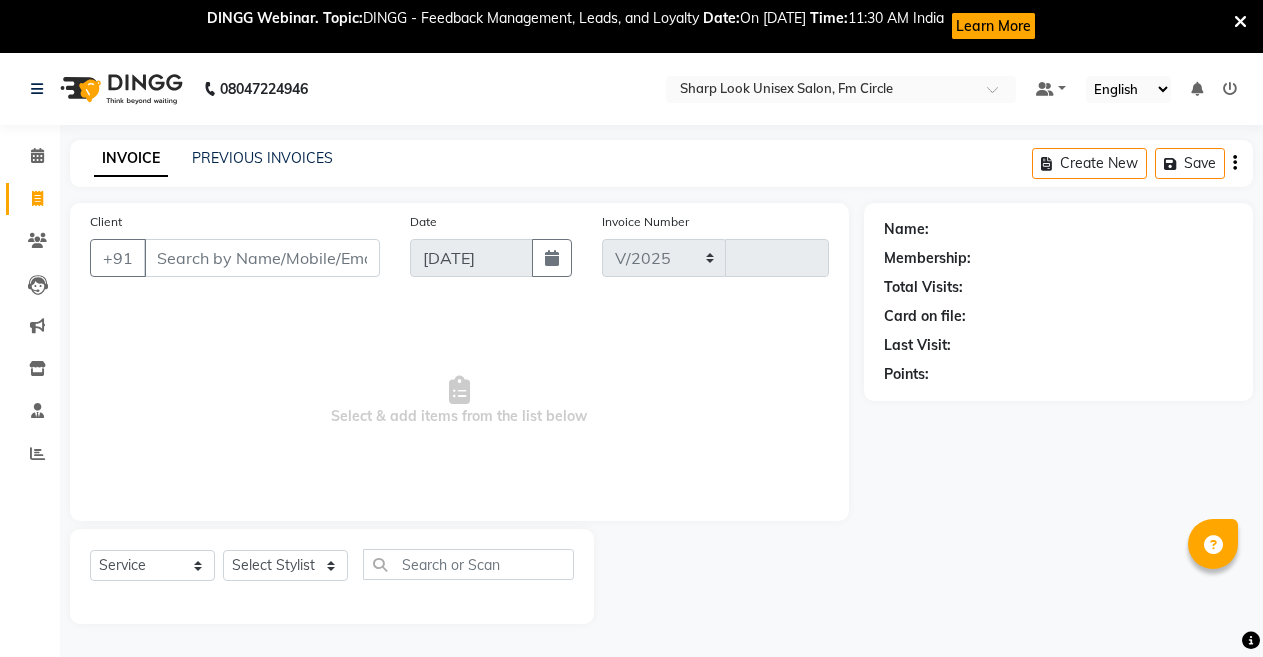 select on "804" 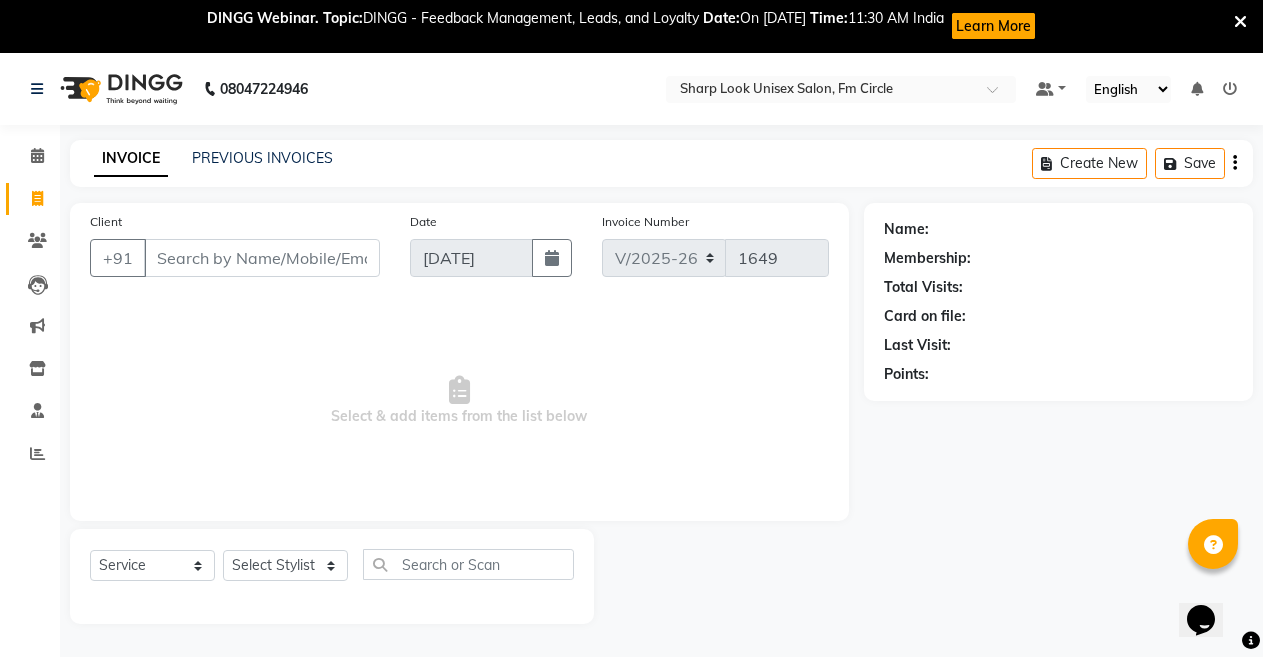 scroll, scrollTop: 0, scrollLeft: 0, axis: both 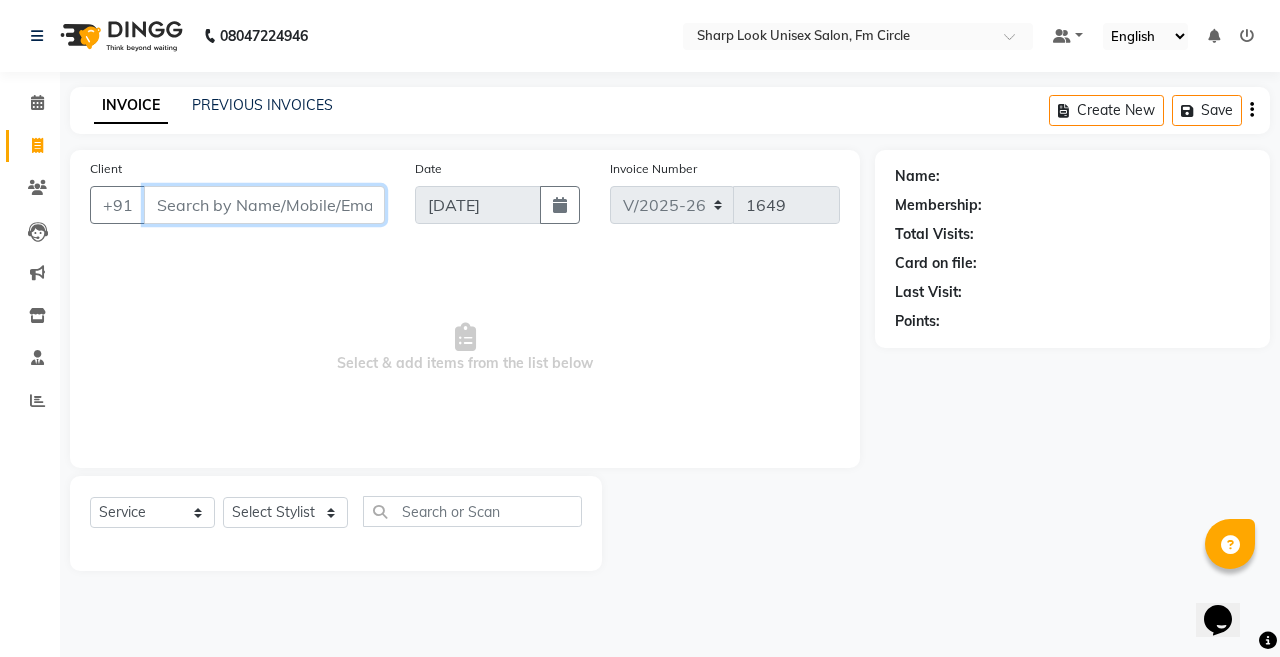 click on "Client" at bounding box center (264, 205) 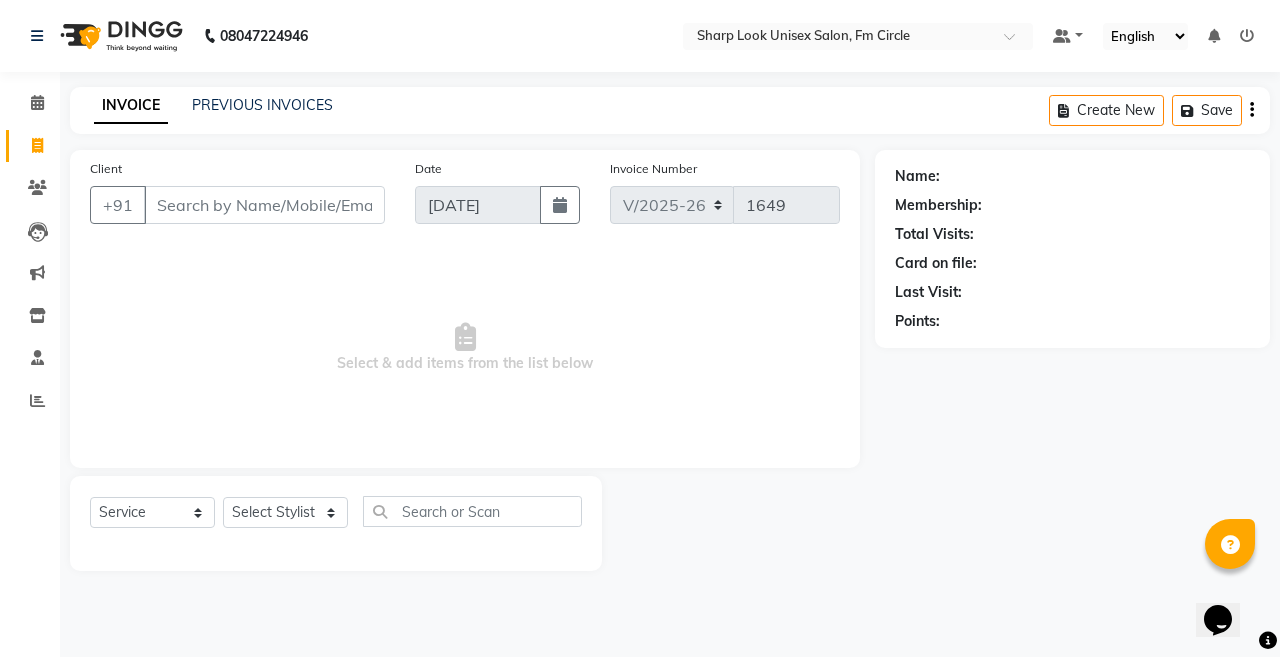drag, startPoint x: 195, startPoint y: 184, endPoint x: 178, endPoint y: 210, distance: 31.06445 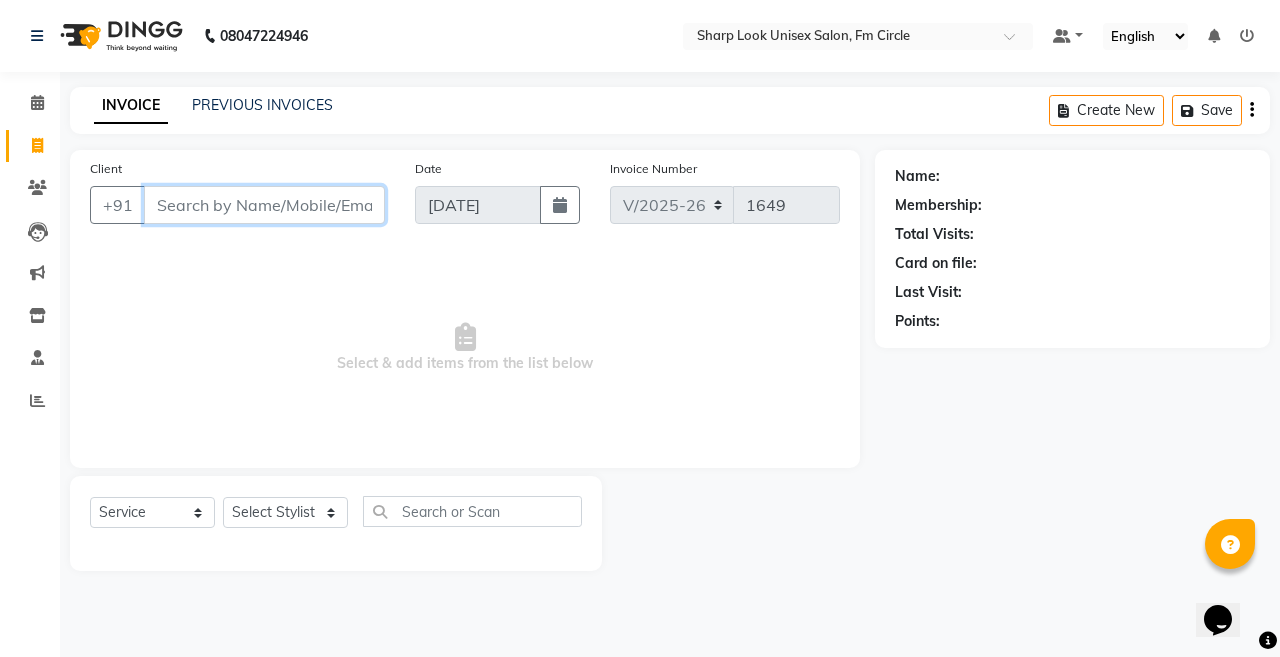 click on "Client" at bounding box center [264, 205] 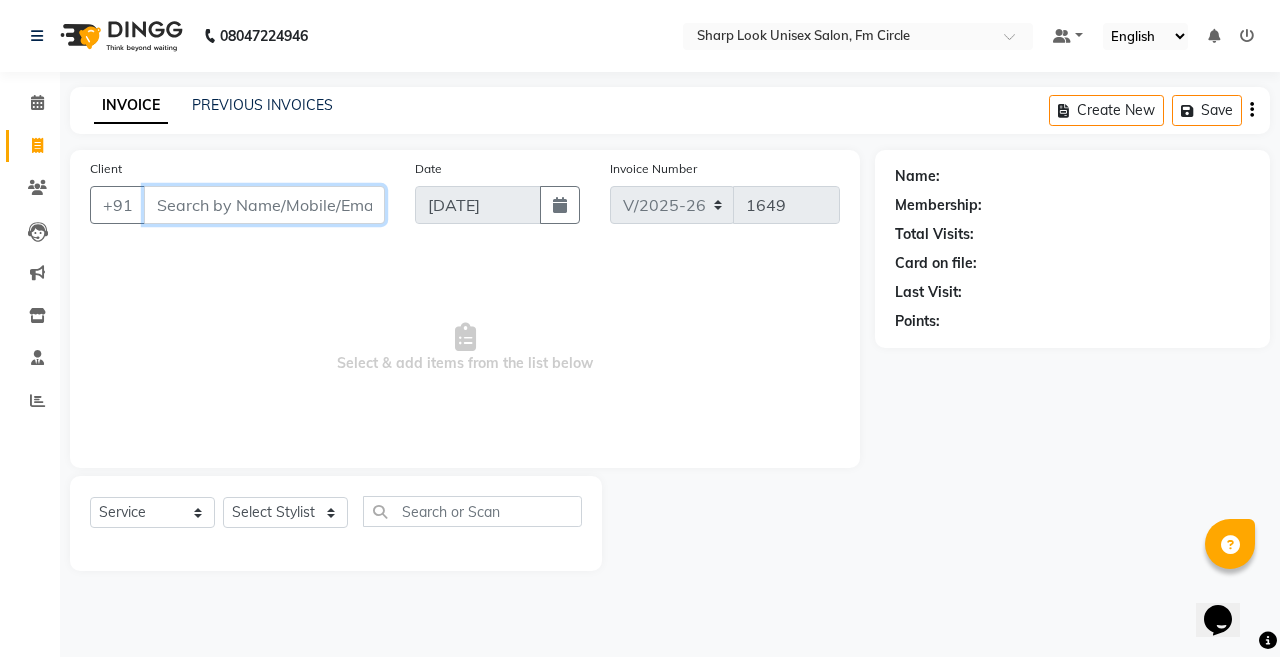 click on "Client" at bounding box center [264, 205] 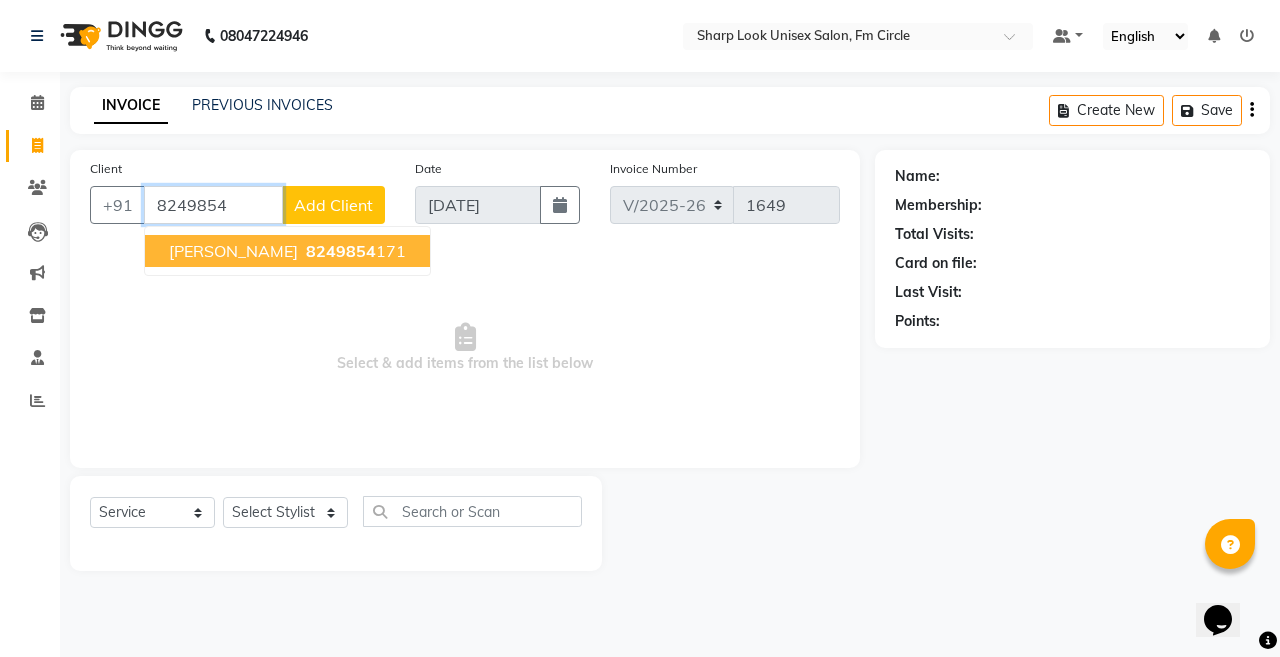 click on "[PERSON_NAME]" at bounding box center [233, 251] 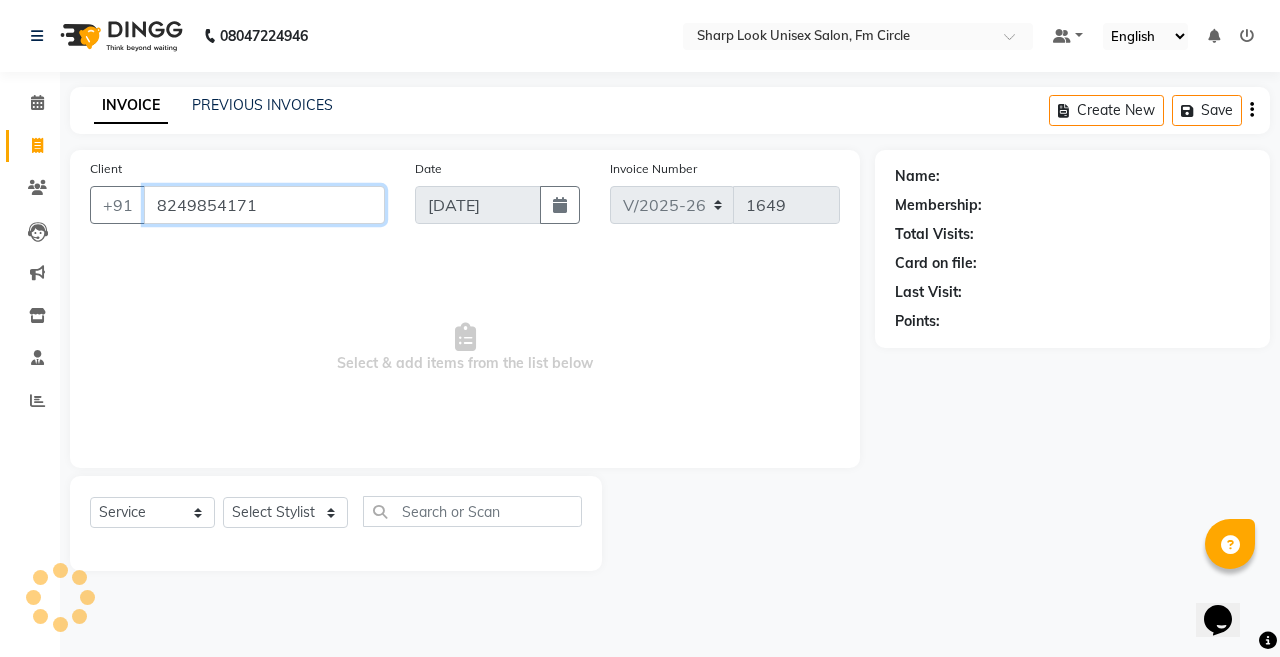 type on "8249854171" 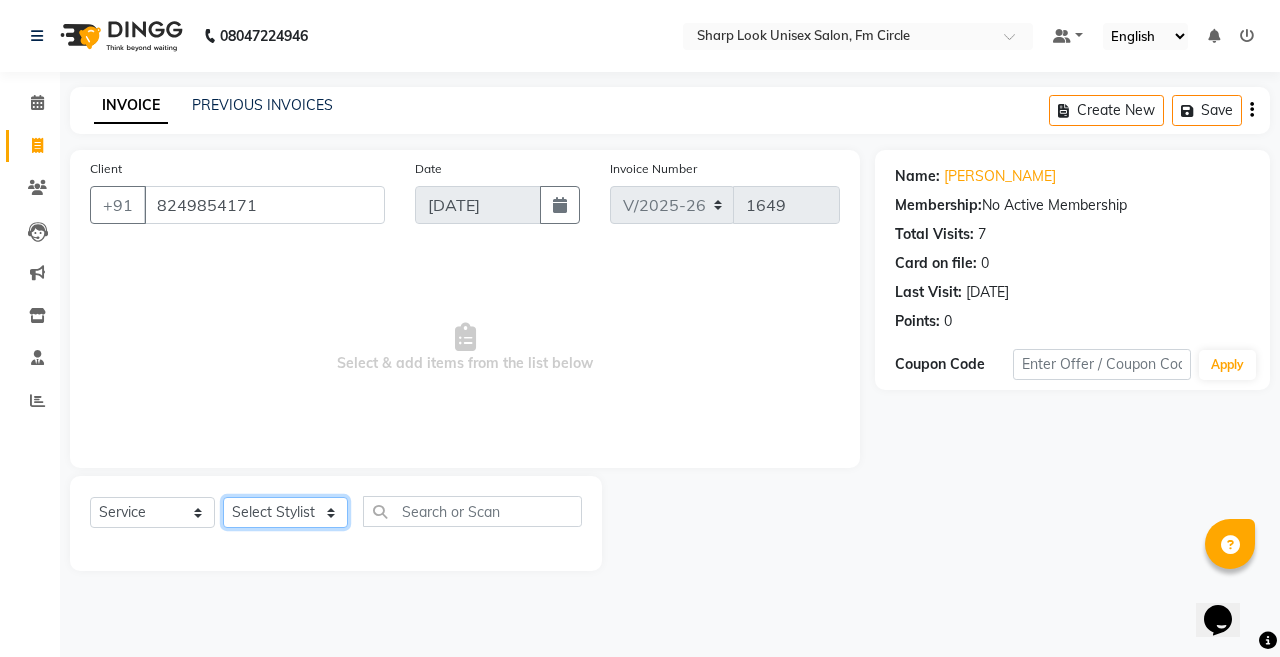 click on "Select Stylist Abhi Admin Babu [PERSON_NAME]  [PERSON_NAME] [PERSON_NAME]" 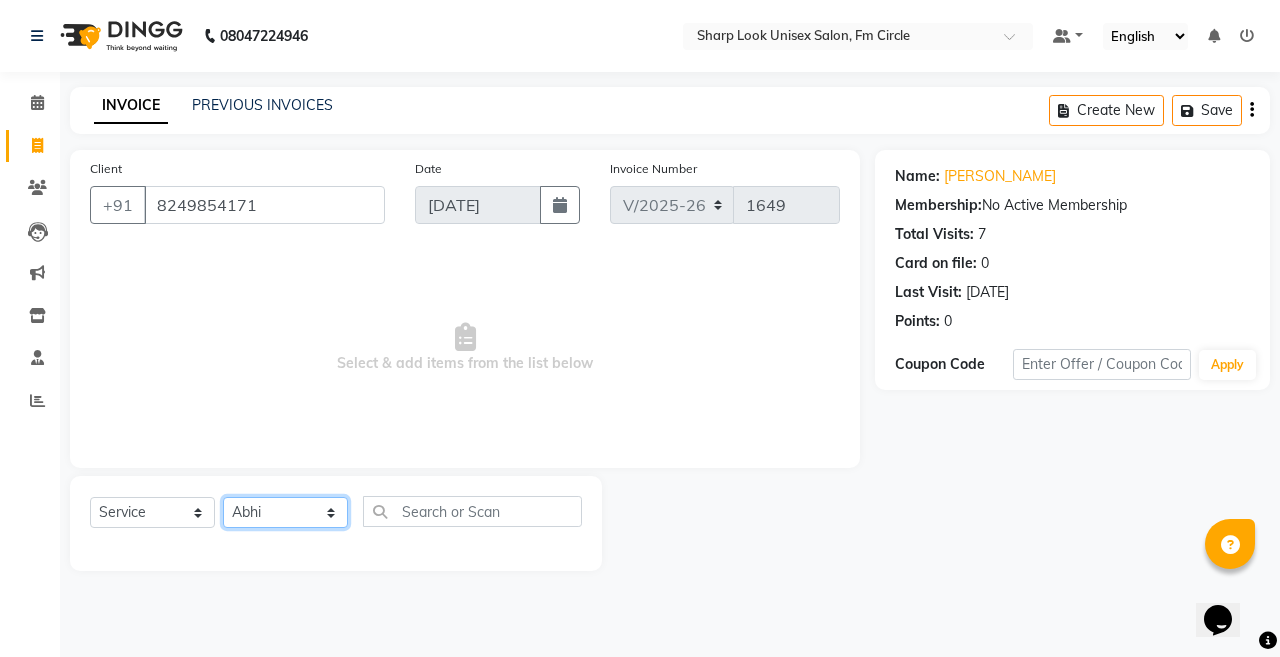 click on "Select Stylist Abhi Admin Babu [PERSON_NAME]  [PERSON_NAME] [PERSON_NAME]" 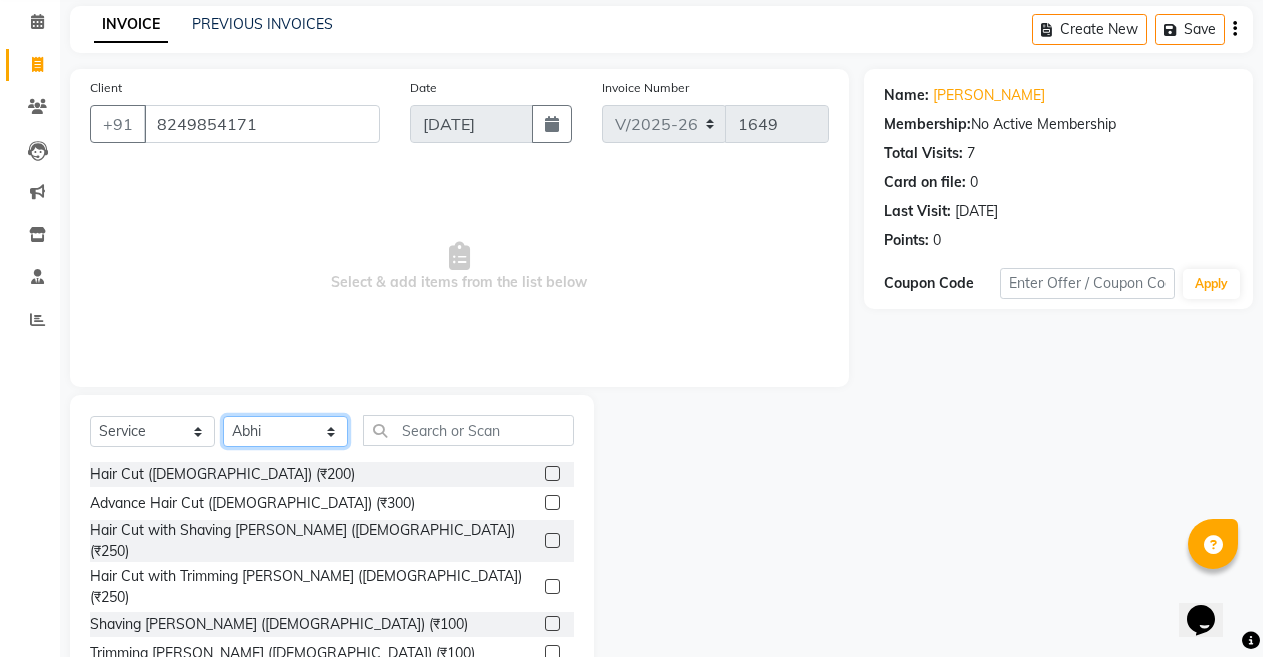 scroll, scrollTop: 144, scrollLeft: 0, axis: vertical 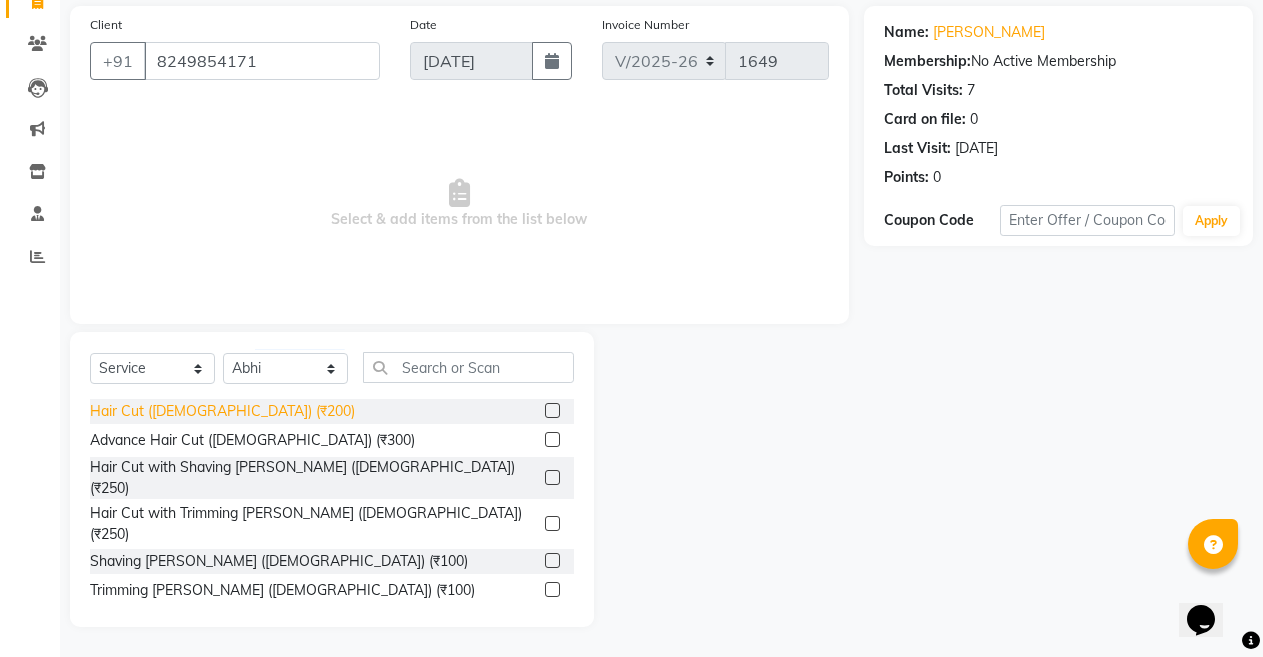 click on "Hair Cut ([DEMOGRAPHIC_DATA]) (₹200)" 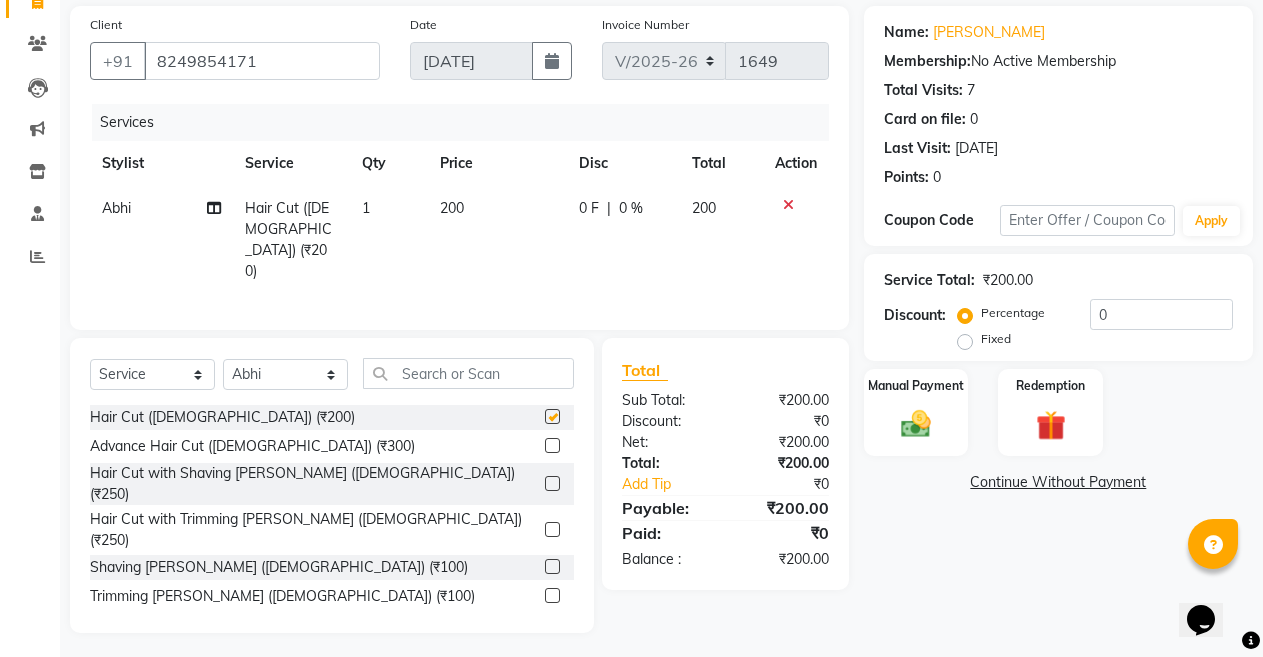 checkbox on "false" 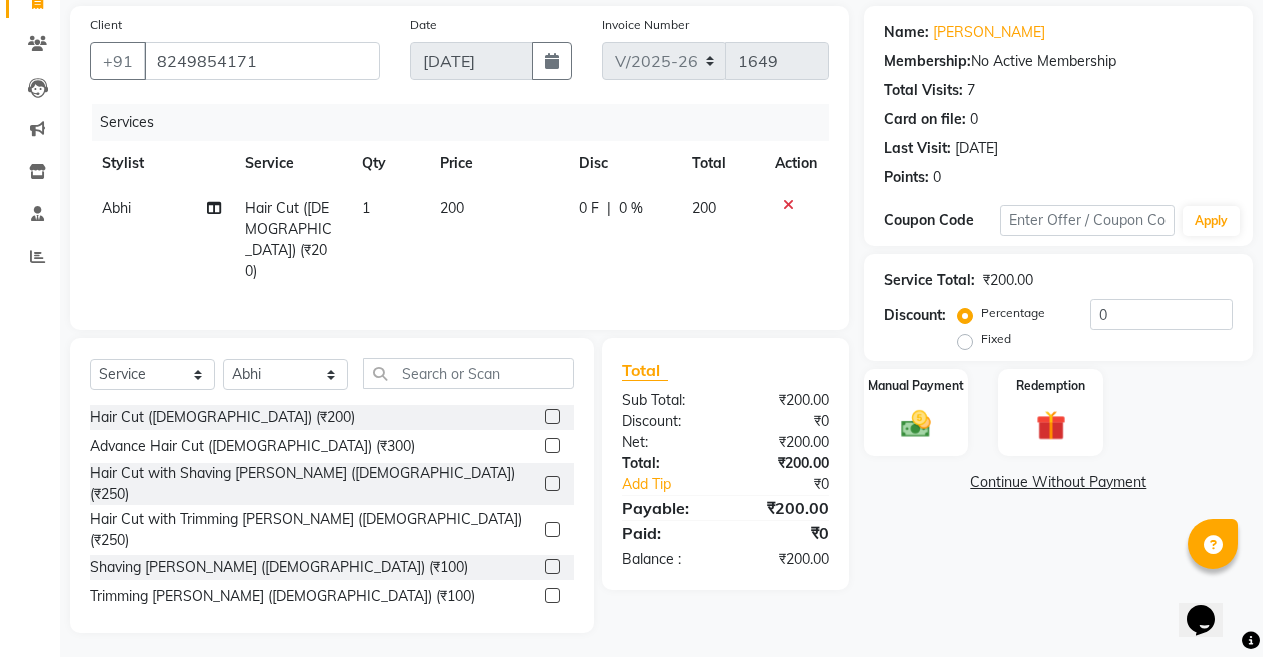 click on "0 %" 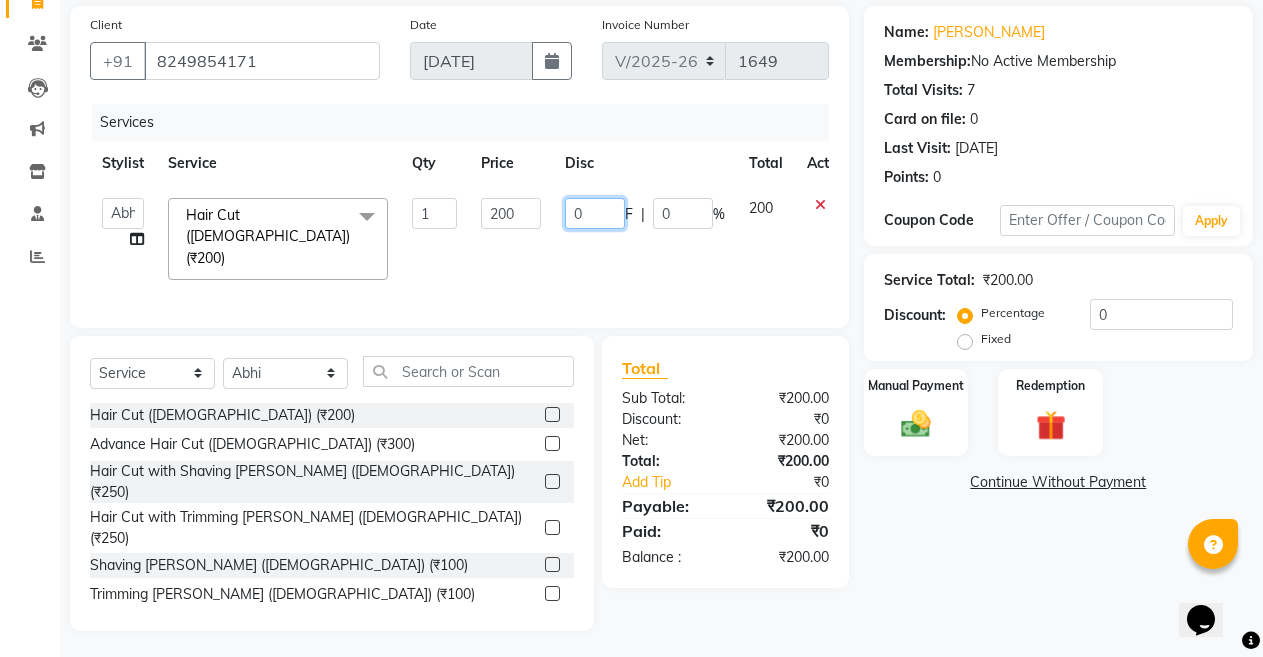 click on "0" 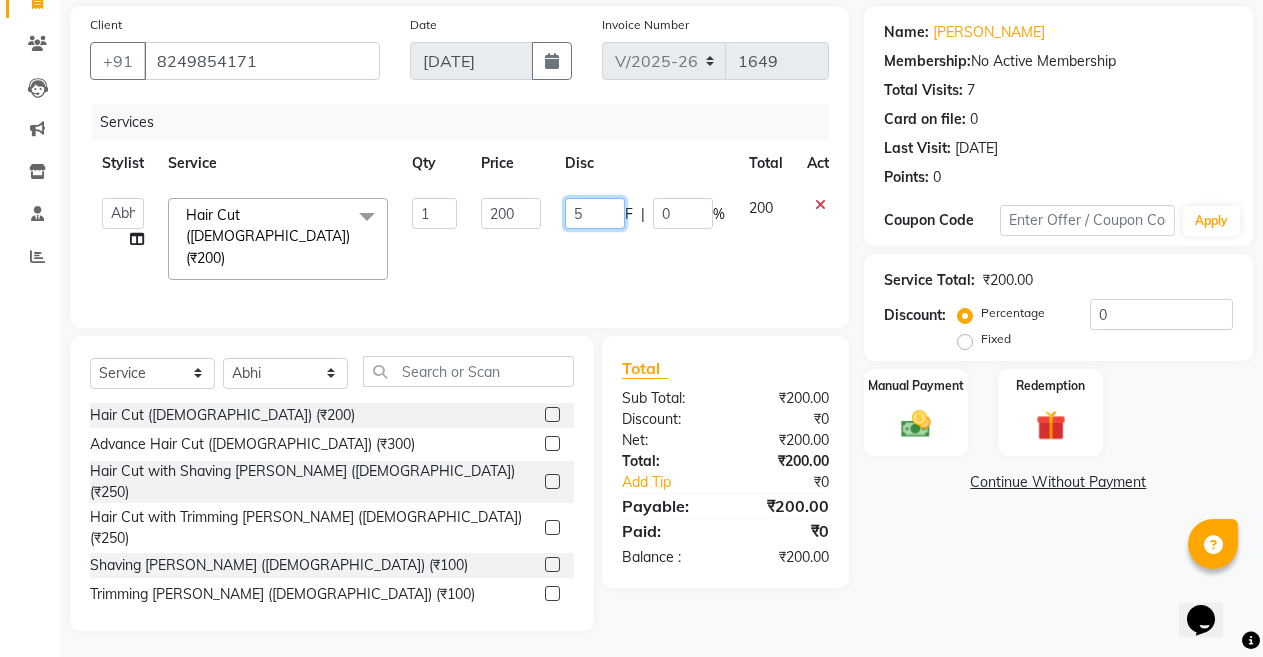 type on "50" 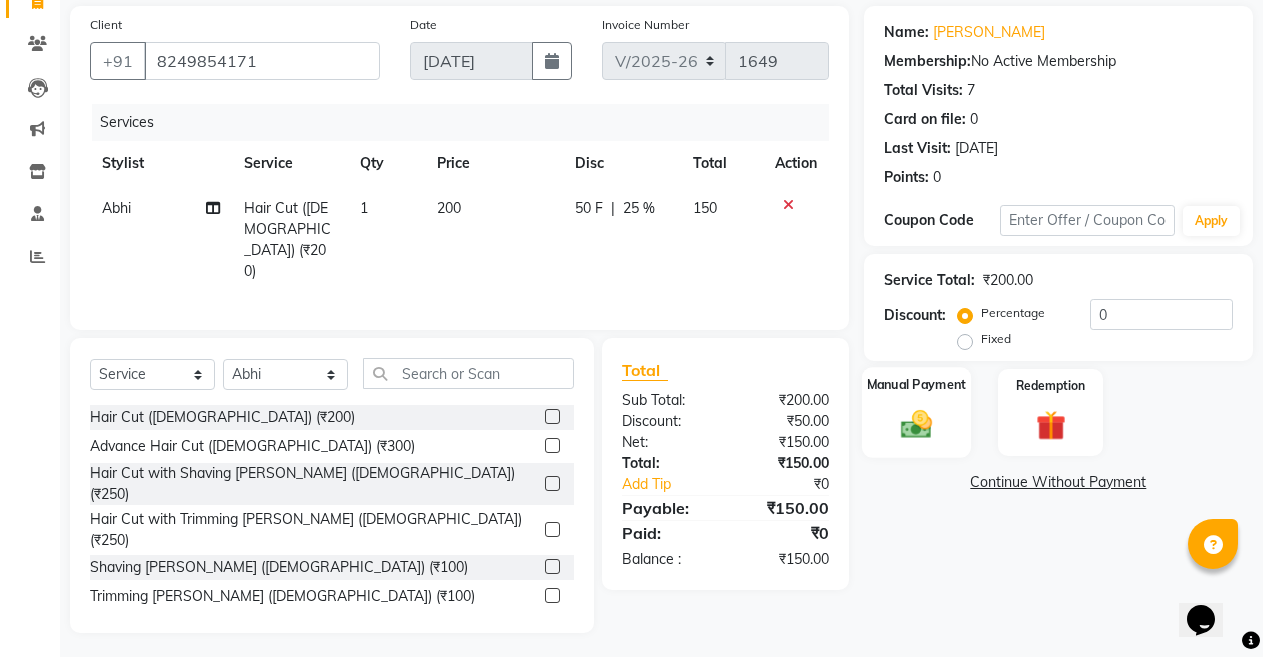 click 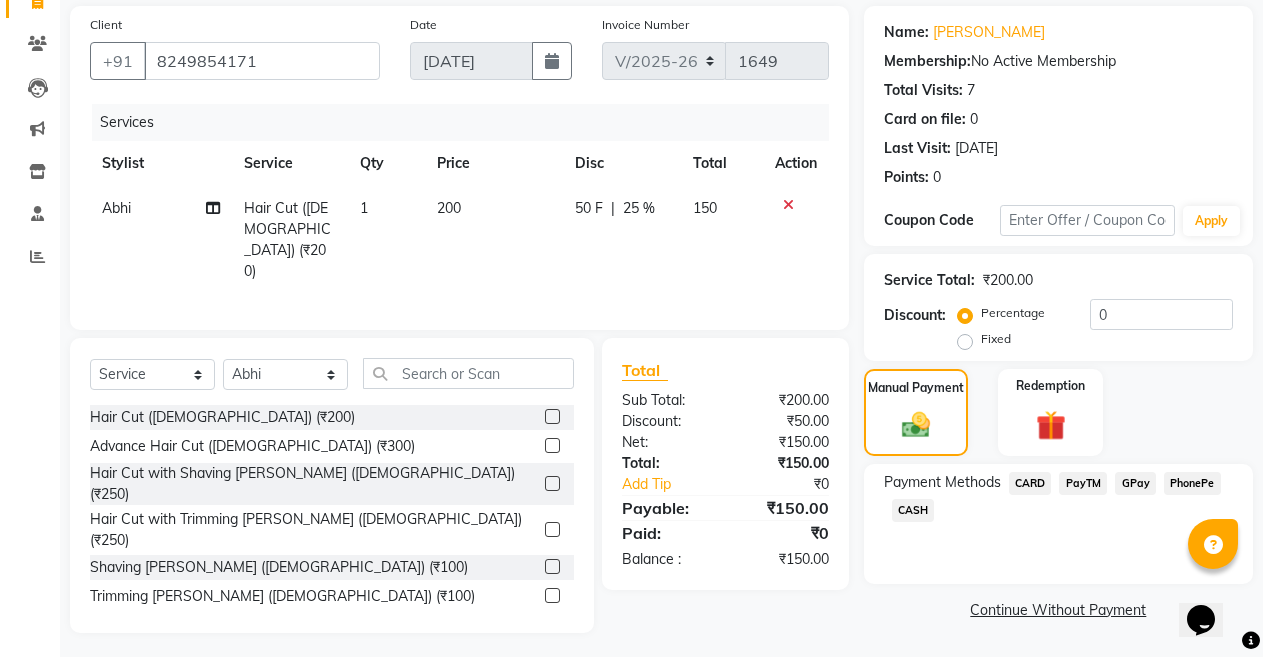 click on "PayTM" 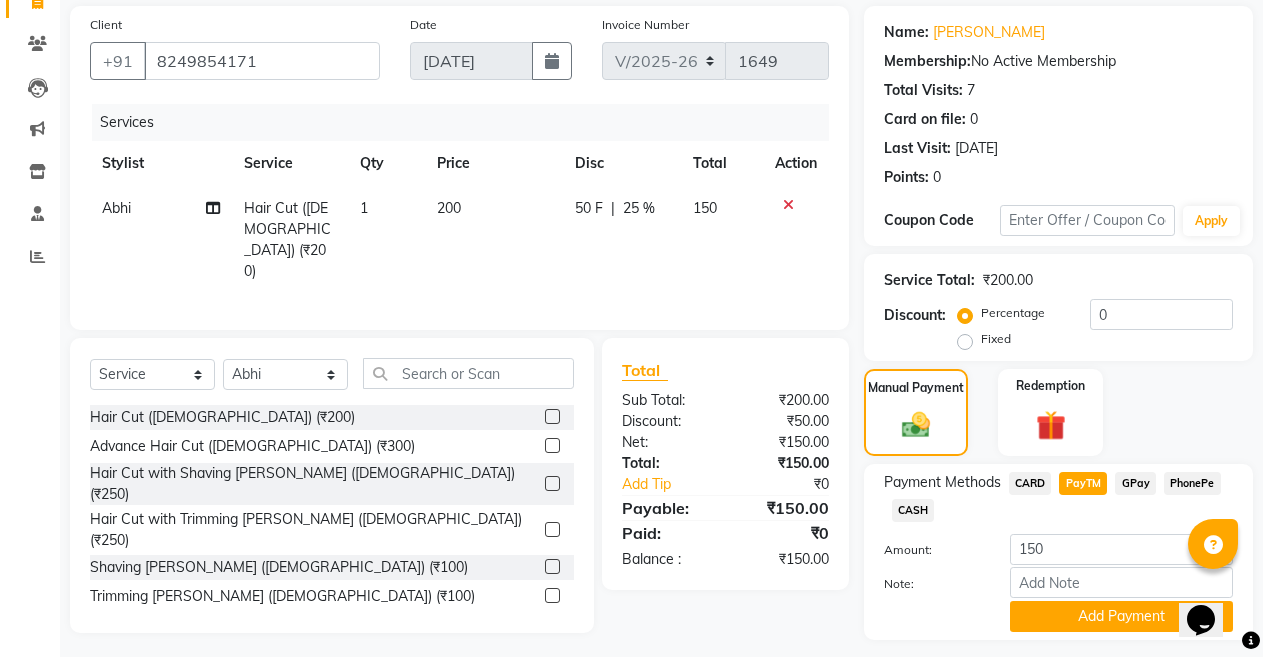 click on "CASH" 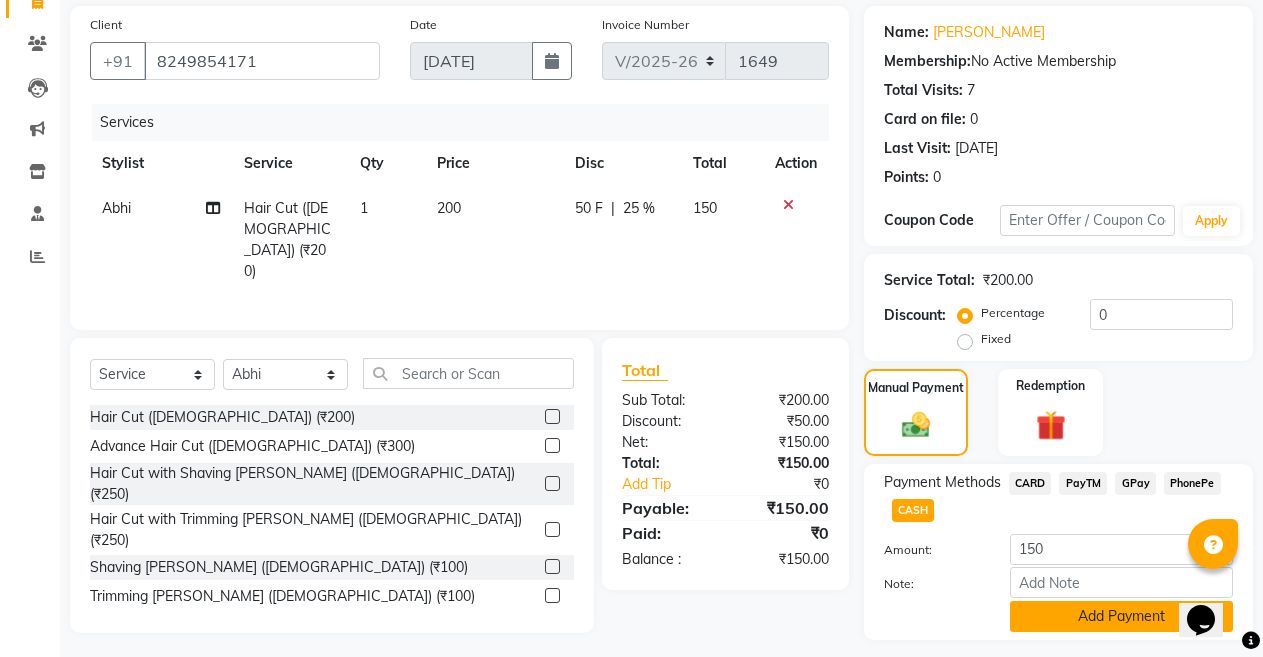click on "Add Payment" 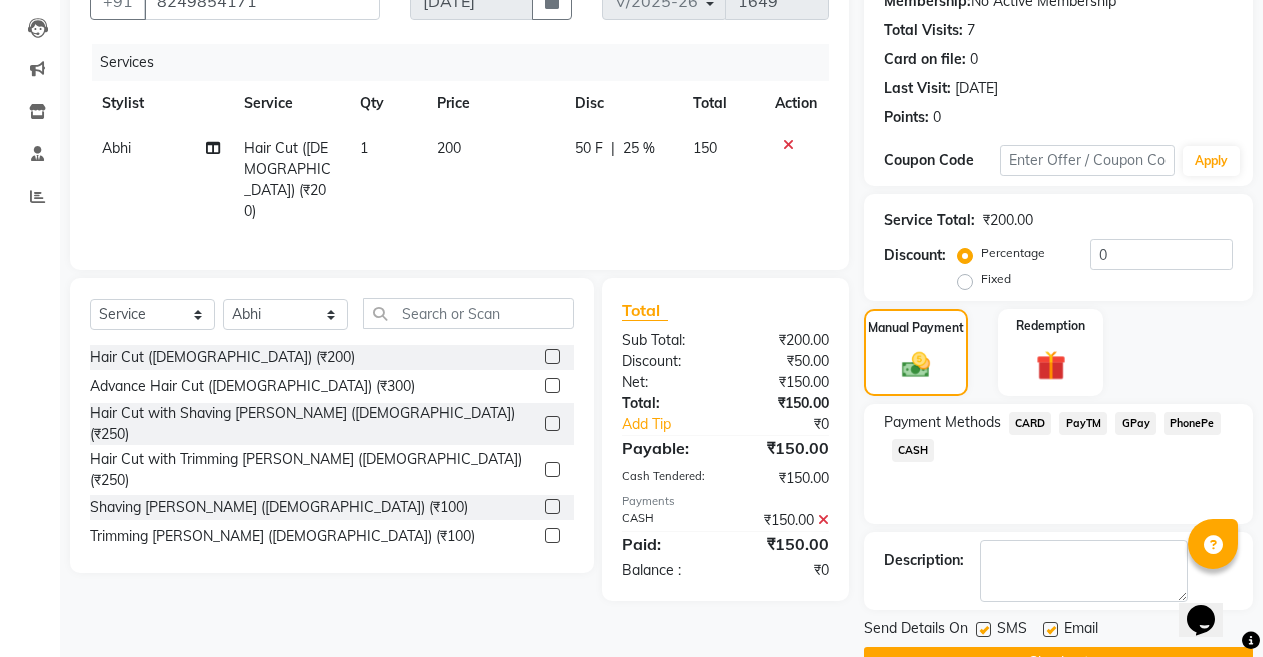 scroll, scrollTop: 255, scrollLeft: 0, axis: vertical 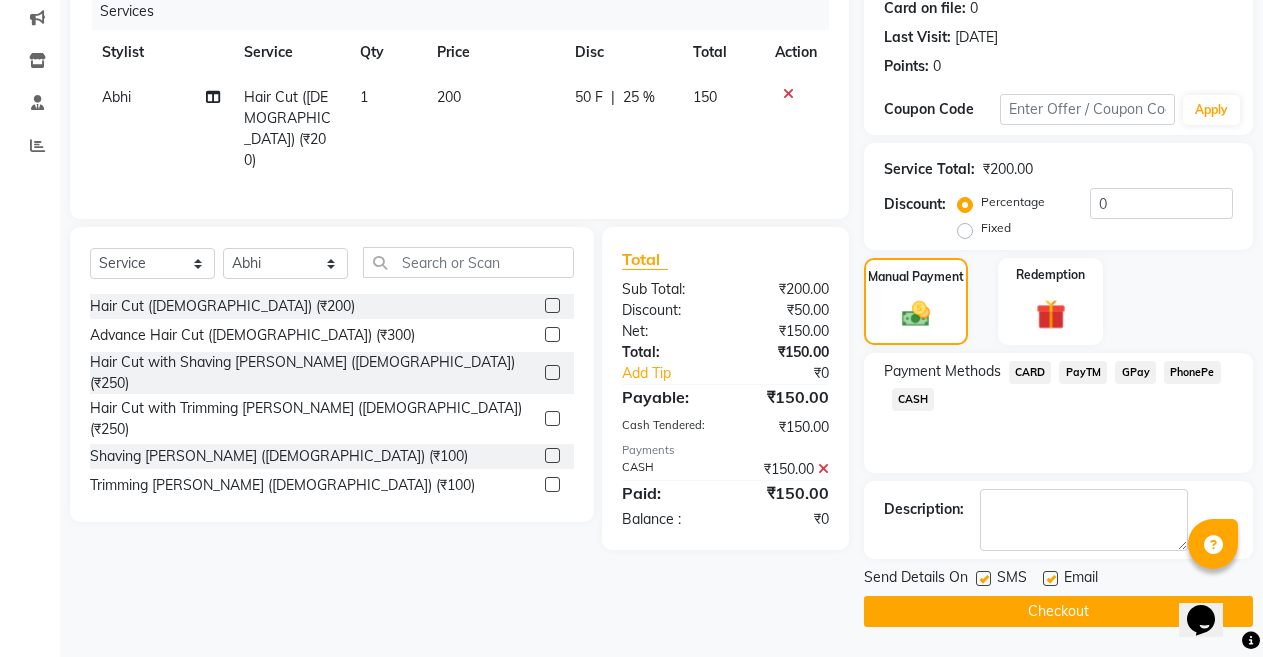 click 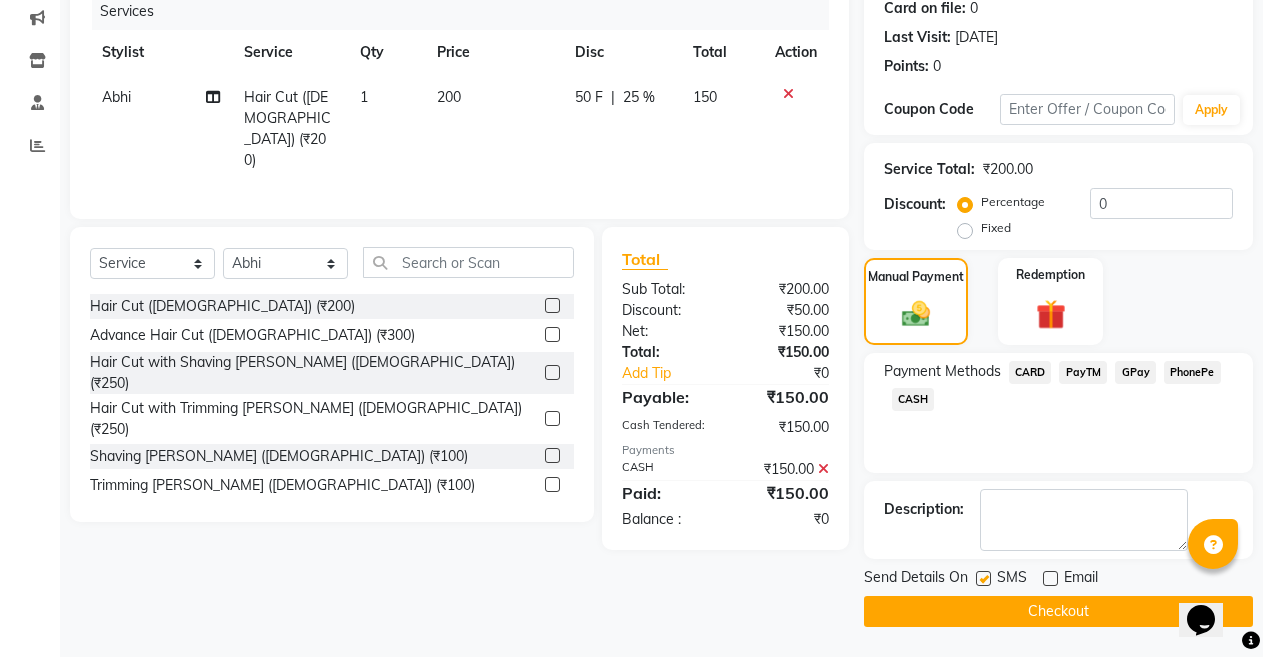 click on "Checkout" 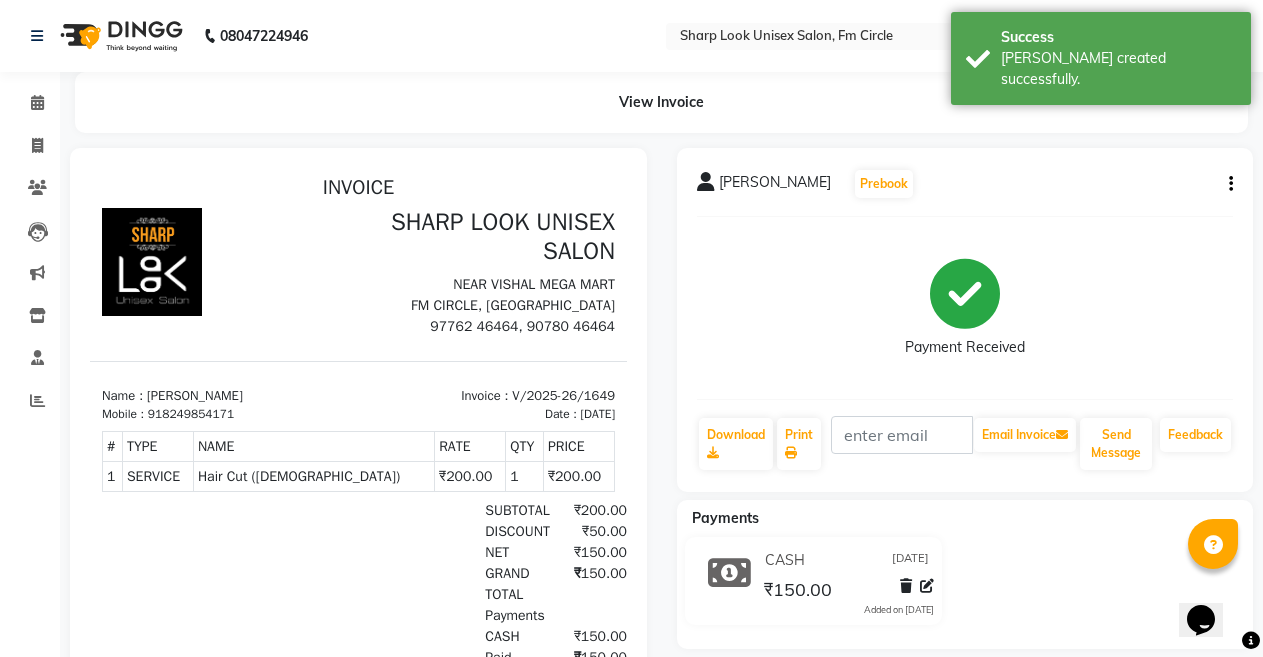 scroll, scrollTop: 0, scrollLeft: 0, axis: both 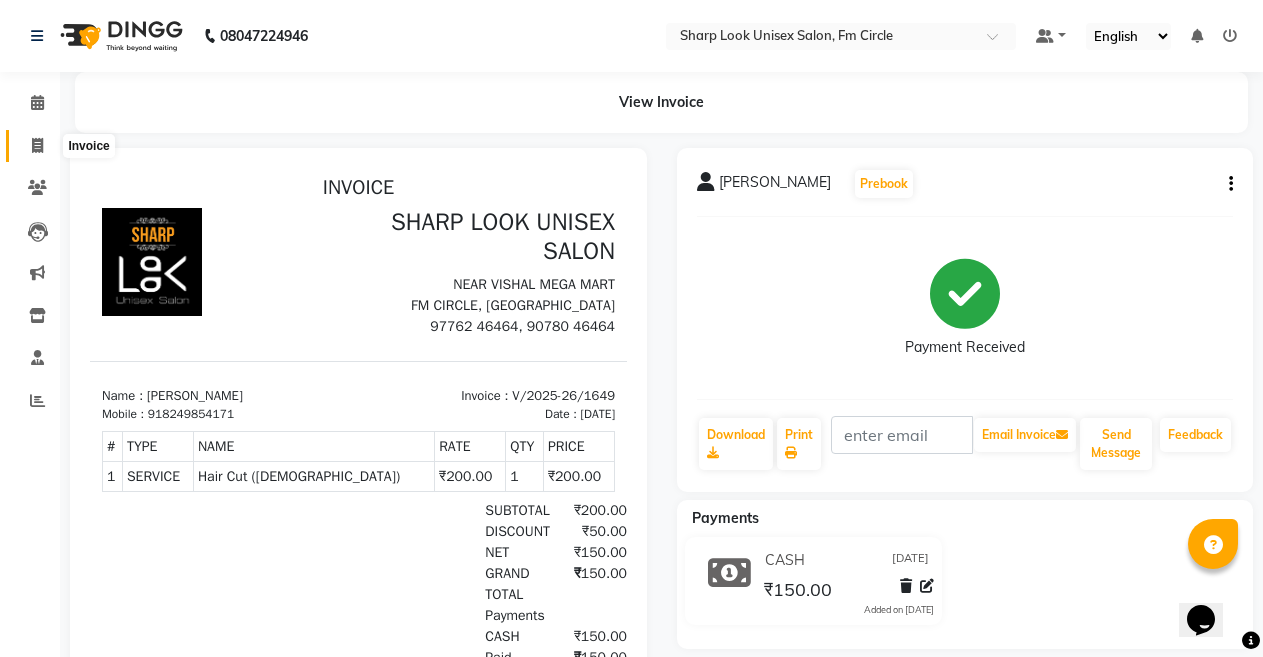 click 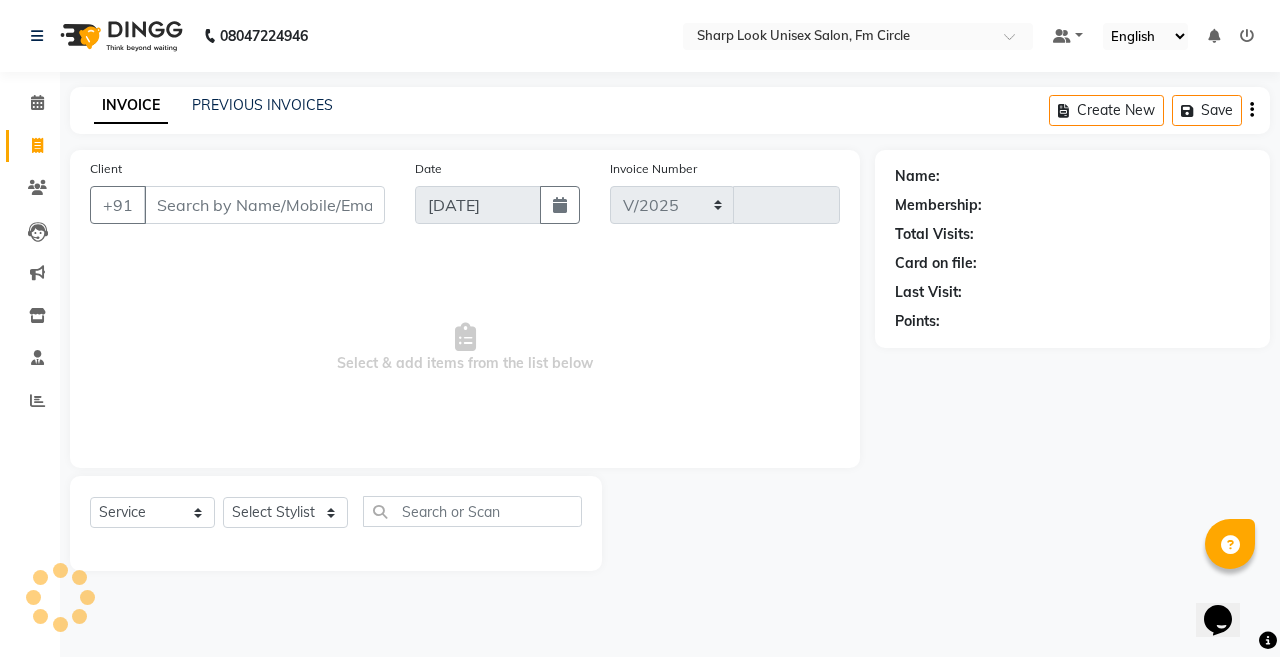 select on "804" 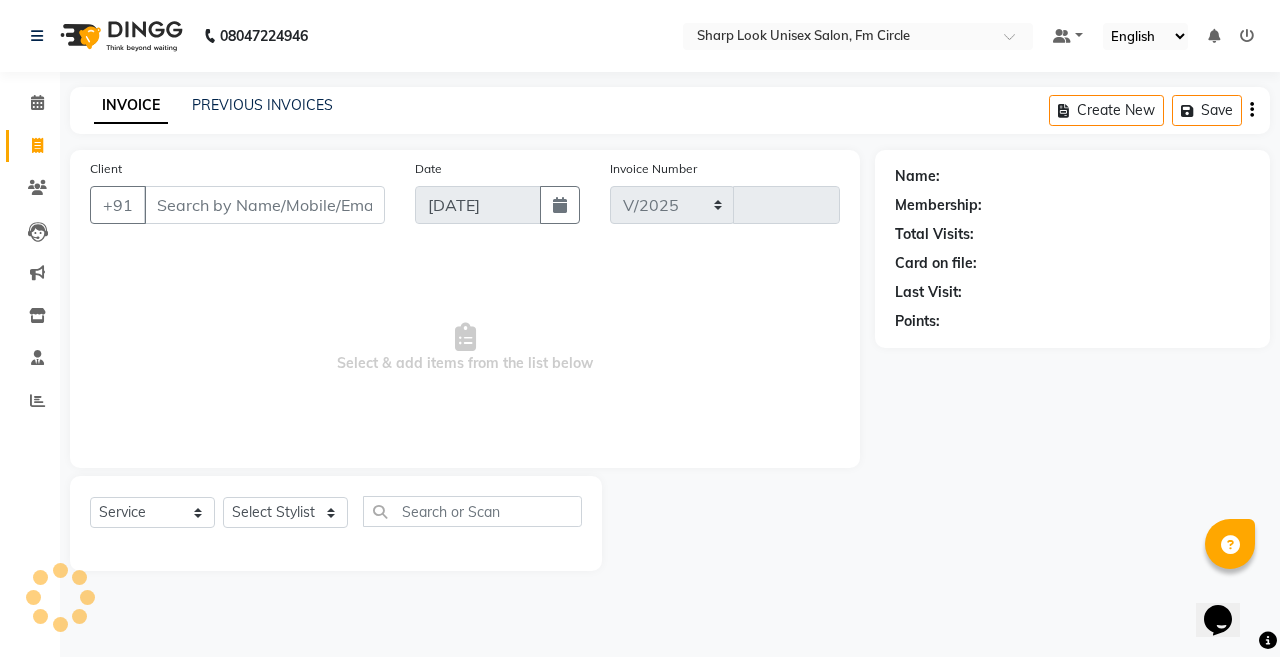 type on "1650" 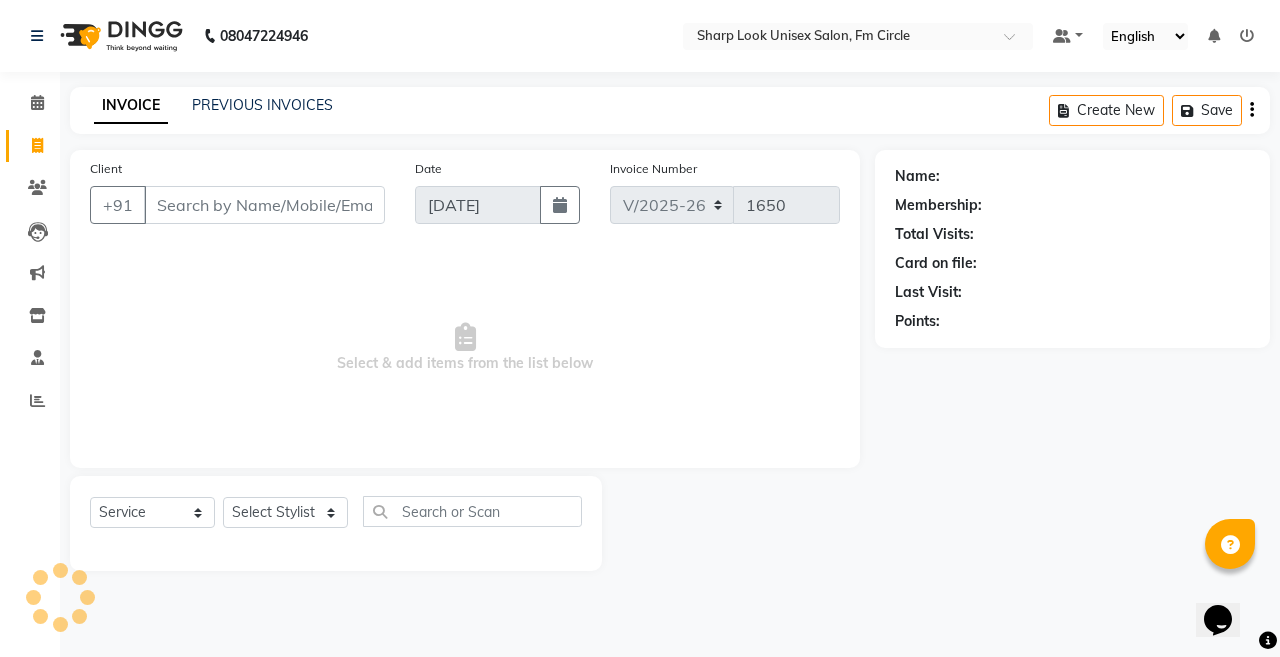 click on "Client" at bounding box center (264, 205) 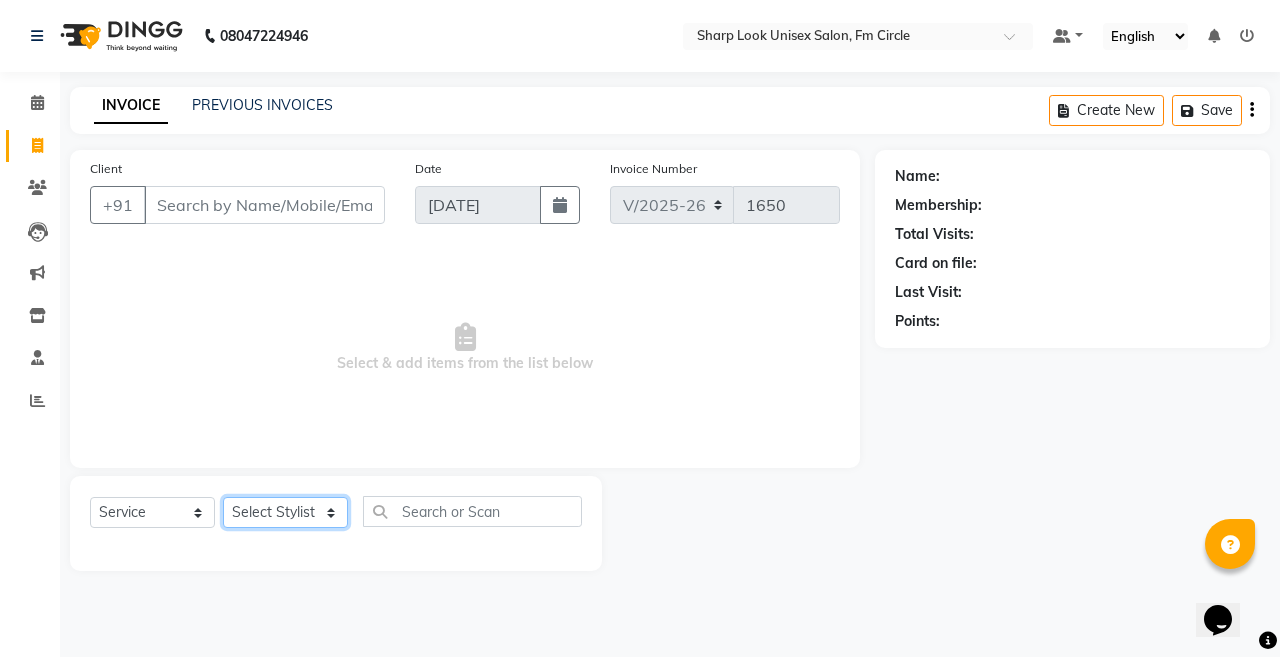 drag, startPoint x: 316, startPoint y: 527, endPoint x: 301, endPoint y: 502, distance: 29.15476 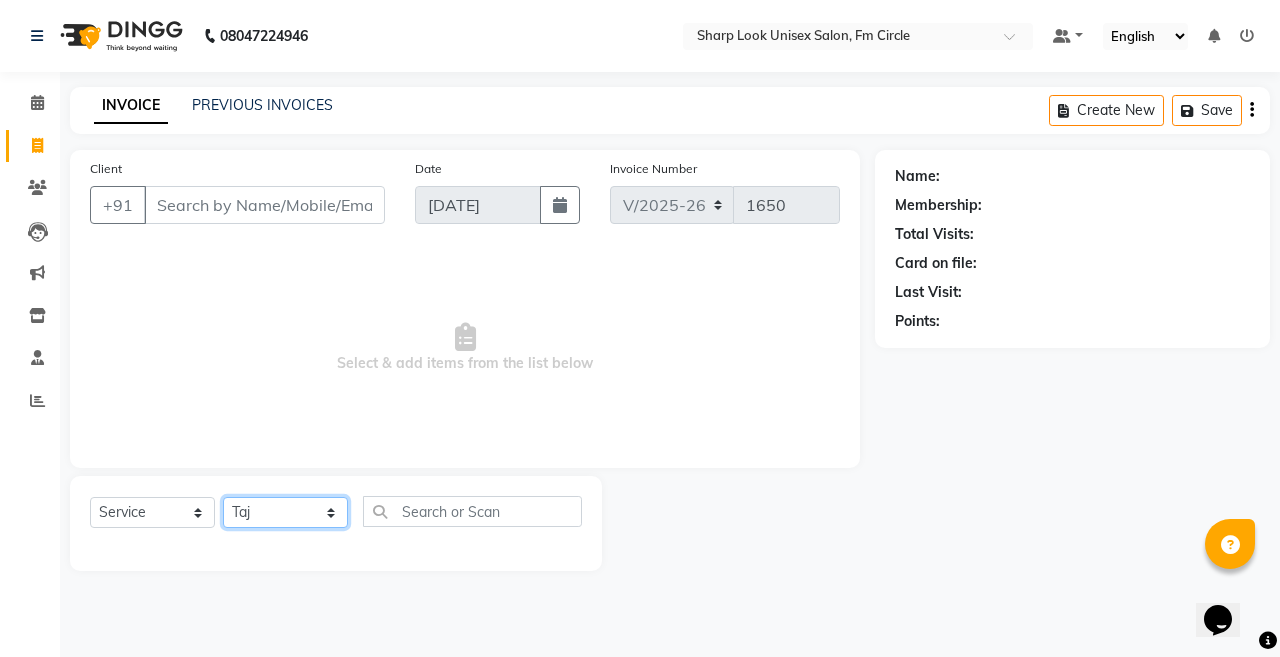 click on "Select Stylist Abhi Admin Babu [PERSON_NAME]  [PERSON_NAME] [PERSON_NAME]" 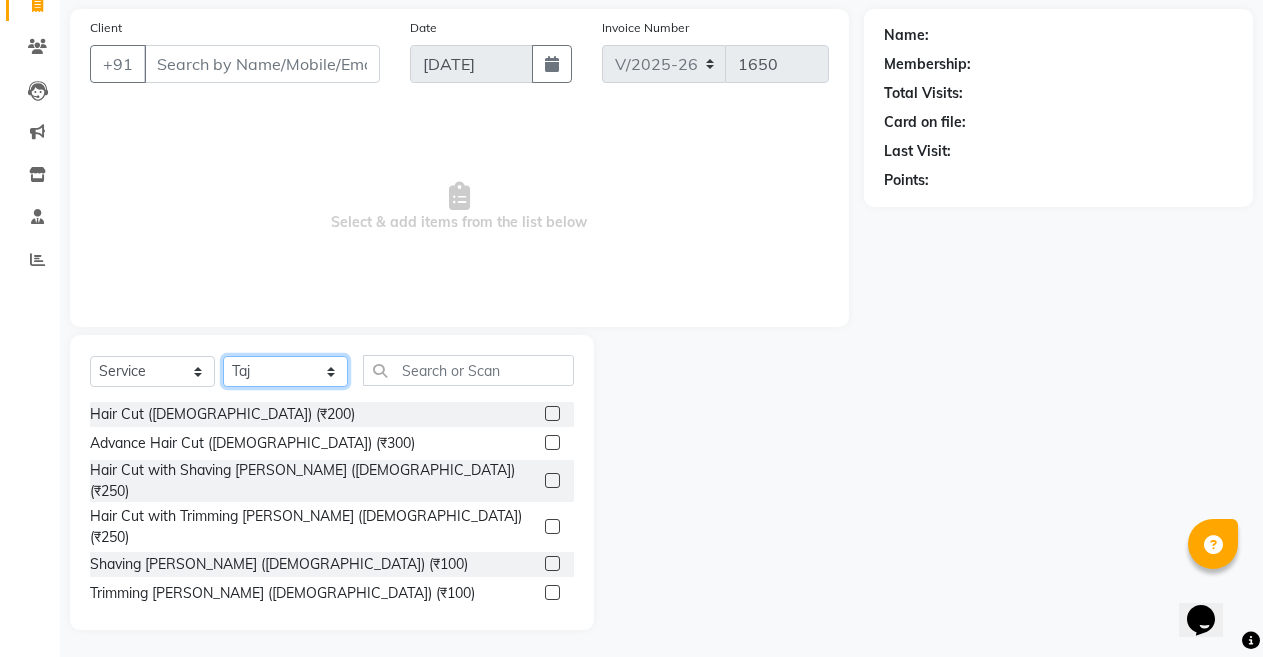 scroll, scrollTop: 144, scrollLeft: 0, axis: vertical 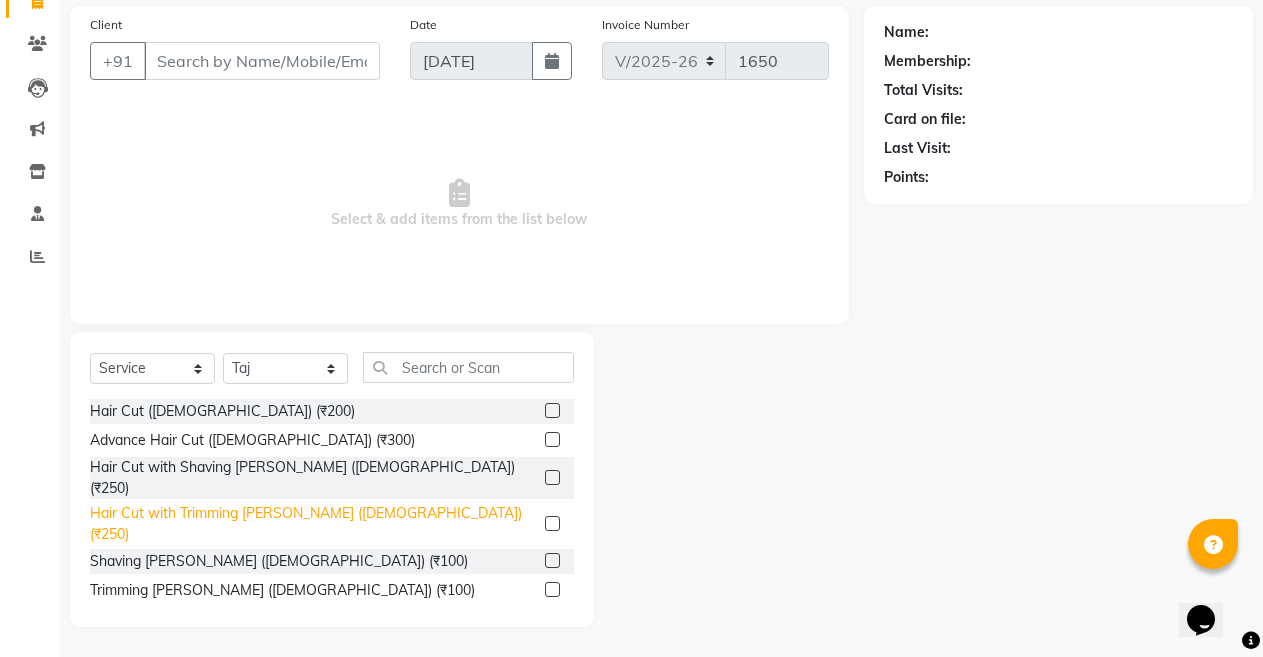 click on "Hair Cut with Trimming [PERSON_NAME] ([DEMOGRAPHIC_DATA]) (₹250)" 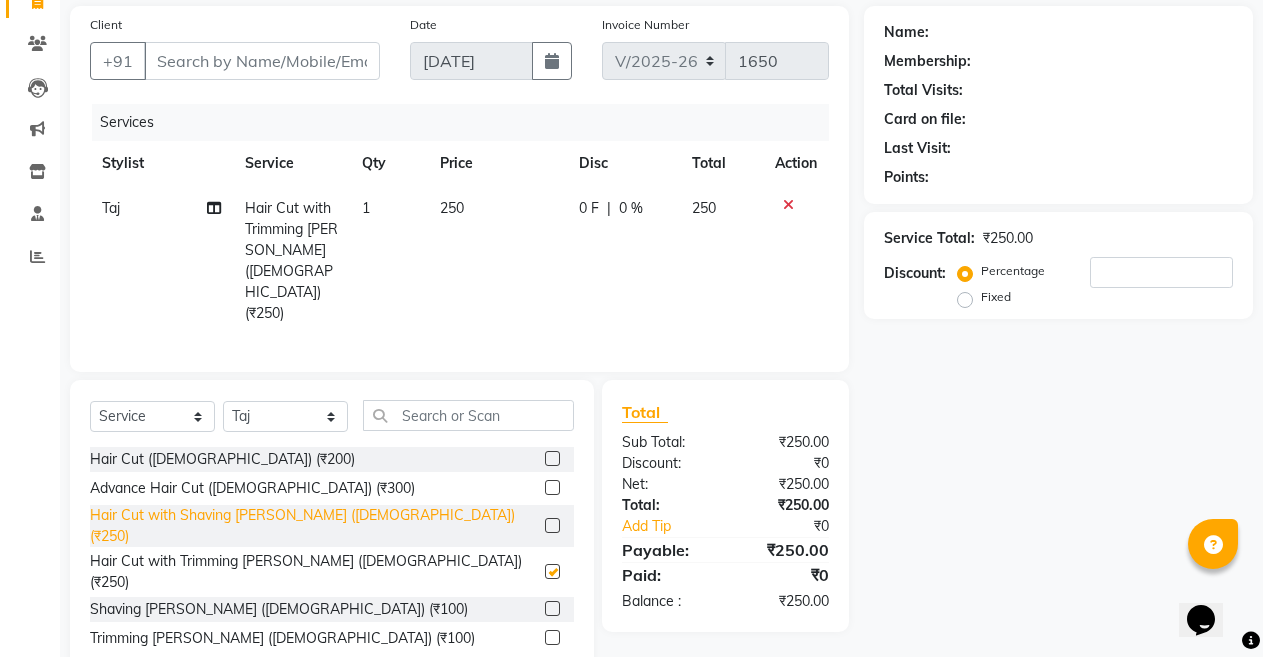 checkbox on "false" 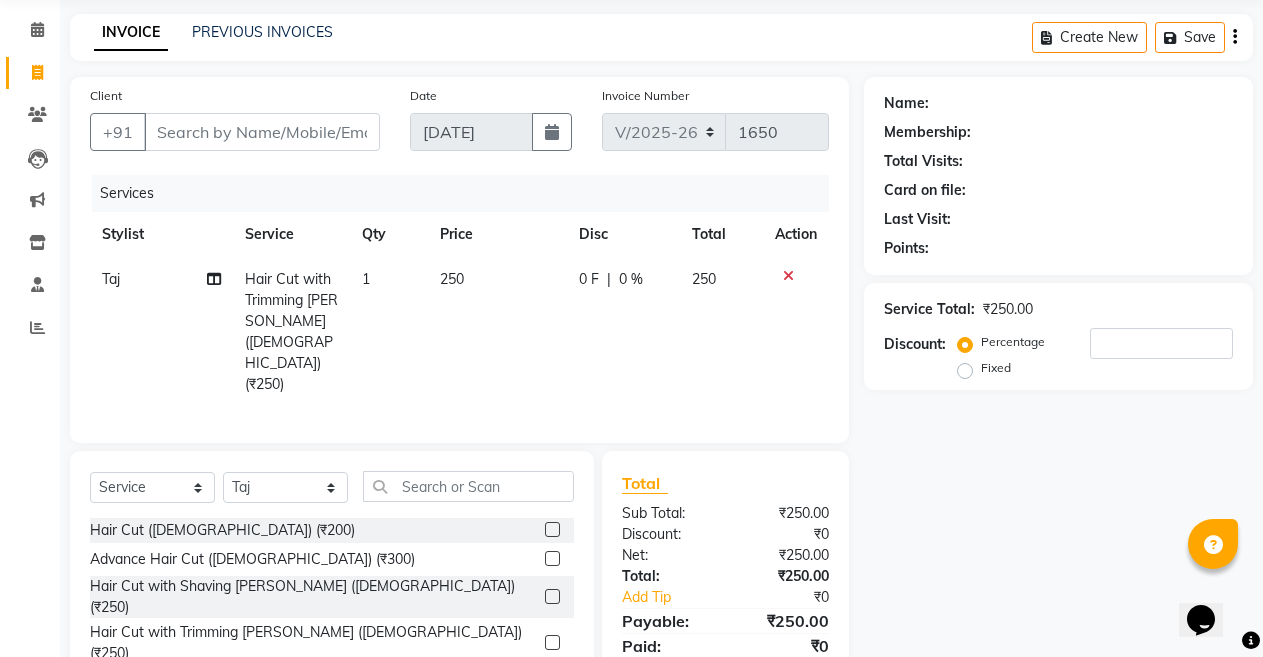 scroll, scrollTop: 0, scrollLeft: 0, axis: both 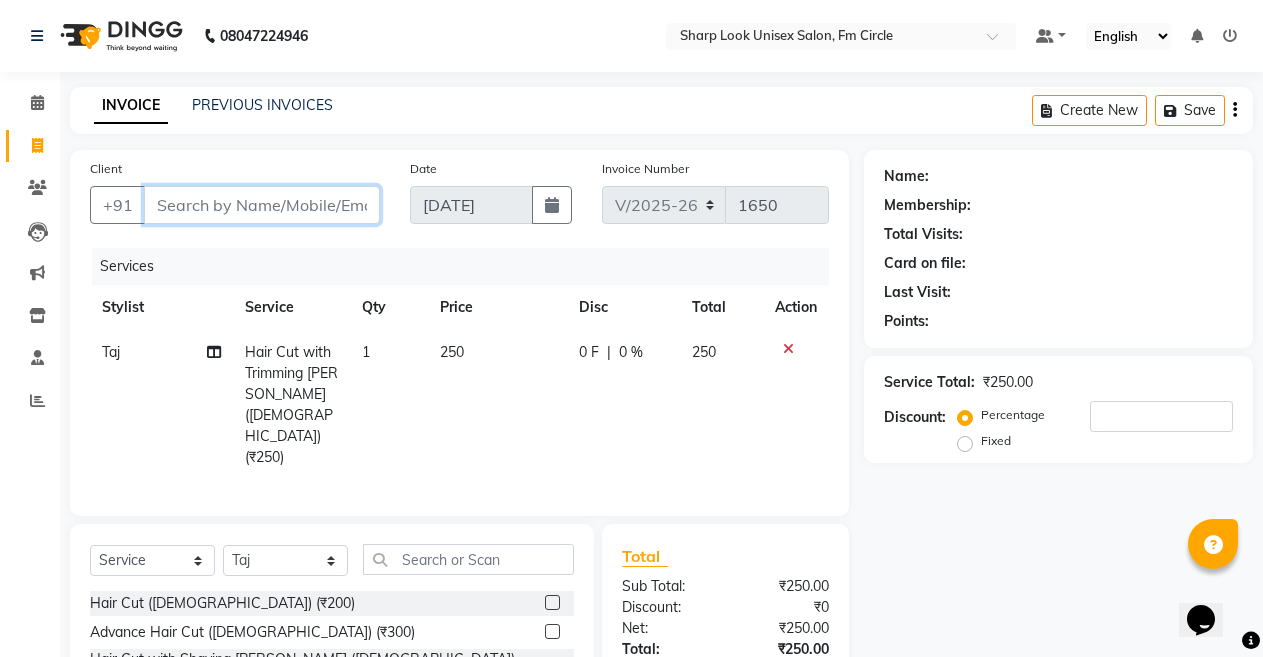 click on "Client" at bounding box center (262, 205) 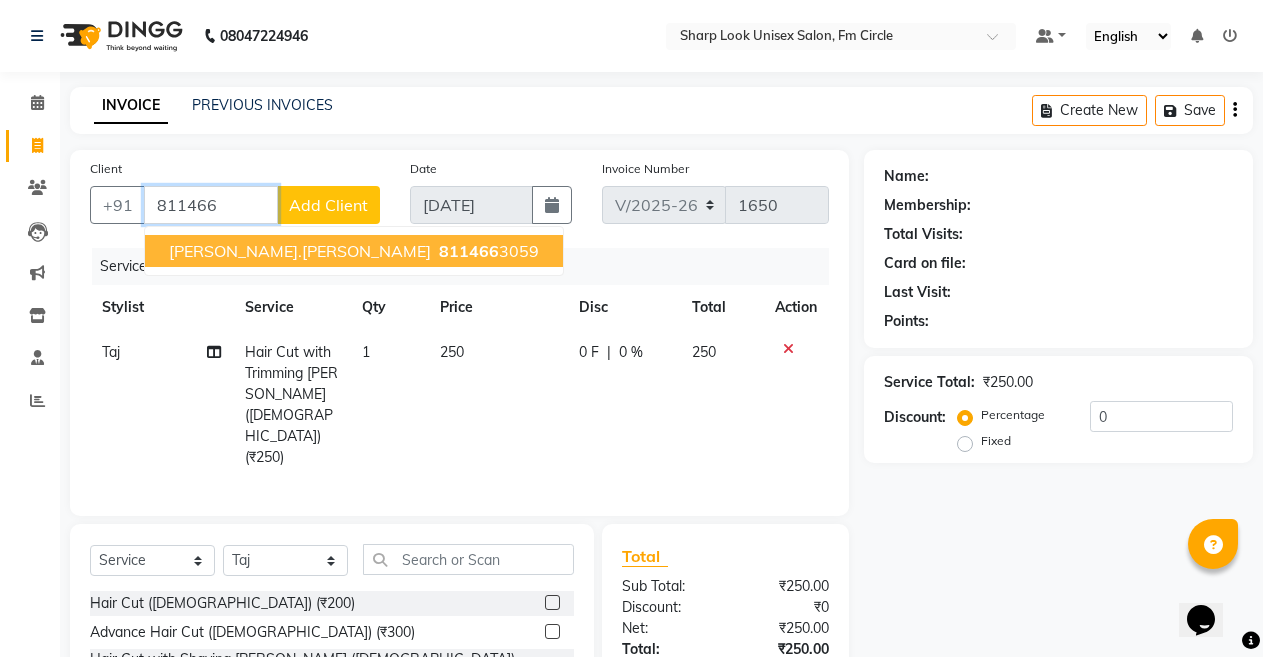 click on "811466" at bounding box center [469, 251] 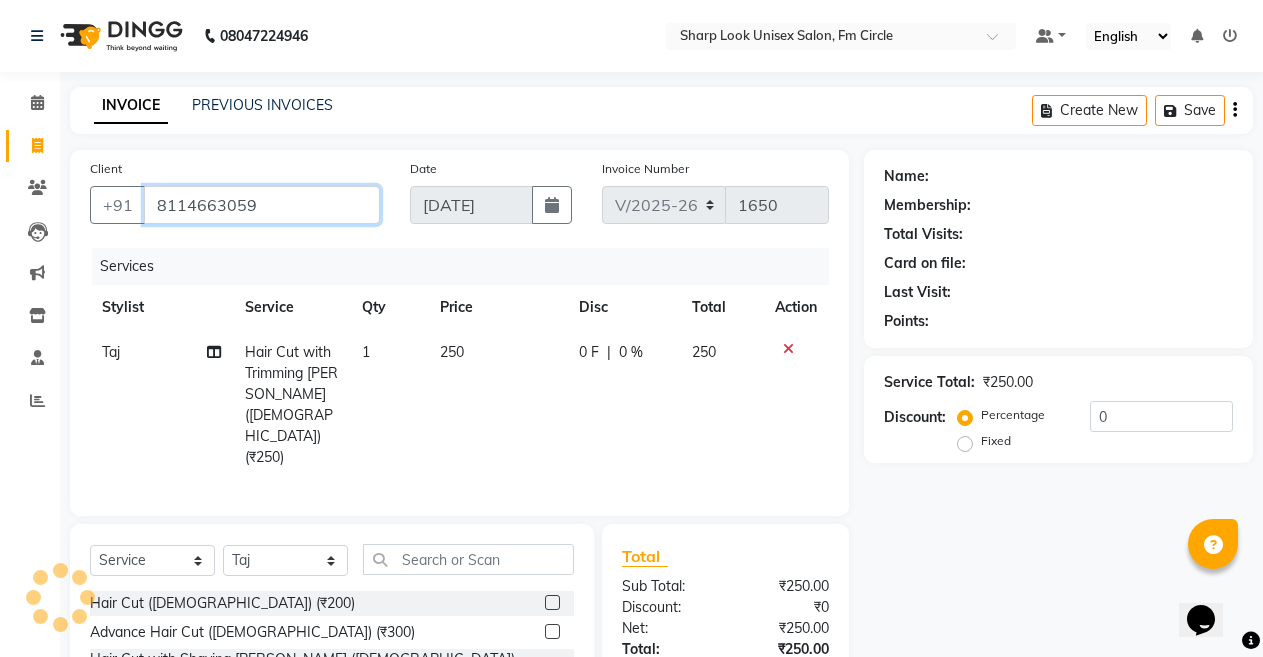 type on "8114663059" 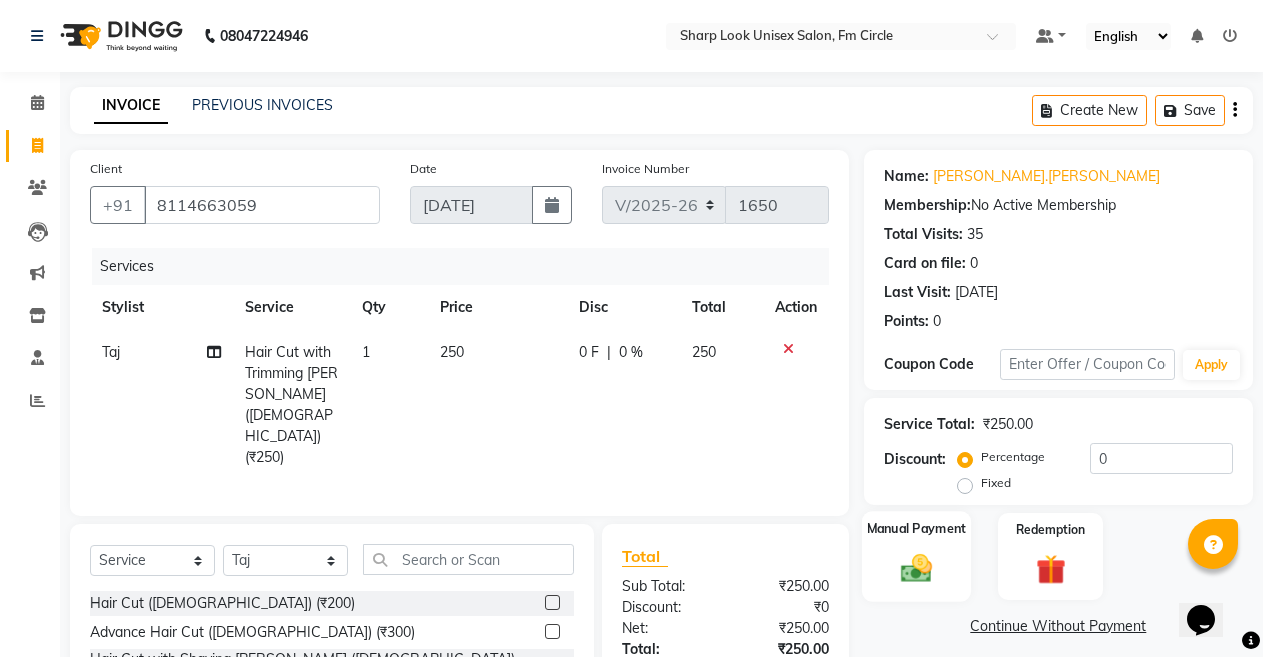 click 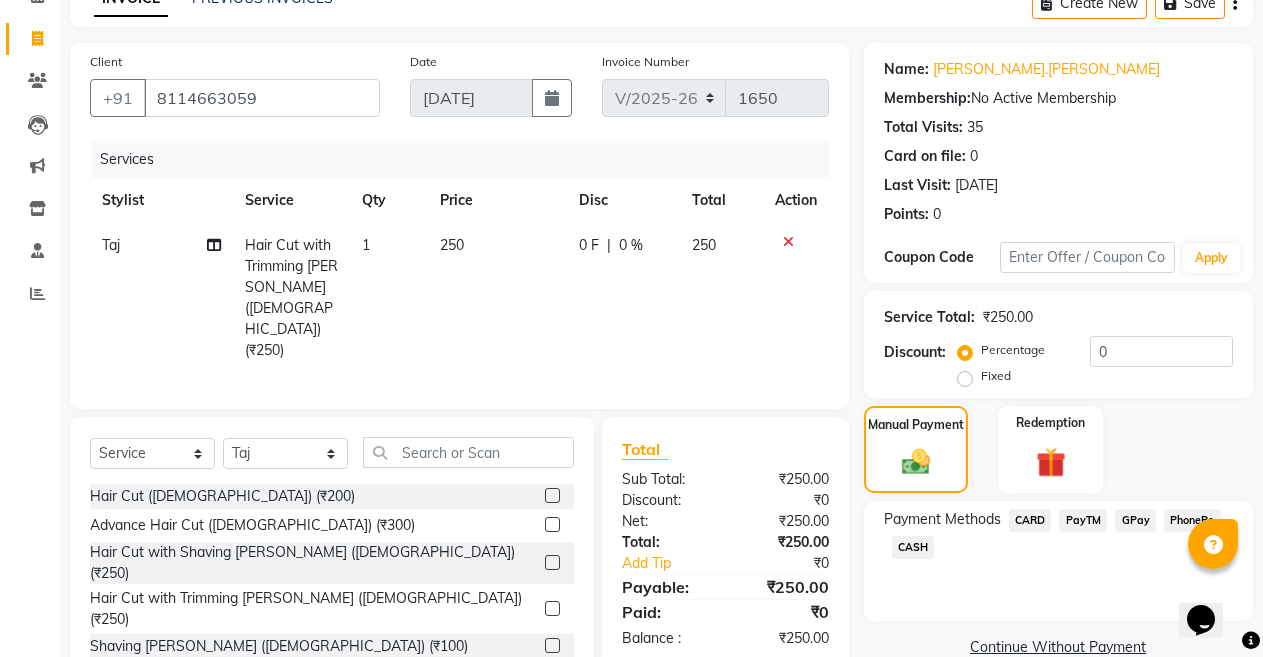 scroll, scrollTop: 167, scrollLeft: 0, axis: vertical 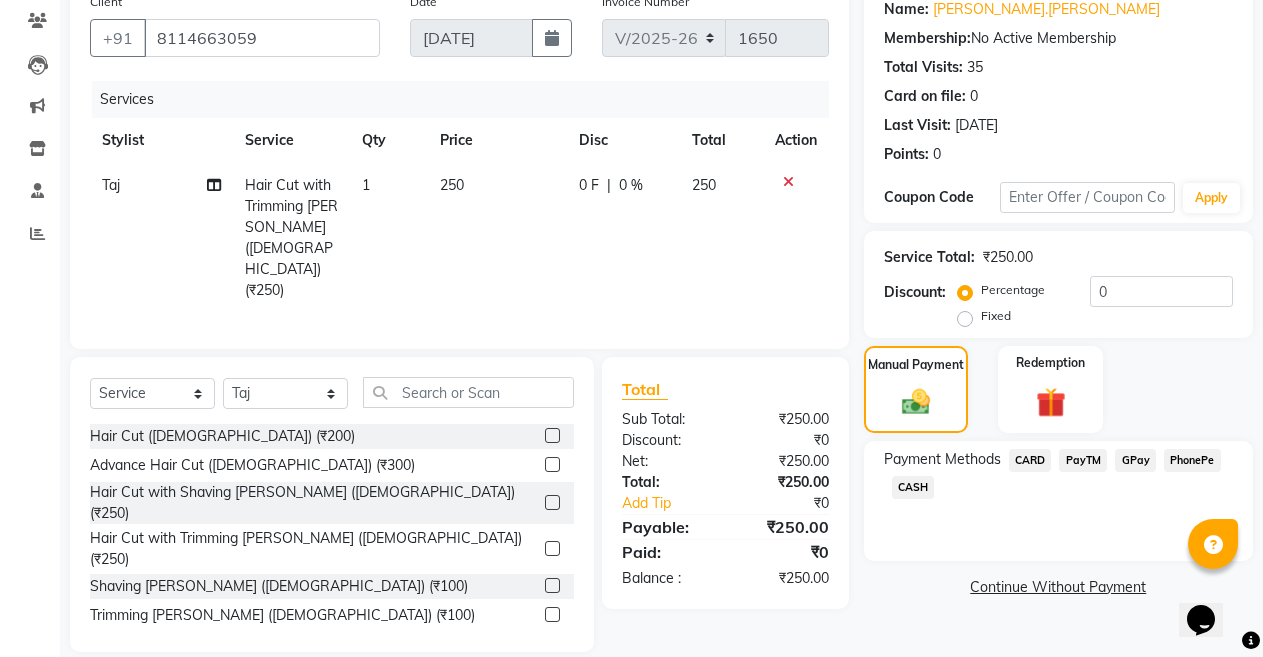 click on "CASH" 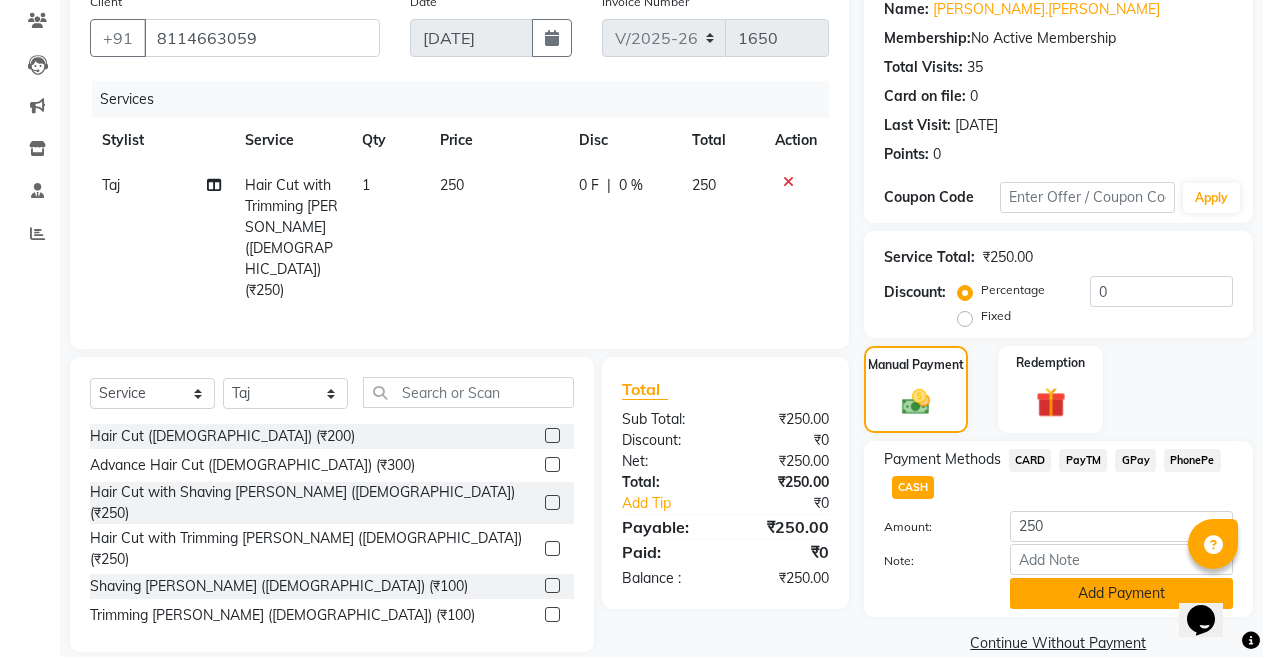 click on "Add Payment" 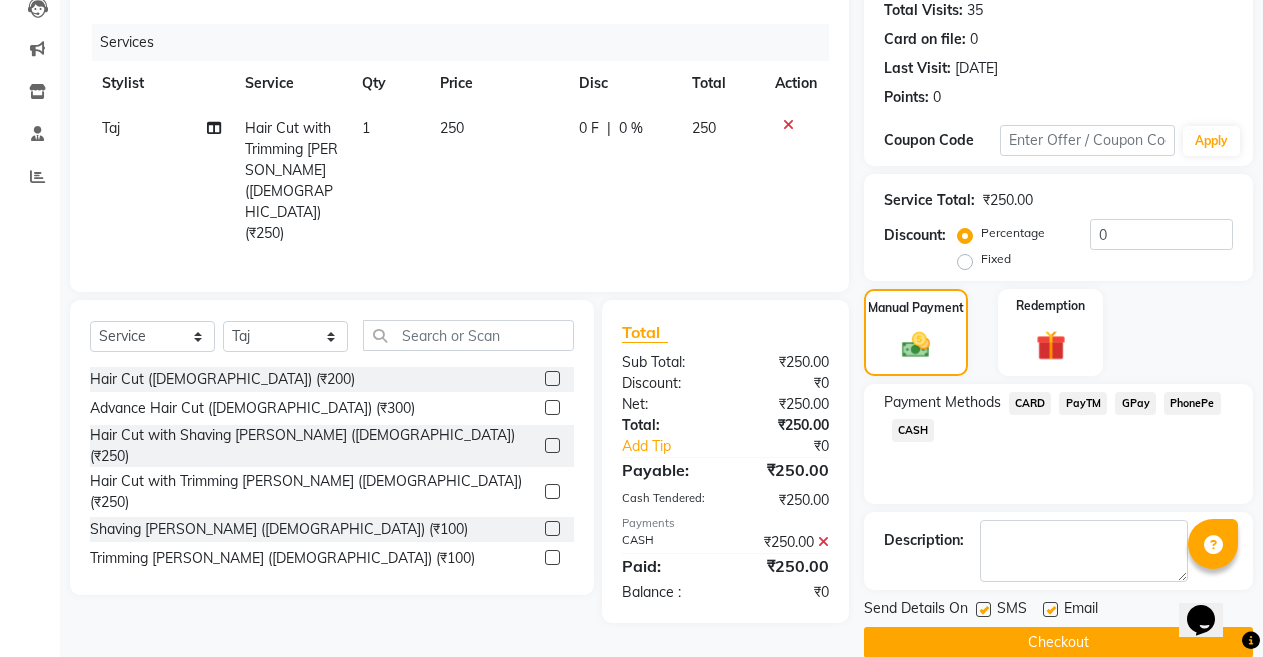 scroll, scrollTop: 255, scrollLeft: 0, axis: vertical 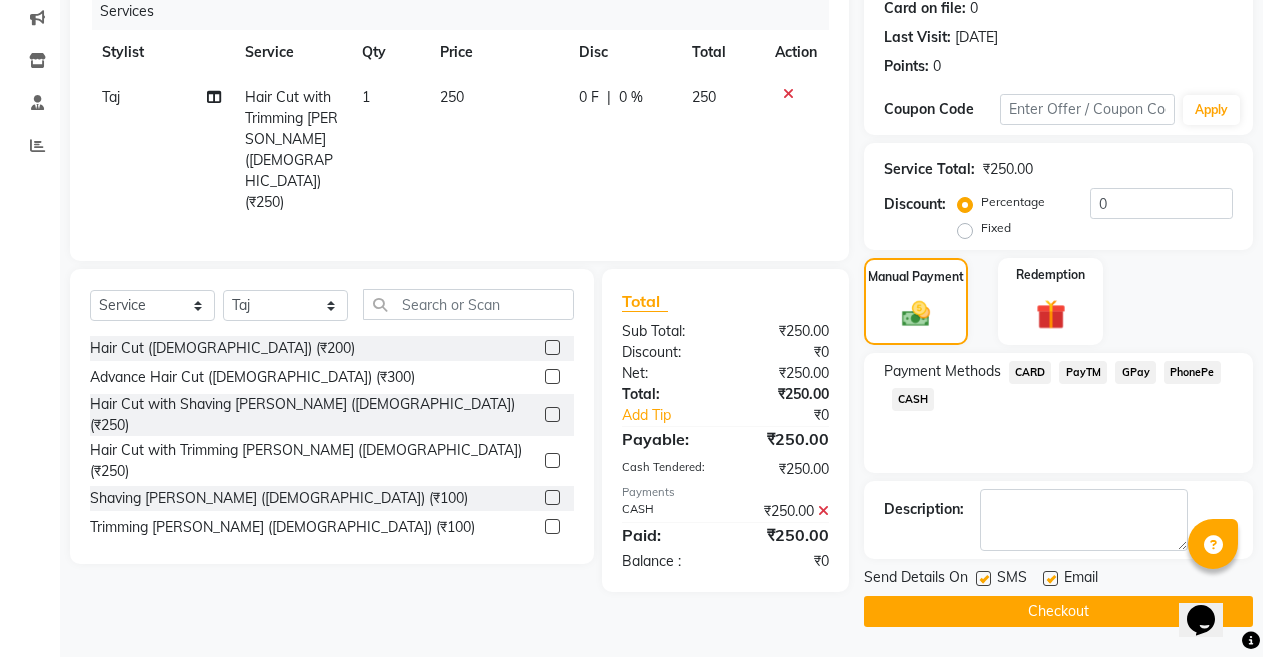 drag, startPoint x: 1053, startPoint y: 573, endPoint x: 1056, endPoint y: 636, distance: 63.07139 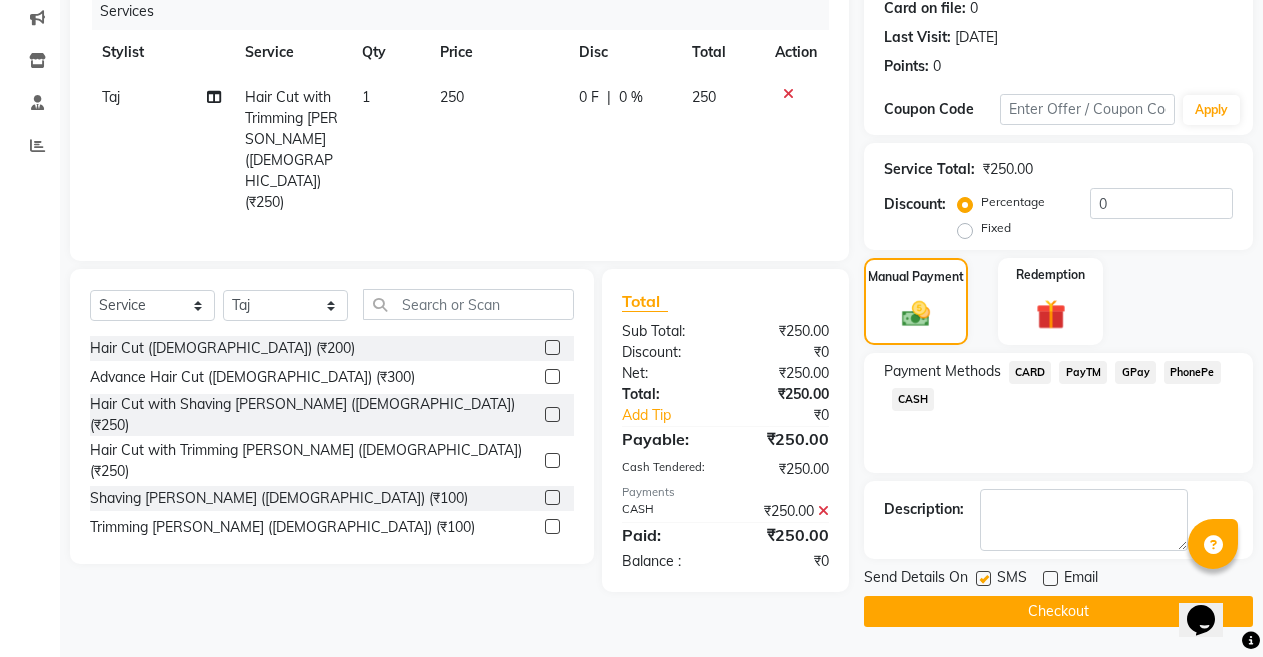 click on "Checkout" 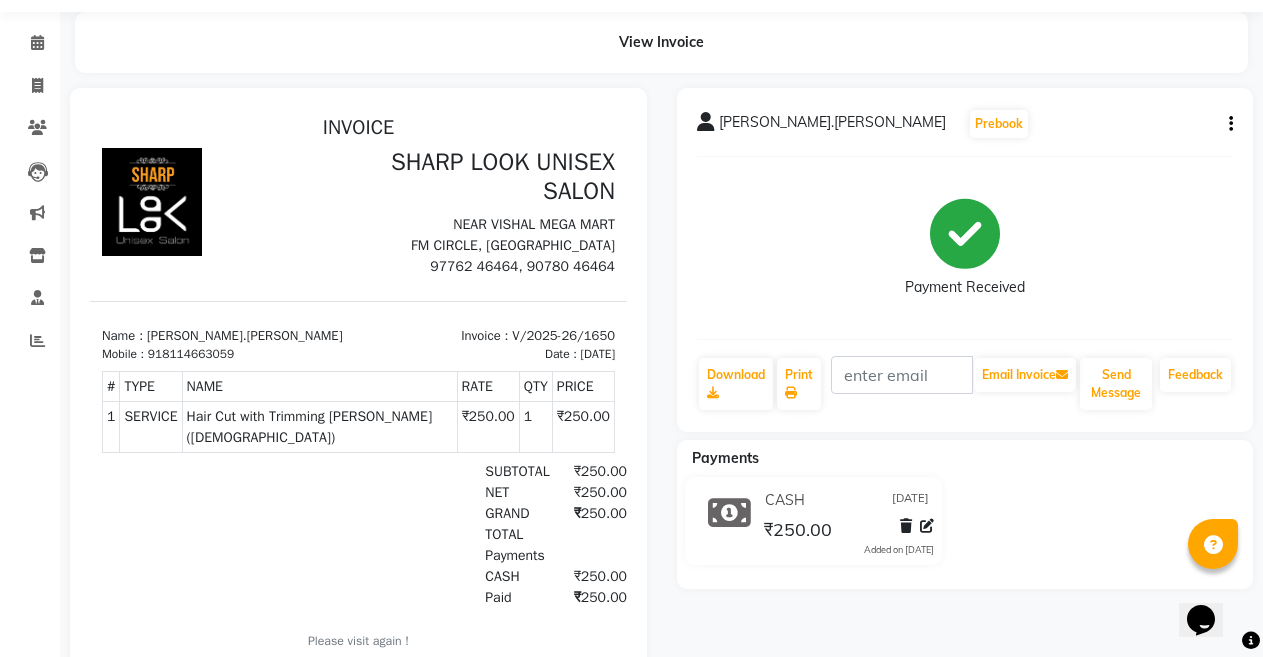 scroll, scrollTop: 0, scrollLeft: 0, axis: both 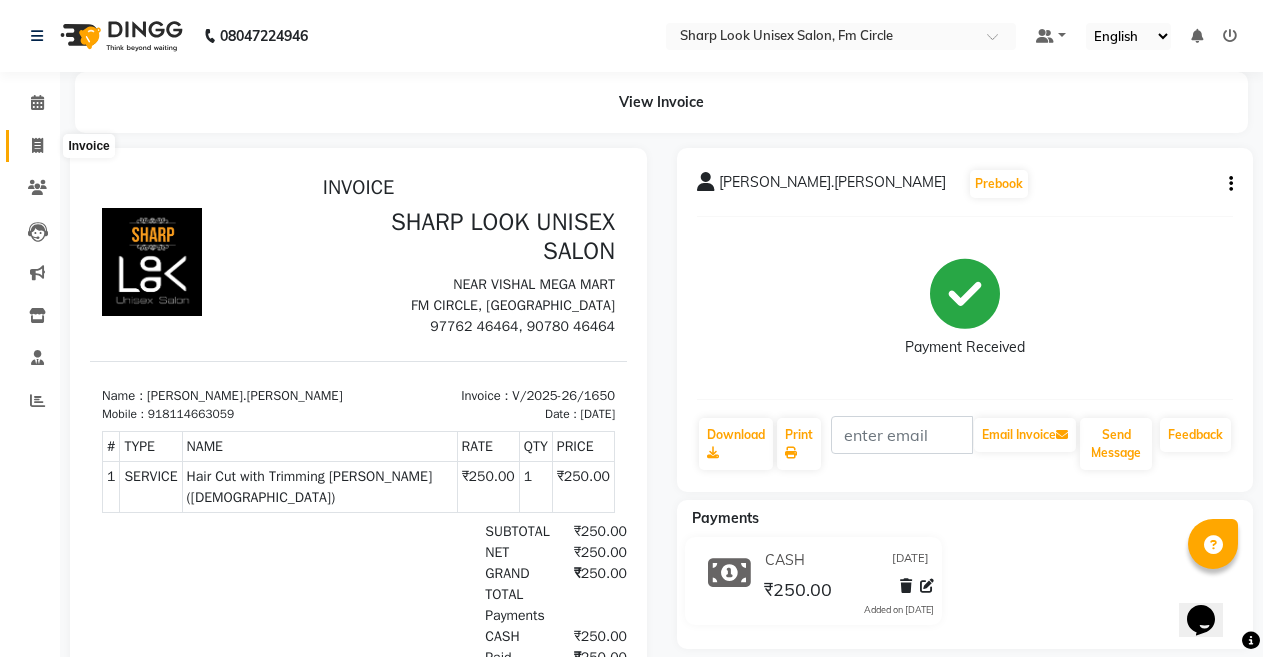 click 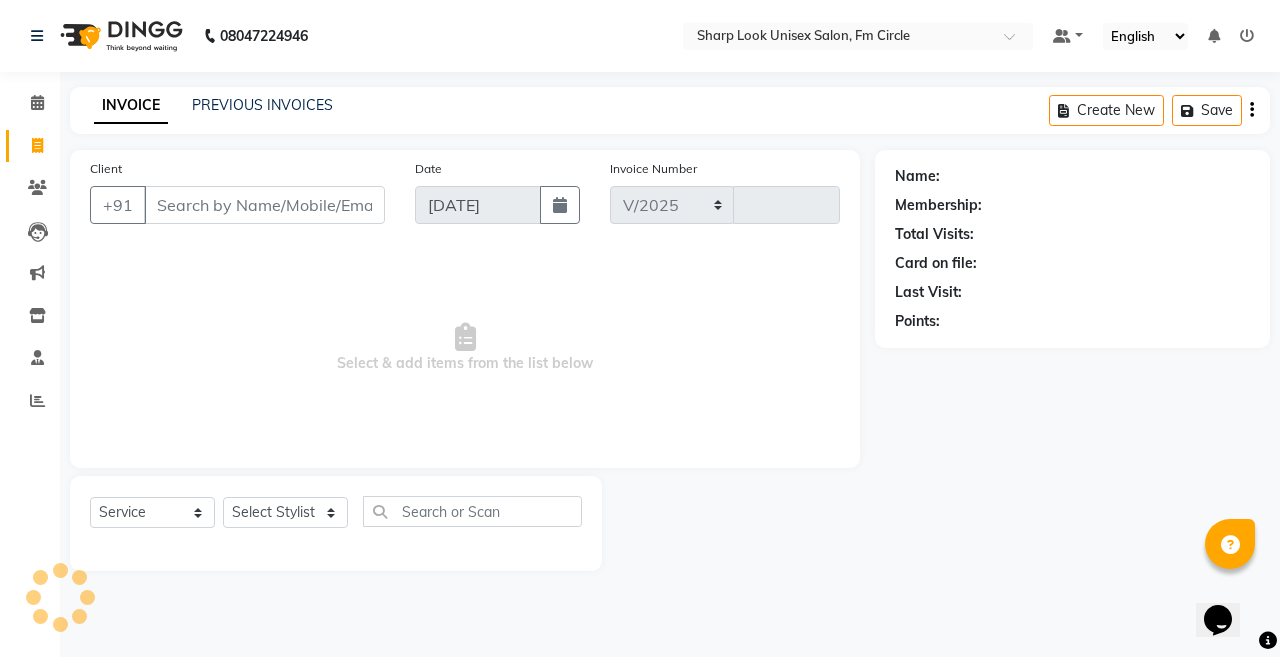 select on "804" 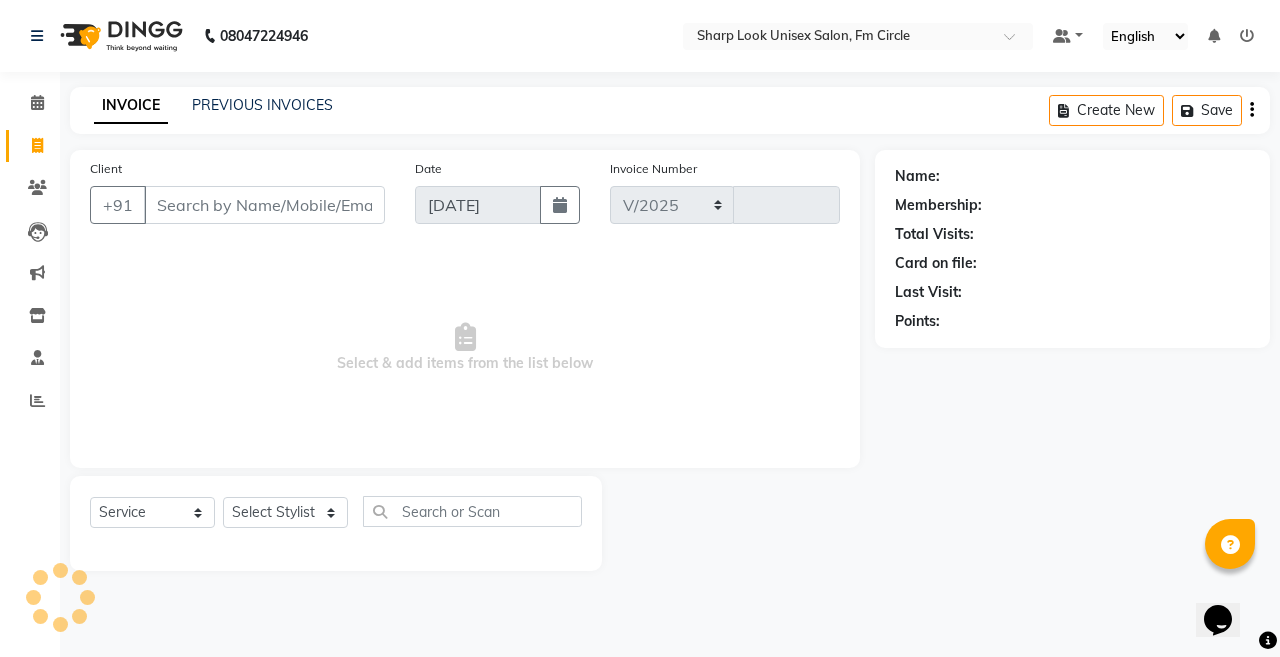 type on "1651" 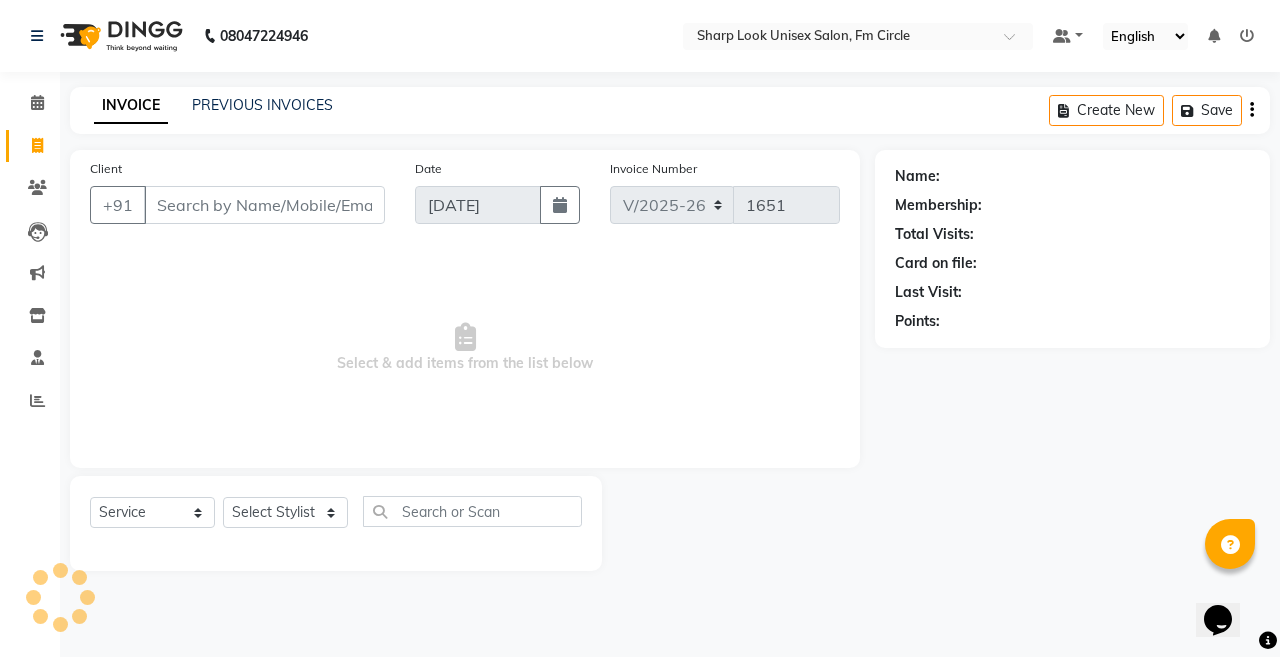 click on "Client" at bounding box center [264, 205] 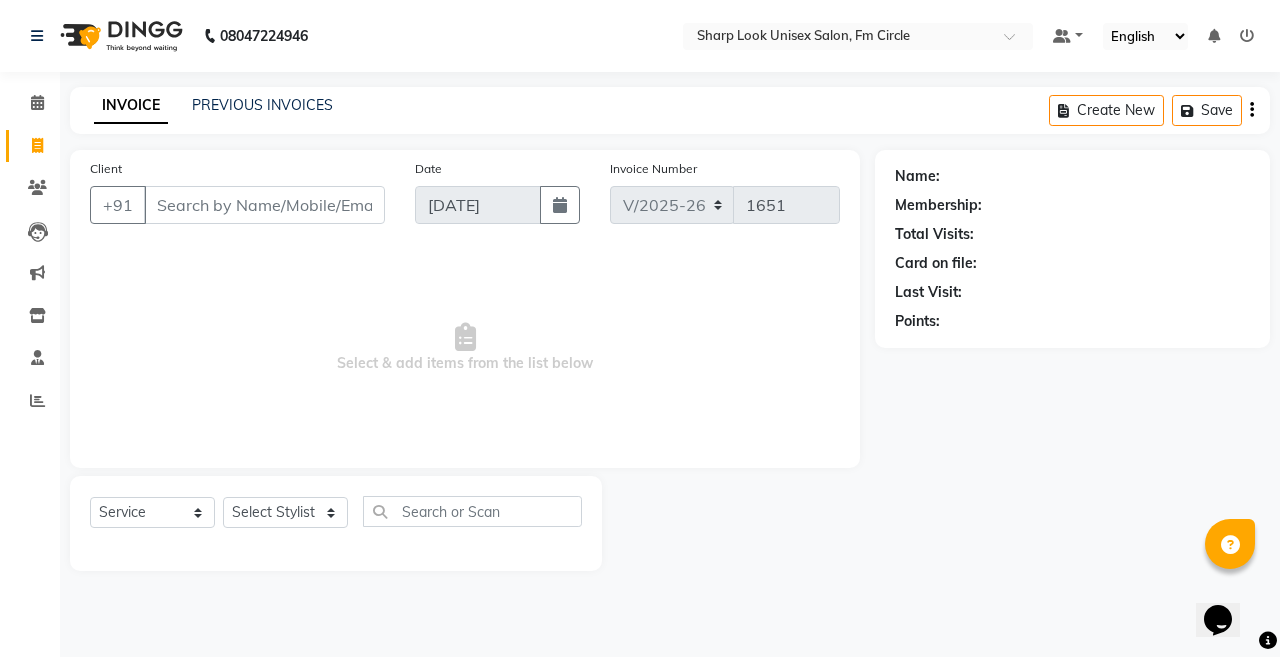 click on "INVOICE PREVIOUS INVOICES Create New   Save" 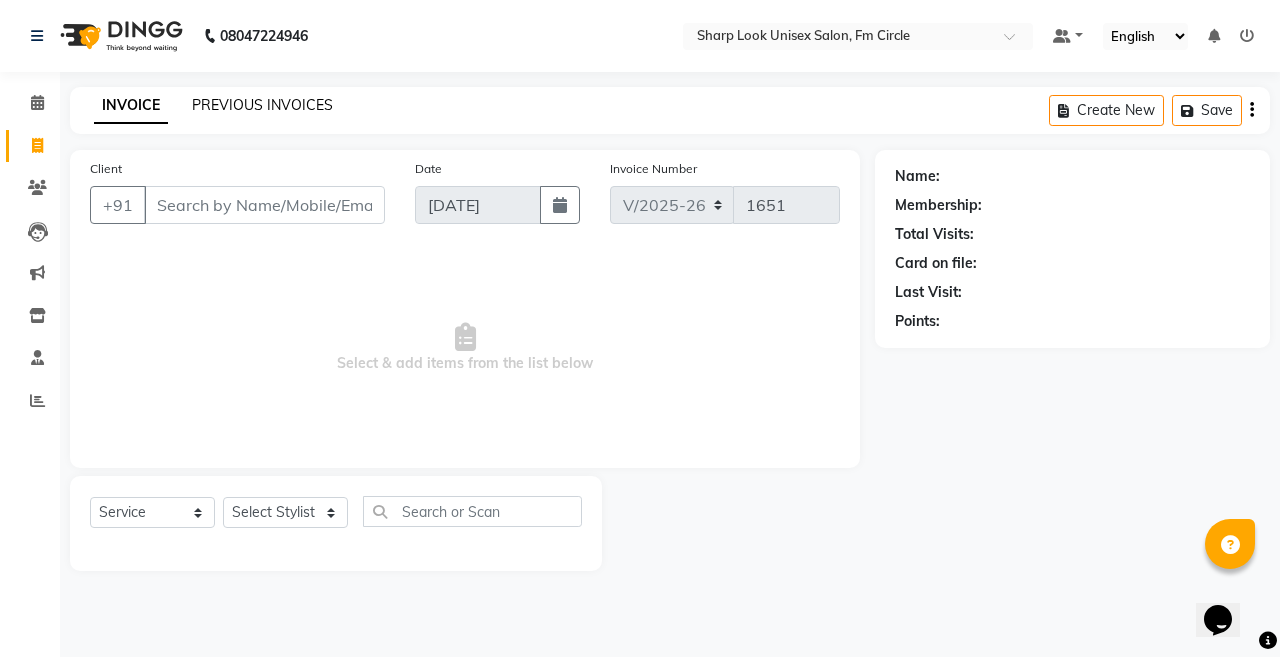 click on "PREVIOUS INVOICES" 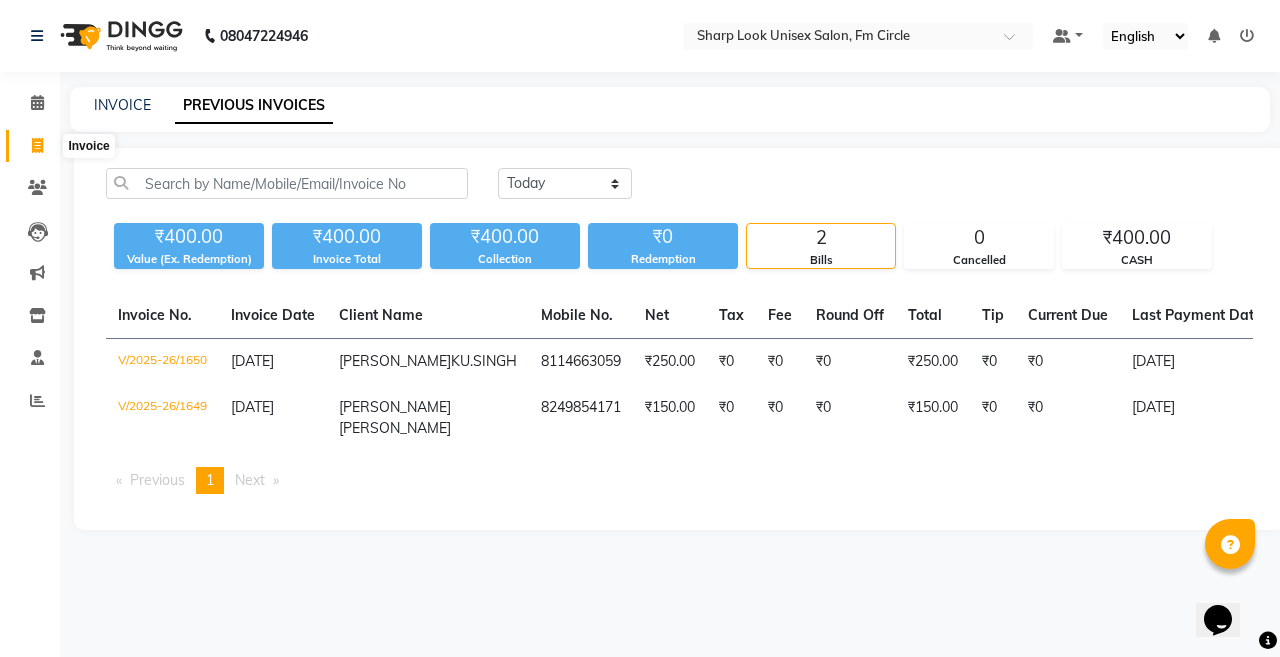click 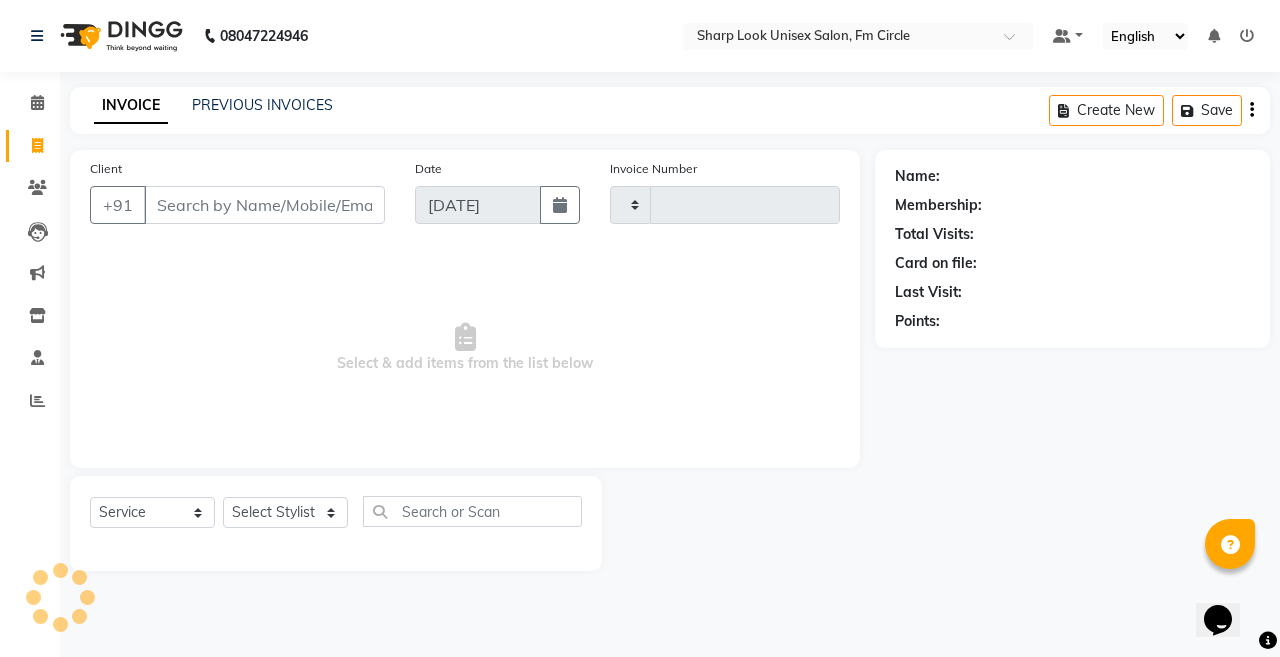 type on "1651" 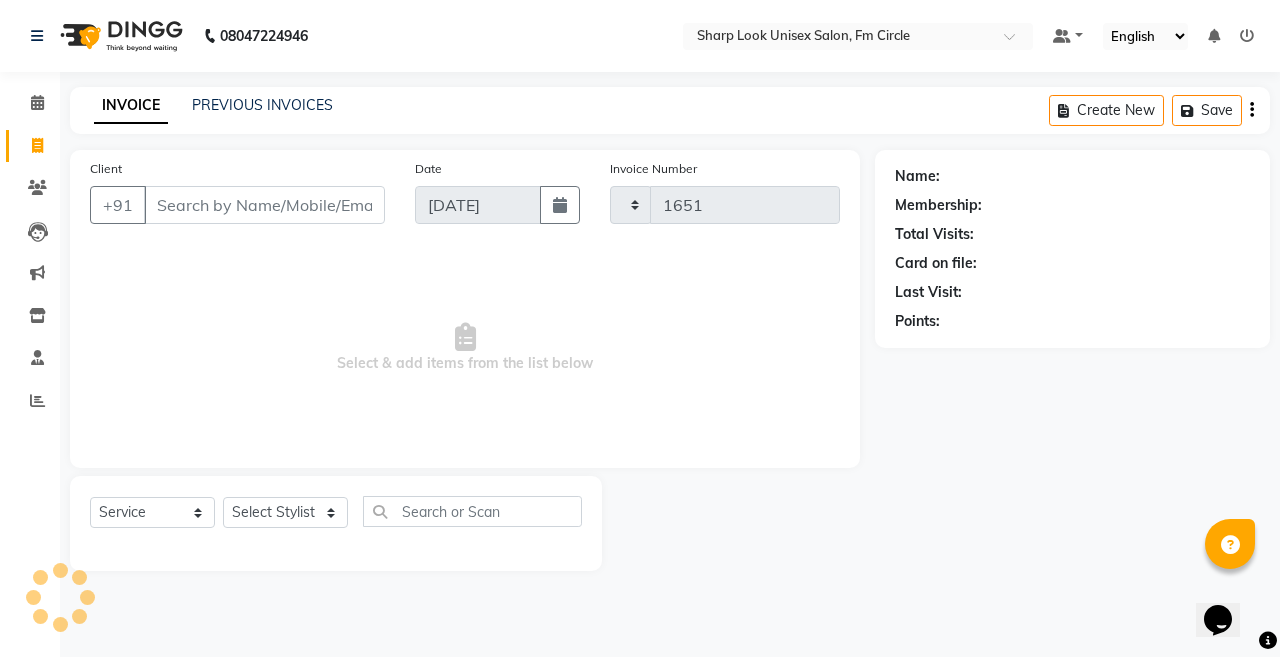 select on "804" 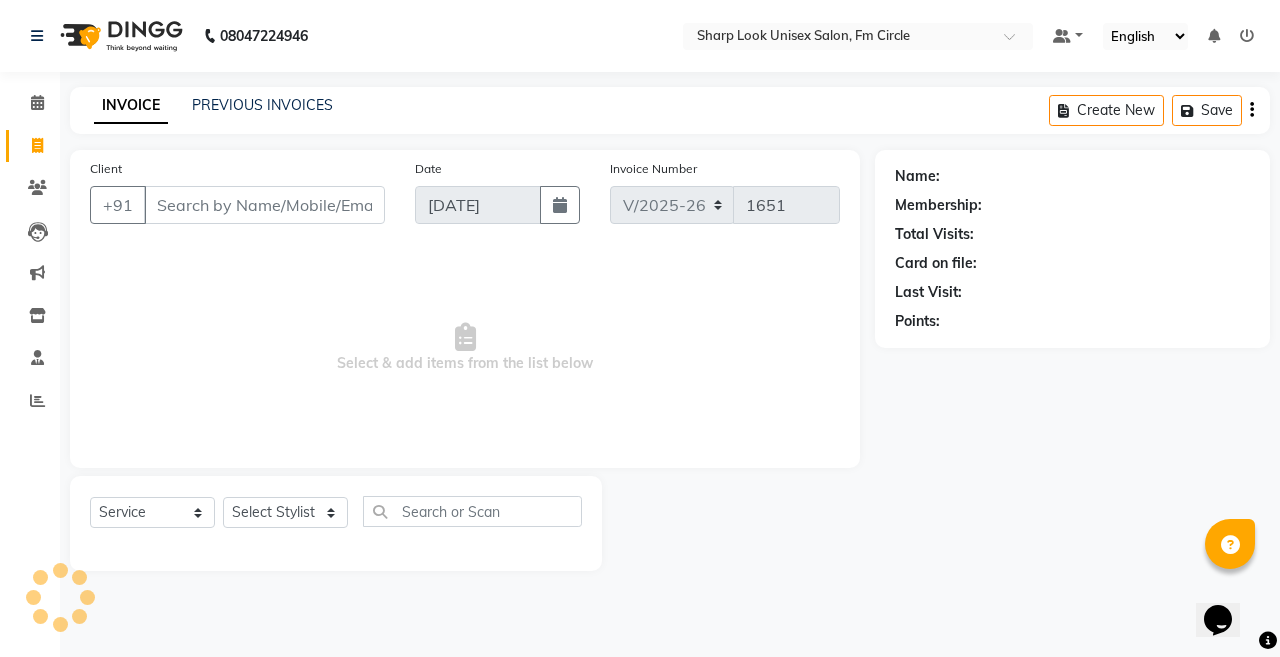 click on "Client" at bounding box center [264, 205] 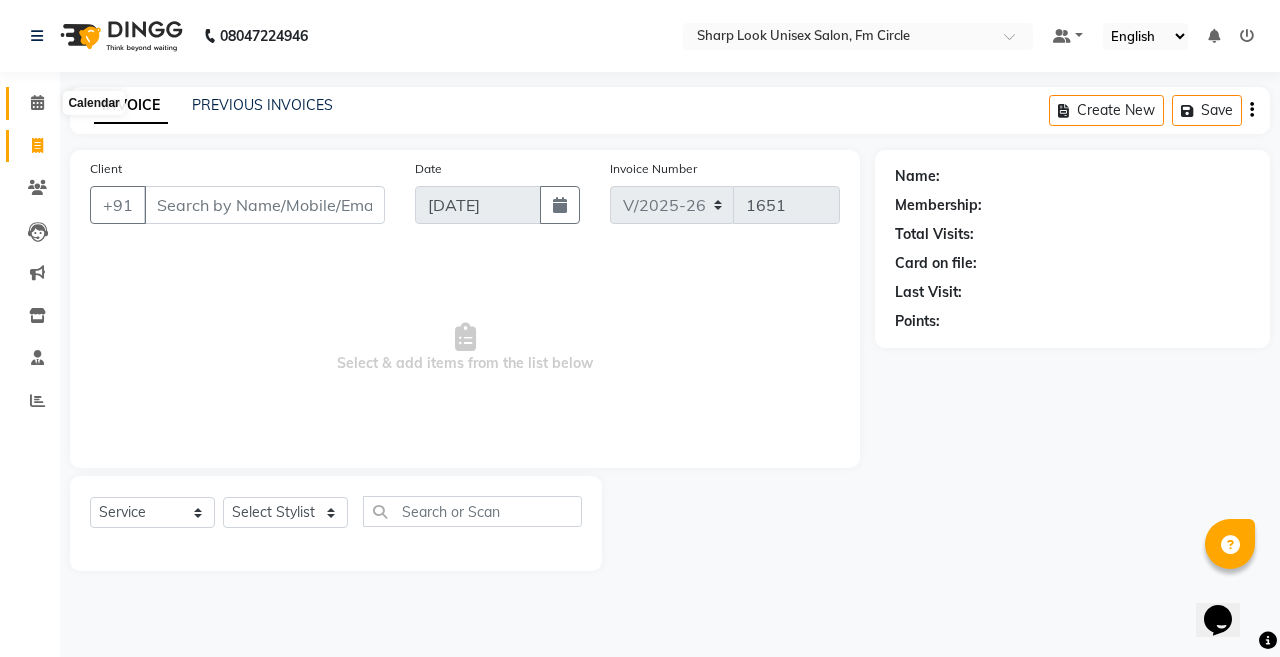 click 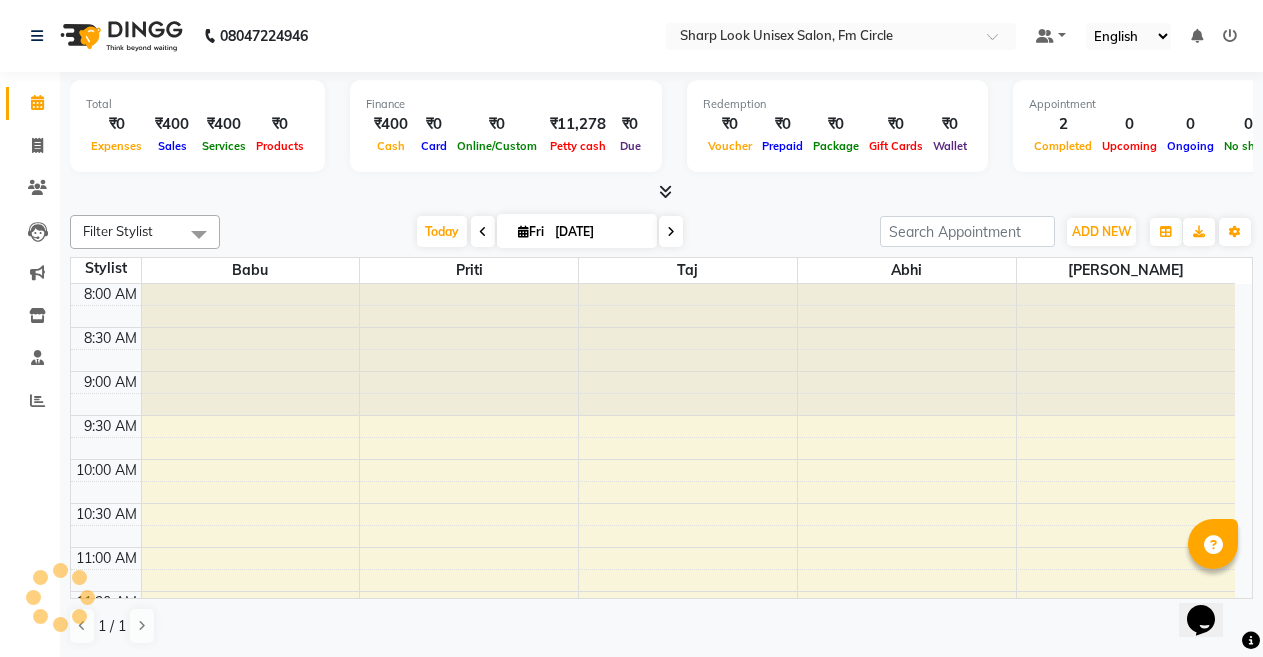 scroll, scrollTop: 0, scrollLeft: 0, axis: both 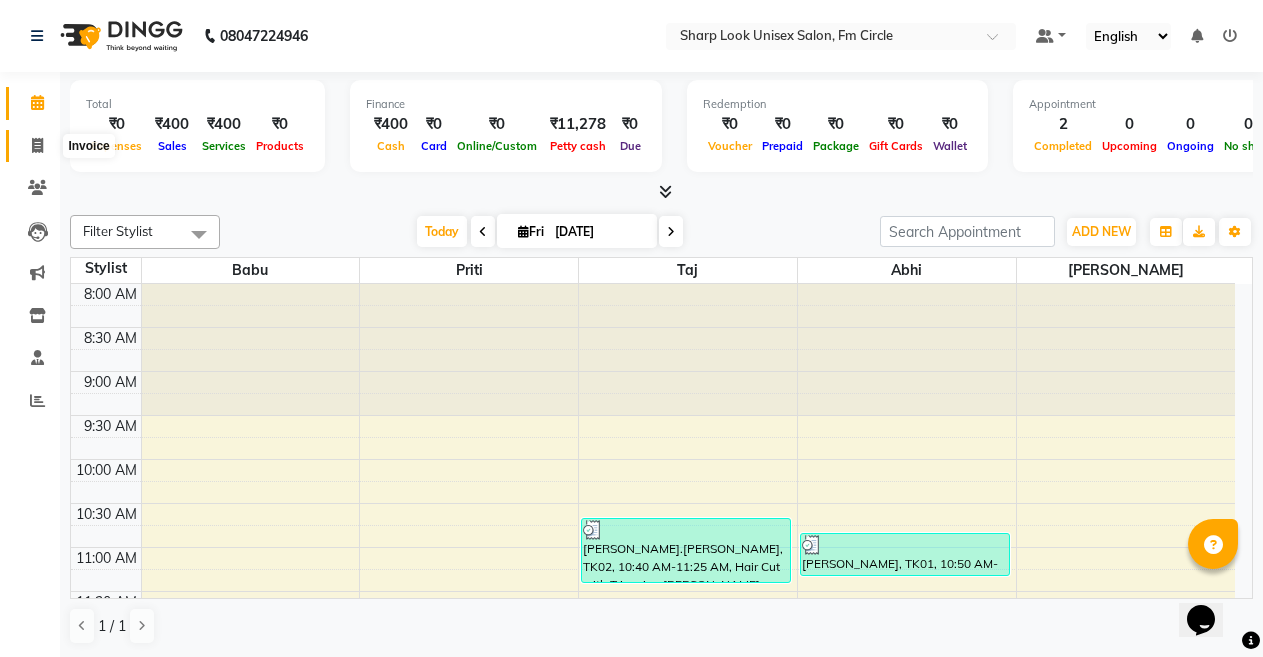 click 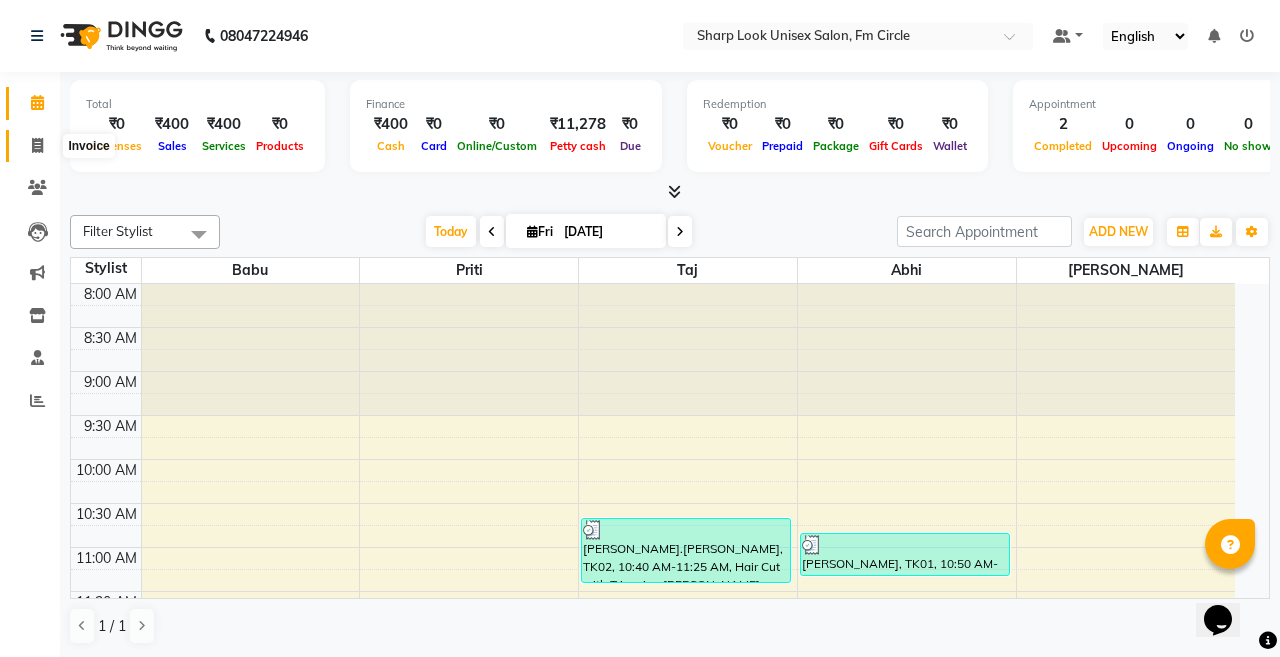 select on "service" 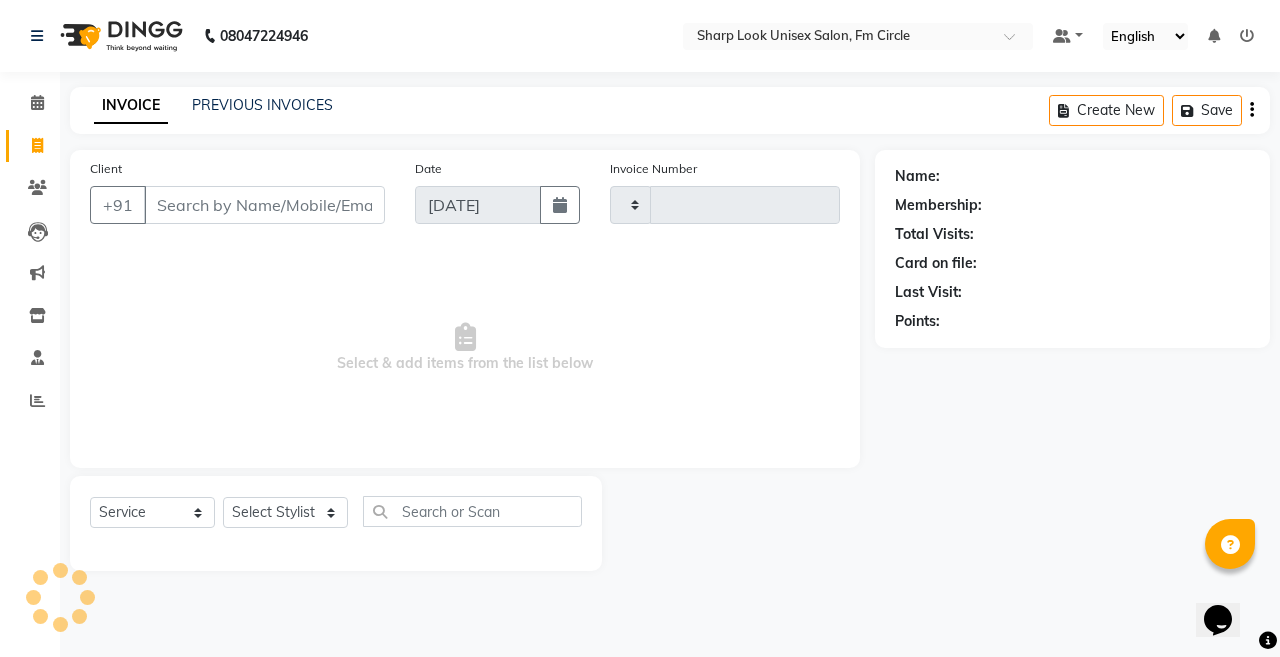 type on "1651" 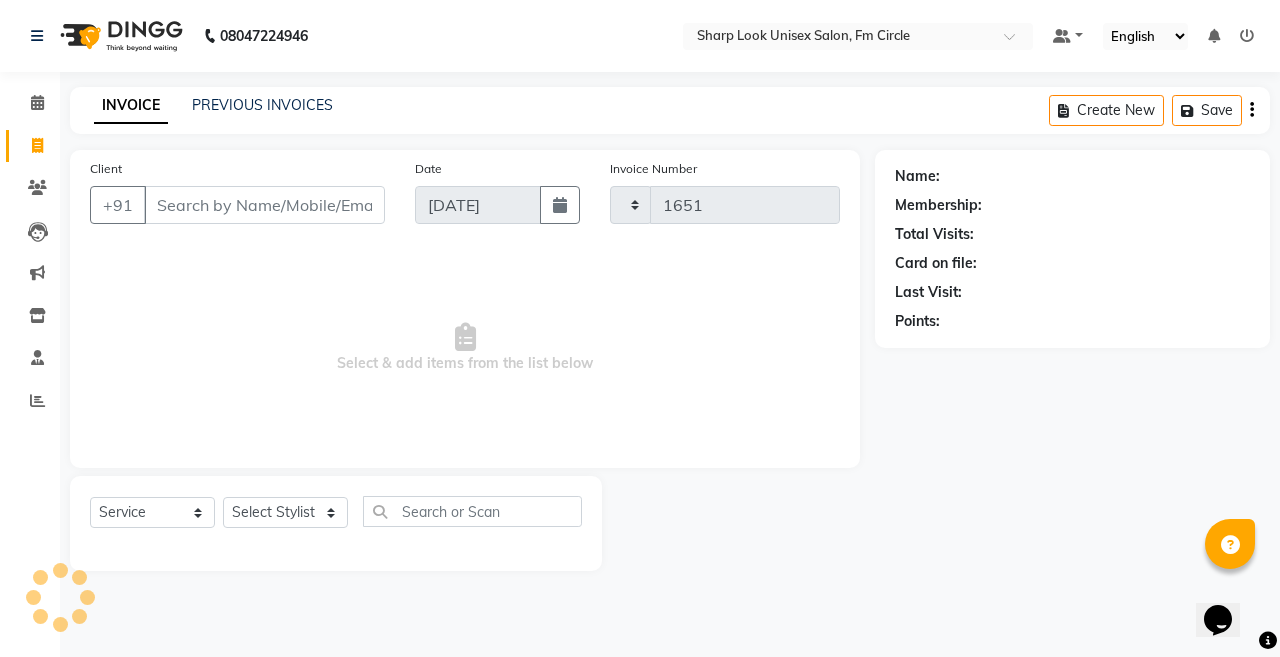 select on "804" 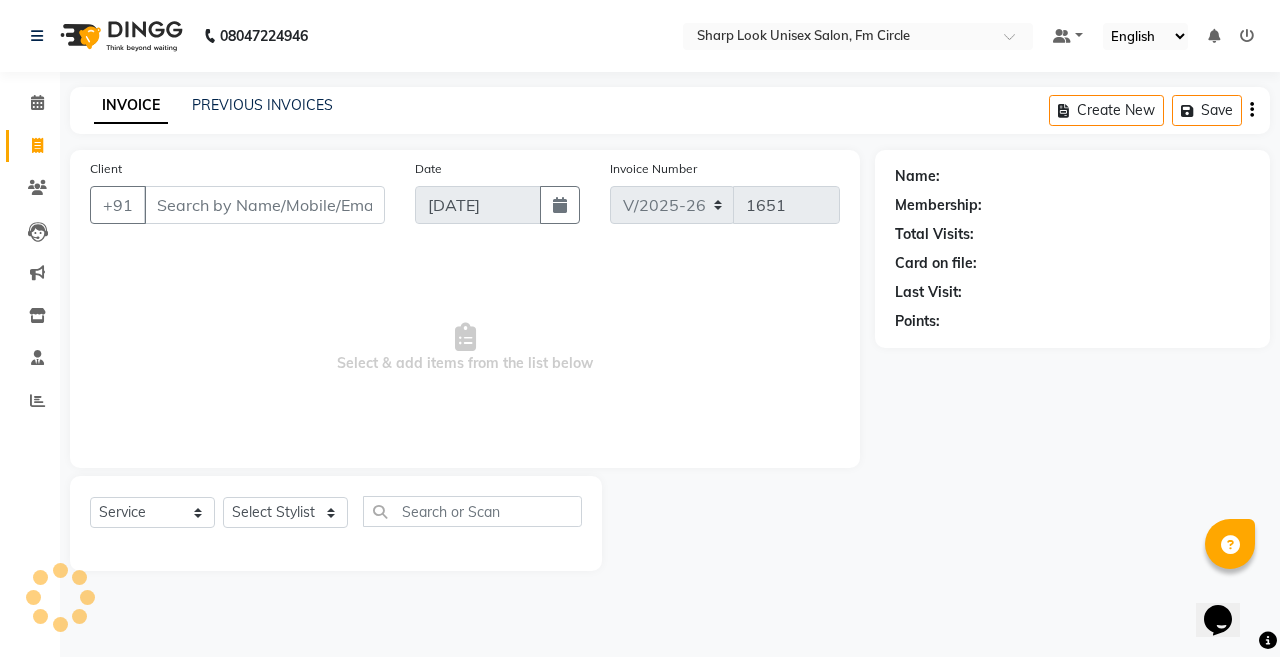 click on "Client" at bounding box center [264, 205] 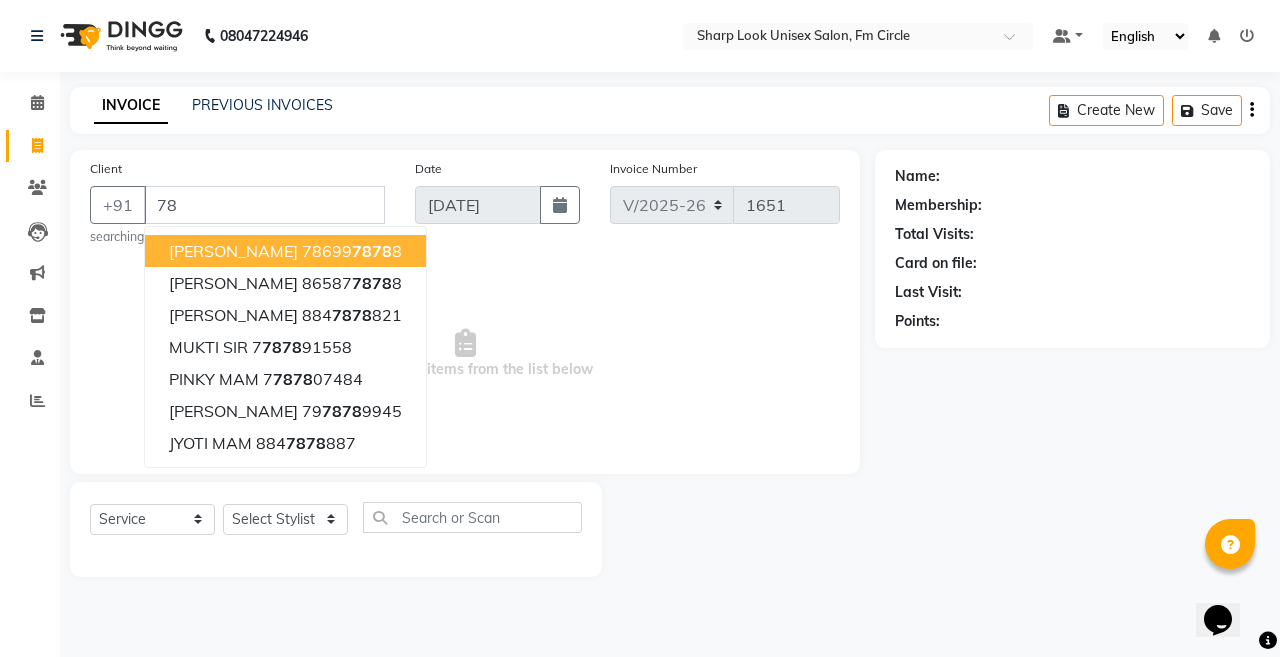 type on "7" 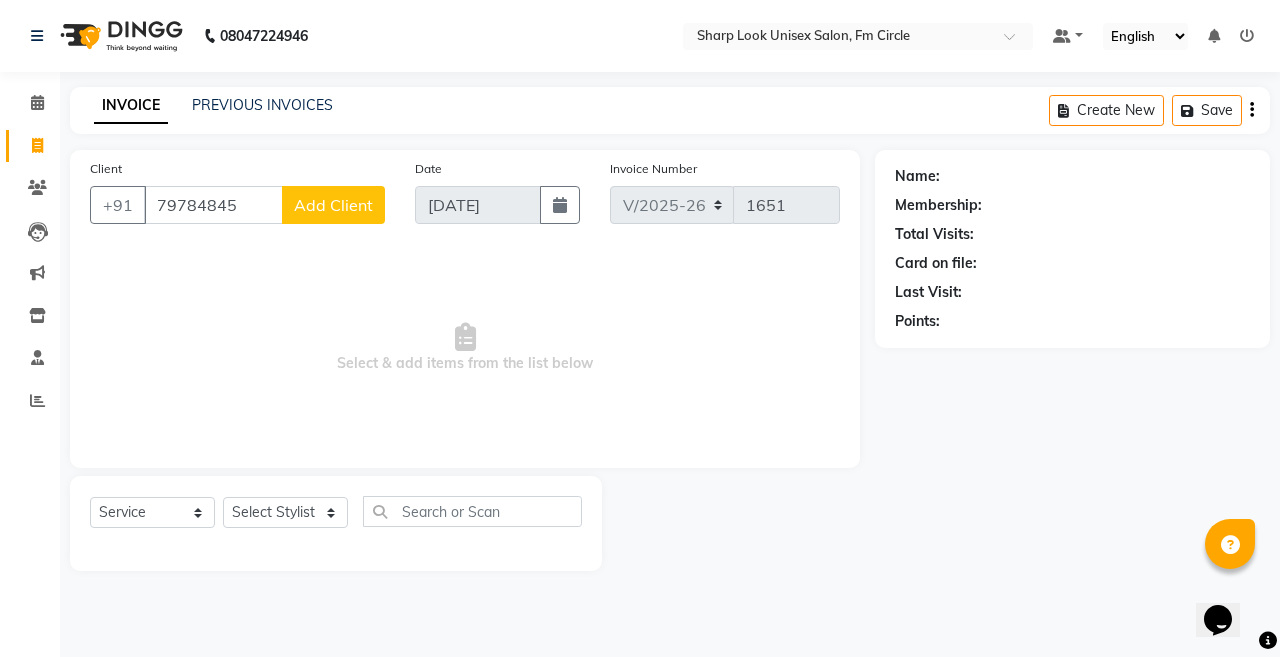 click on "79784845" at bounding box center [213, 205] 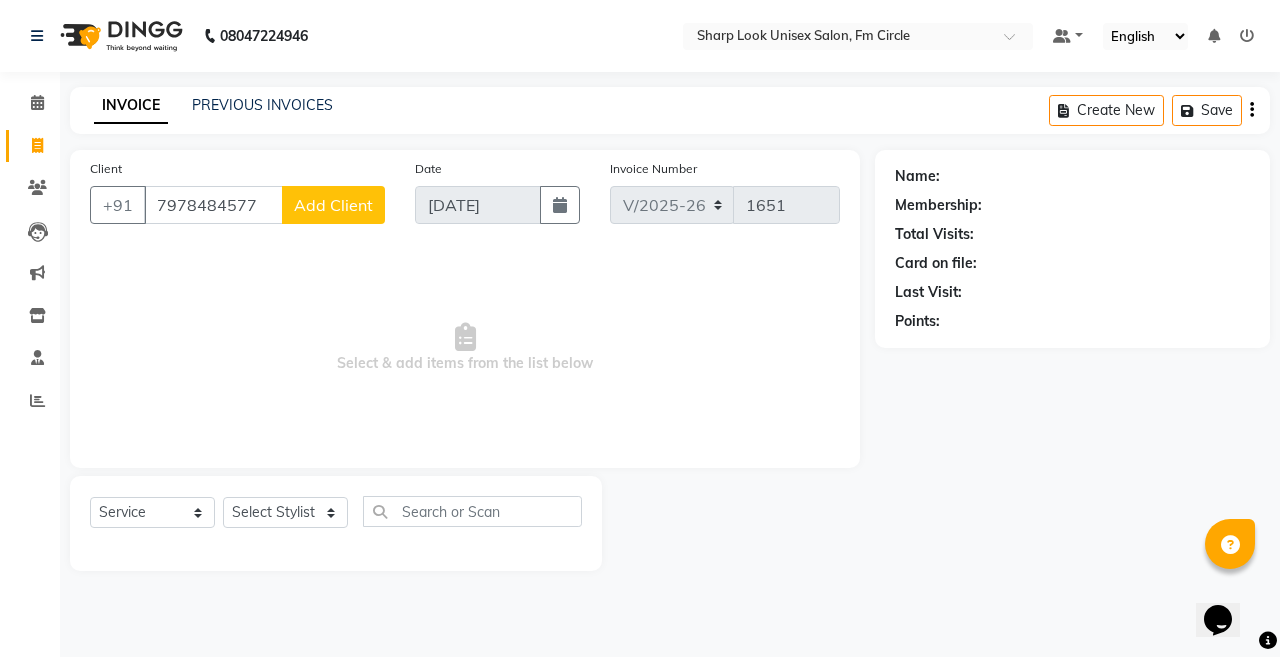 type on "7978484577" 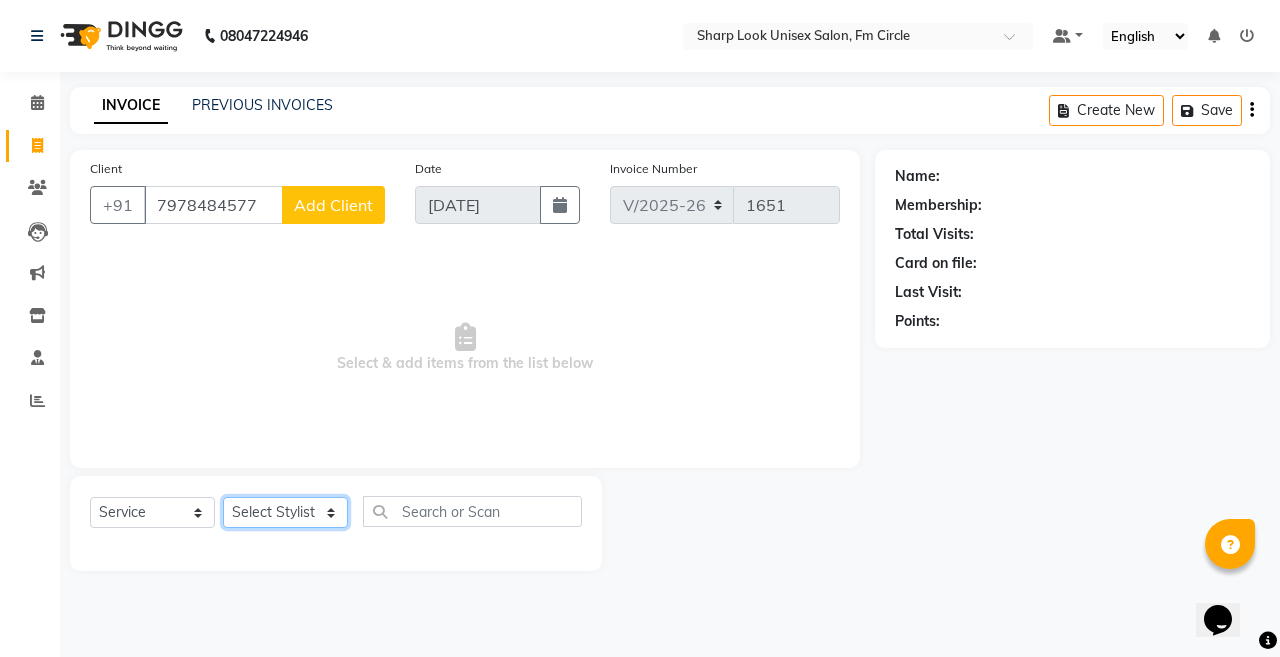 click on "Select Stylist Abhi Admin Babu [PERSON_NAME]  [PERSON_NAME] [PERSON_NAME]" 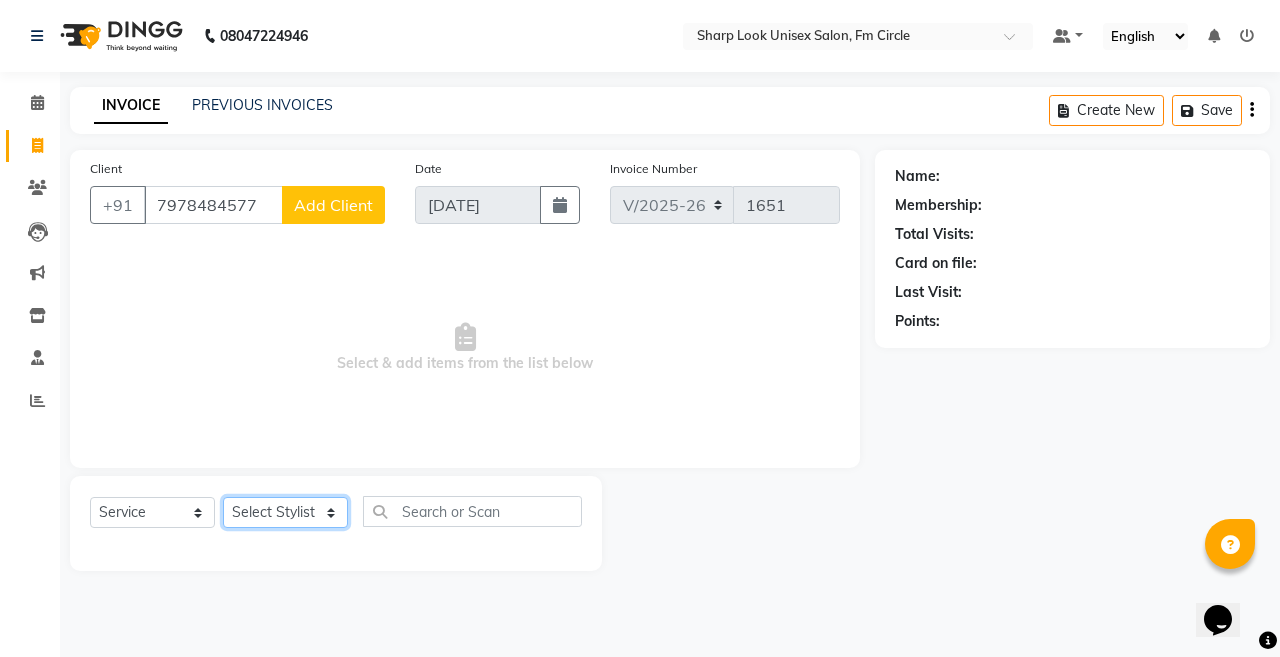 select on "70642" 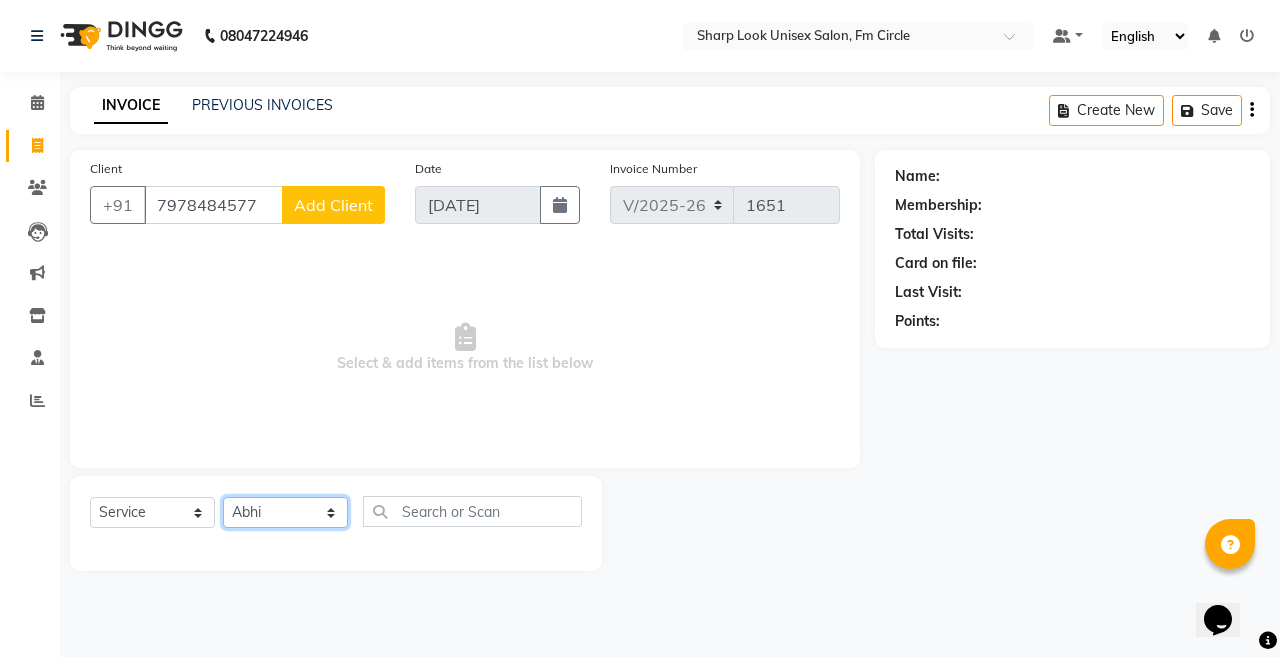 click on "Select Stylist Abhi Admin Babu [PERSON_NAME]  [PERSON_NAME] [PERSON_NAME]" 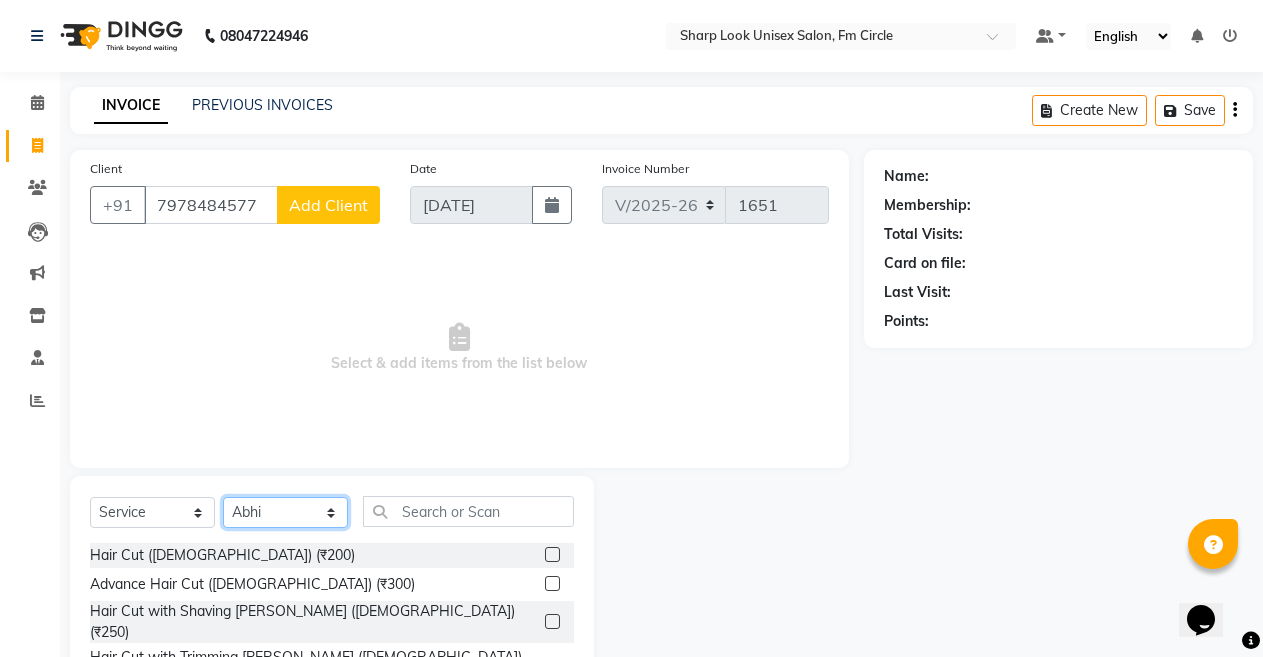 scroll, scrollTop: 144, scrollLeft: 0, axis: vertical 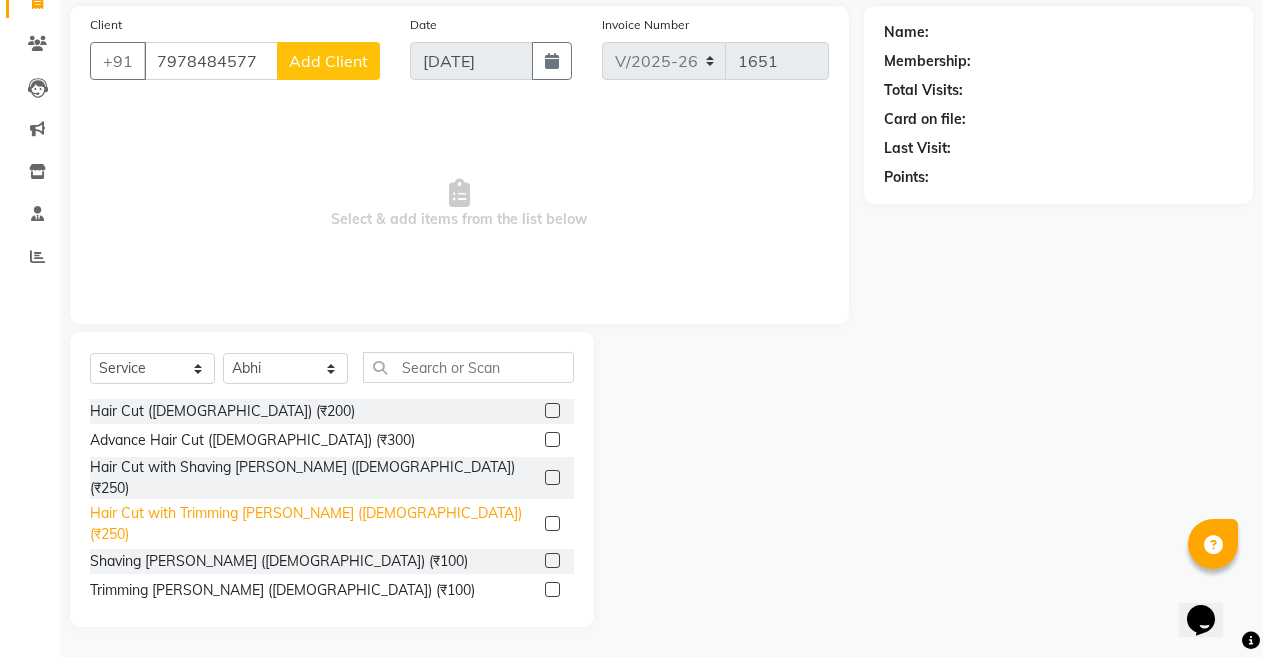 click on "Hair Cut with Trimming [PERSON_NAME] ([DEMOGRAPHIC_DATA]) (₹250)" 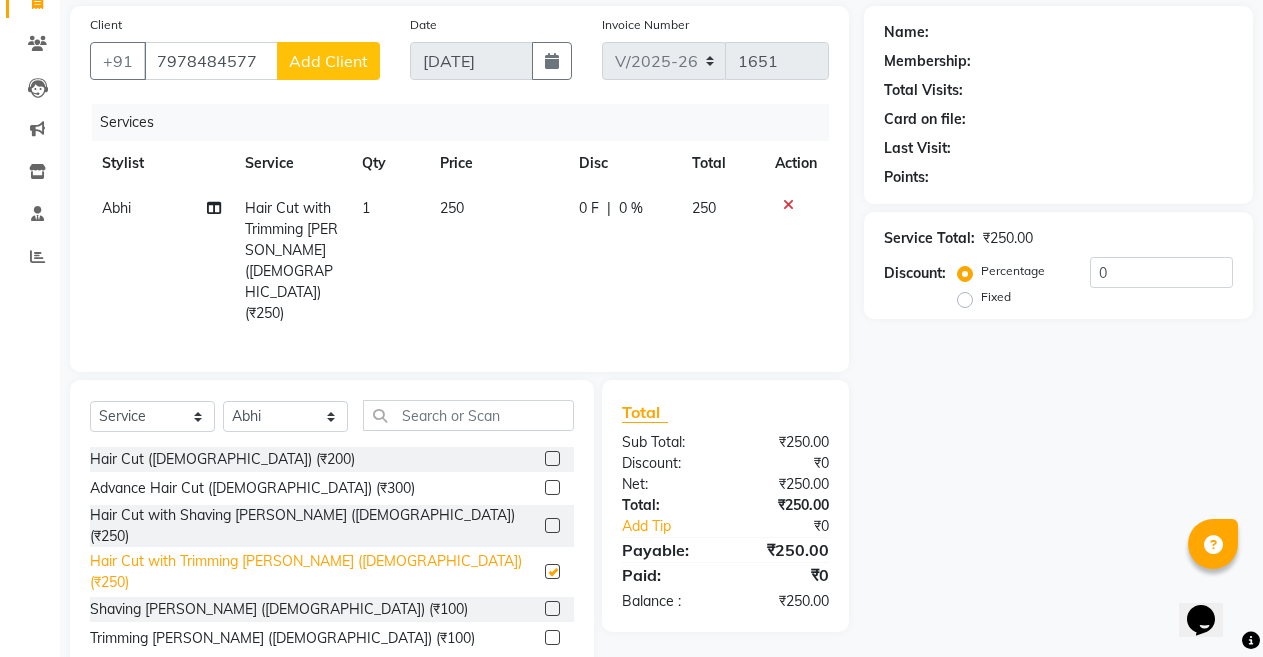 checkbox on "false" 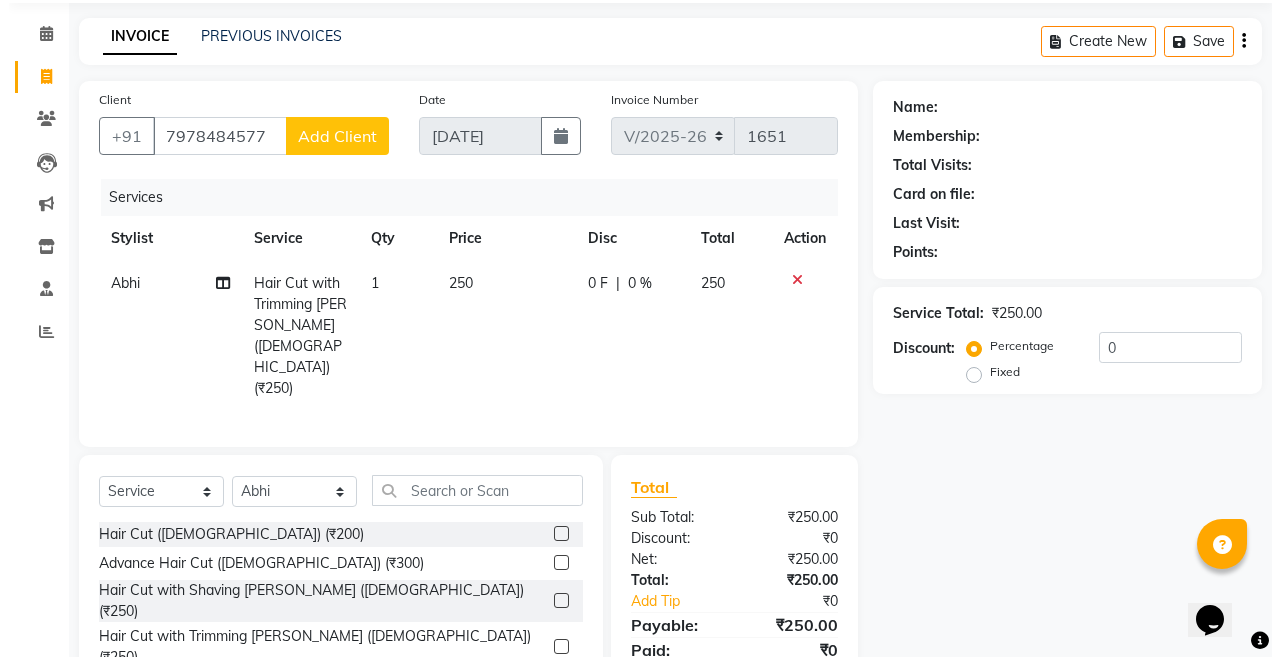 scroll, scrollTop: 0, scrollLeft: 0, axis: both 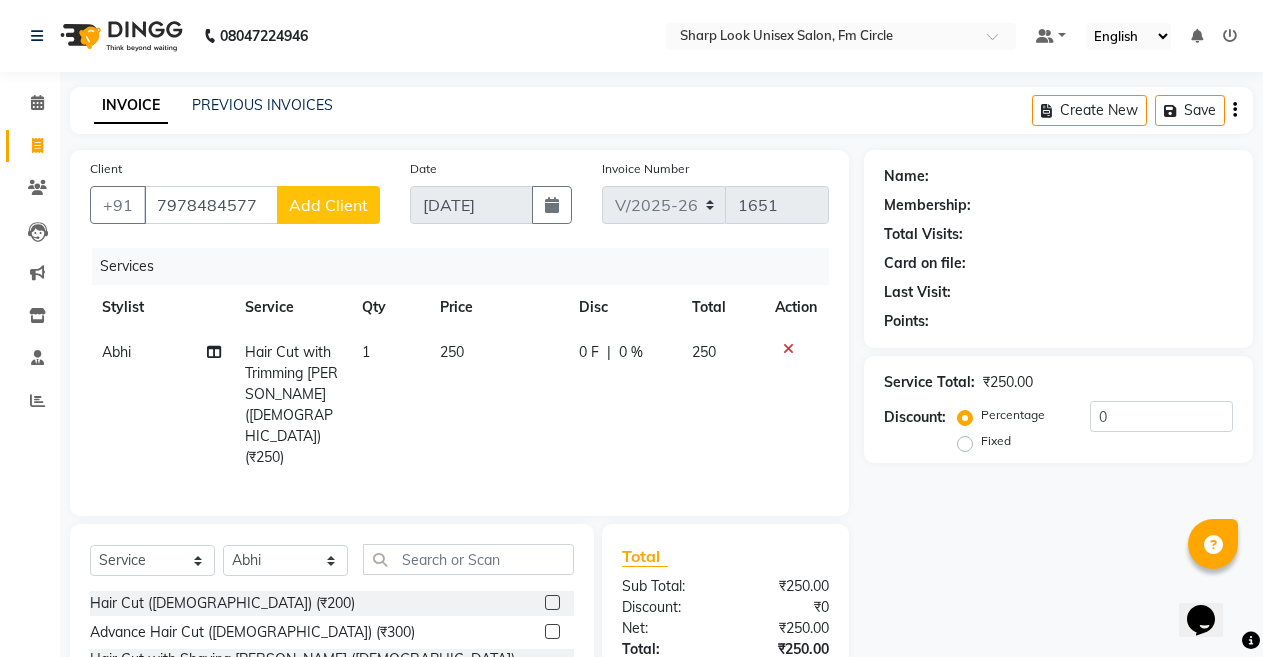 click on "Add Client" 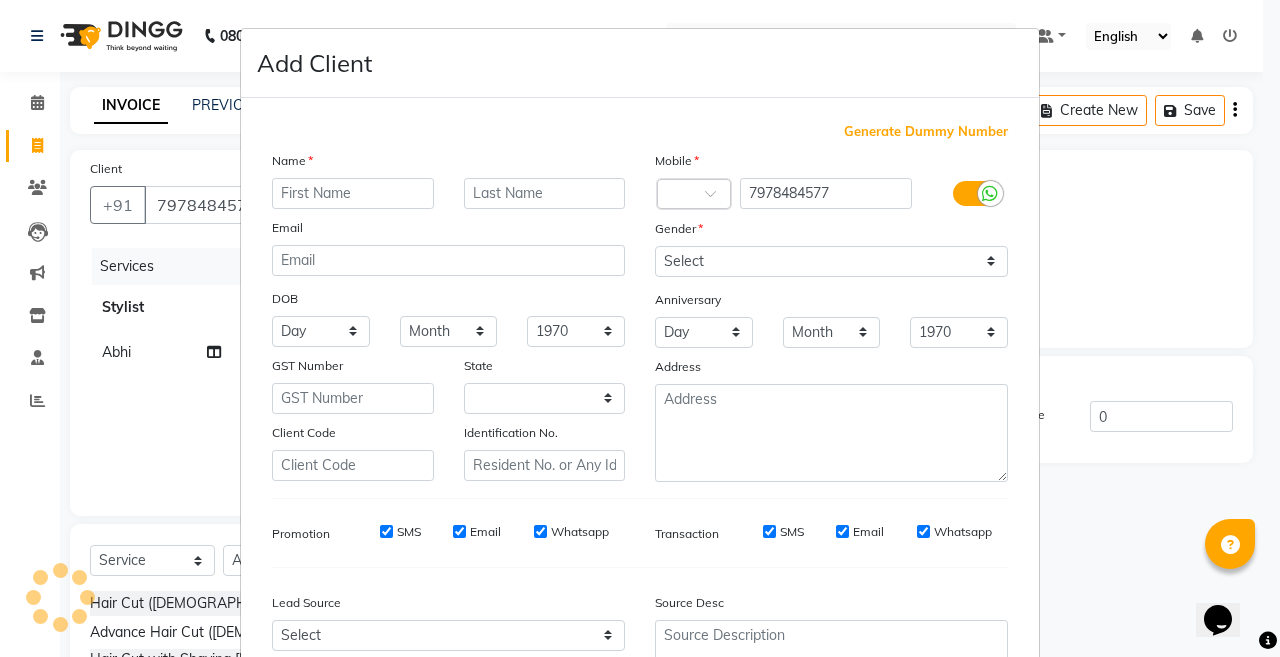 select on "29" 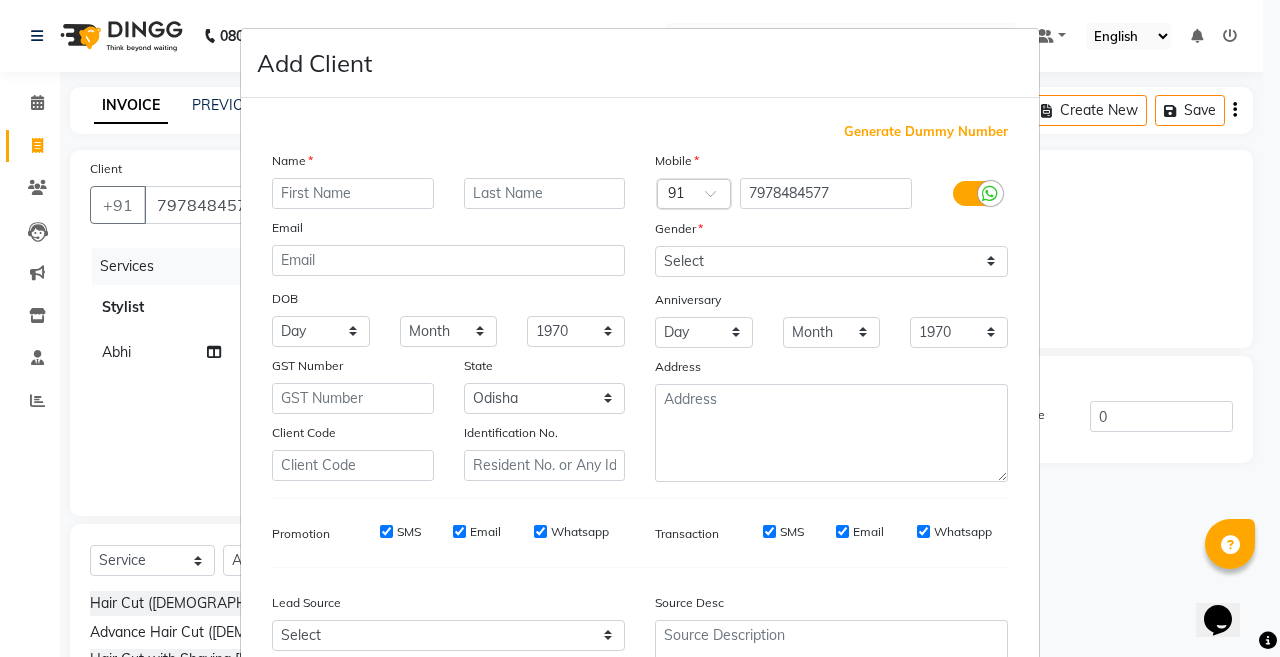 click at bounding box center (353, 193) 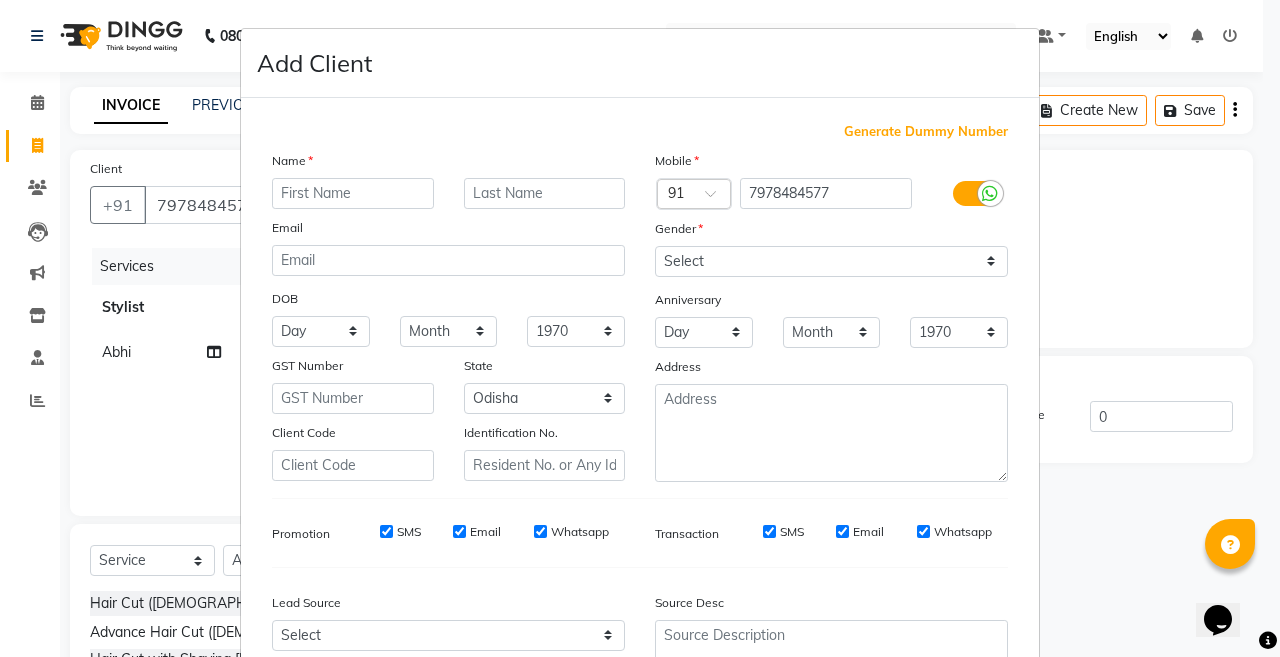 click at bounding box center [353, 193] 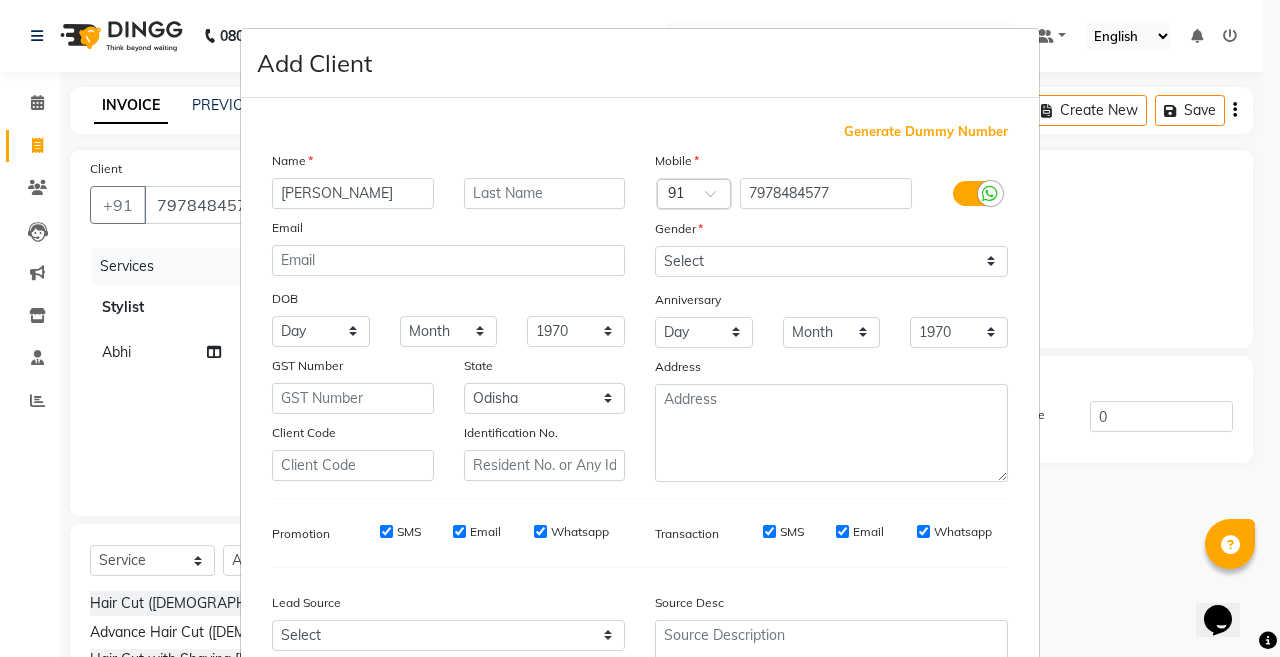 type on "[PERSON_NAME]" 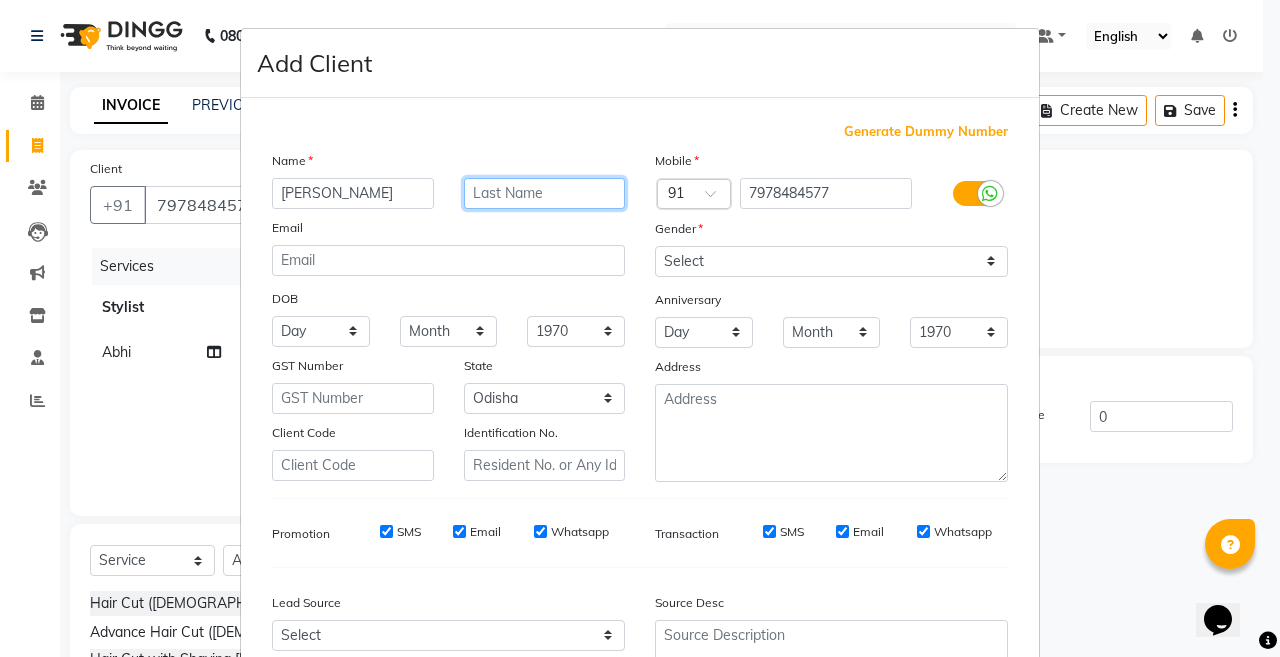 click at bounding box center [545, 193] 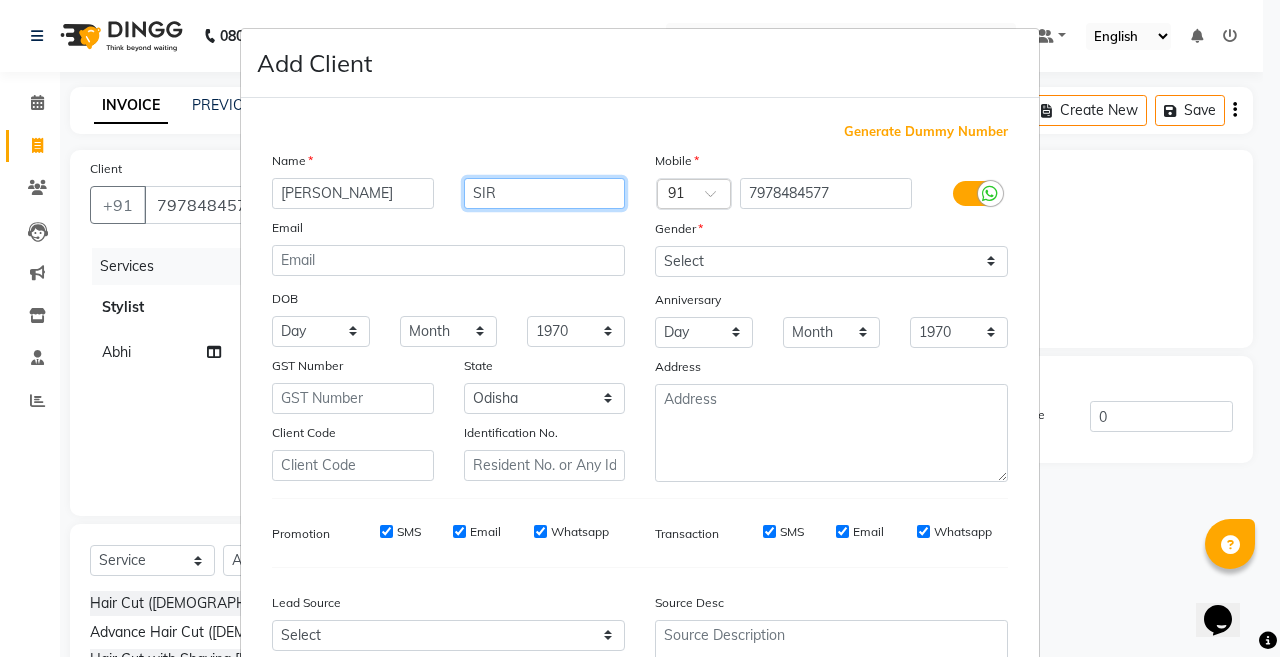 type on "SIR" 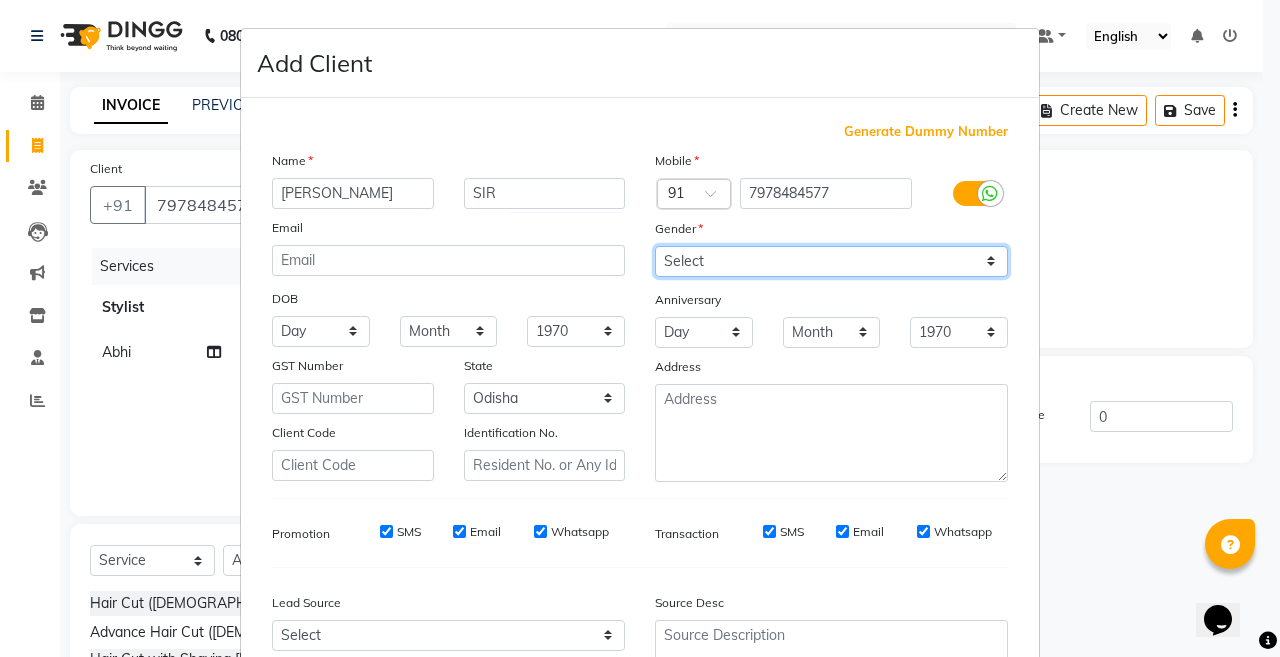 click on "Select [DEMOGRAPHIC_DATA] [DEMOGRAPHIC_DATA] Other Prefer Not To Say" at bounding box center [831, 261] 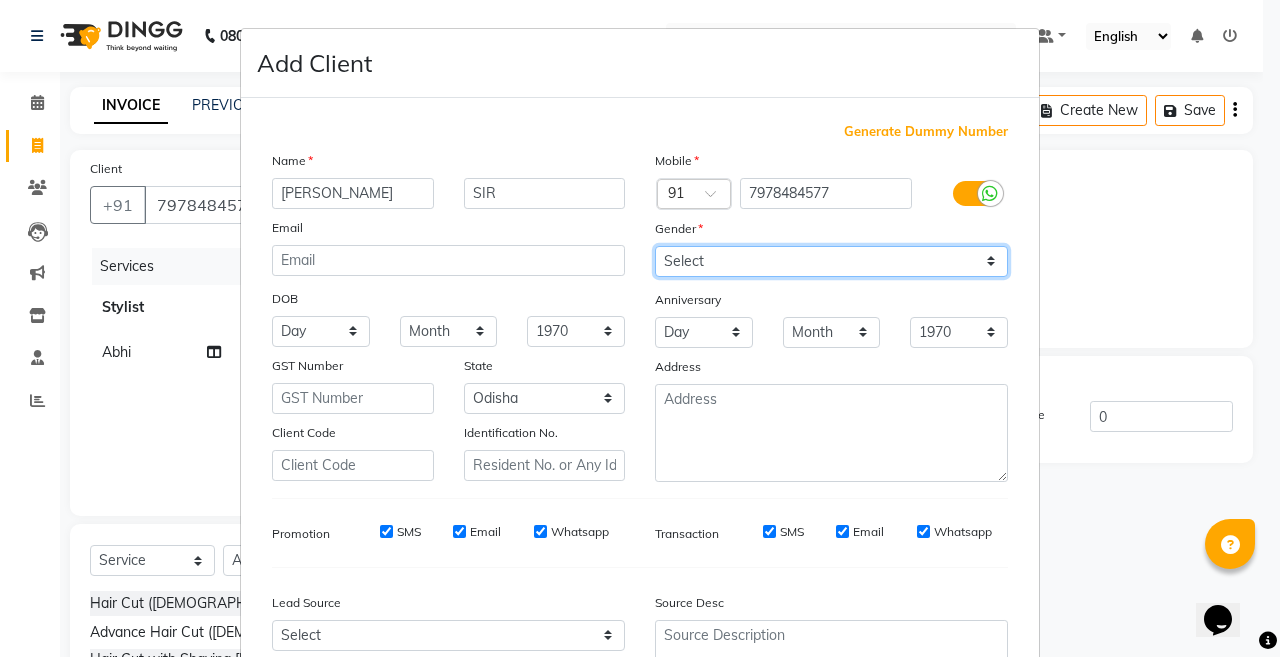 select on "[DEMOGRAPHIC_DATA]" 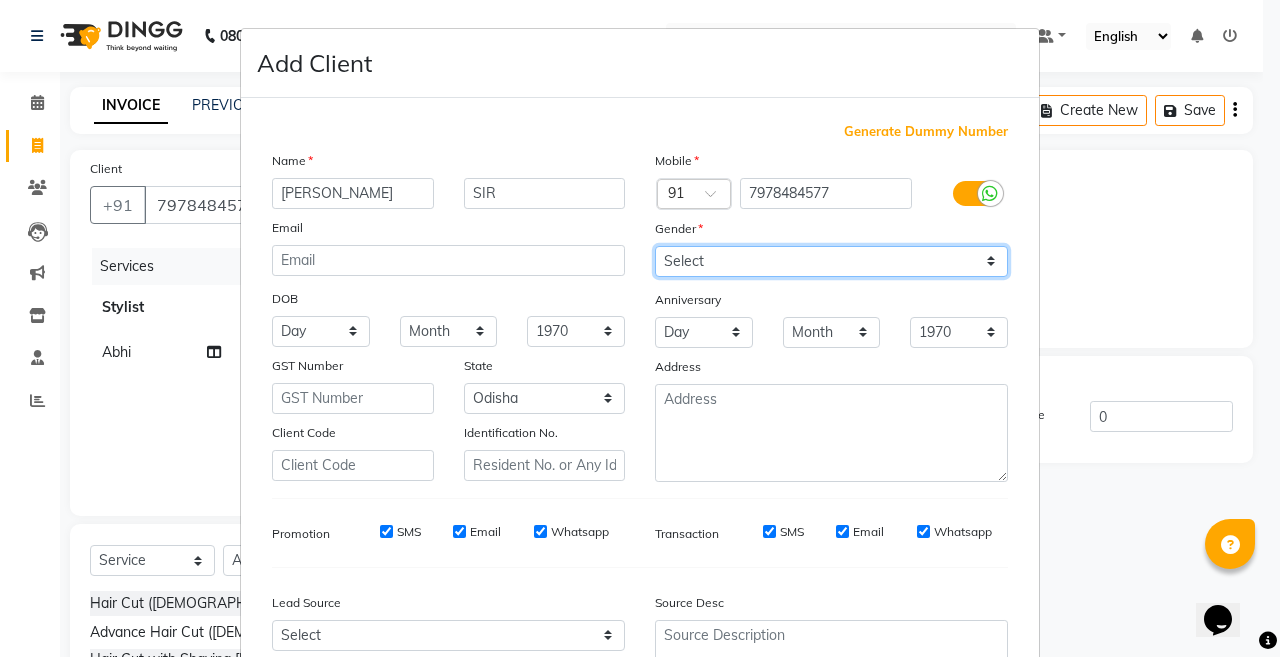 click on "Select [DEMOGRAPHIC_DATA] [DEMOGRAPHIC_DATA] Other Prefer Not To Say" at bounding box center [831, 261] 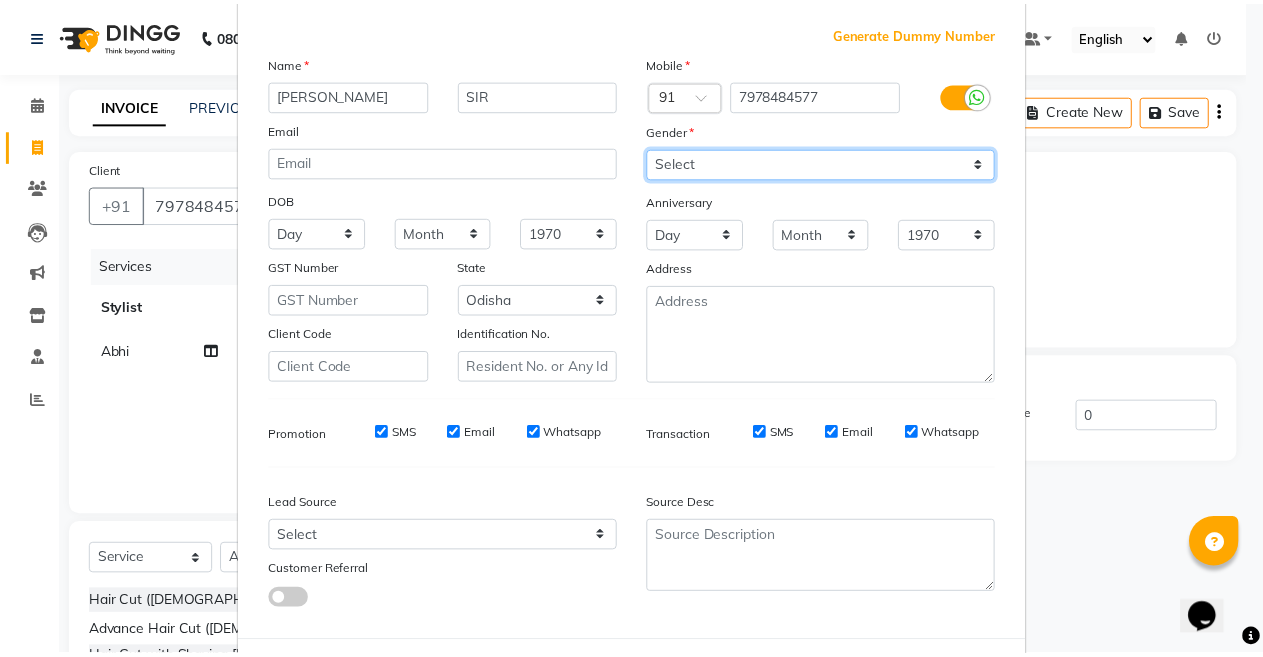 scroll, scrollTop: 192, scrollLeft: 0, axis: vertical 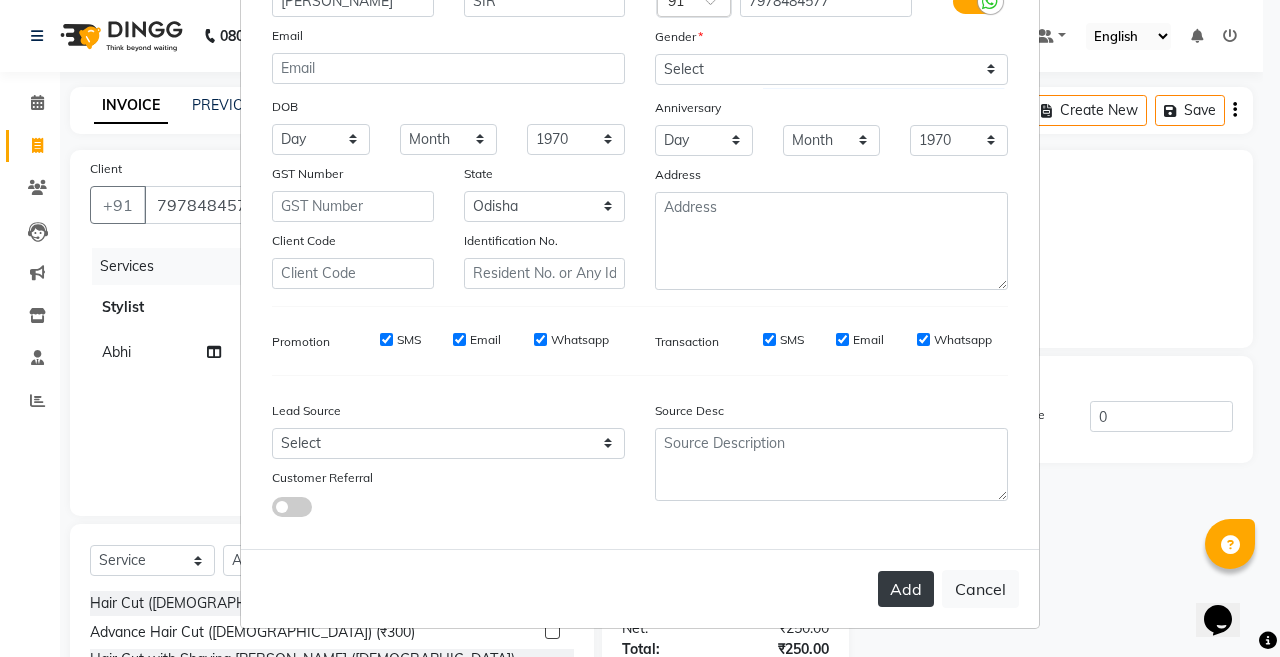 click on "Add" at bounding box center (906, 589) 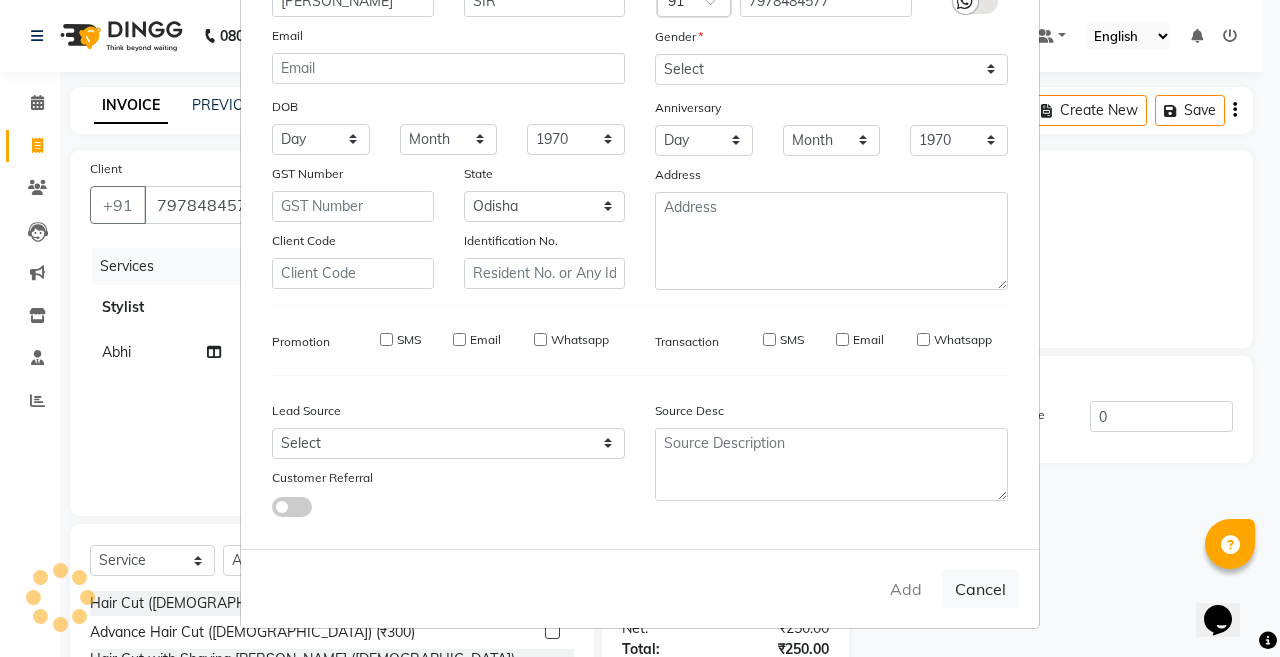 type 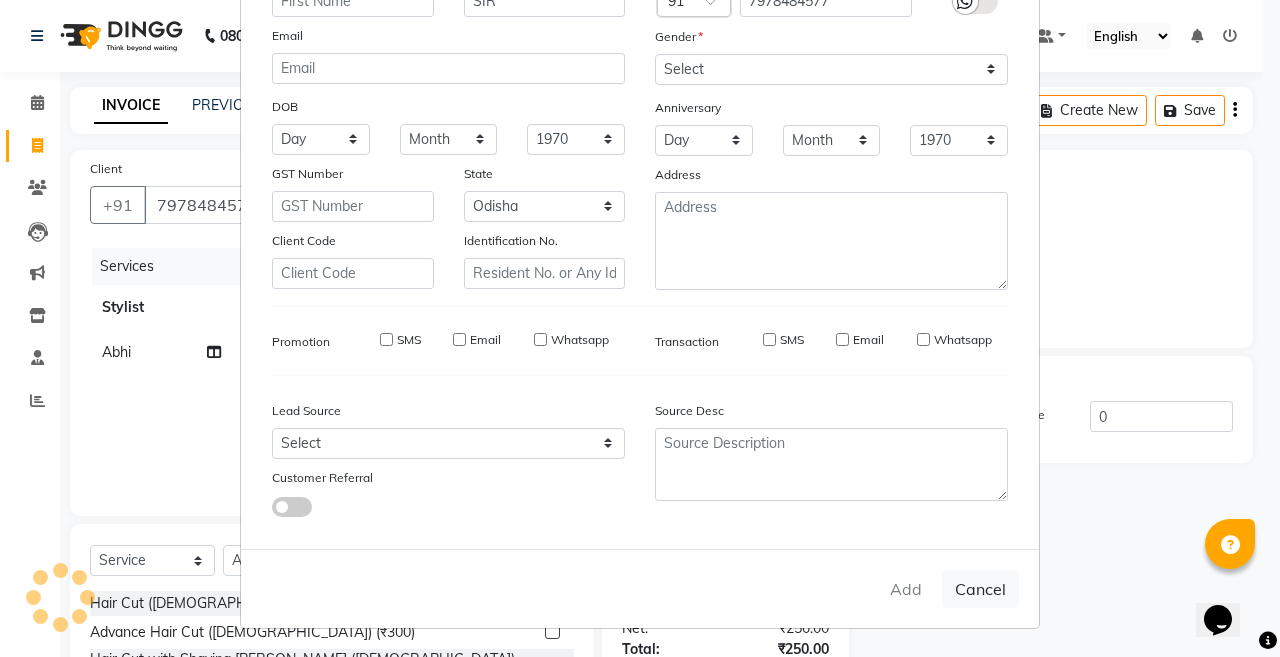 type 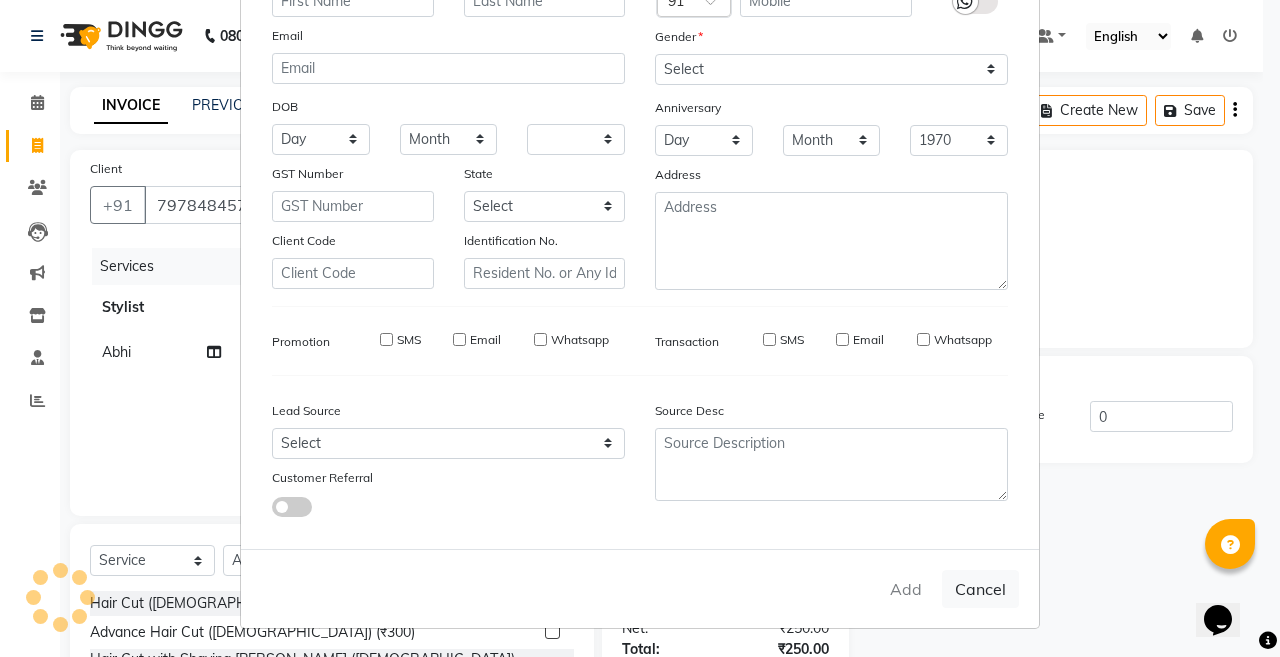 select 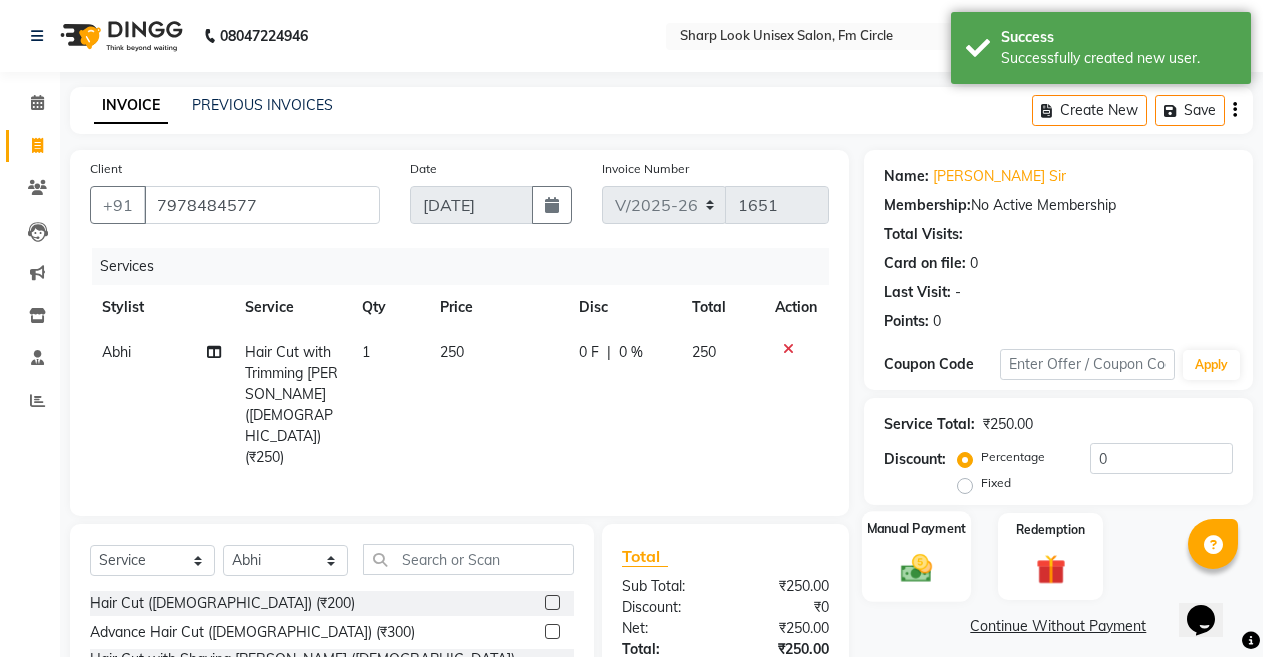 click on "Manual Payment" 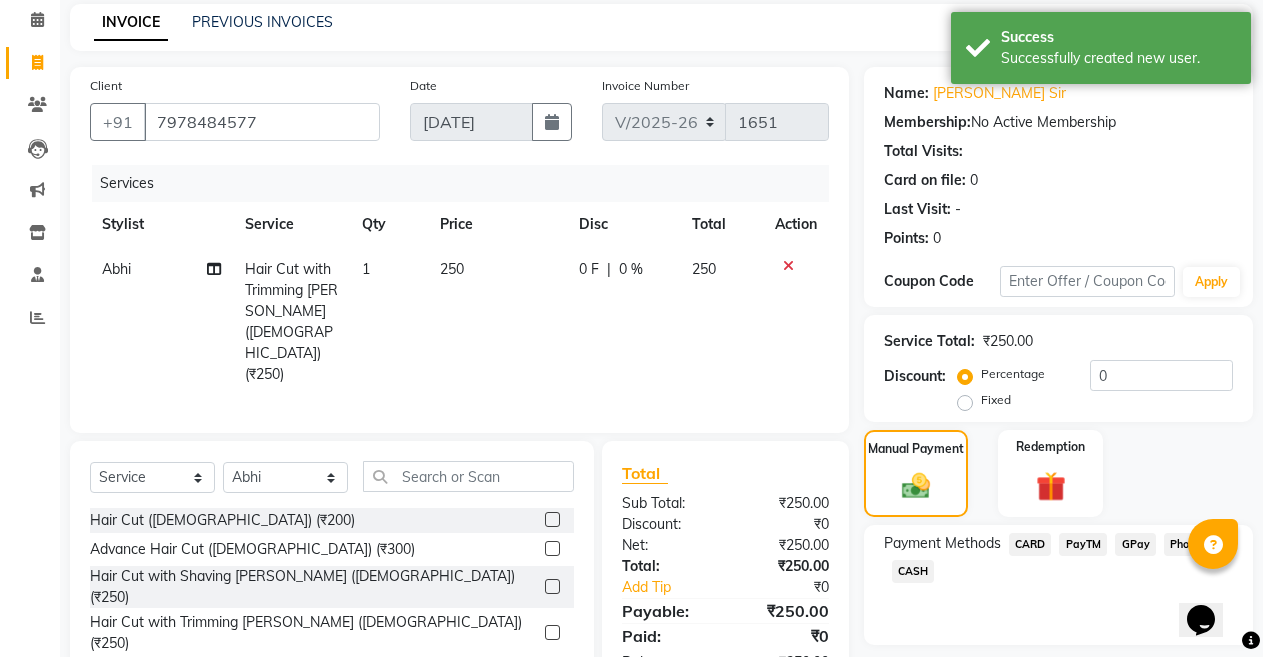 scroll, scrollTop: 167, scrollLeft: 0, axis: vertical 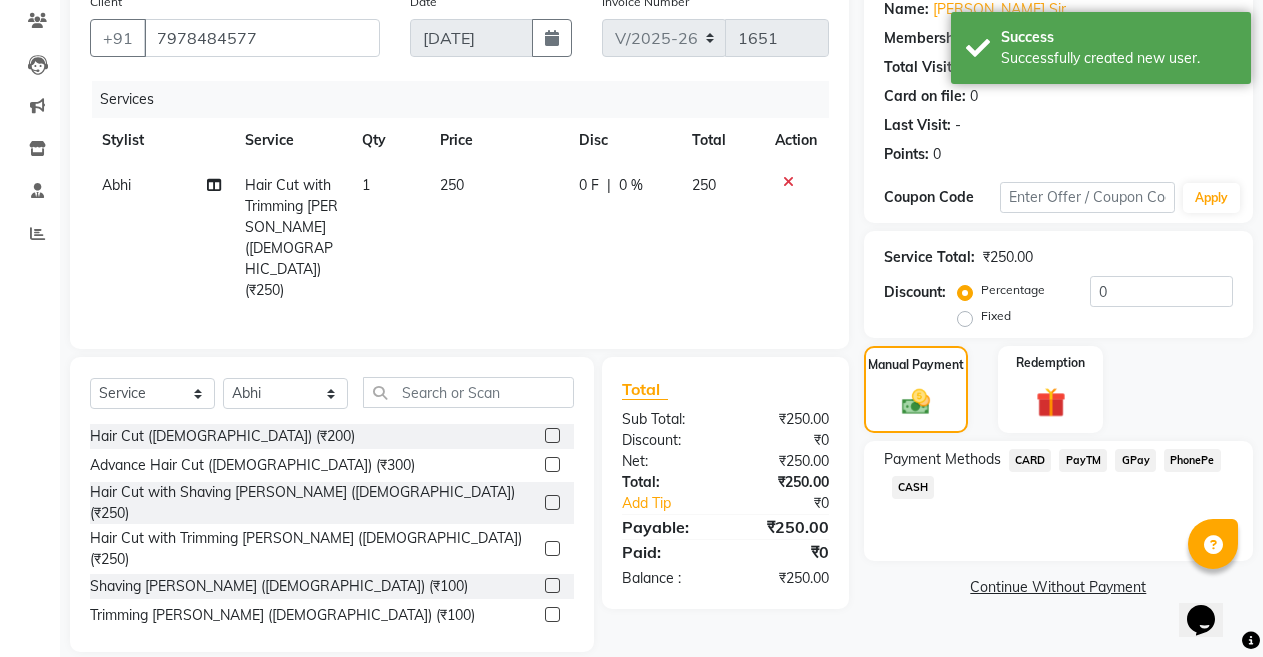 click on "PayTM" 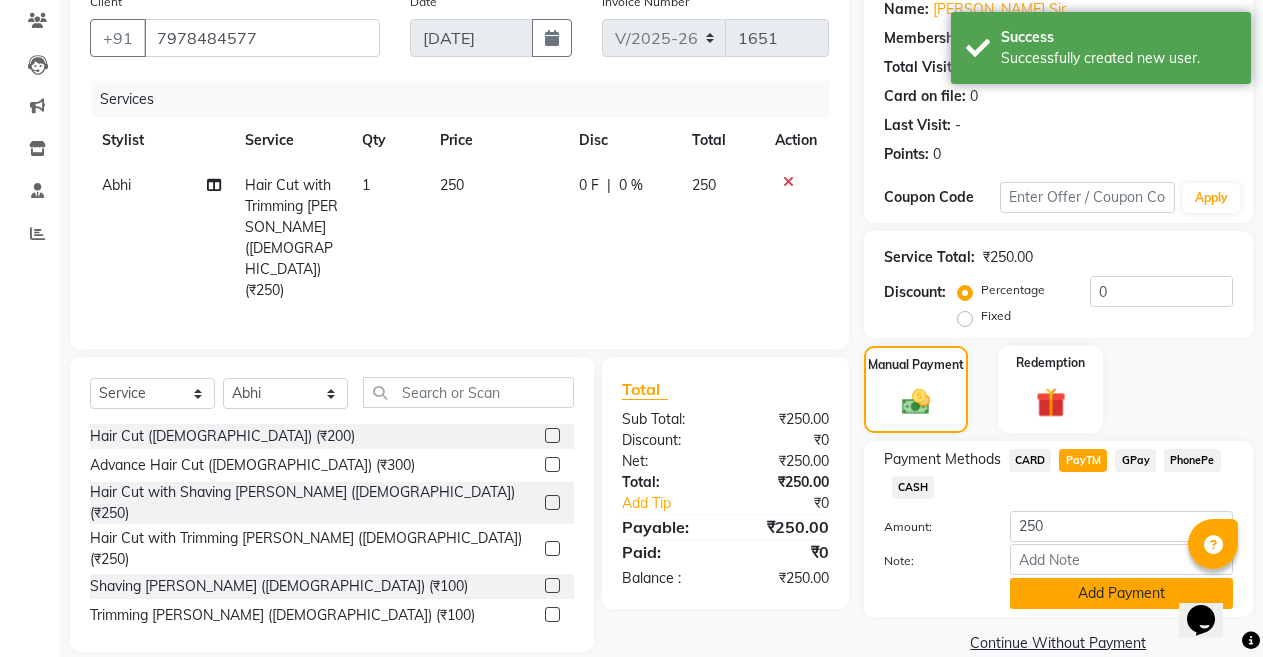 click on "Add Payment" 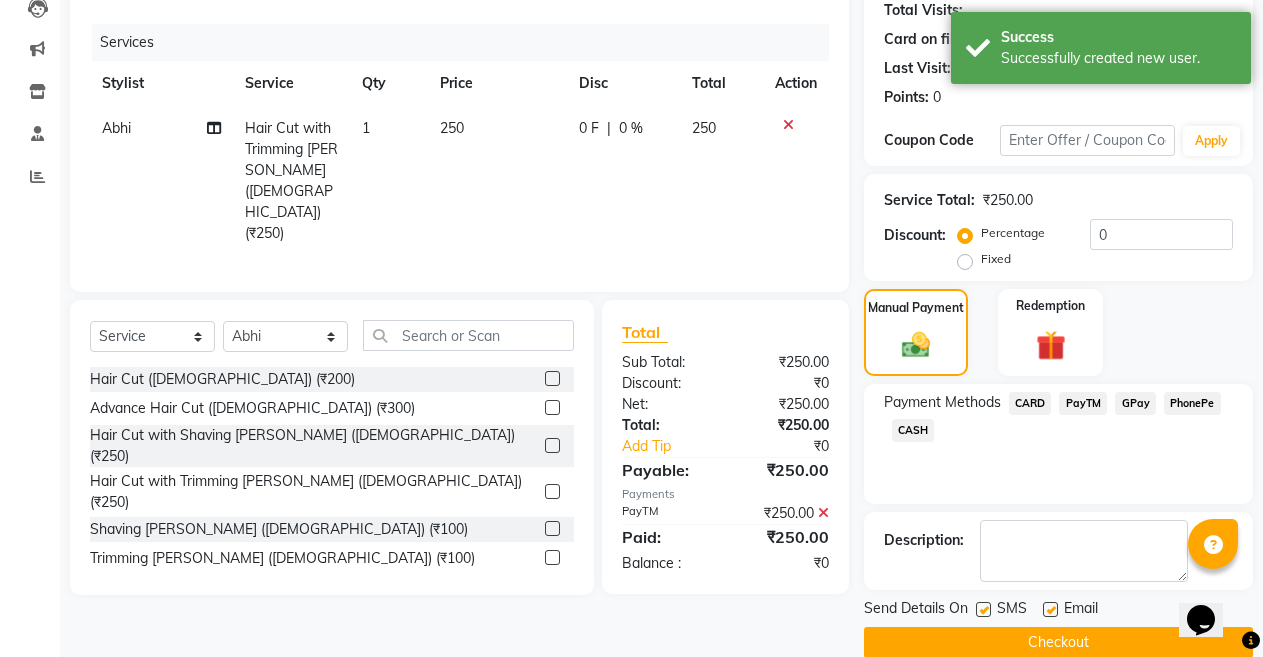 scroll, scrollTop: 255, scrollLeft: 0, axis: vertical 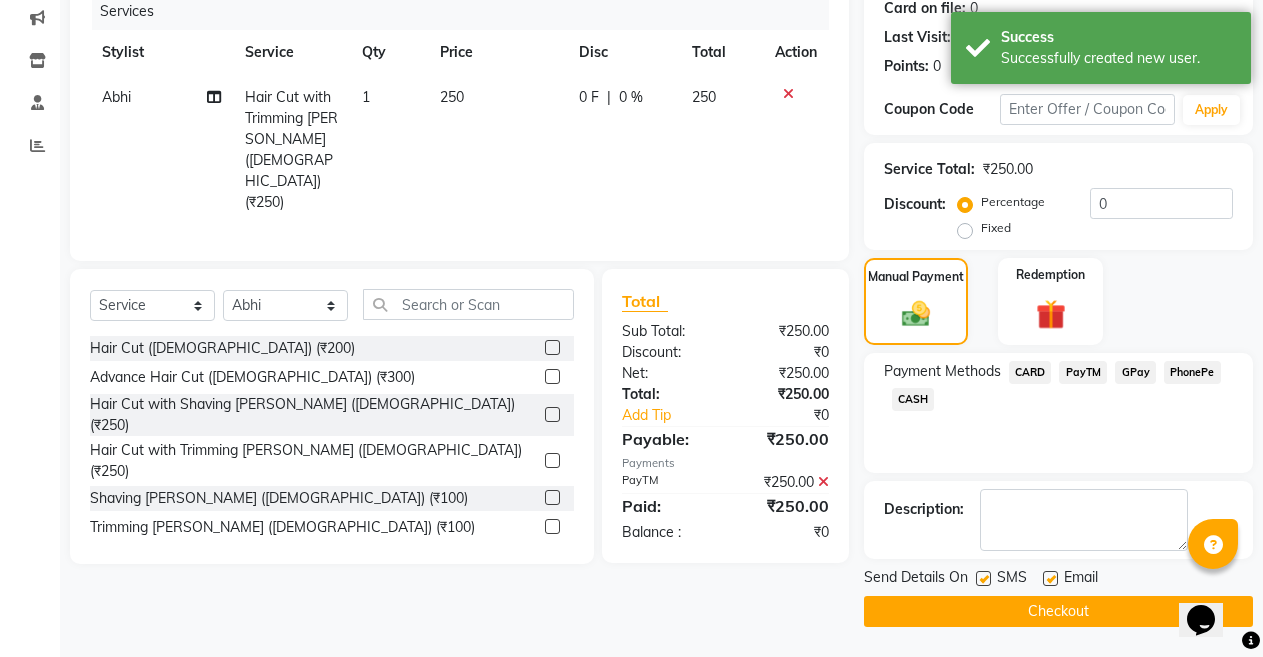 click 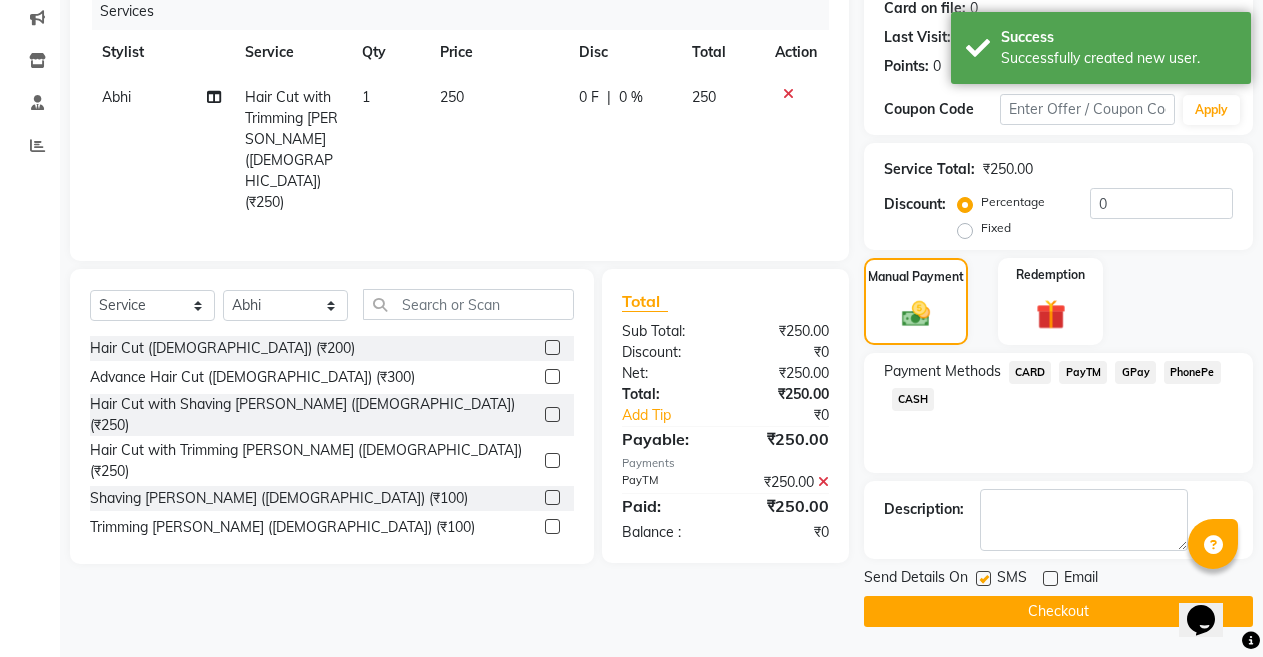 click on "Checkout" 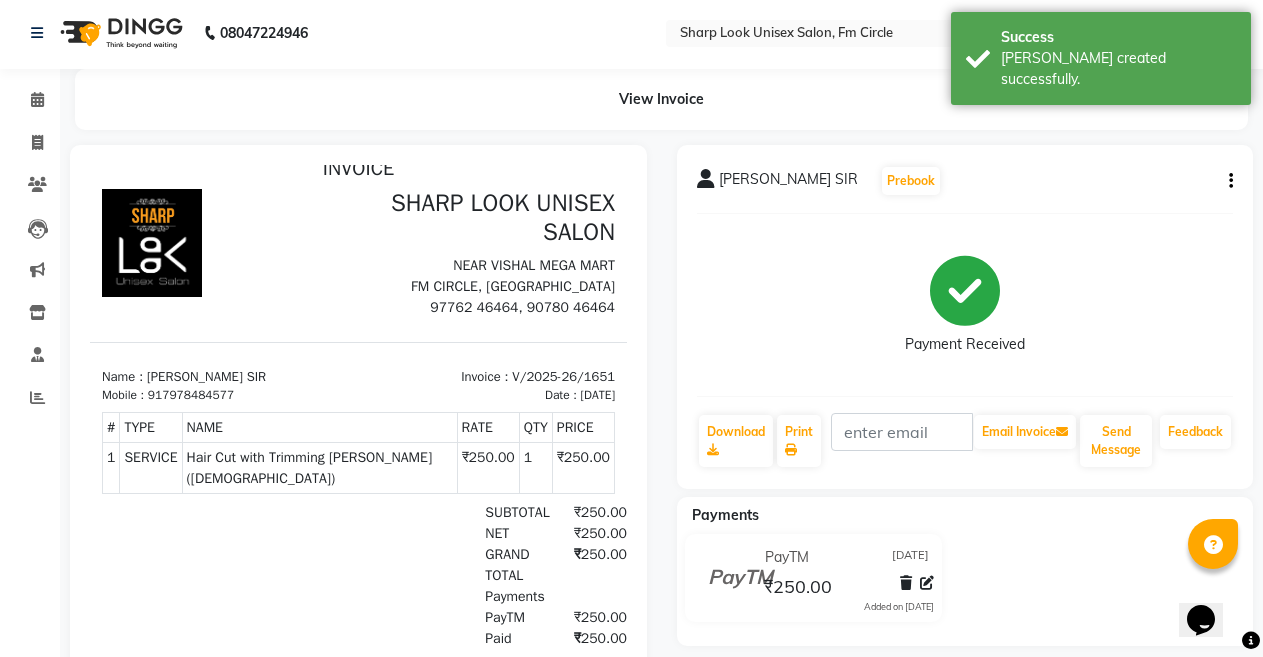 scroll, scrollTop: 0, scrollLeft: 0, axis: both 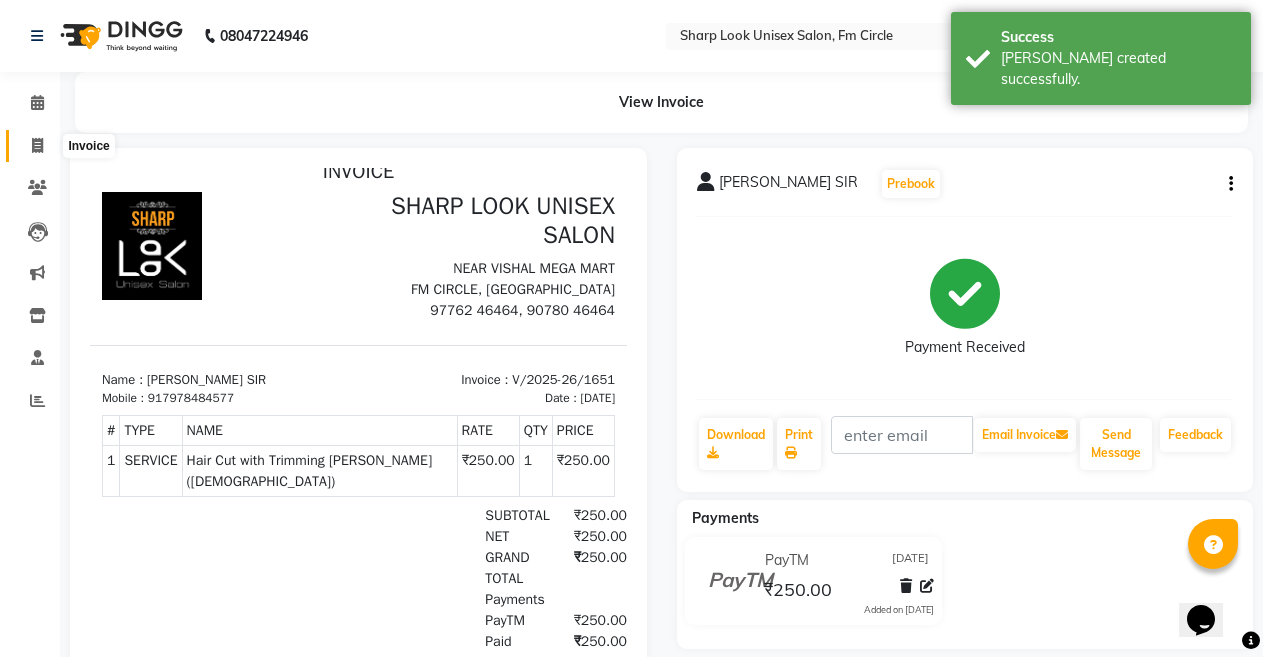 click 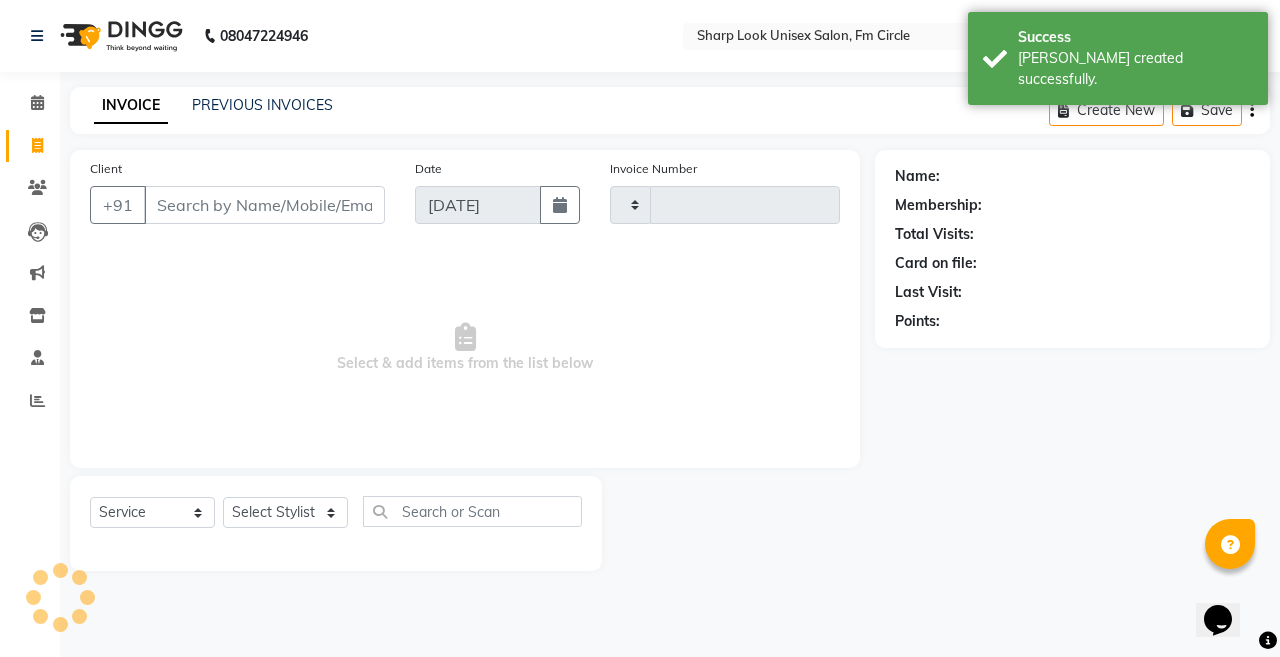 type on "1652" 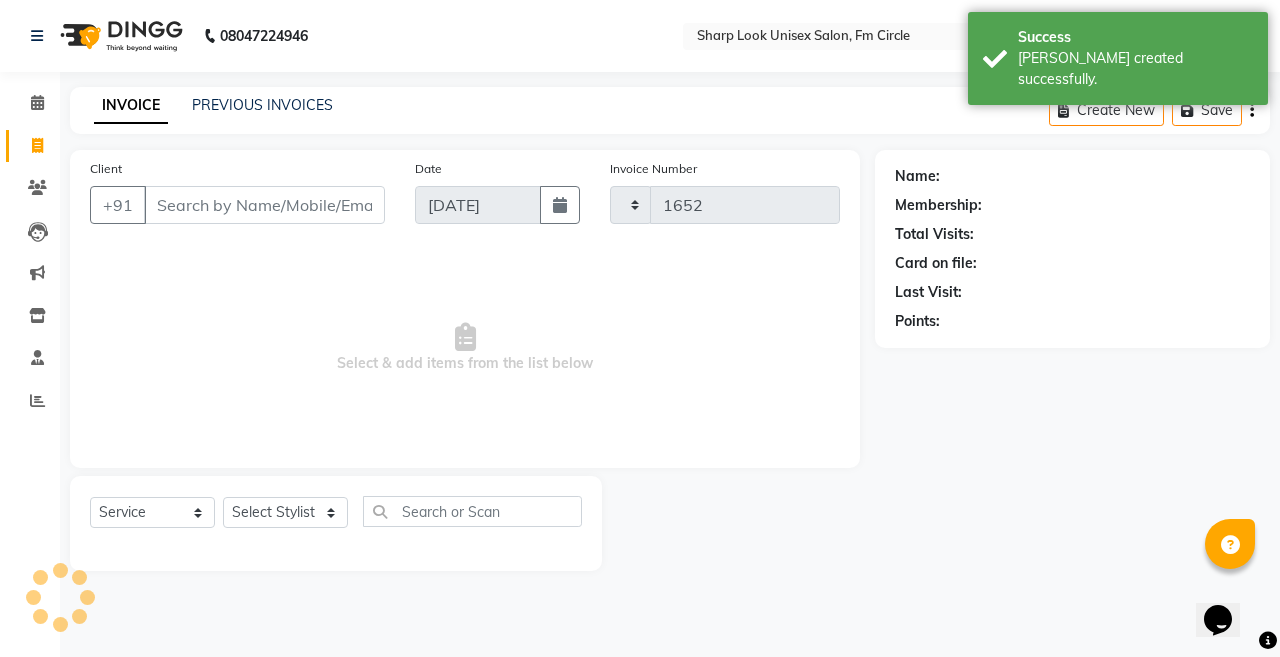 select on "804" 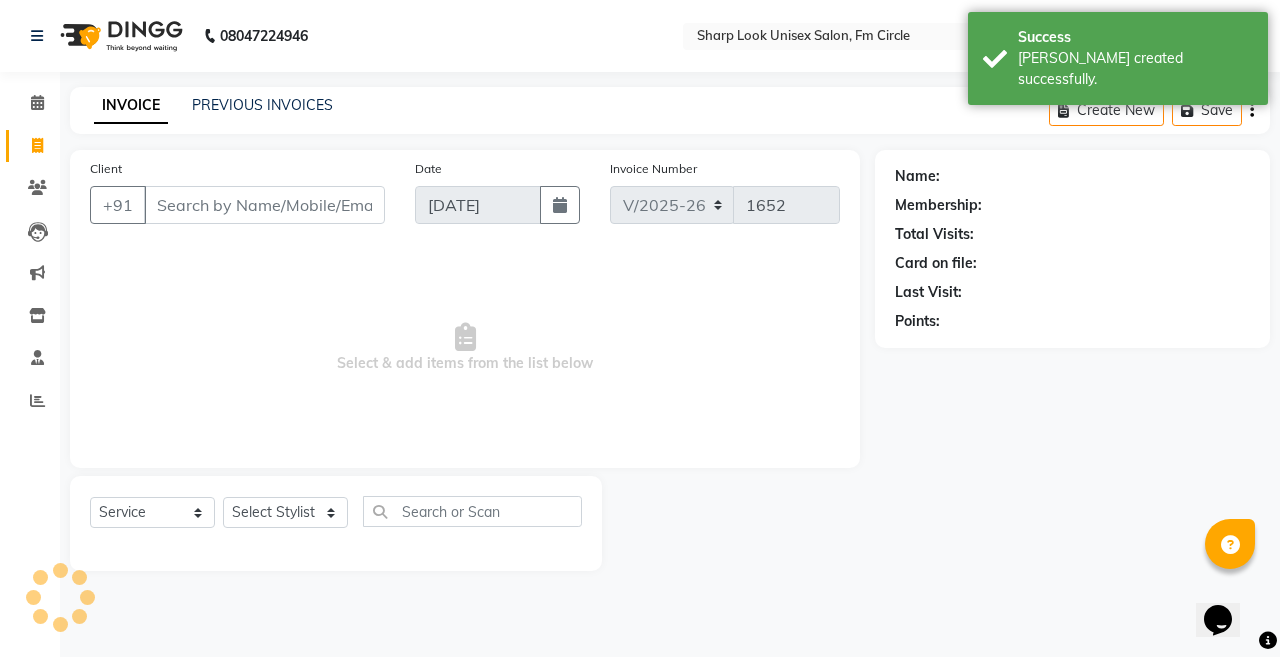click on "Client" at bounding box center (264, 205) 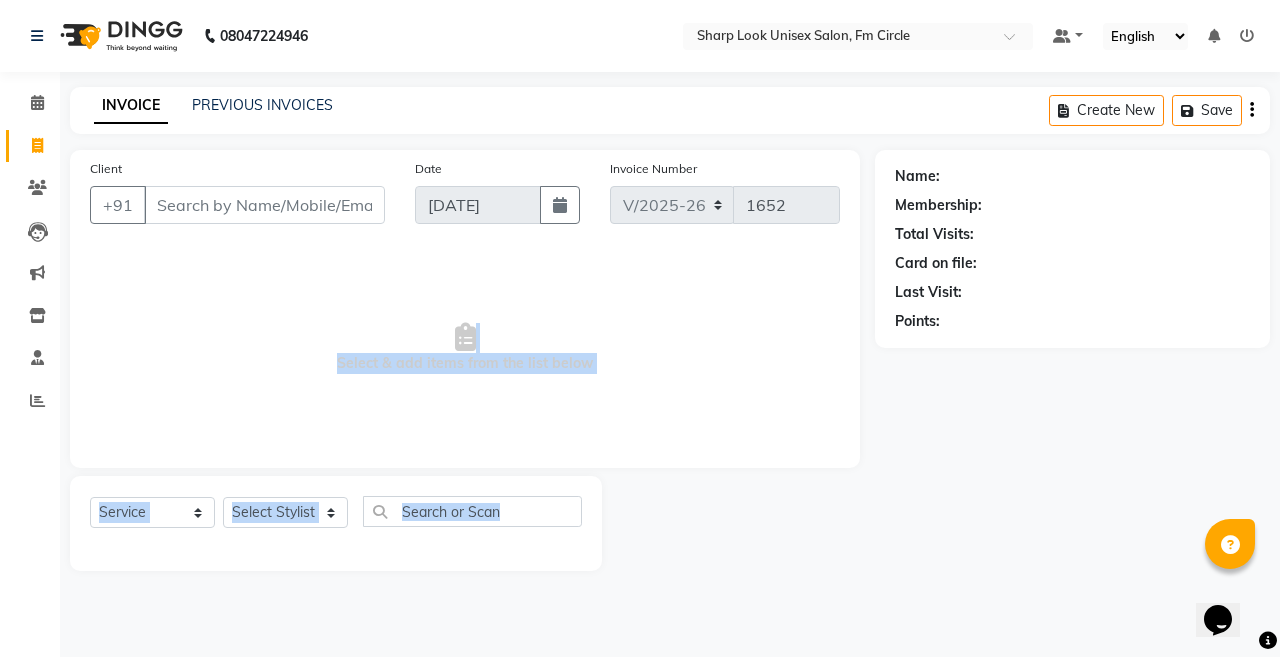 drag, startPoint x: 1239, startPoint y: 342, endPoint x: 883, endPoint y: 570, distance: 422.75287 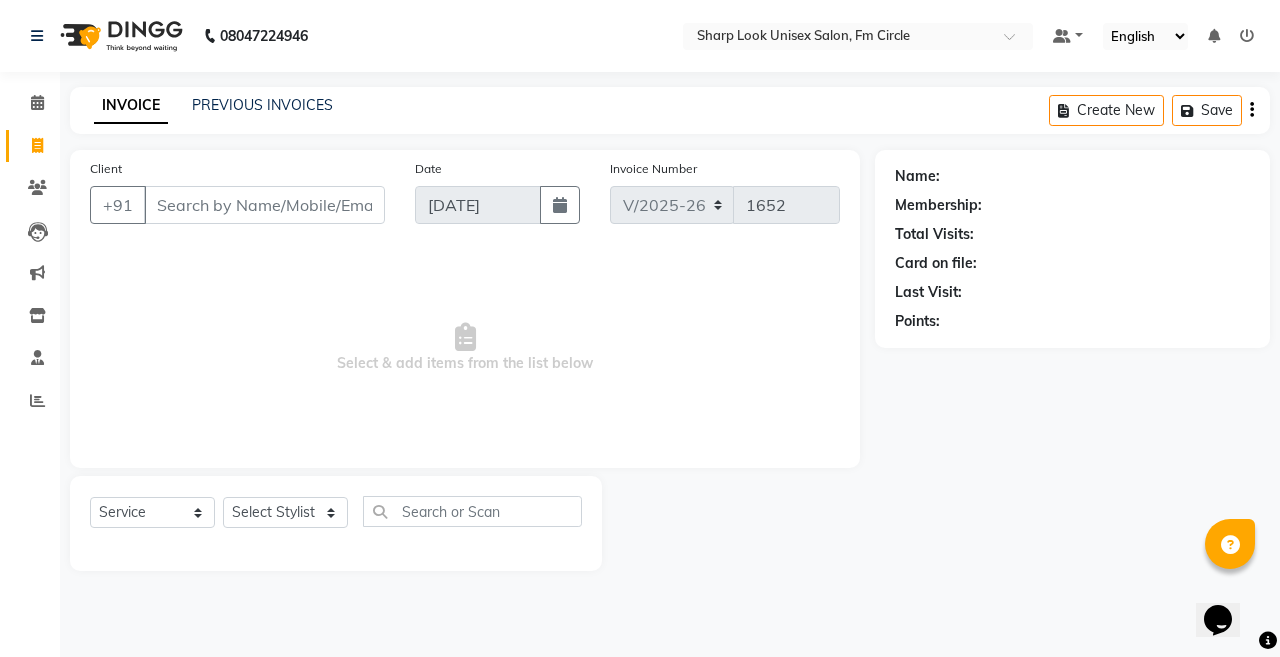 click on "Name: Membership: Total Visits: Card on file: Last Visit:  Points:" 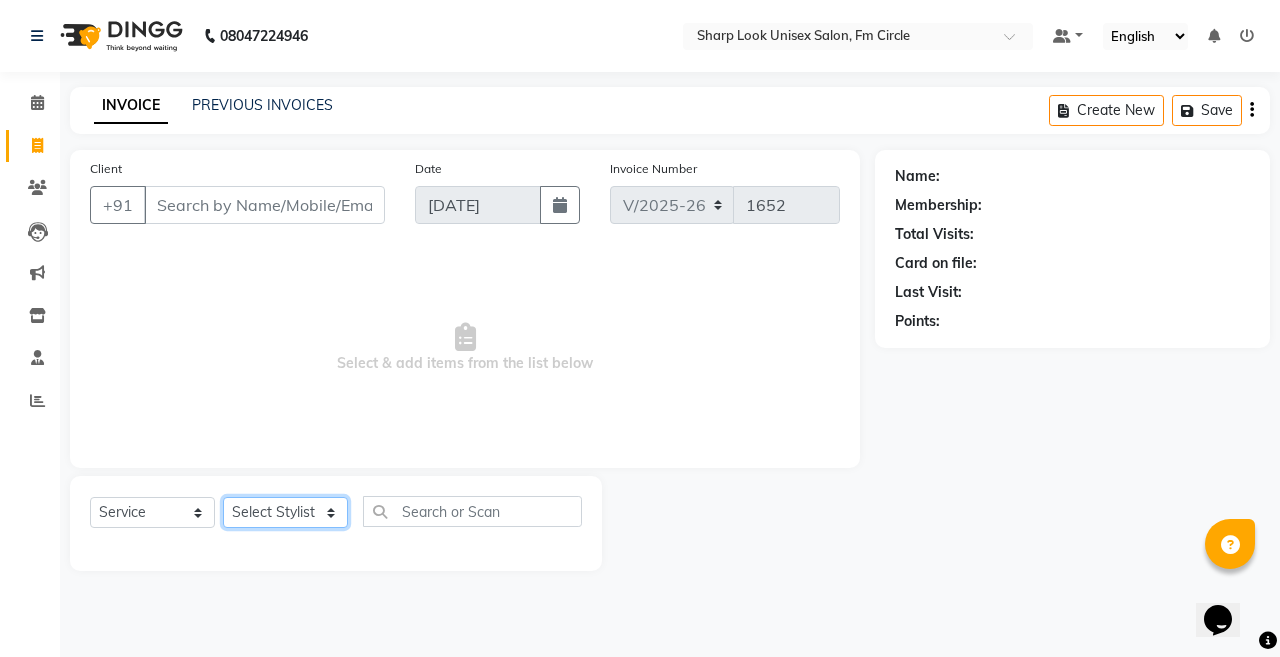 click on "Select Stylist Abhi Admin Babu [PERSON_NAME]  [PERSON_NAME] [PERSON_NAME]" 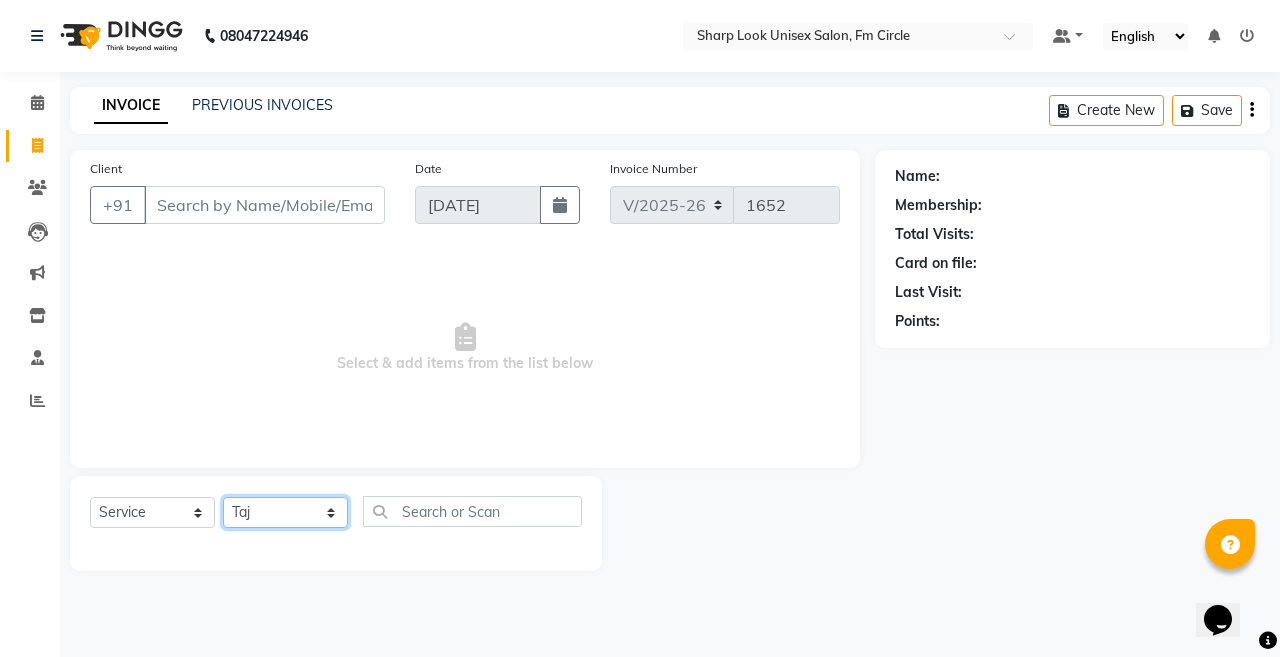 click on "Select Stylist Abhi Admin Babu [PERSON_NAME]  [PERSON_NAME] [PERSON_NAME]" 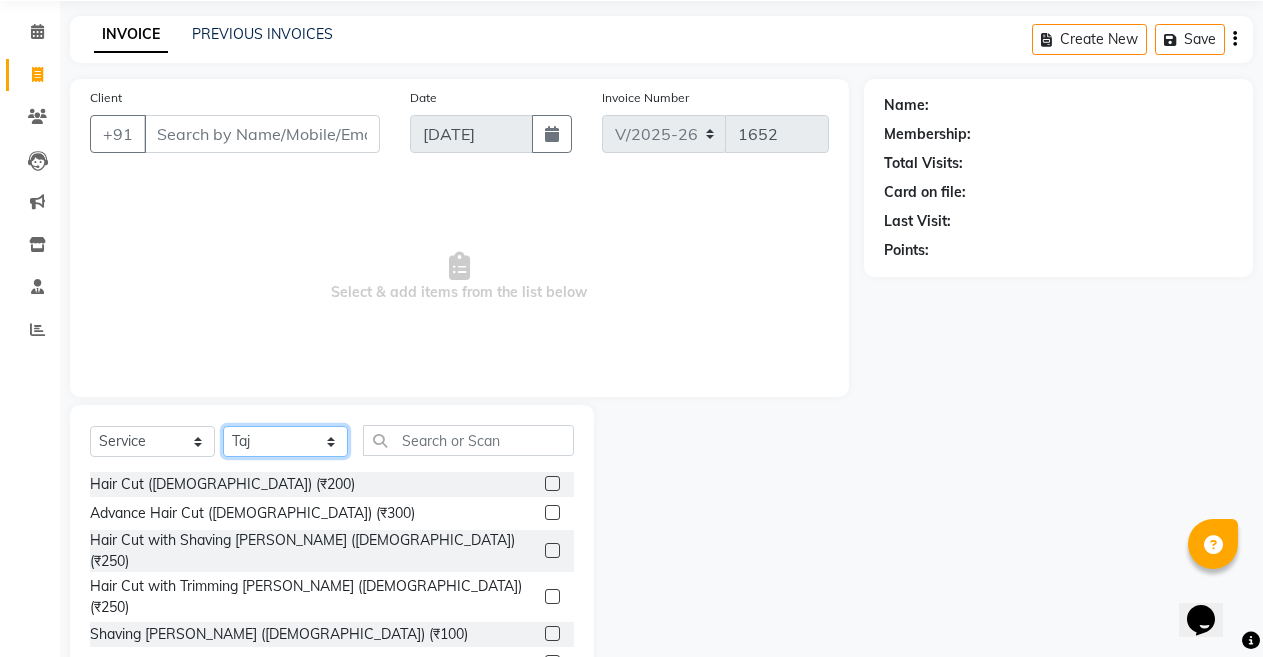 scroll, scrollTop: 144, scrollLeft: 0, axis: vertical 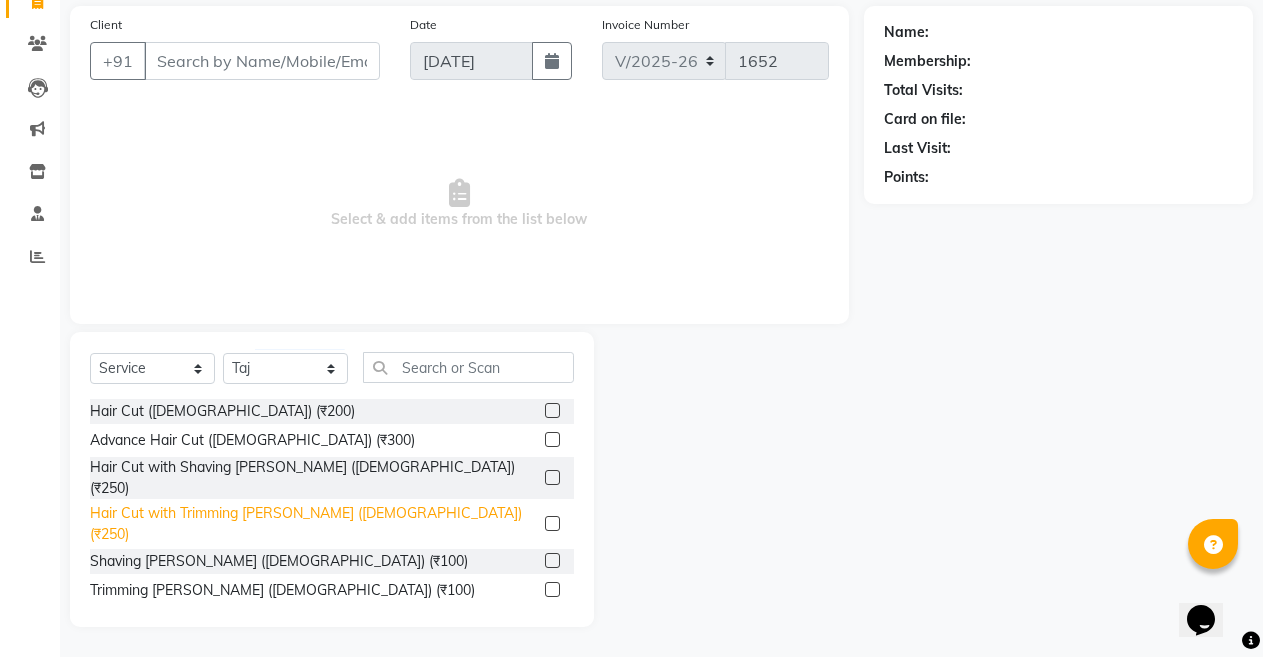 click on "Hair Cut with Trimming [PERSON_NAME] ([DEMOGRAPHIC_DATA]) (₹250)" 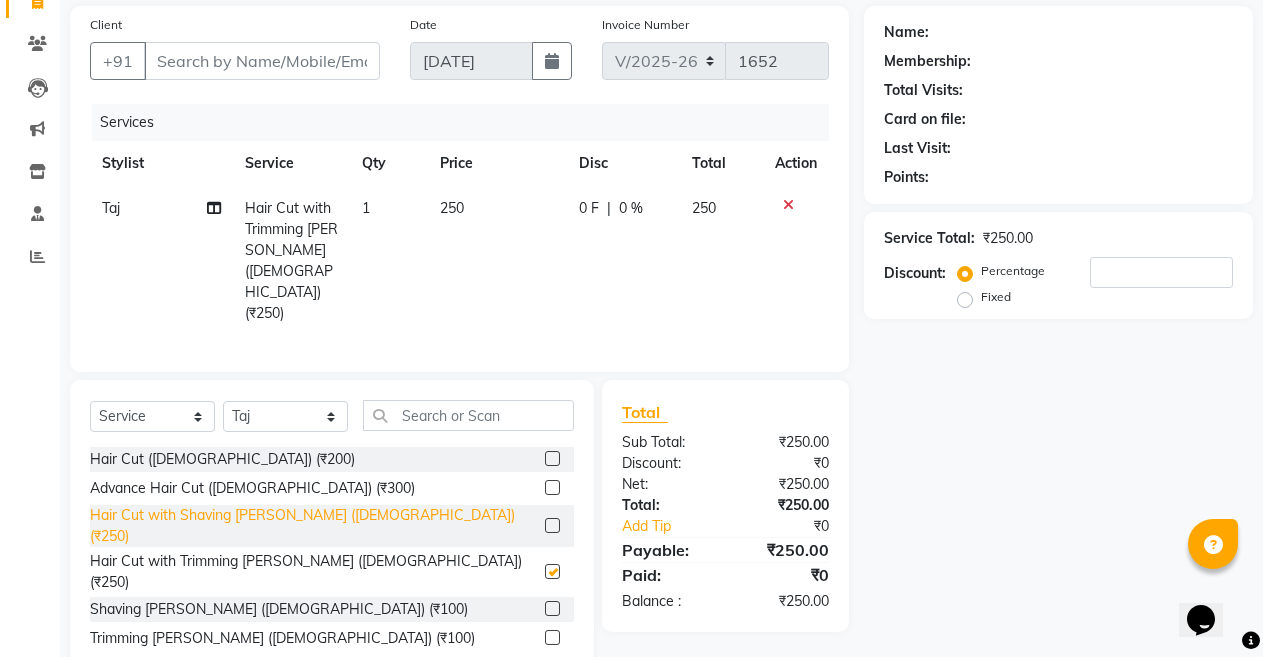 checkbox on "false" 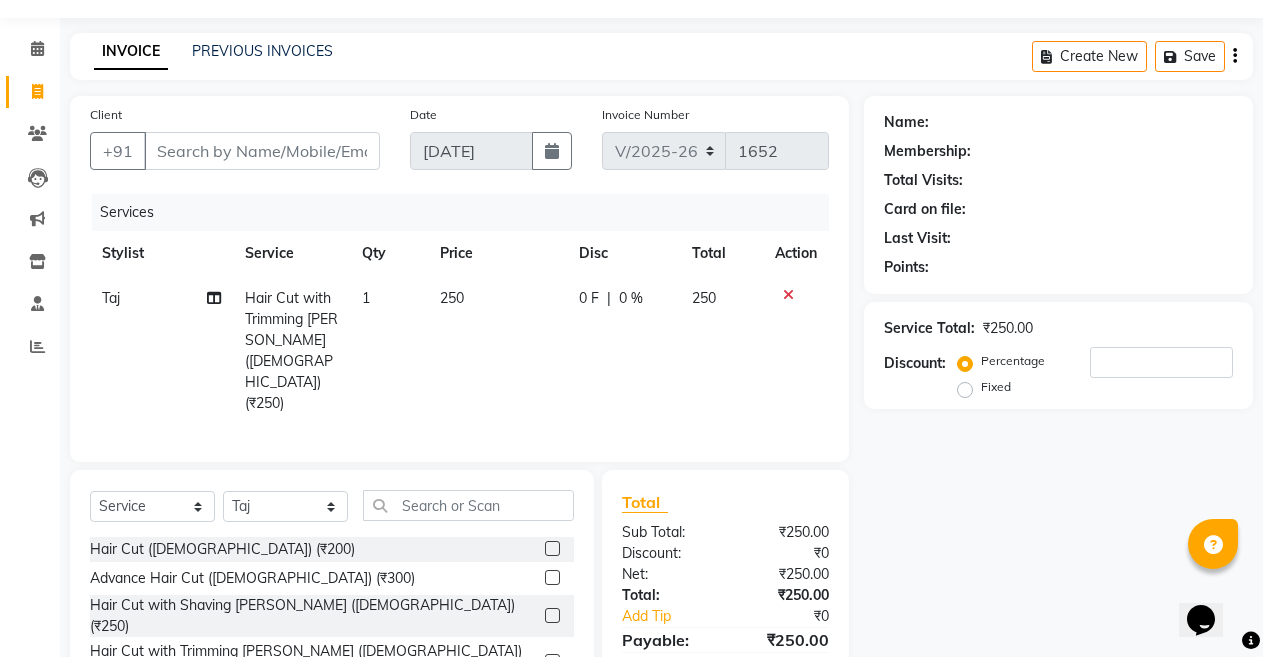 scroll, scrollTop: 0, scrollLeft: 0, axis: both 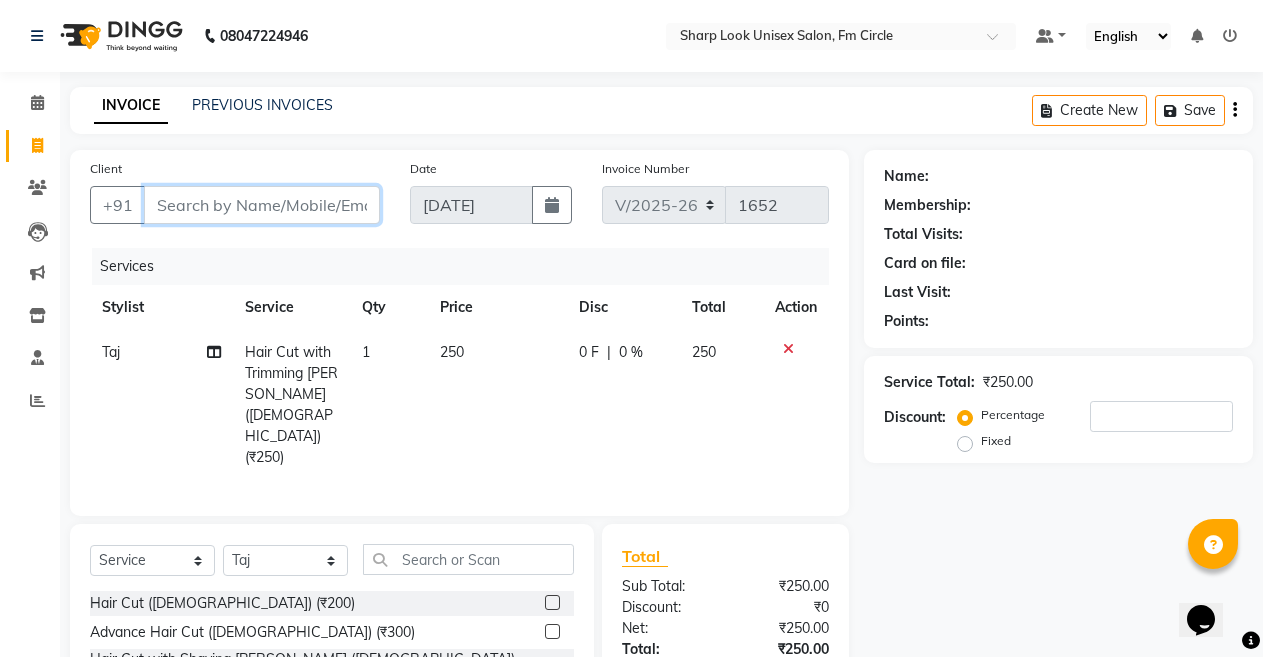 click on "Client" at bounding box center (262, 205) 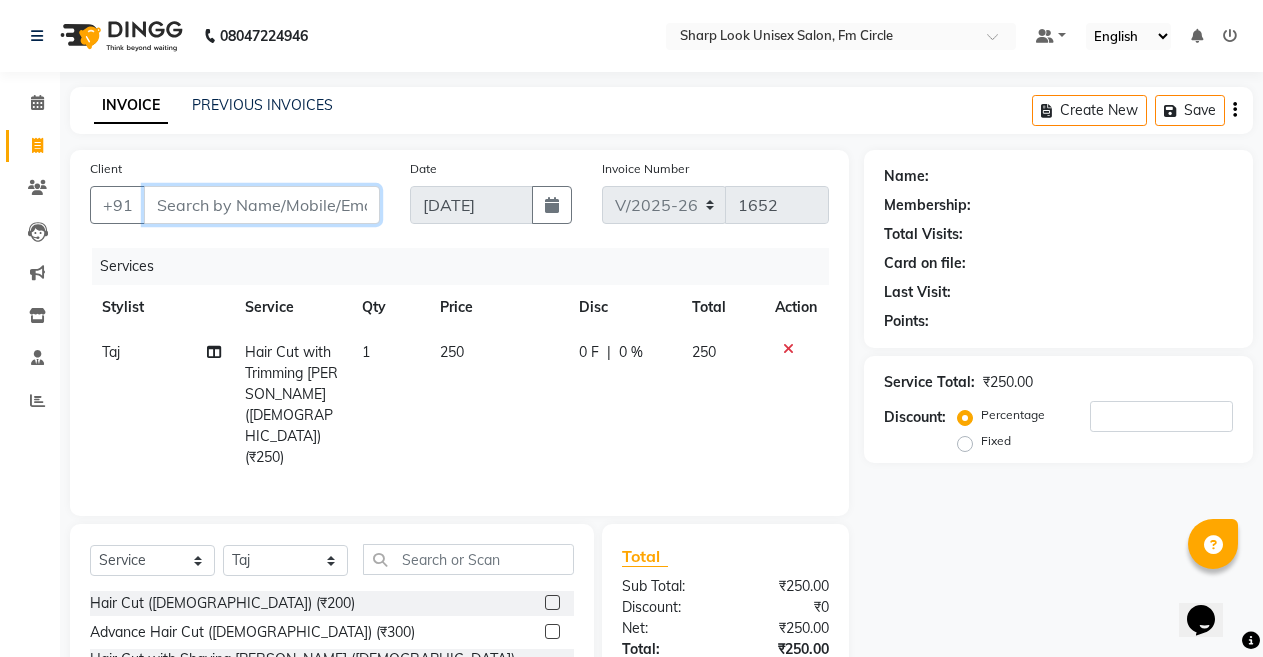 click on "Client" at bounding box center (262, 205) 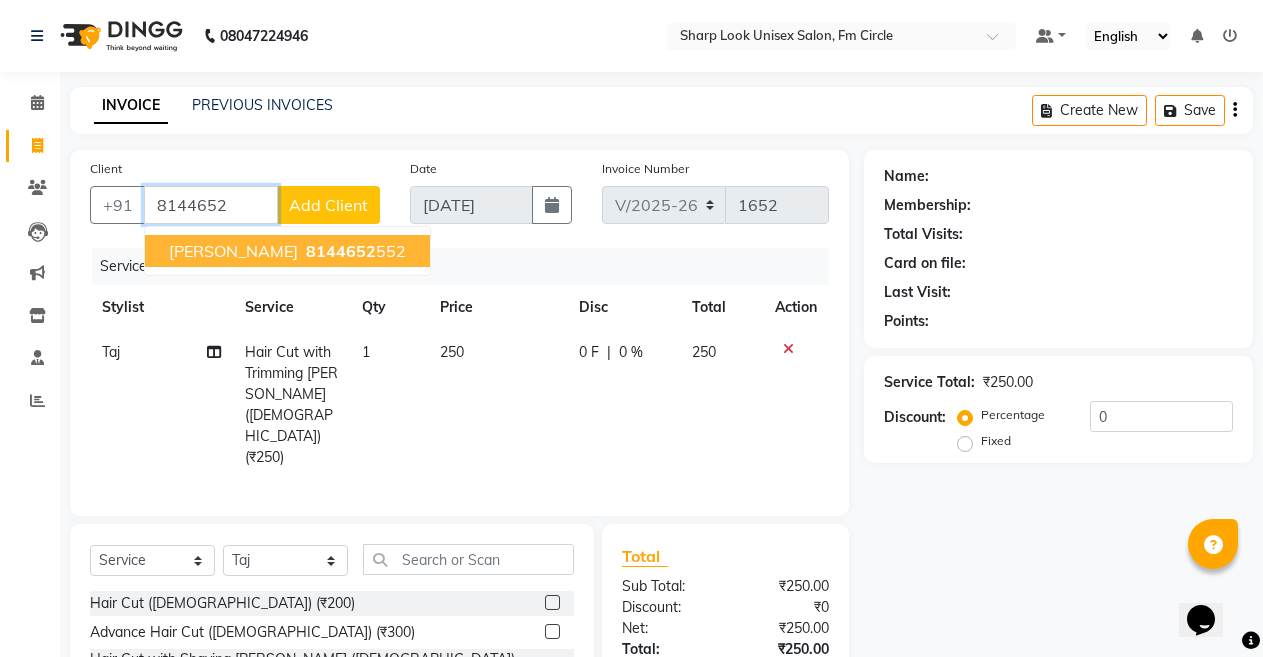 click on "8144652" at bounding box center [341, 251] 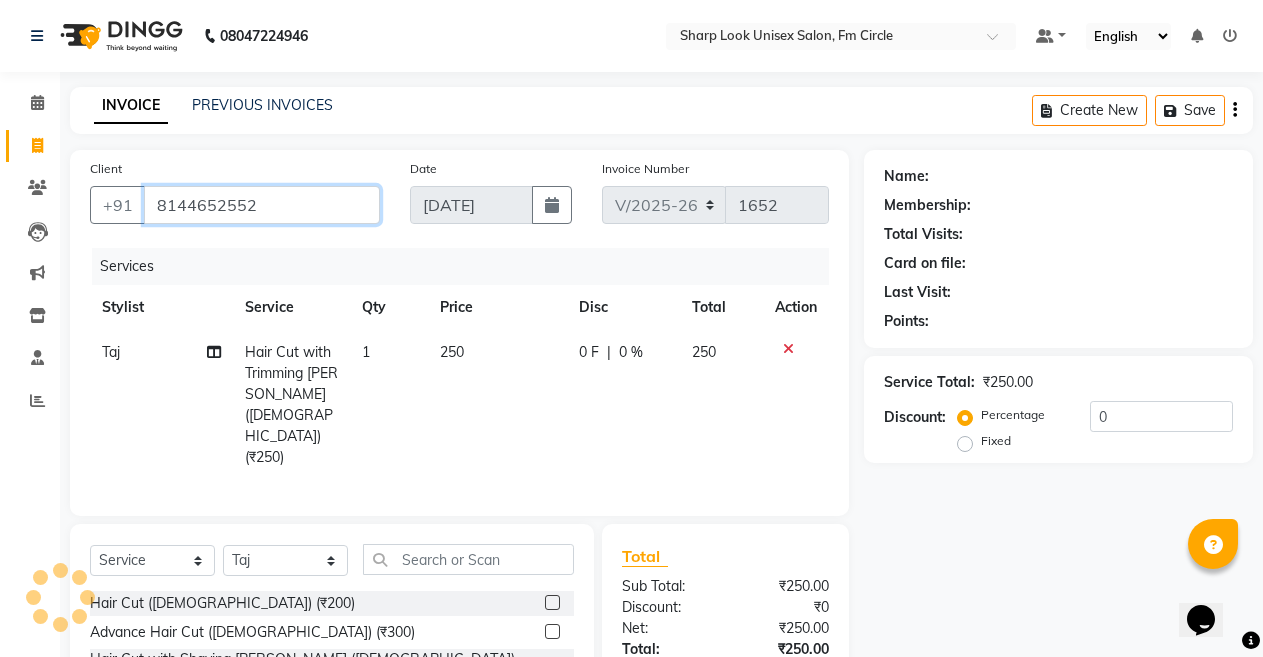 type on "8144652552" 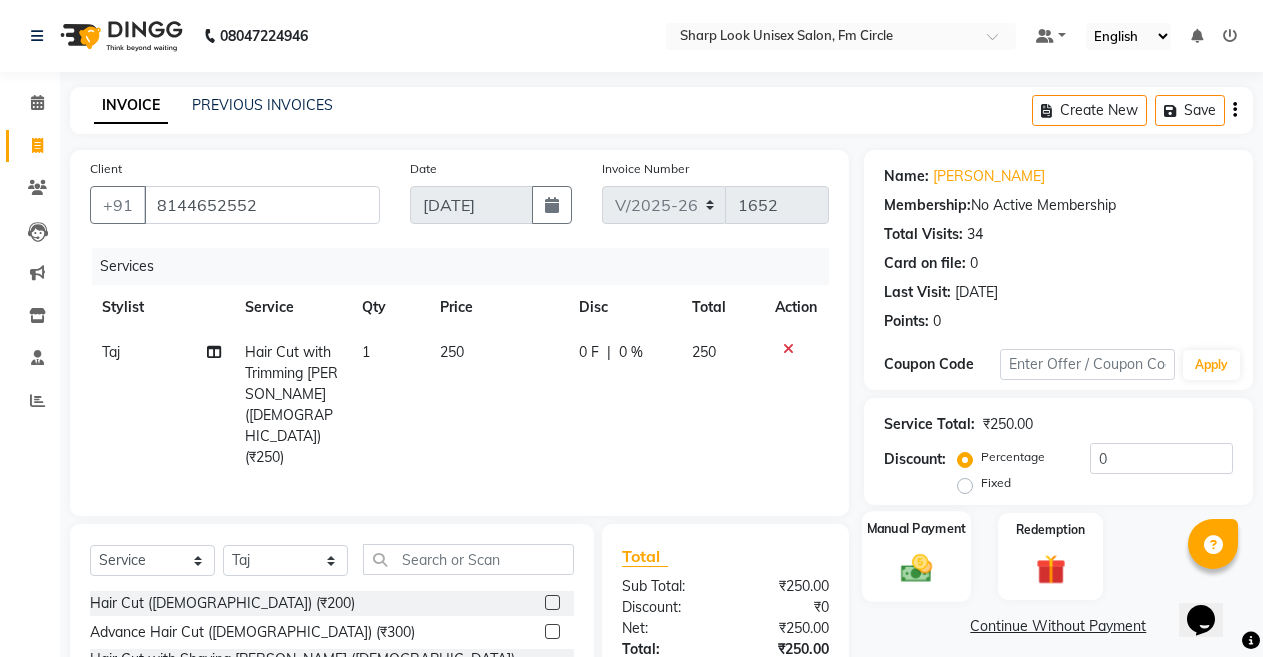 click 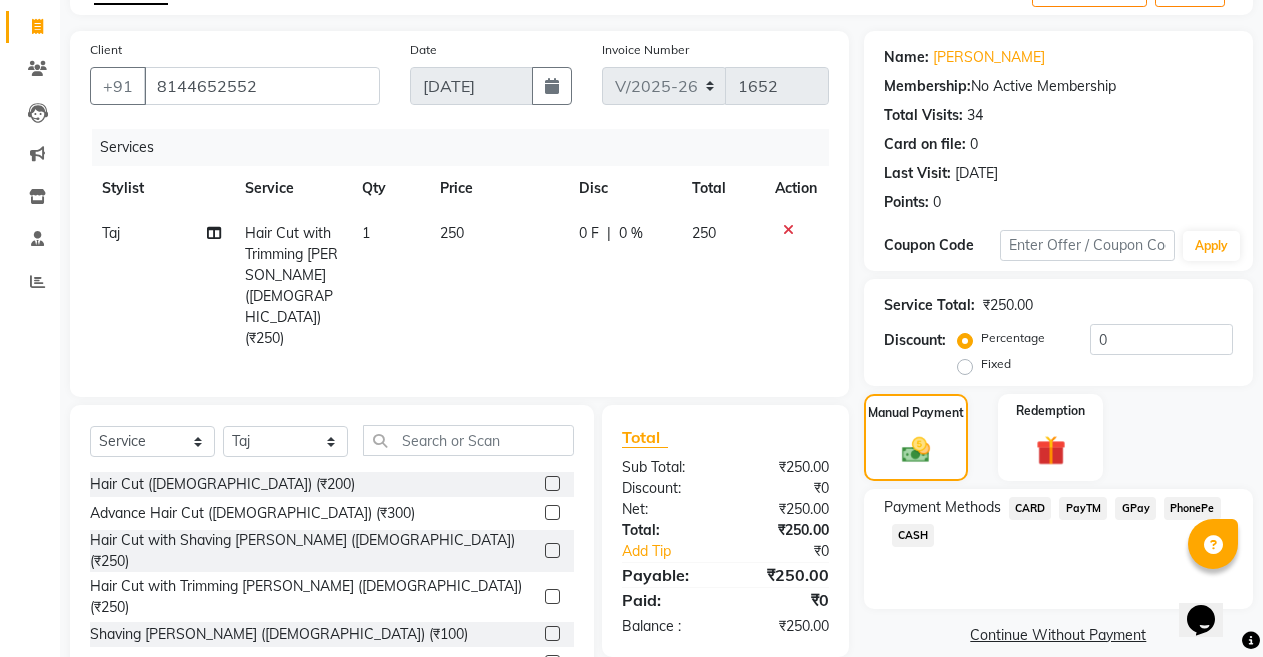scroll, scrollTop: 167, scrollLeft: 0, axis: vertical 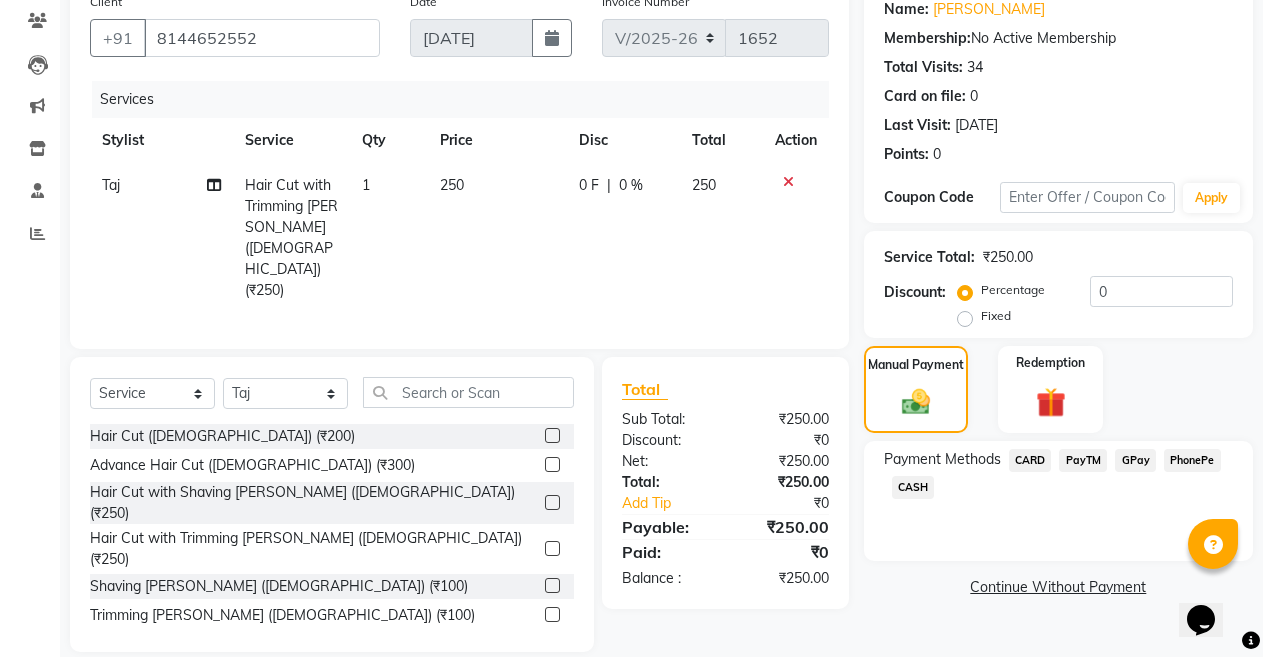 click on "PayTM" 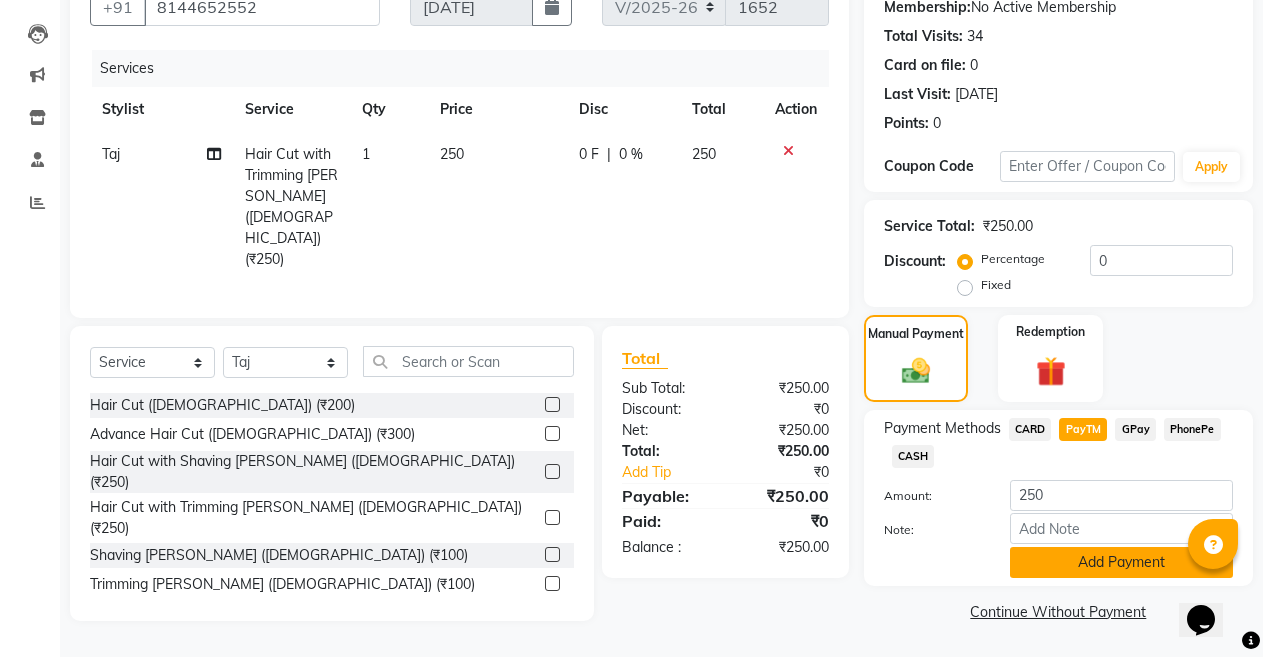 click on "Add Payment" 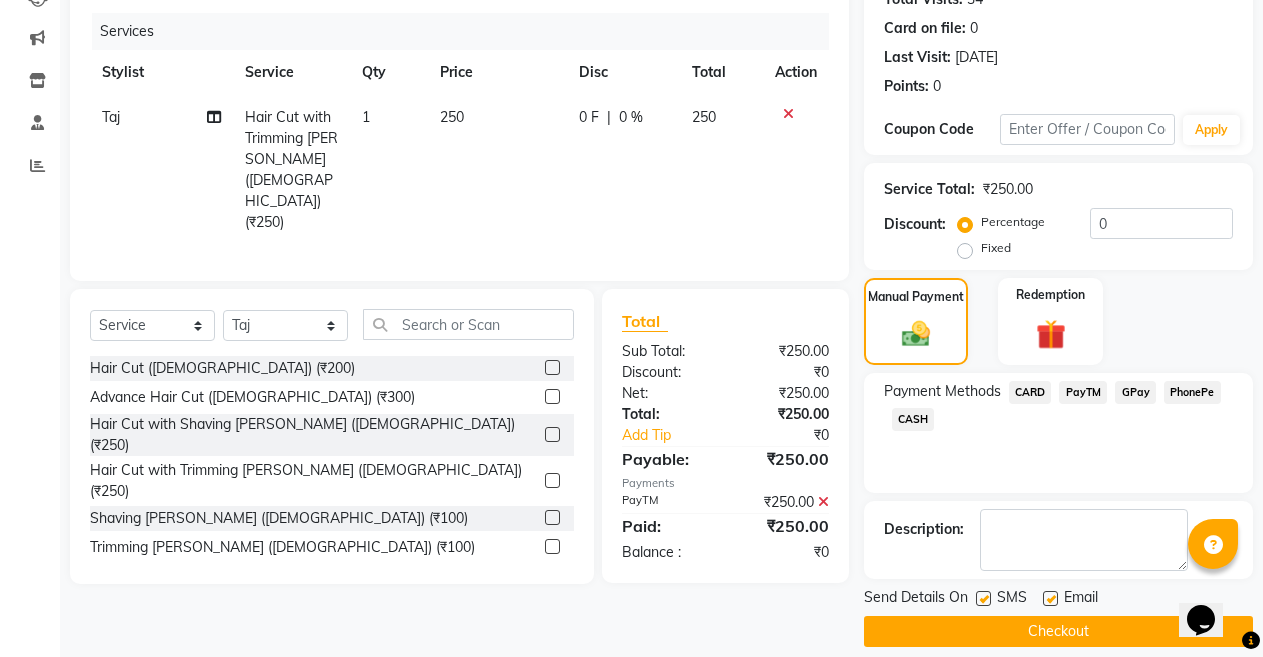 scroll, scrollTop: 255, scrollLeft: 0, axis: vertical 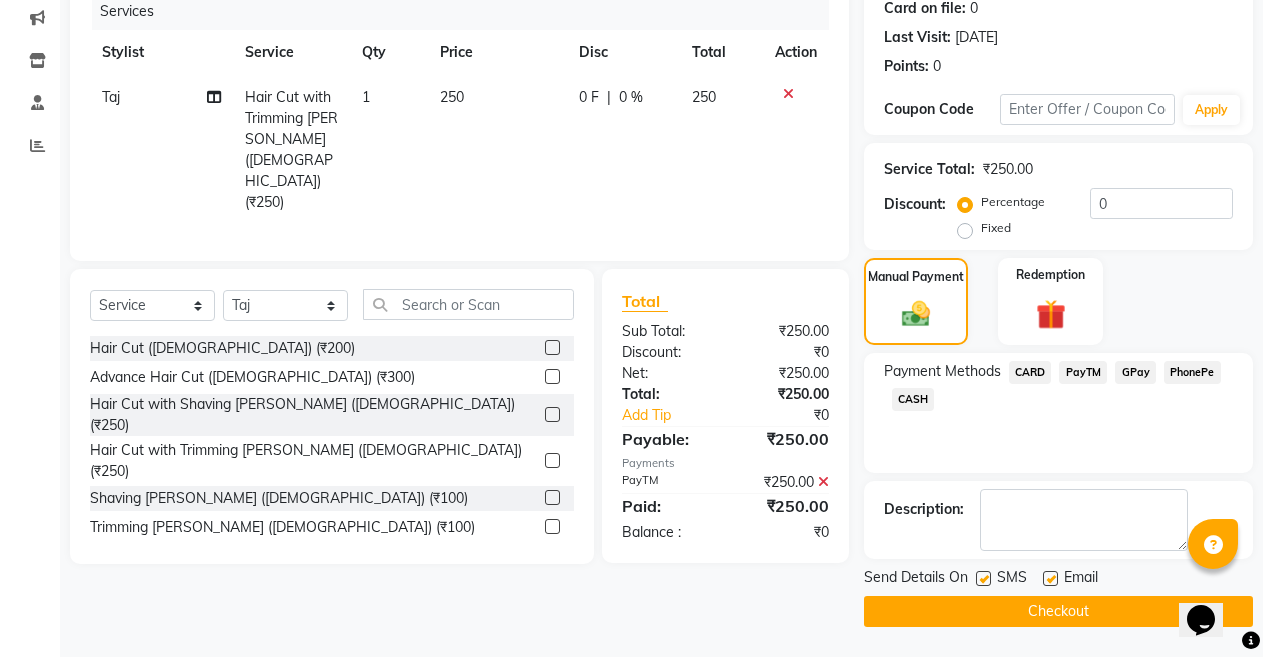 click 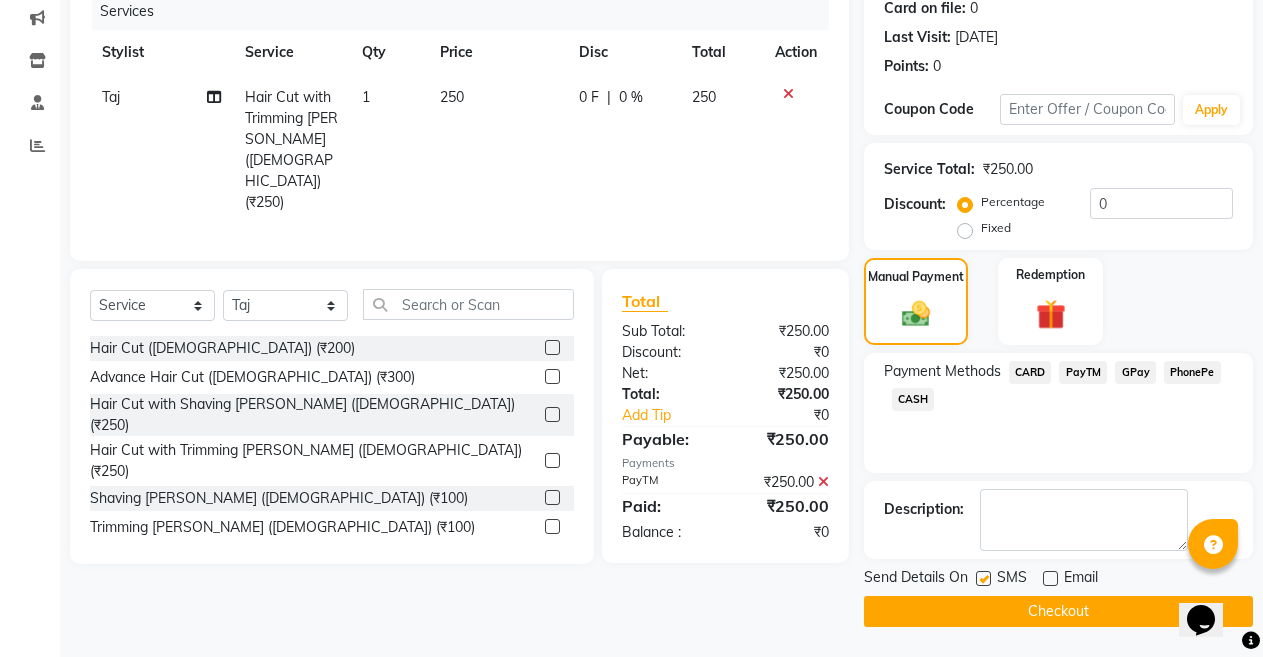 click on "Send Details On SMS Email  Checkout" 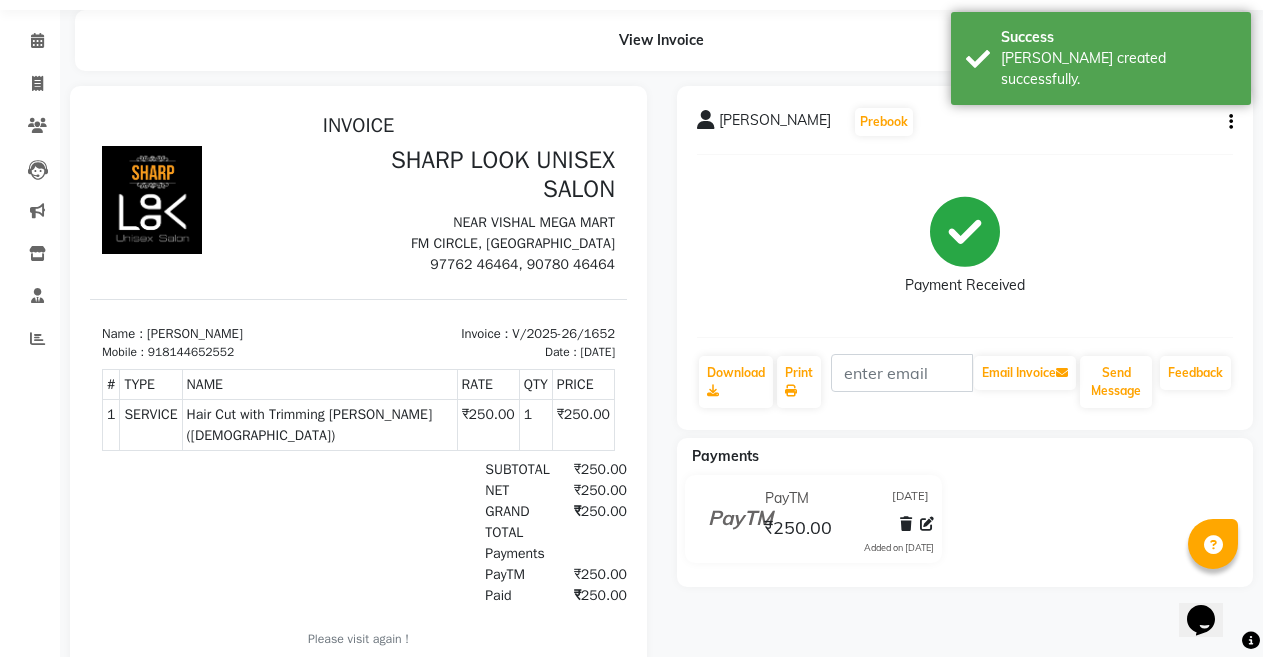scroll, scrollTop: 0, scrollLeft: 0, axis: both 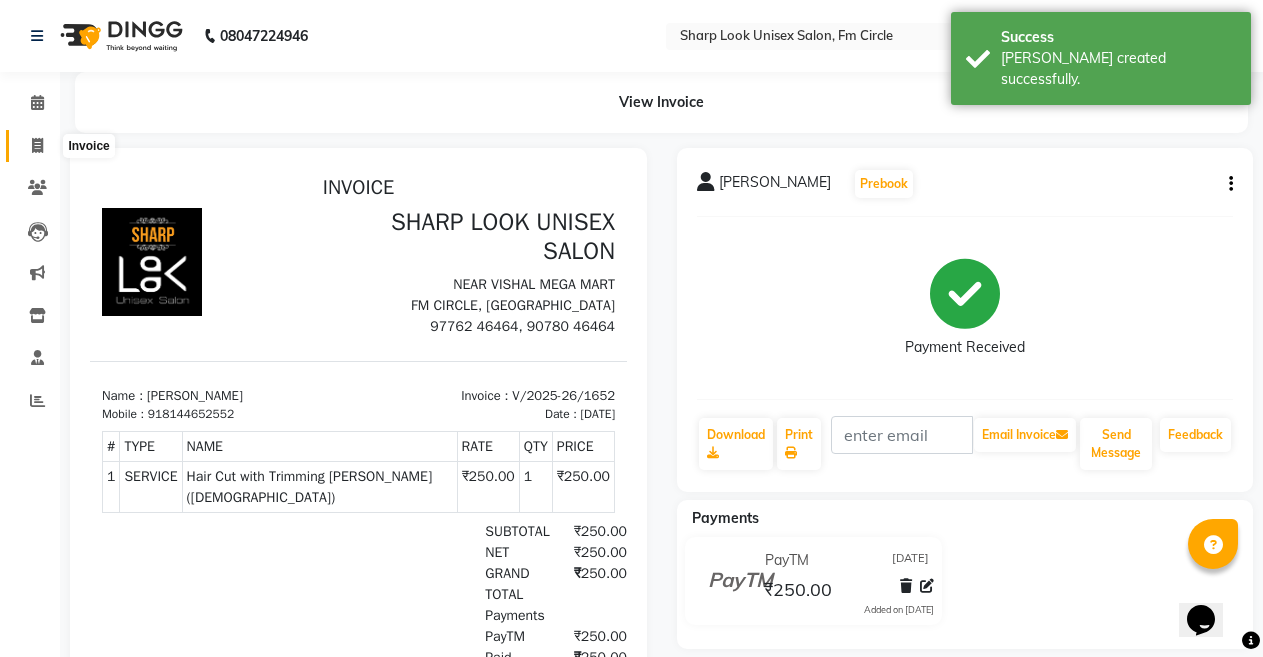 click 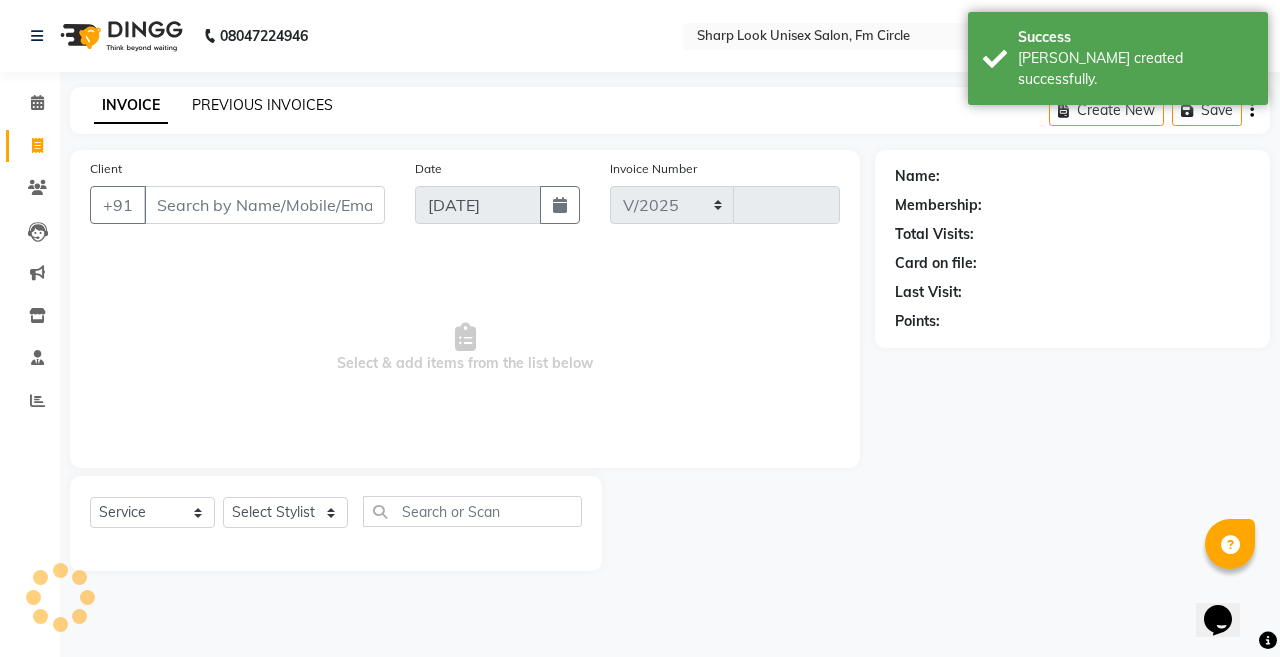 select on "804" 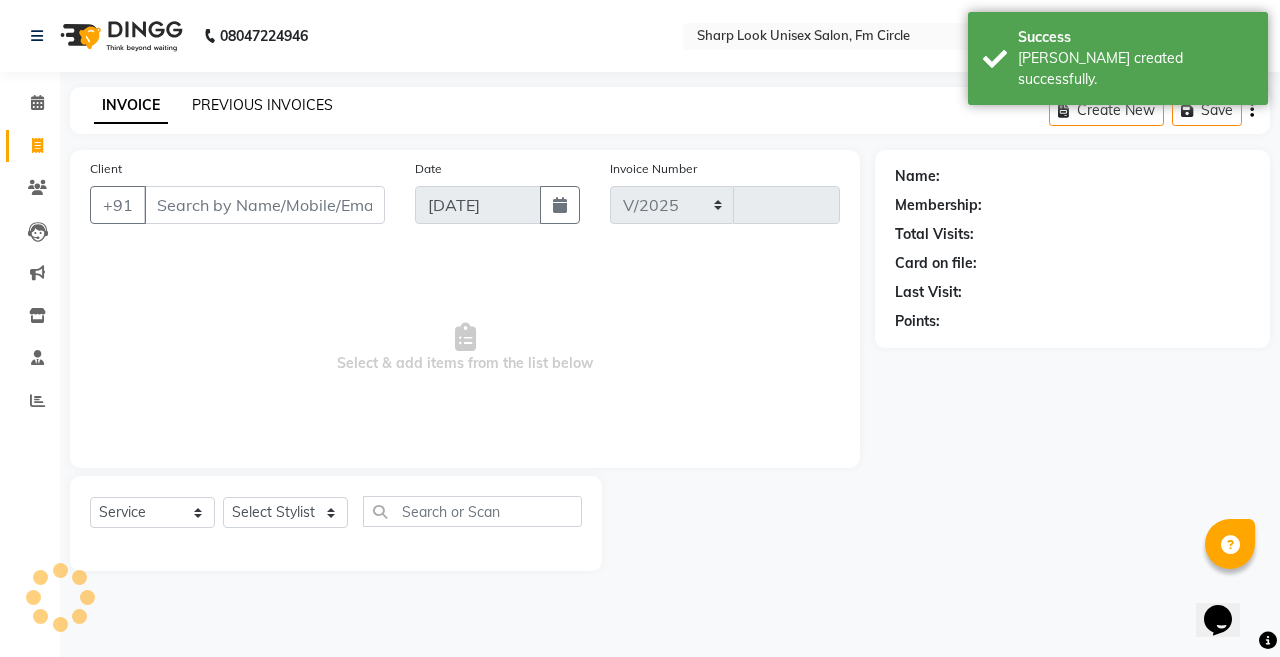 type on "1653" 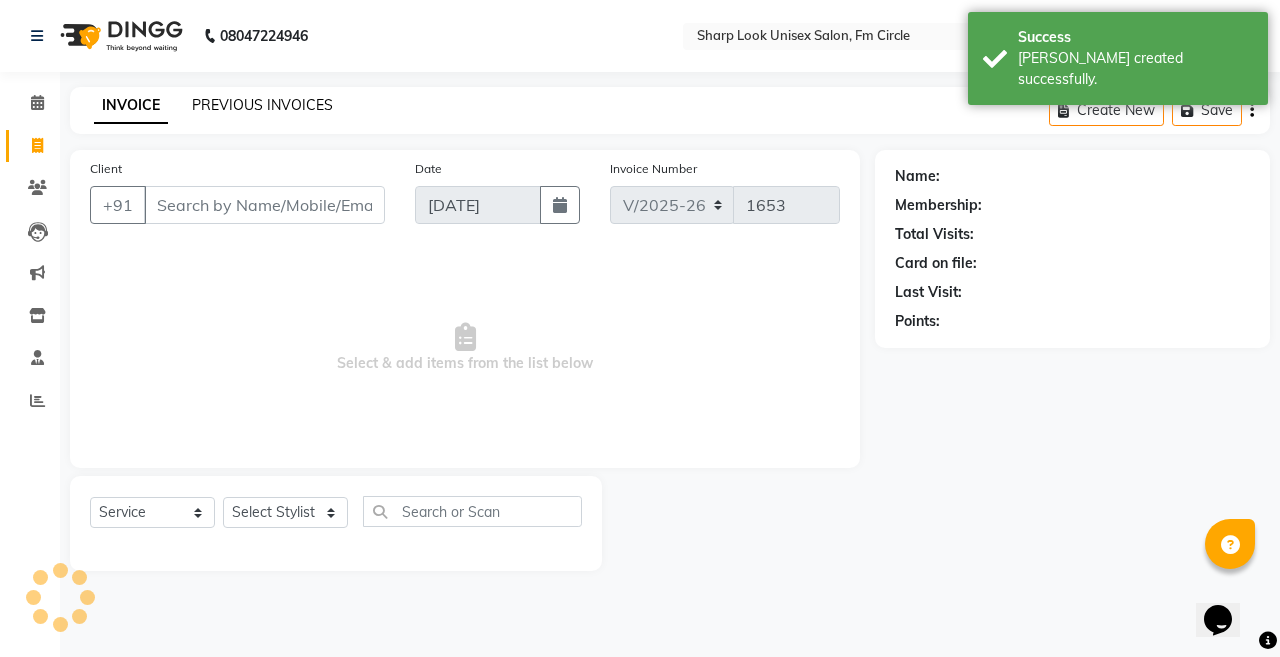 click on "PREVIOUS INVOICES" 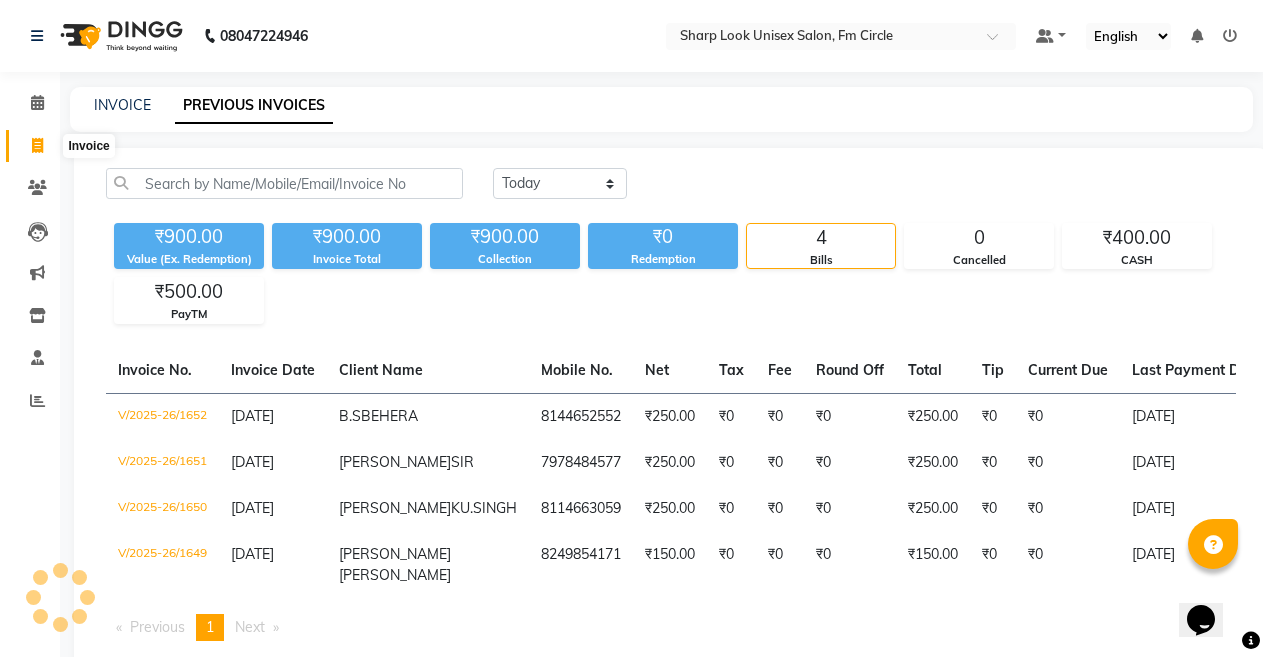 click 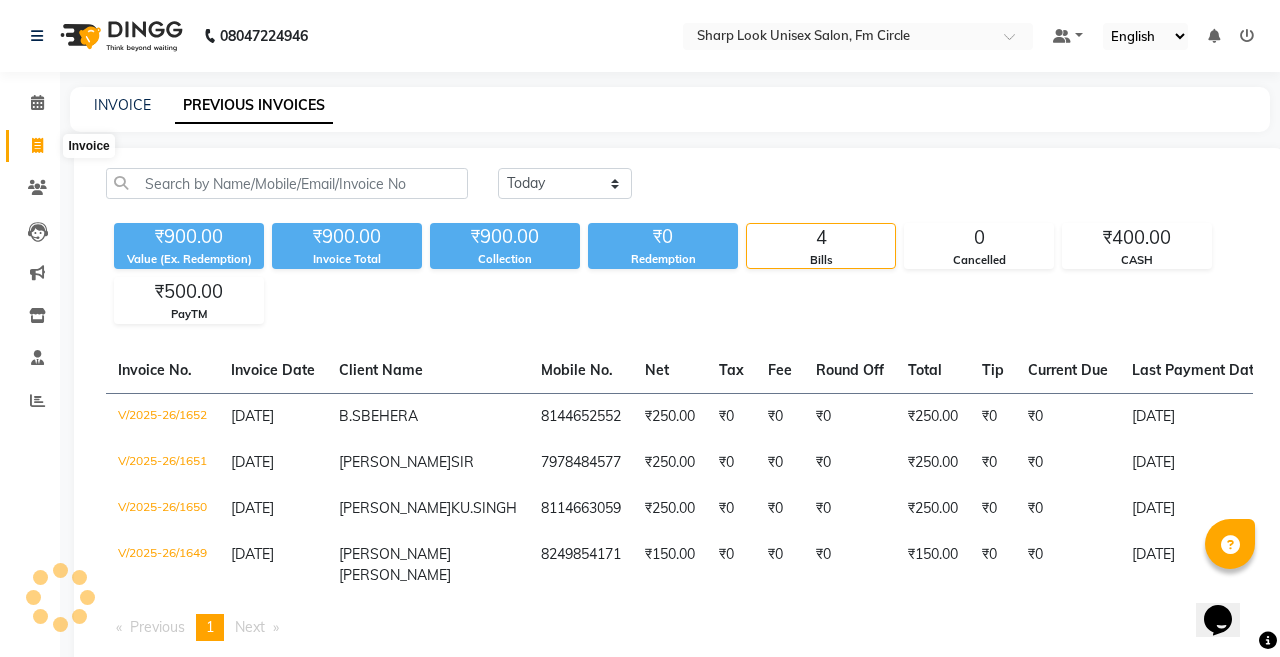 select on "service" 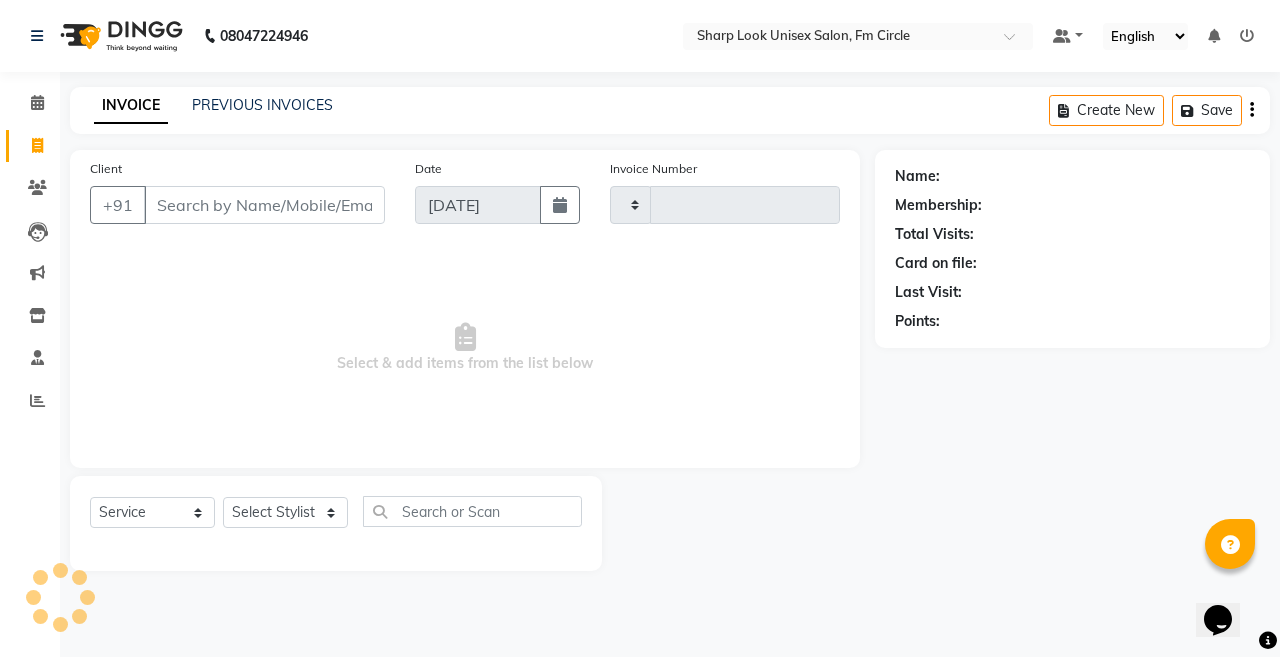 type on "1653" 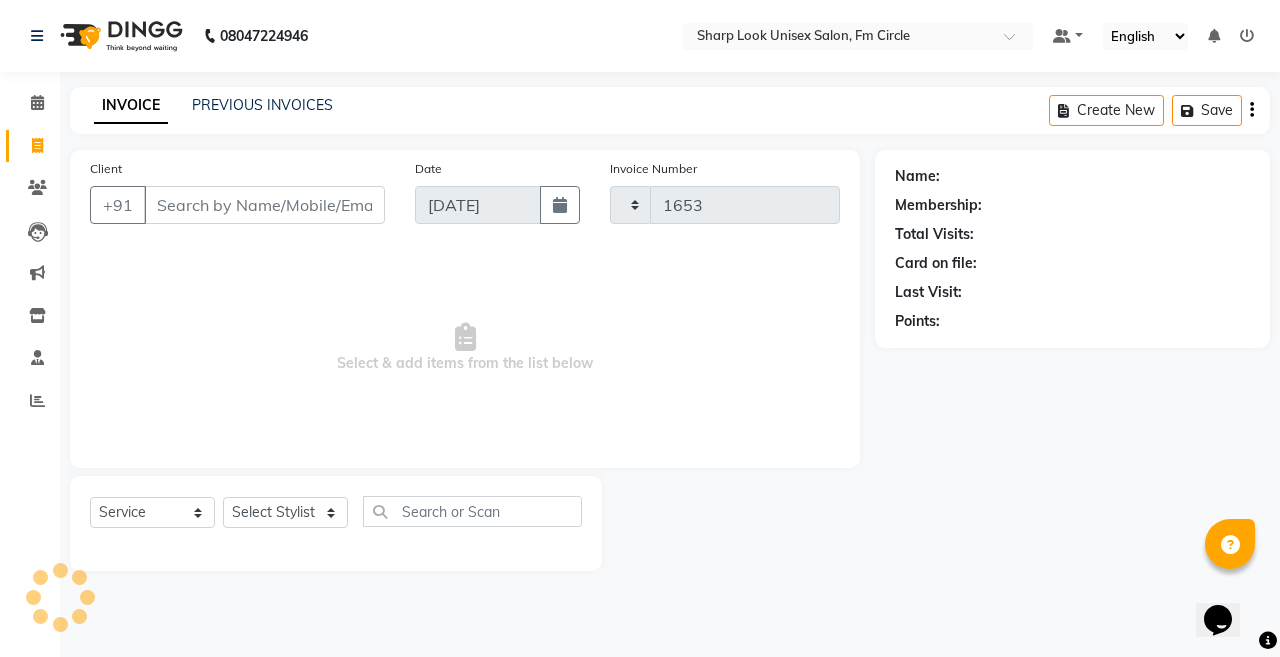 select on "804" 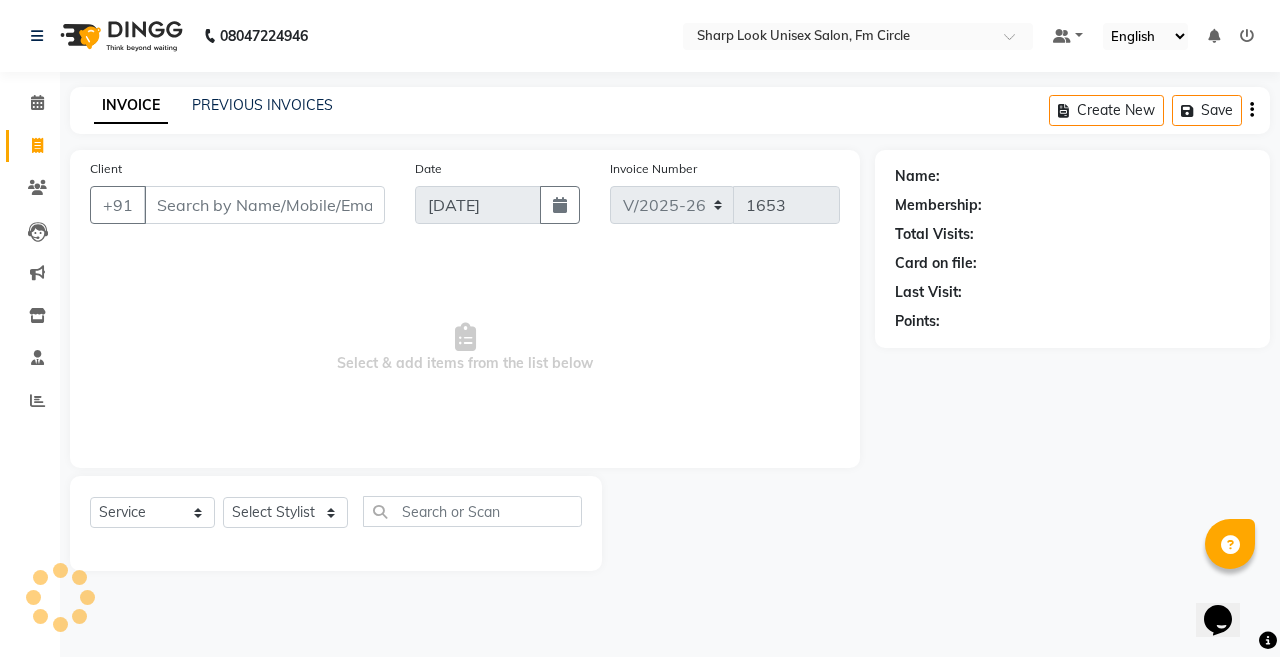 drag, startPoint x: 249, startPoint y: 201, endPoint x: 239, endPoint y: 199, distance: 10.198039 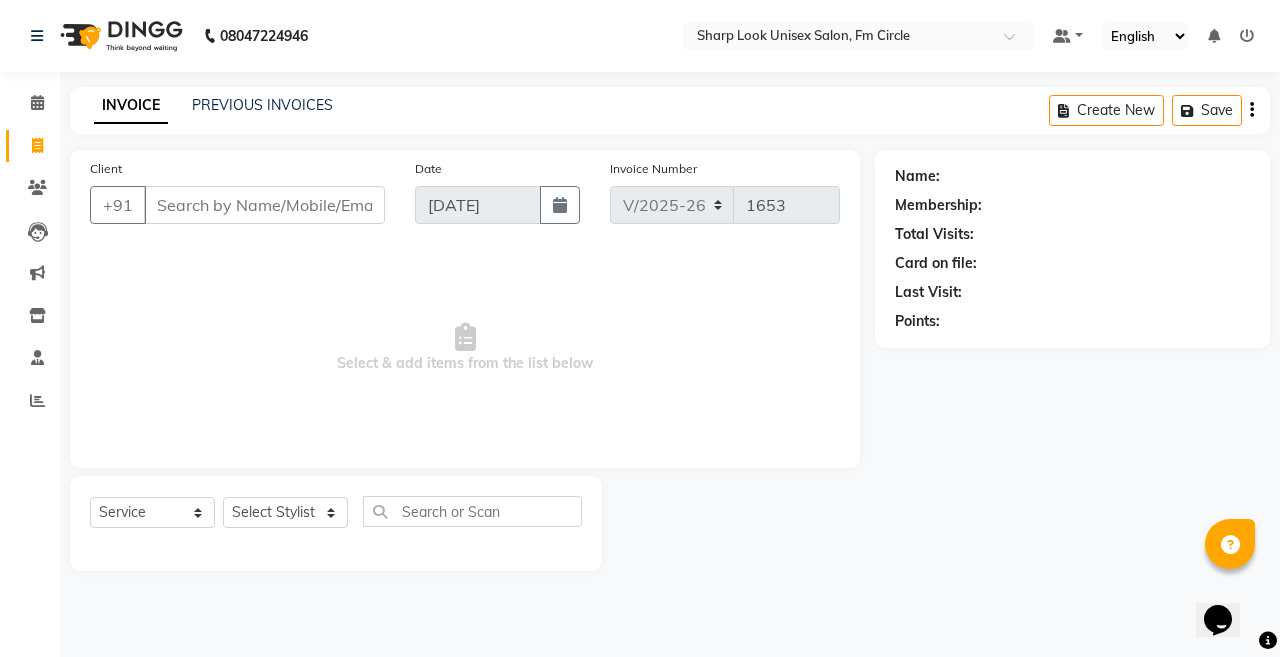 drag, startPoint x: 259, startPoint y: 209, endPoint x: 241, endPoint y: 214, distance: 18.681541 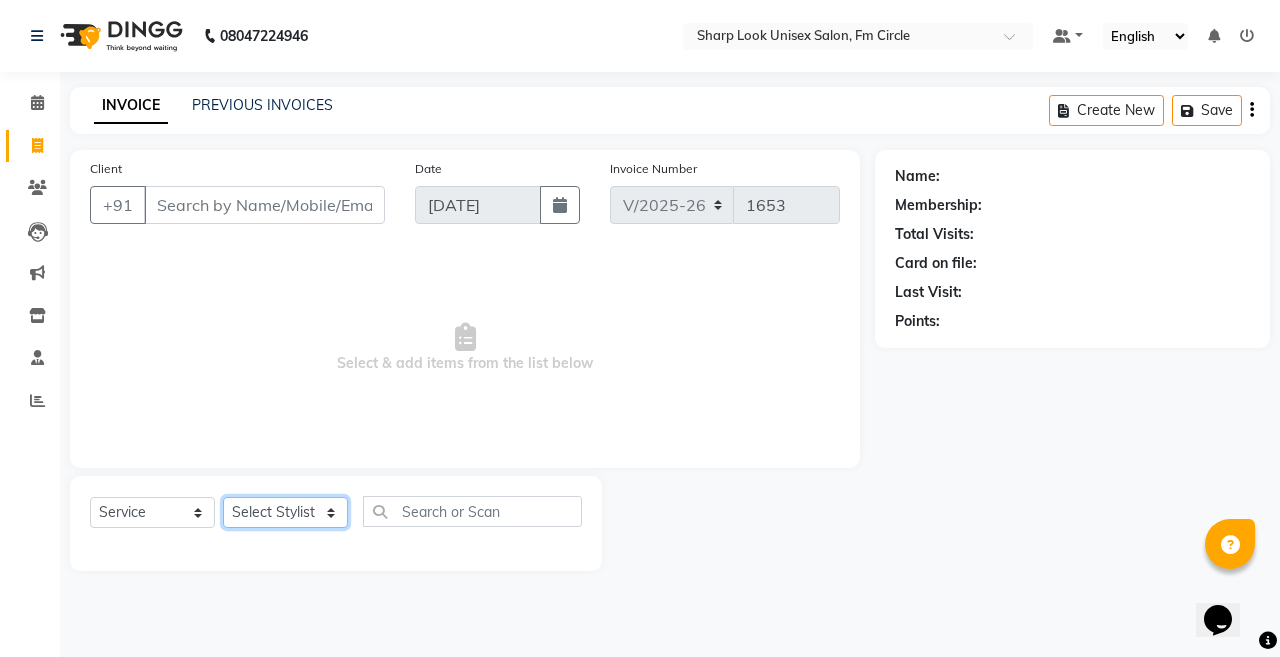 drag, startPoint x: 314, startPoint y: 527, endPoint x: 316, endPoint y: 503, distance: 24.083189 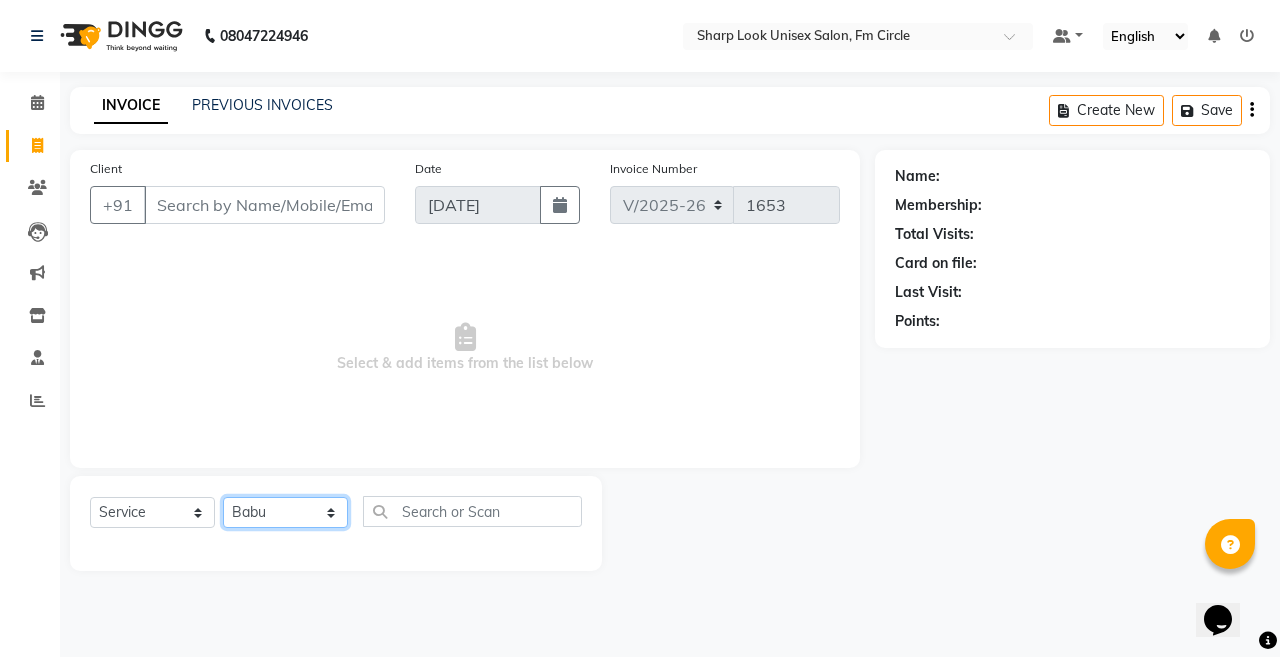 click on "Select Stylist Abhi Admin Babu [PERSON_NAME]  [PERSON_NAME] [PERSON_NAME]" 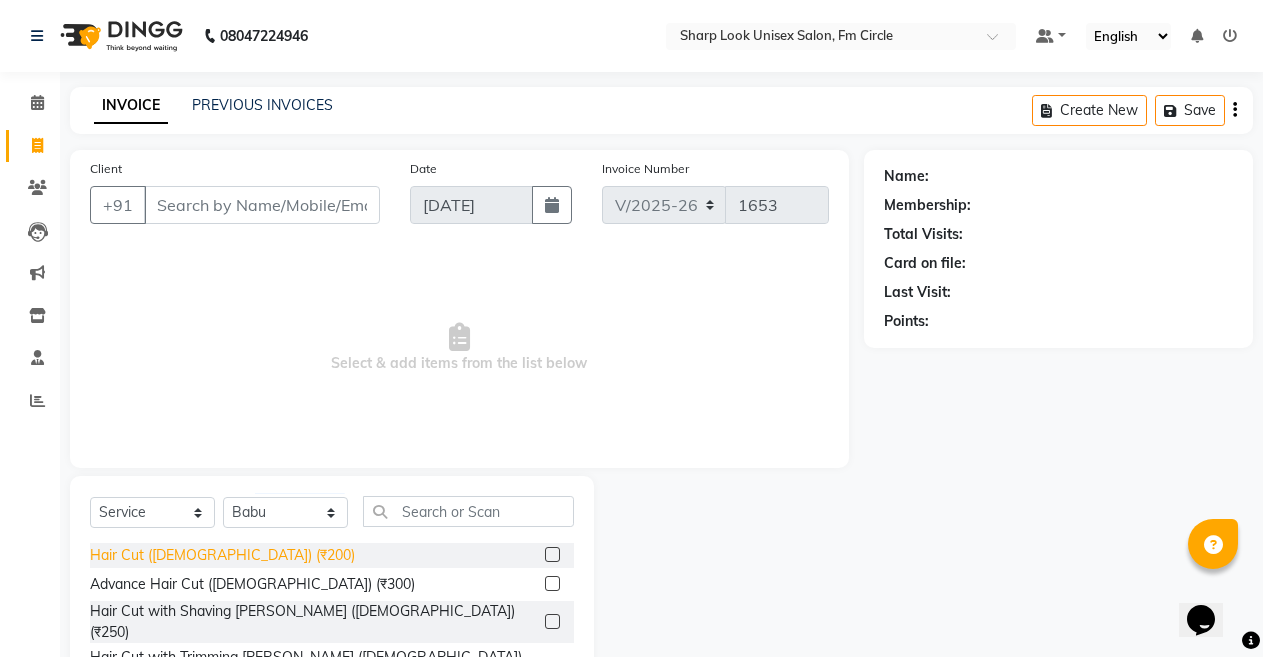 click on "Hair Cut ([DEMOGRAPHIC_DATA]) (₹200)" 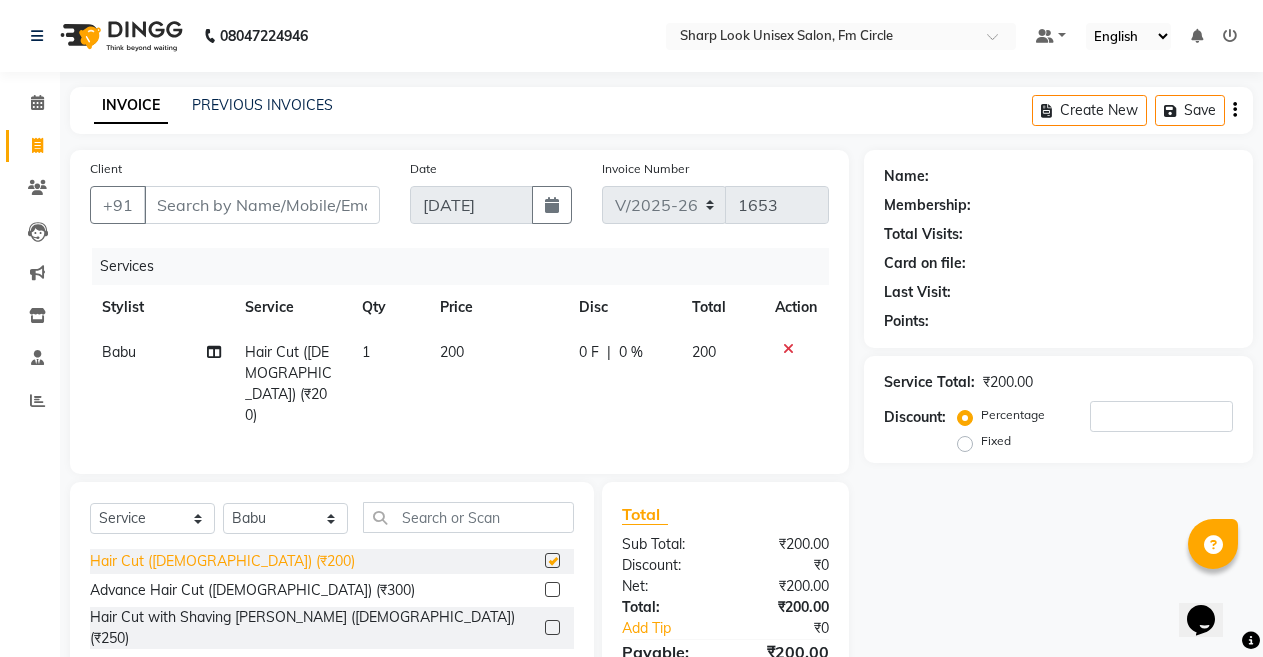 checkbox on "false" 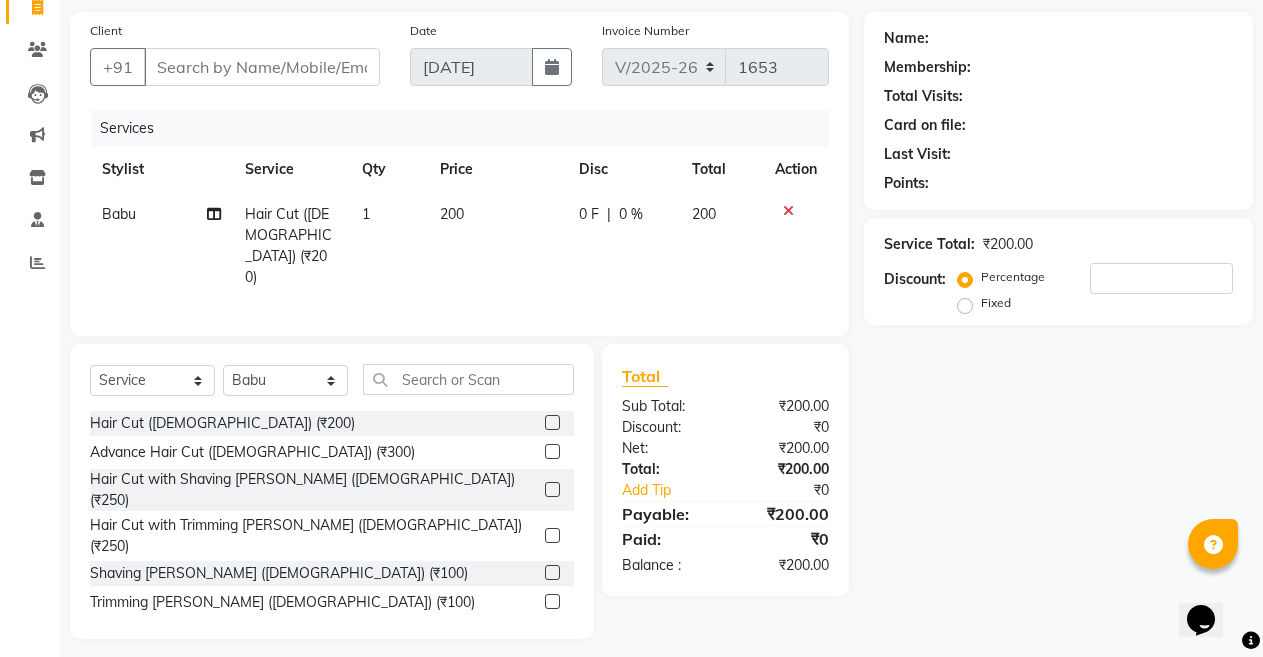 scroll, scrollTop: 144, scrollLeft: 0, axis: vertical 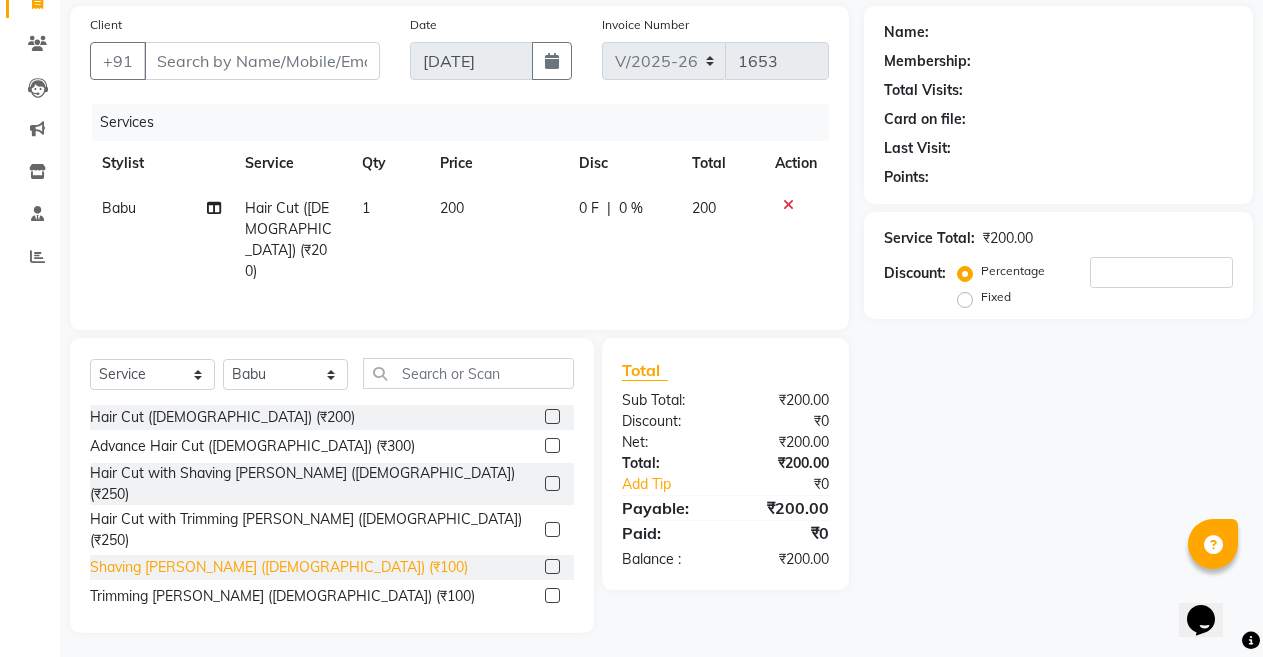 click on "Shaving [PERSON_NAME] ([DEMOGRAPHIC_DATA]) (₹100)" 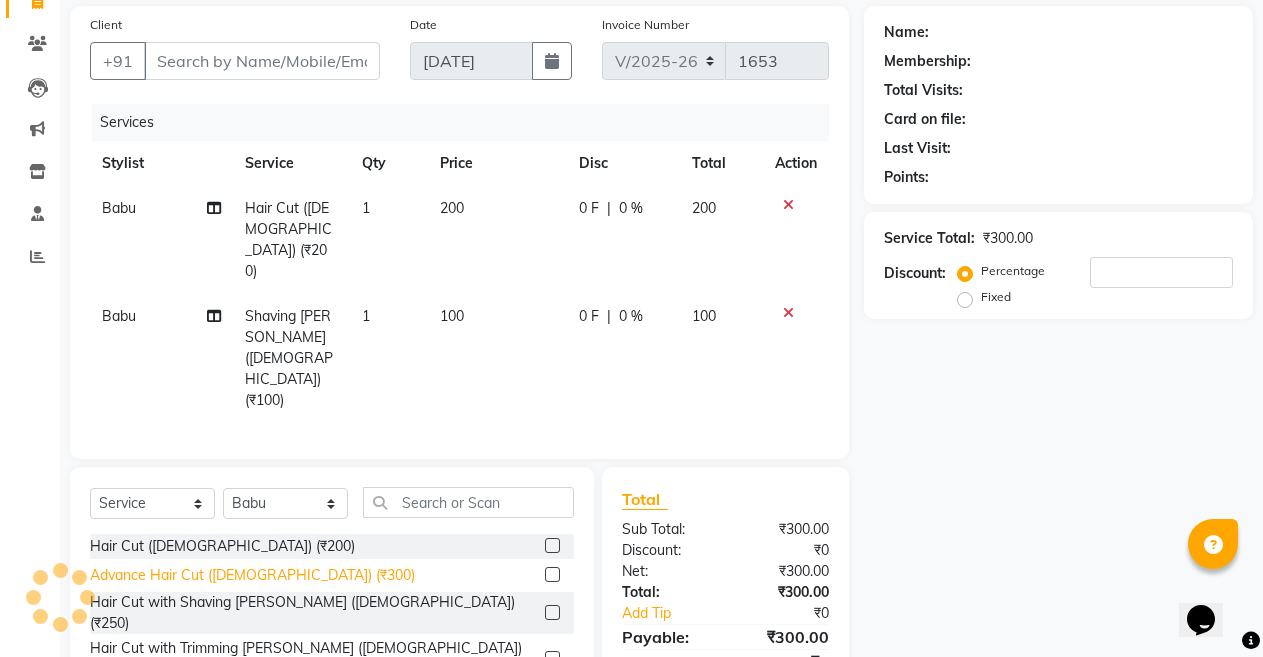 checkbox on "false" 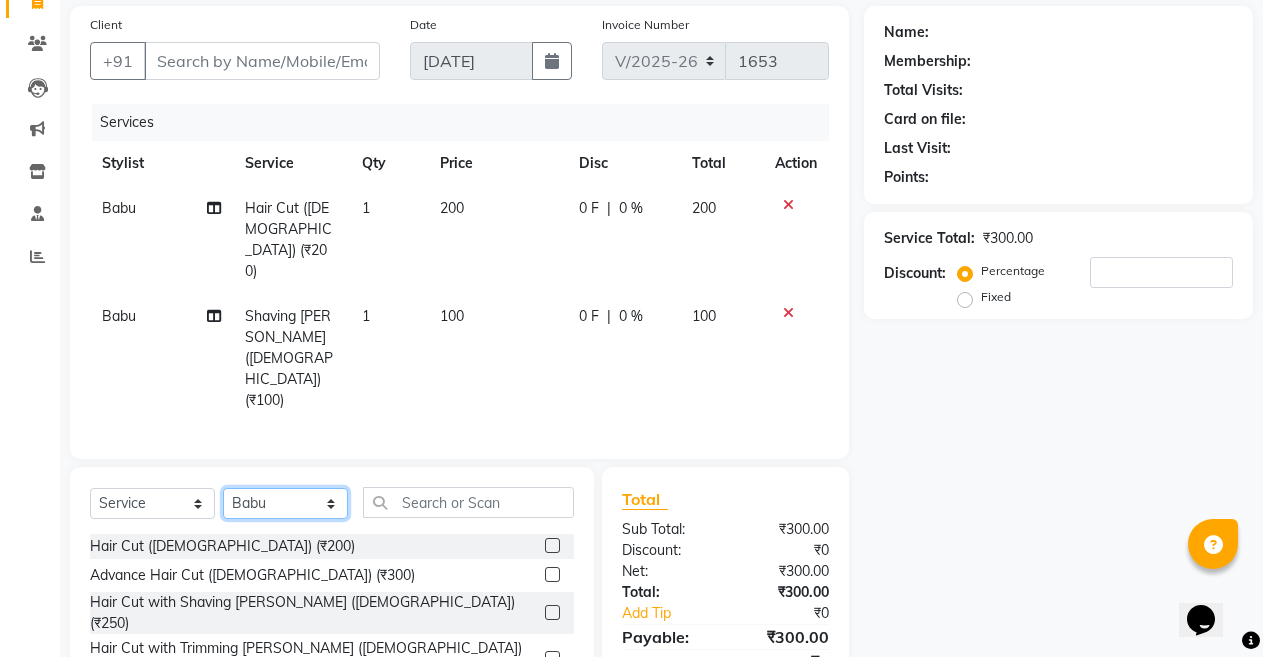 click on "Select Stylist Abhi Admin Babu [PERSON_NAME]  [PERSON_NAME] [PERSON_NAME]" 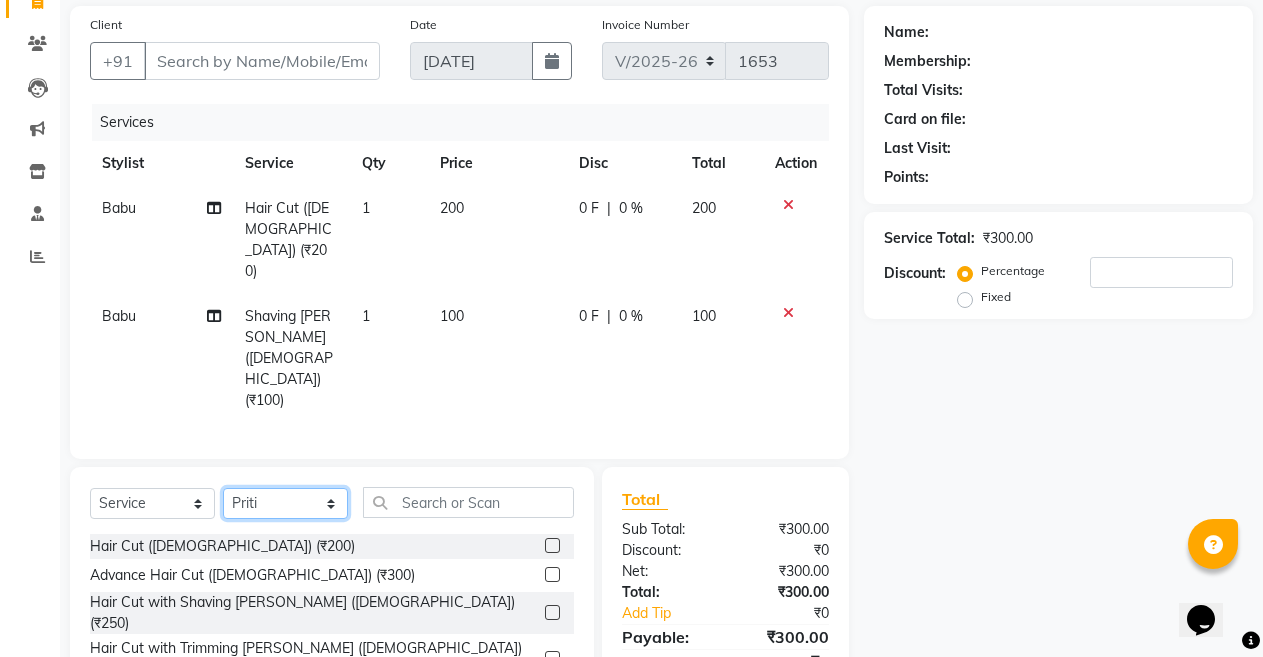 click on "Select Stylist Abhi Admin Babu [PERSON_NAME]  [PERSON_NAME] [PERSON_NAME]" 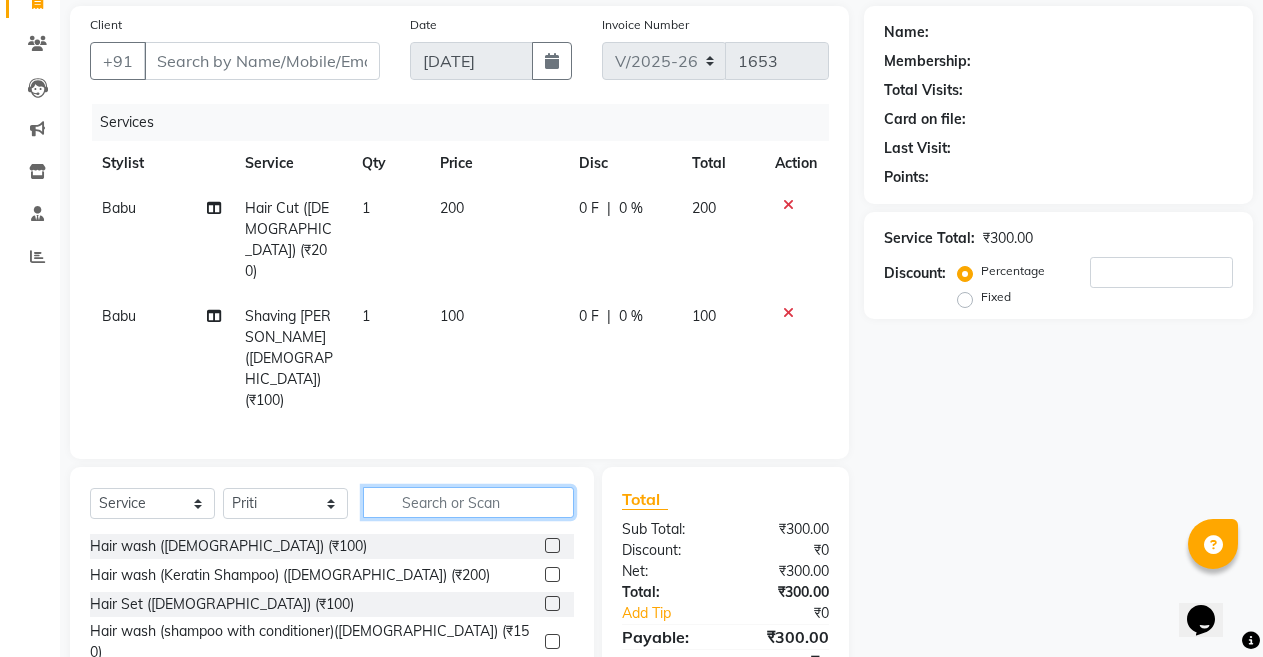 click 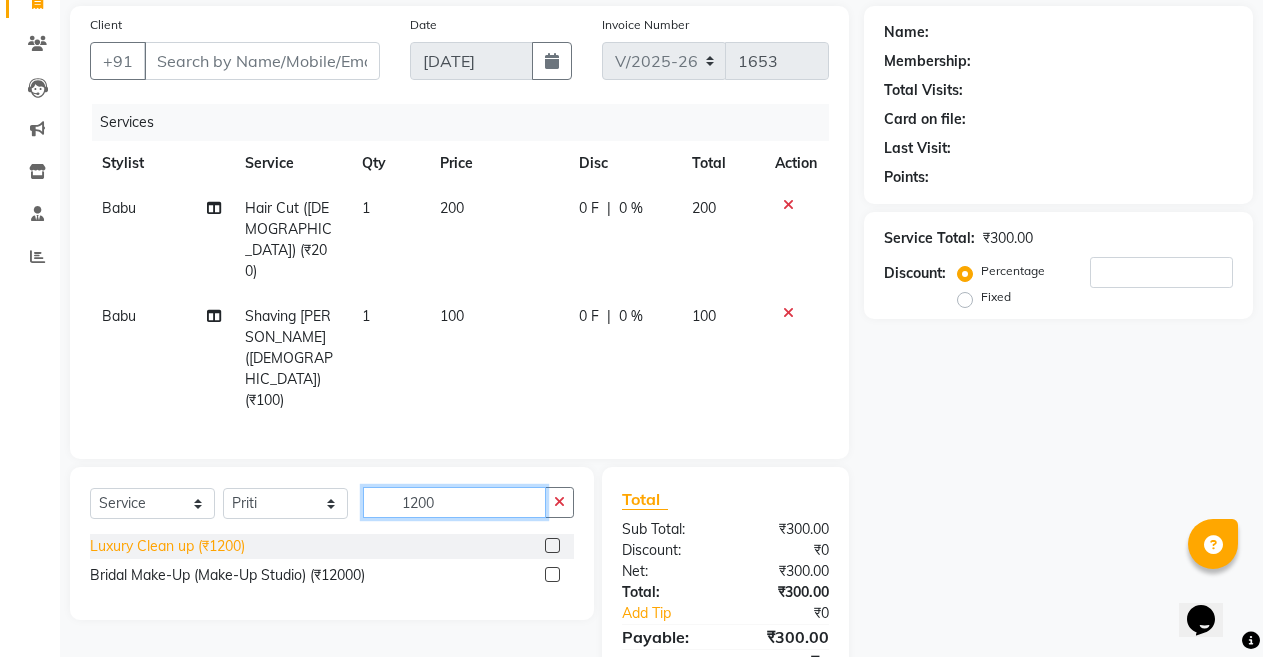 type on "1200" 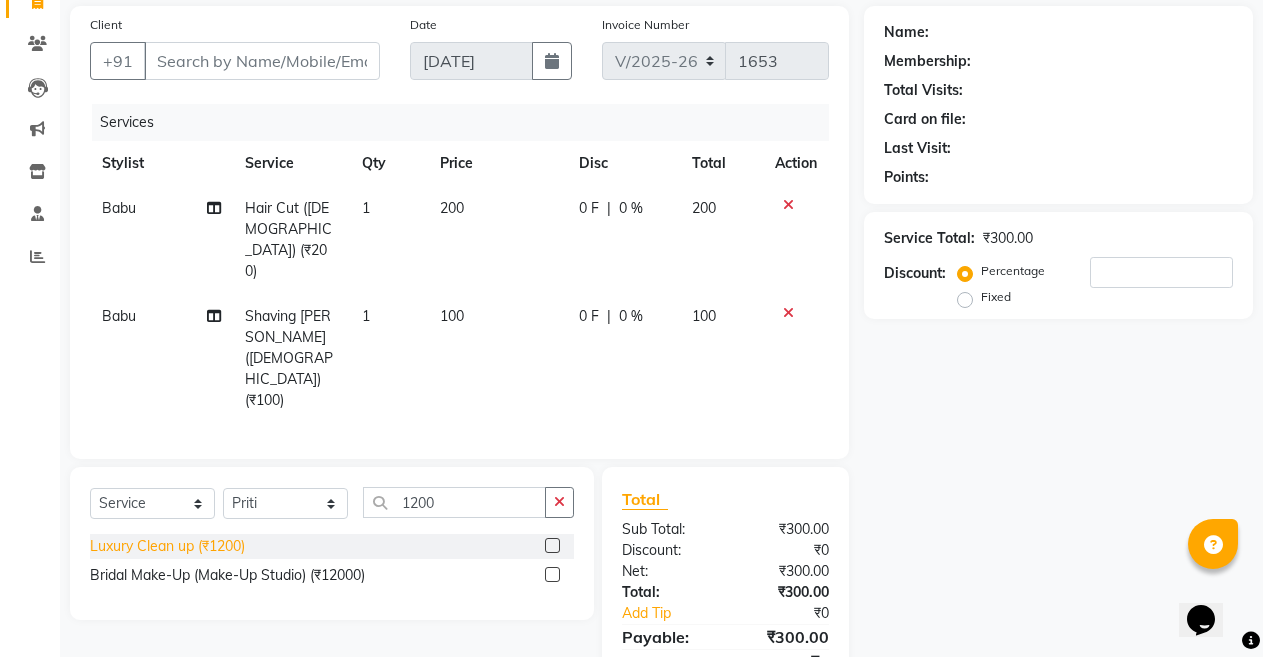 click on "Luxury Clean up (₹1200)" 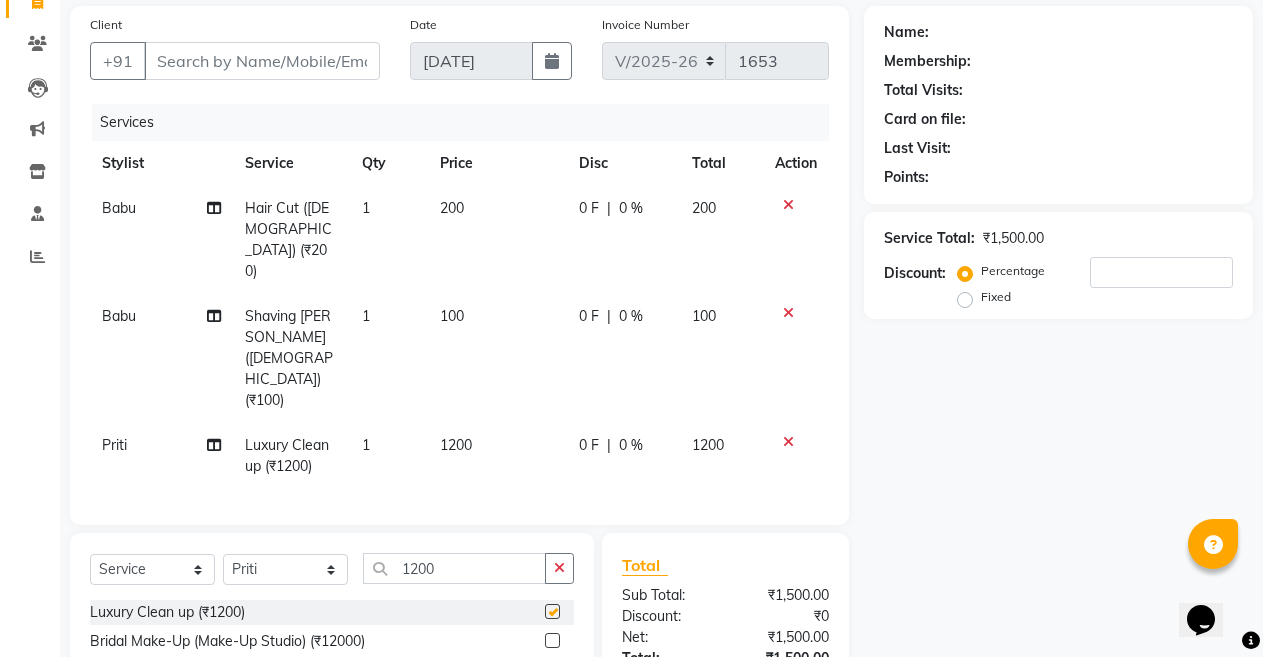 checkbox on "false" 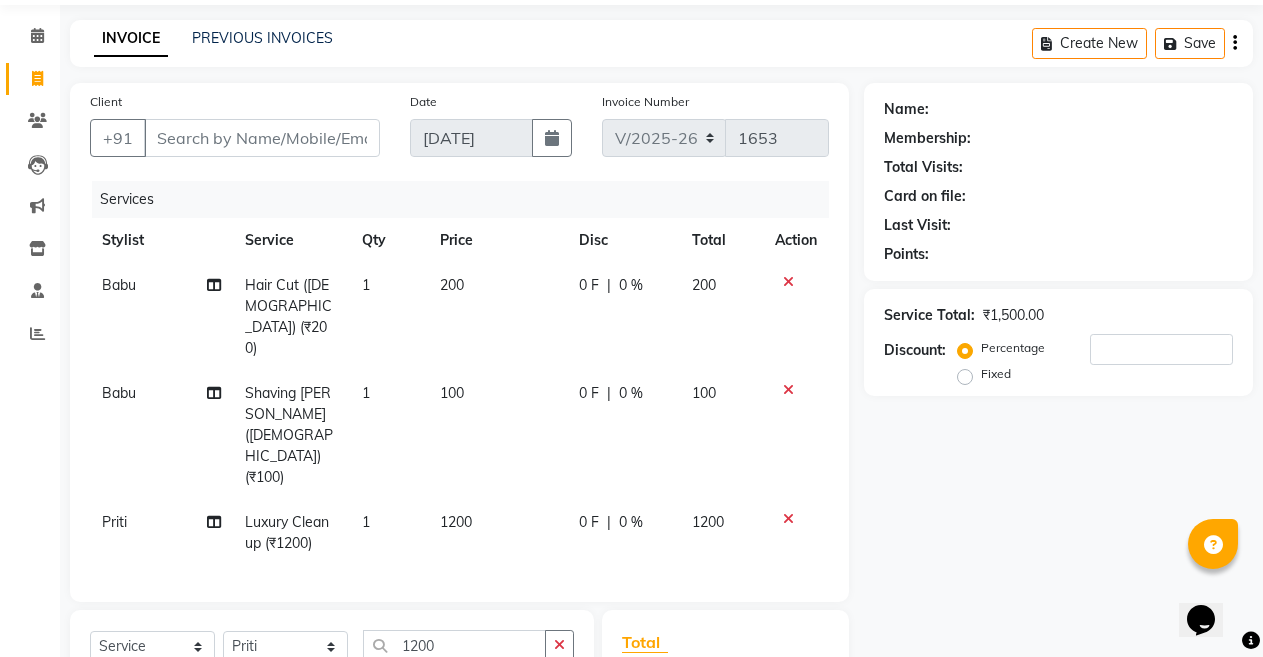 scroll, scrollTop: 0, scrollLeft: 0, axis: both 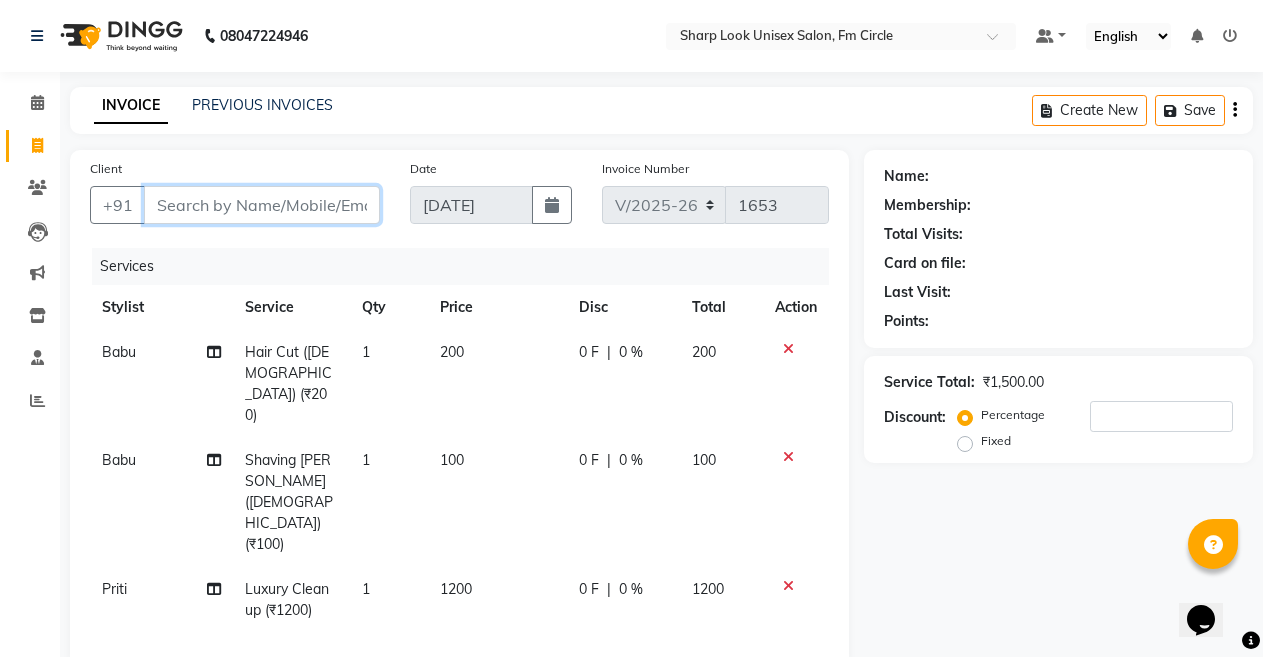 click on "Client" at bounding box center [262, 205] 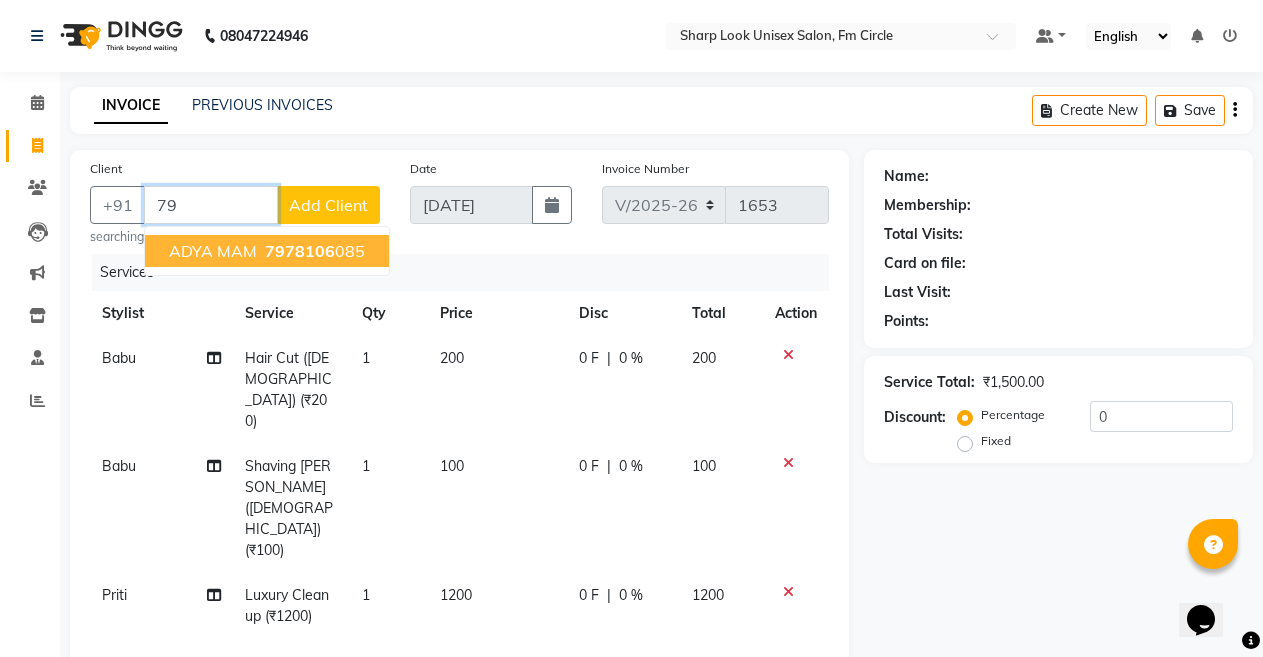 type on "7" 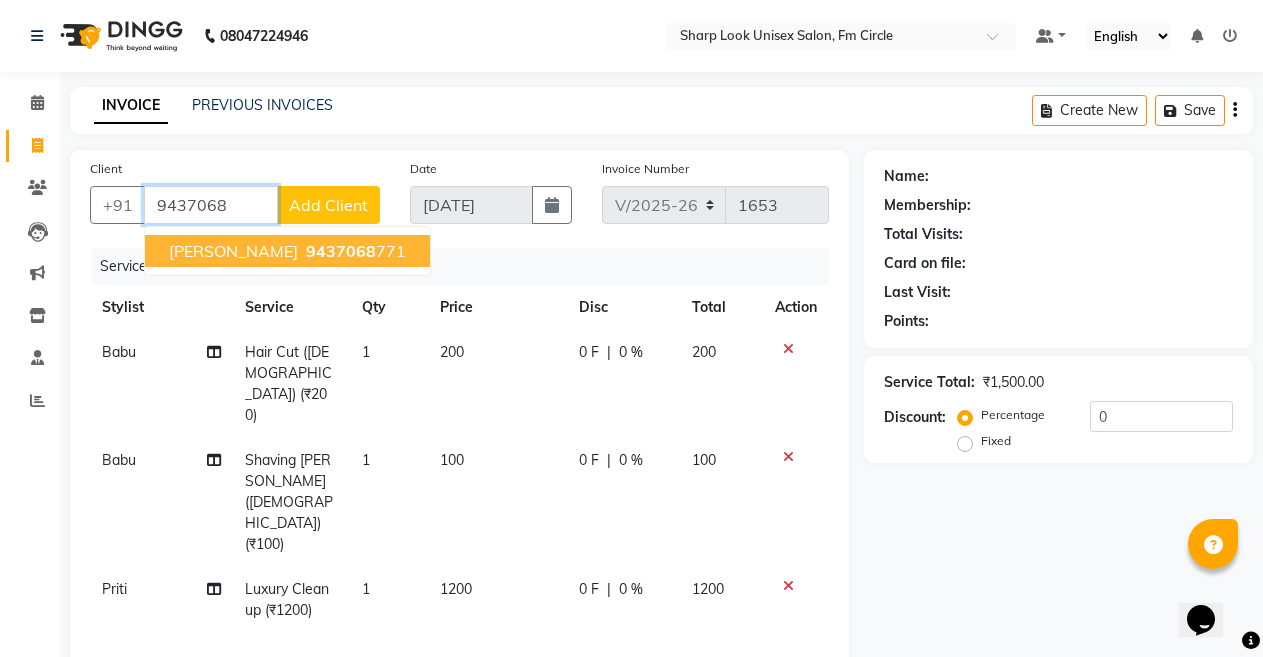 click on "9437068" at bounding box center [341, 251] 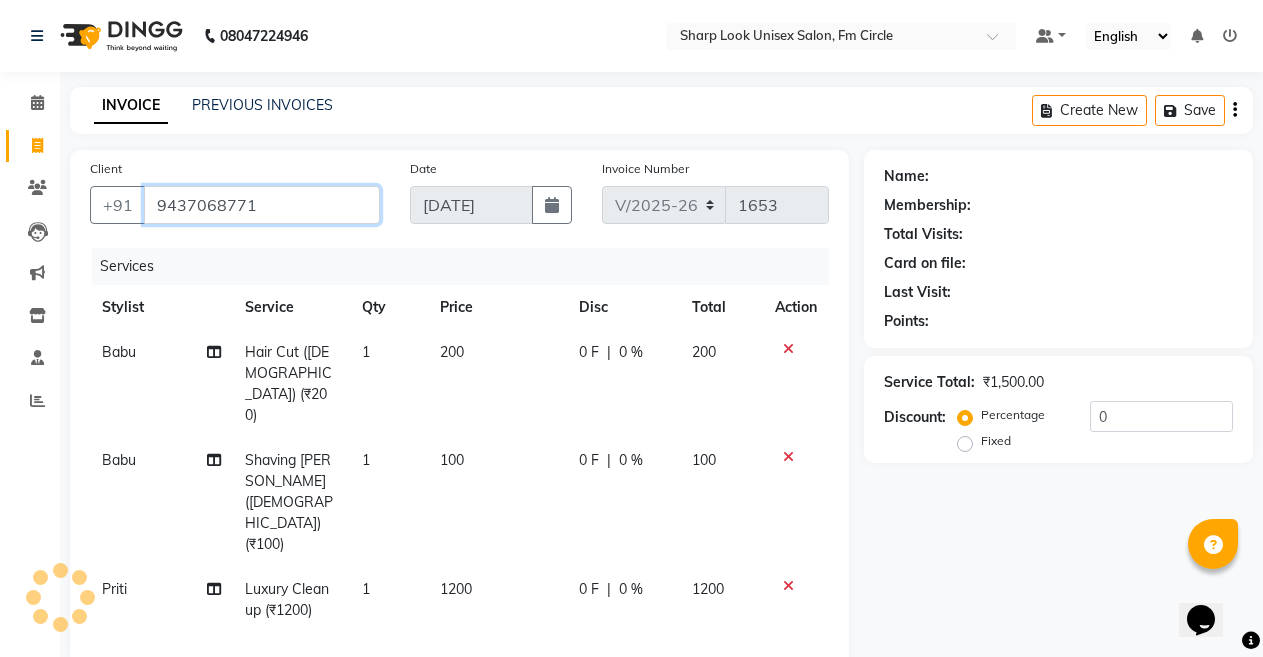 type on "9437068771" 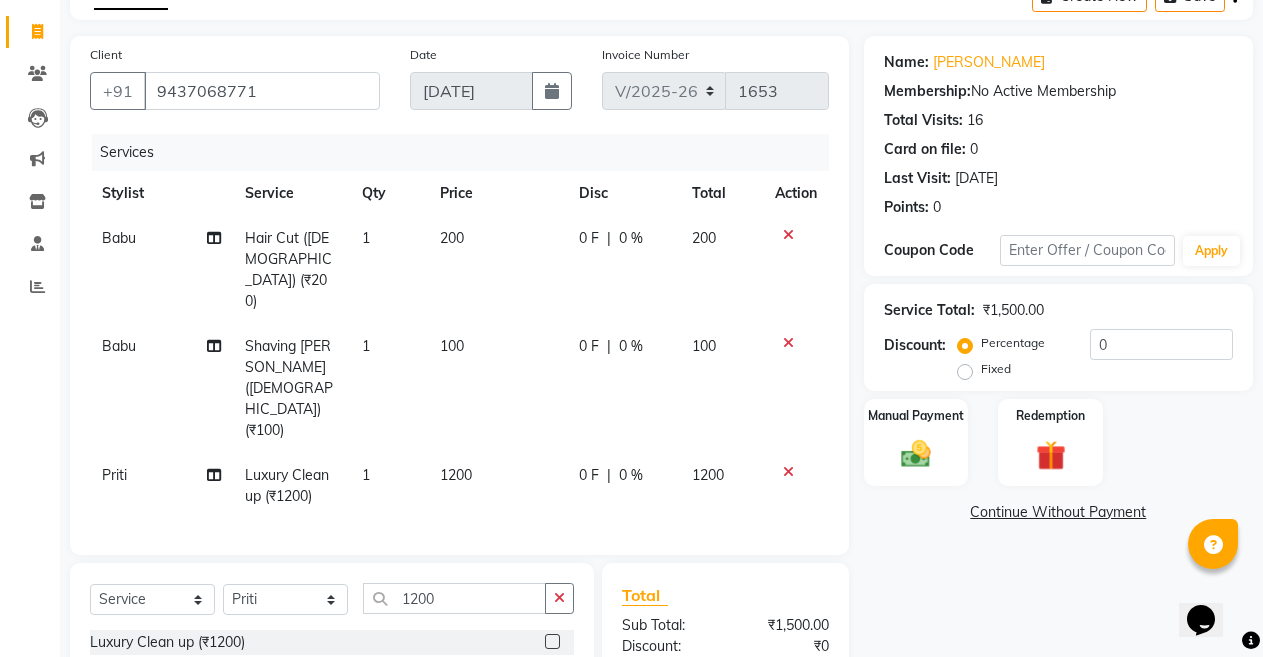 scroll, scrollTop: 200, scrollLeft: 0, axis: vertical 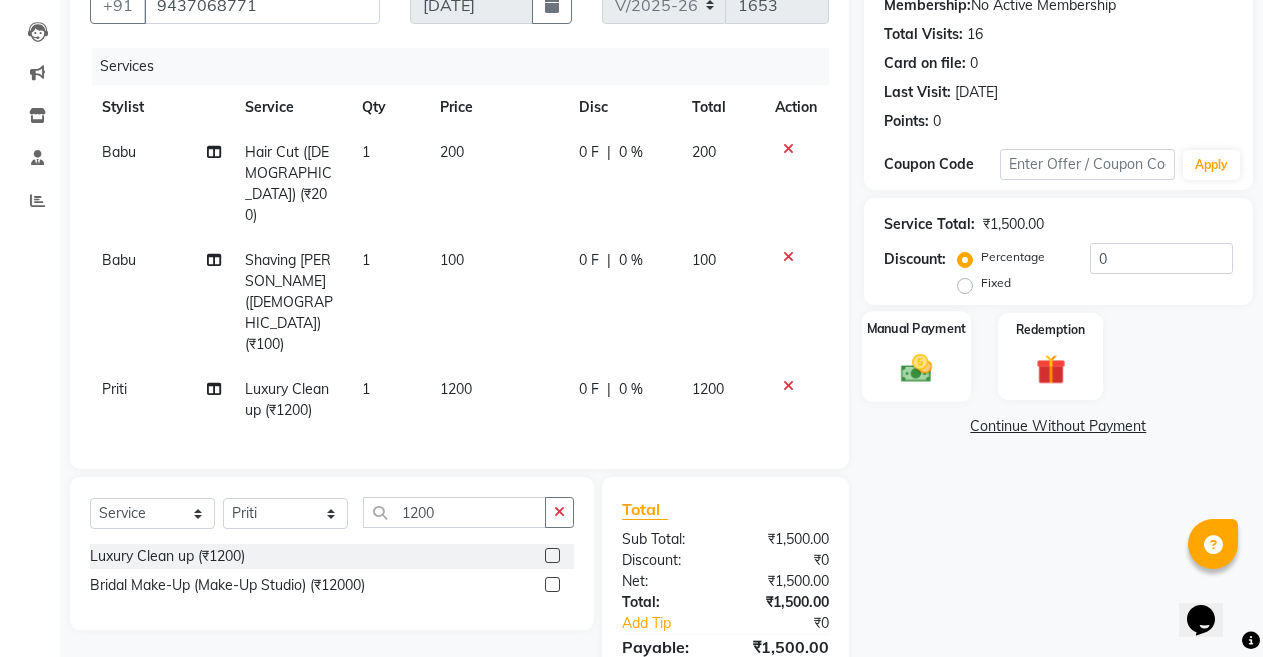 click on "Manual Payment" 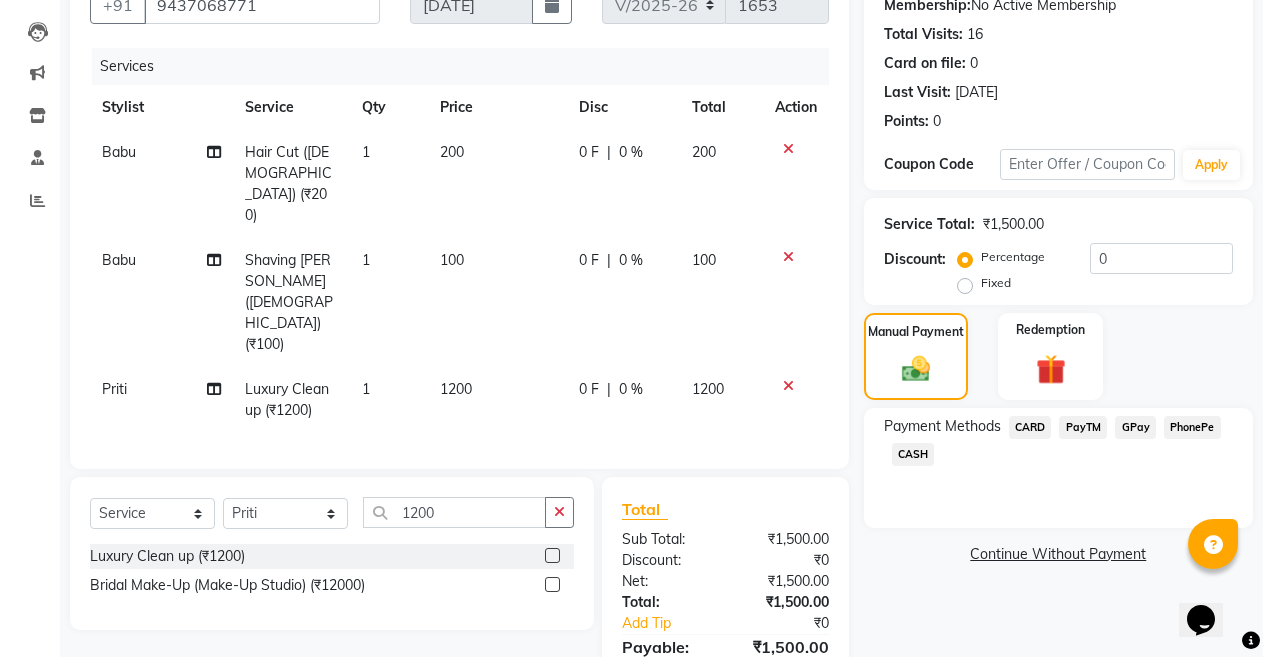 click on "PayTM" 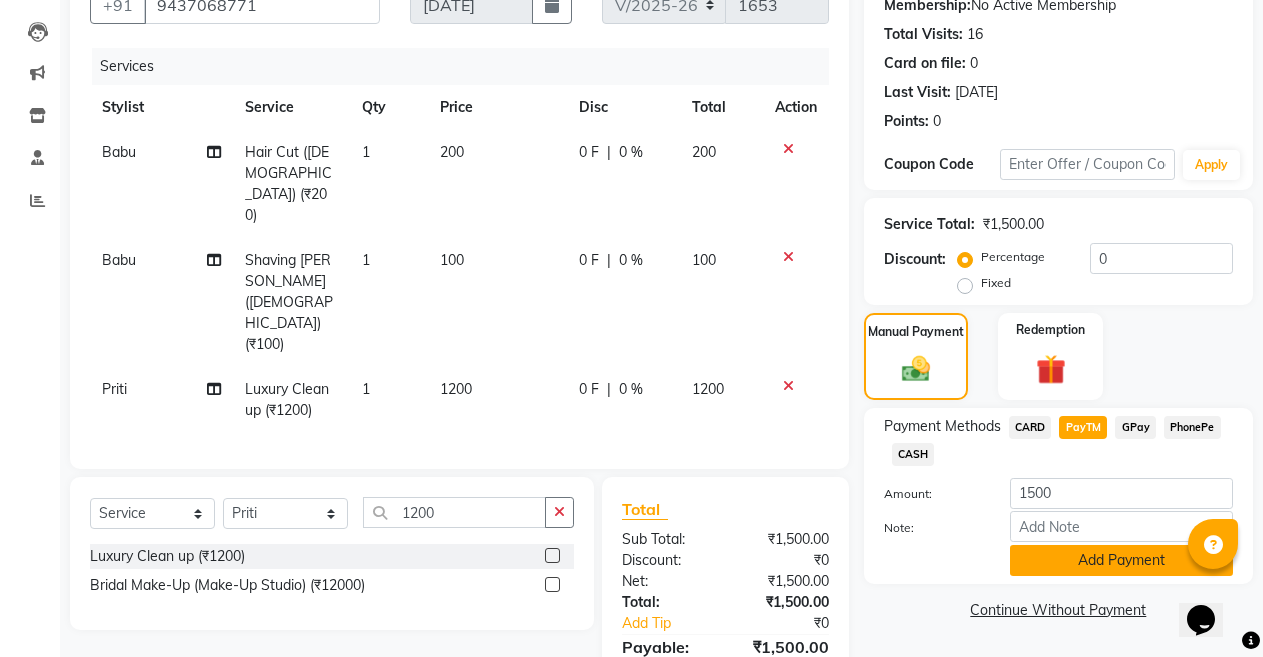 click on "Add Payment" 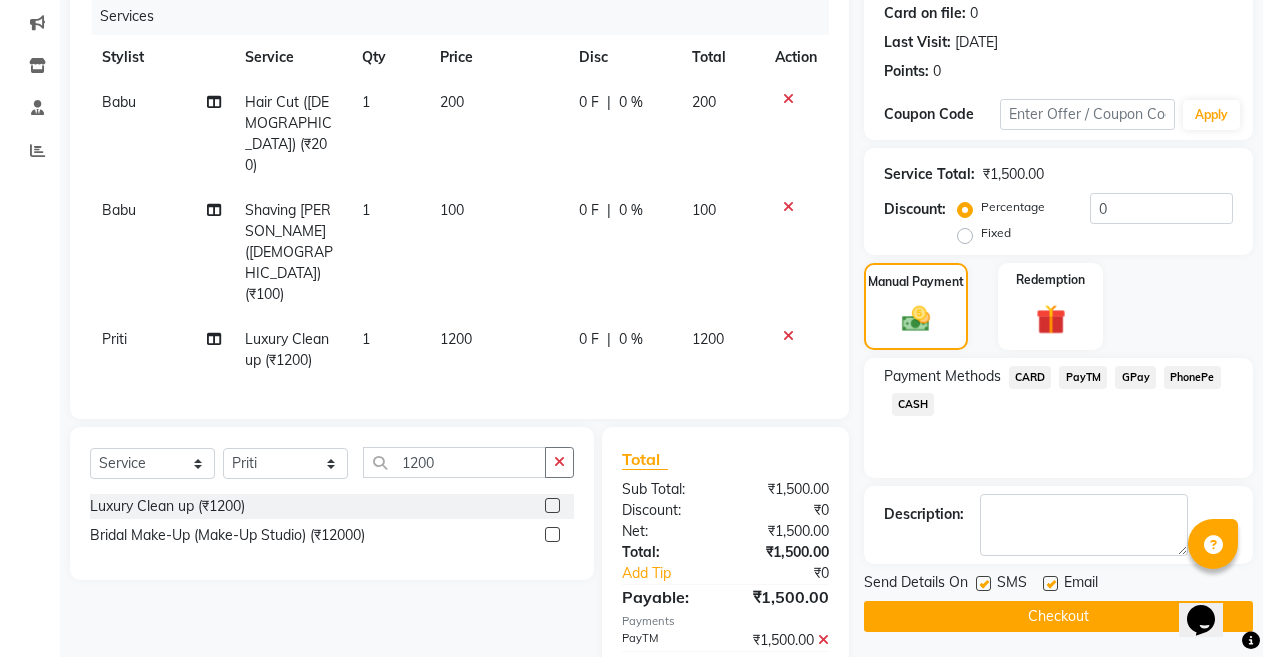 scroll, scrollTop: 277, scrollLeft: 0, axis: vertical 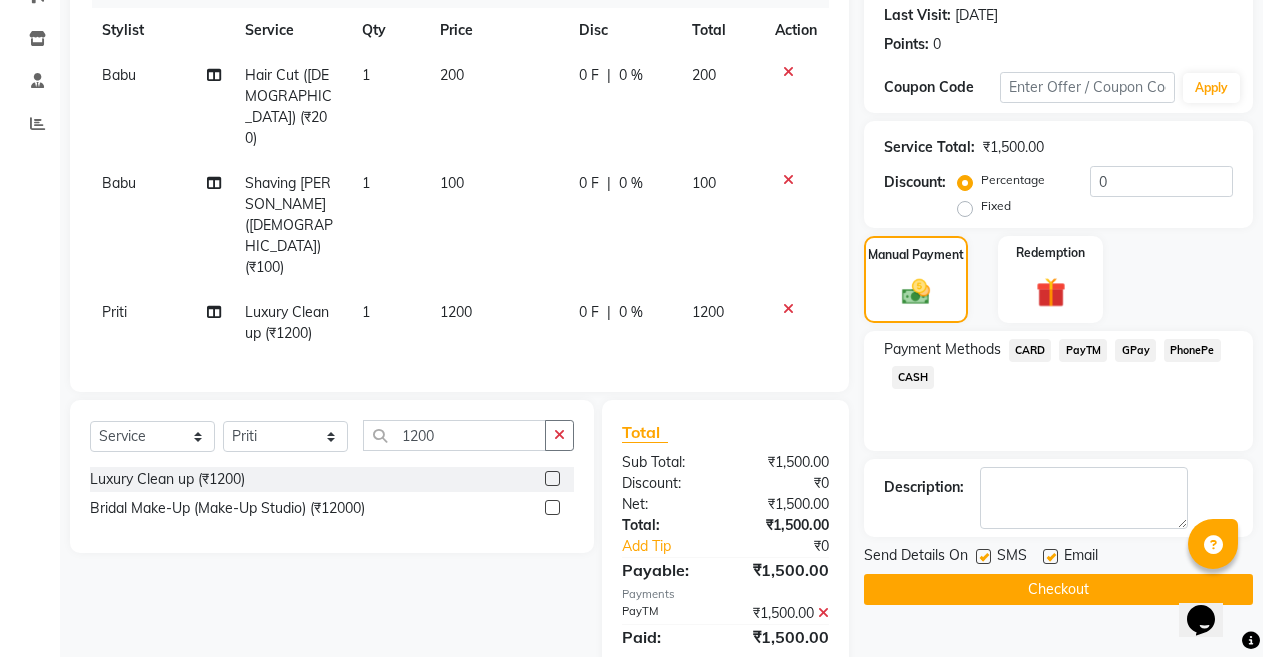 click 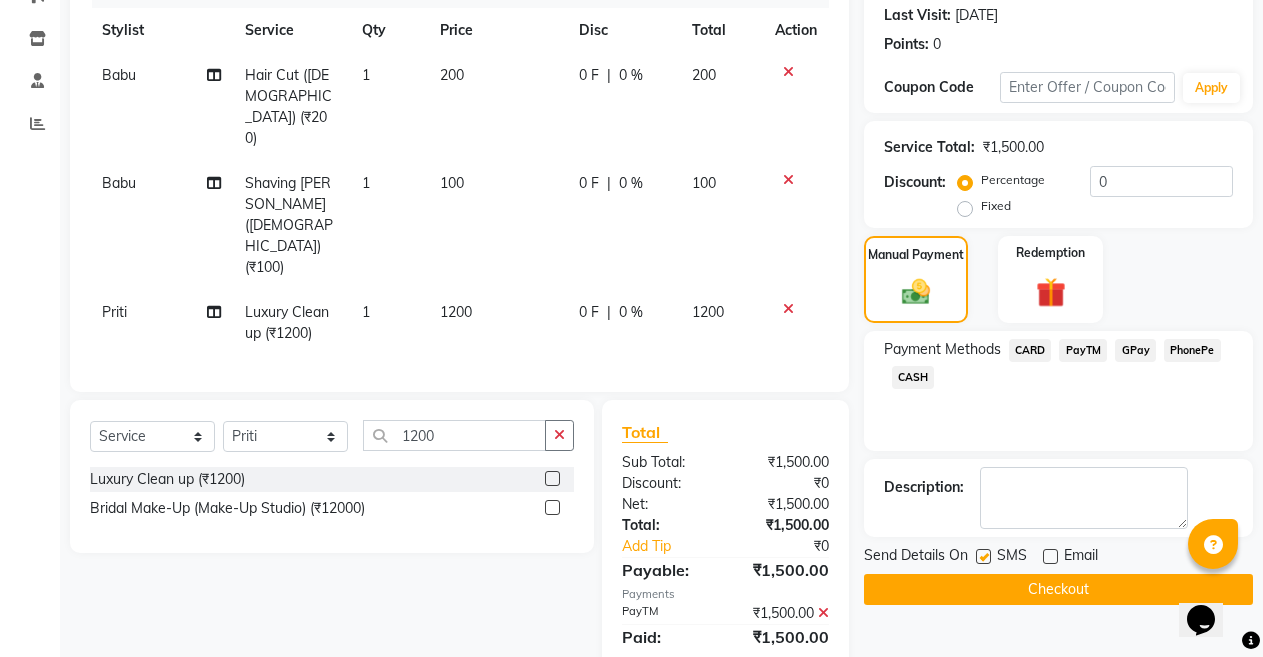 click on "Checkout" 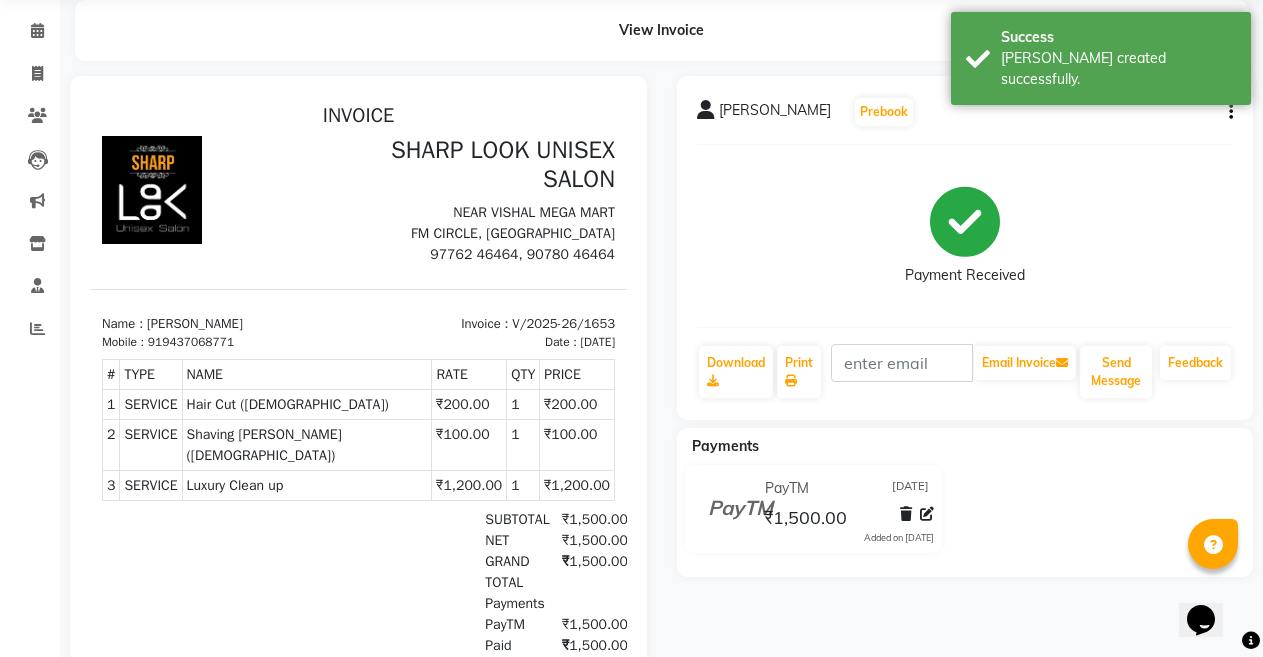 scroll, scrollTop: 0, scrollLeft: 0, axis: both 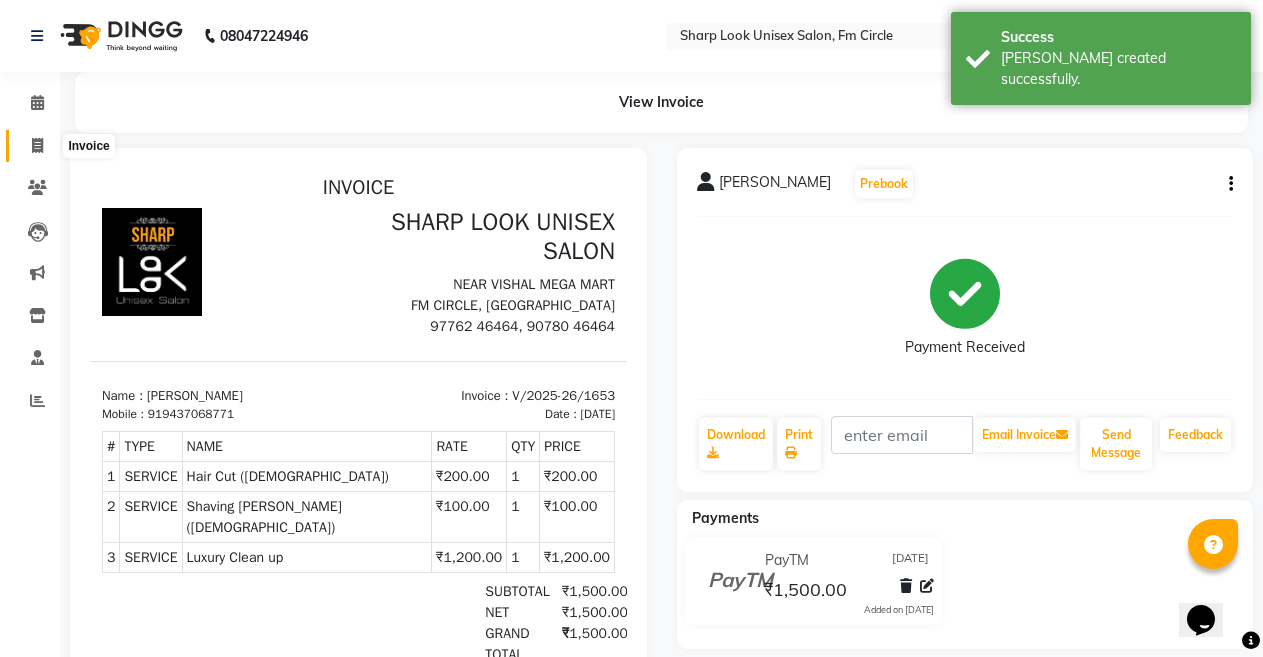 click 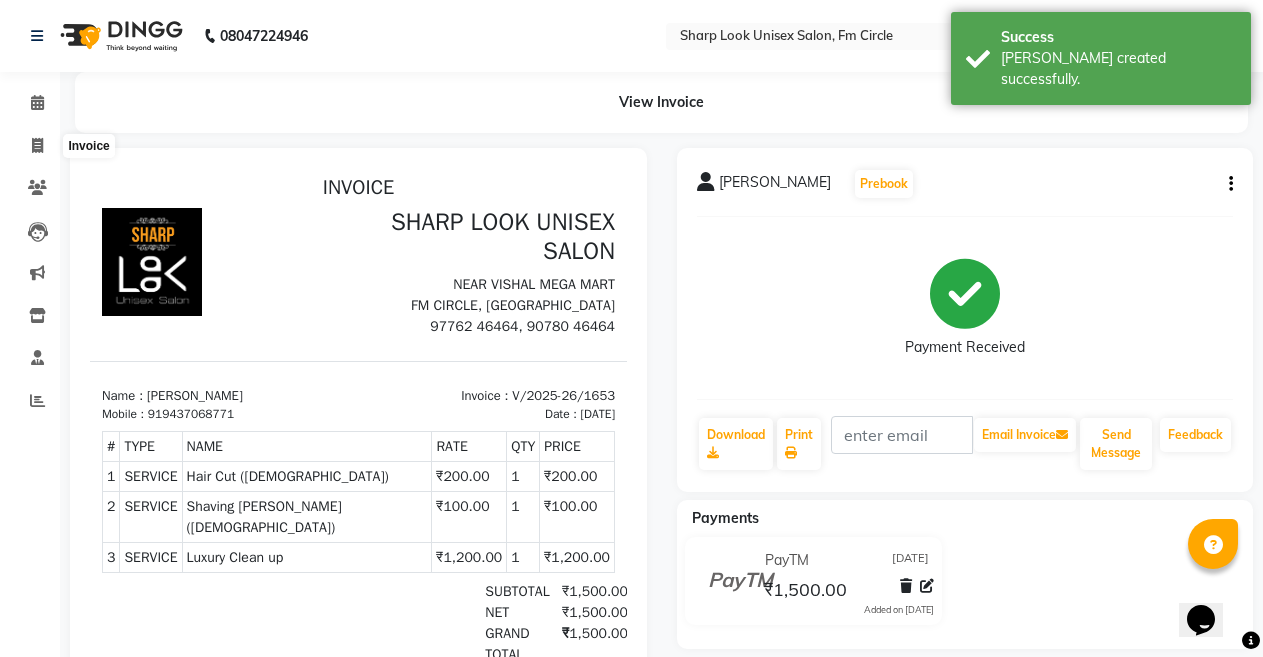select on "service" 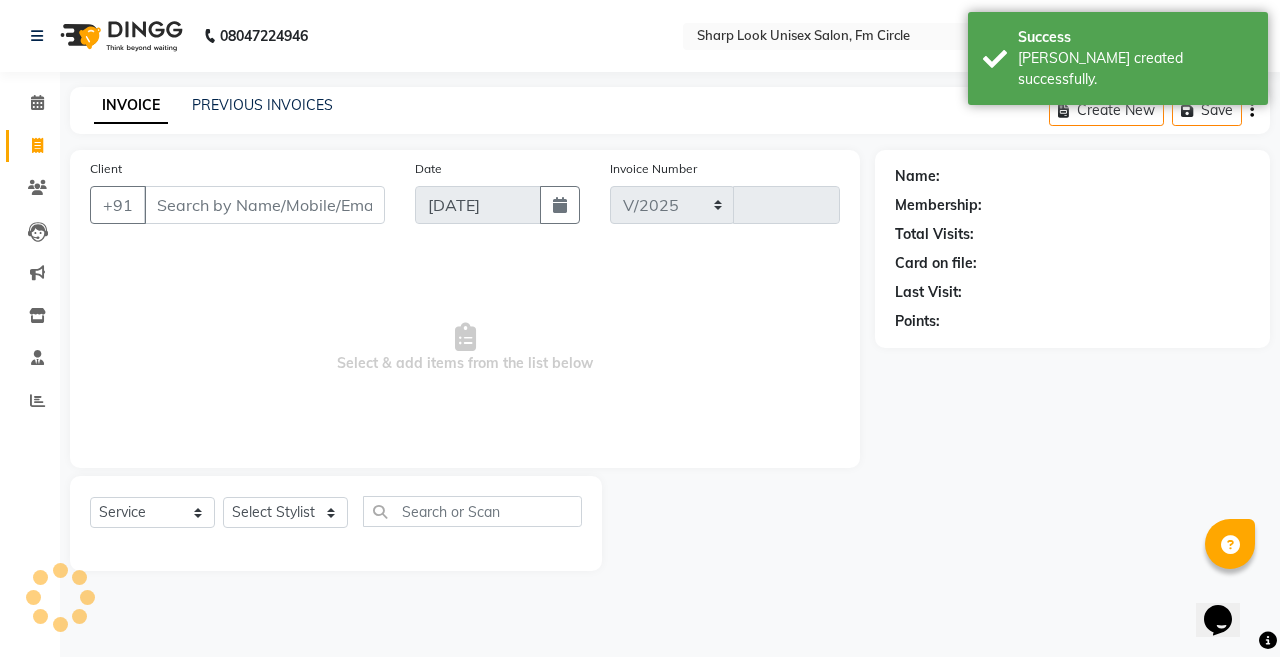 select on "804" 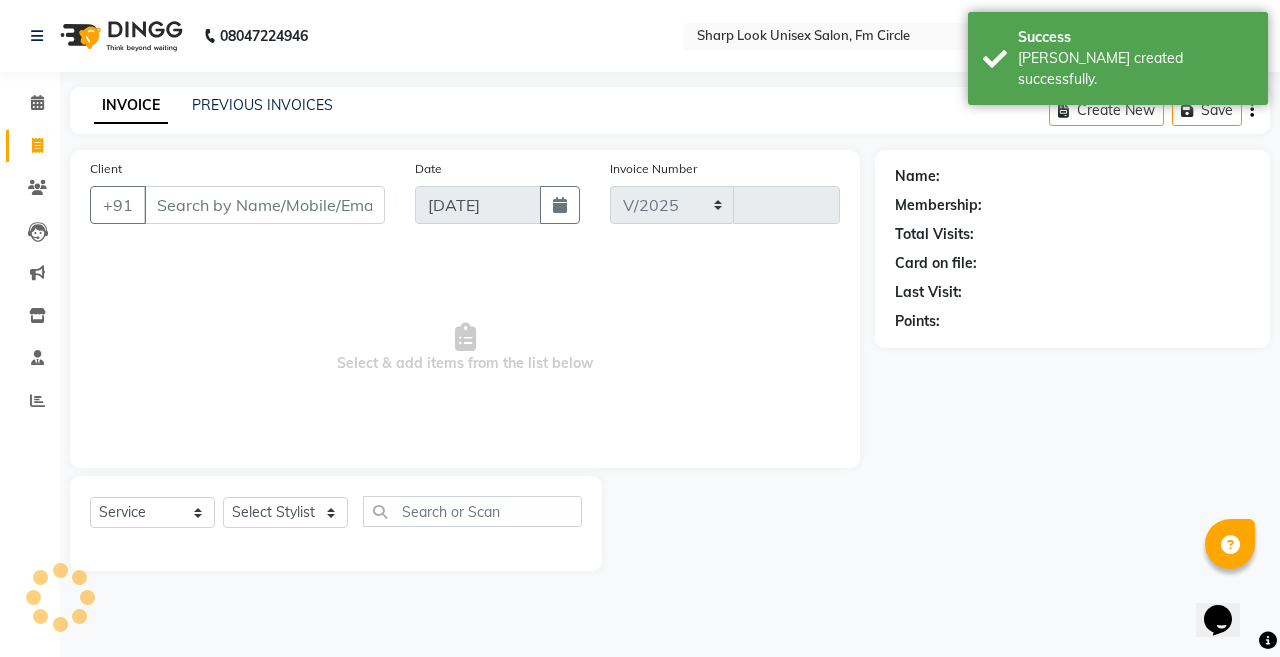 type on "1654" 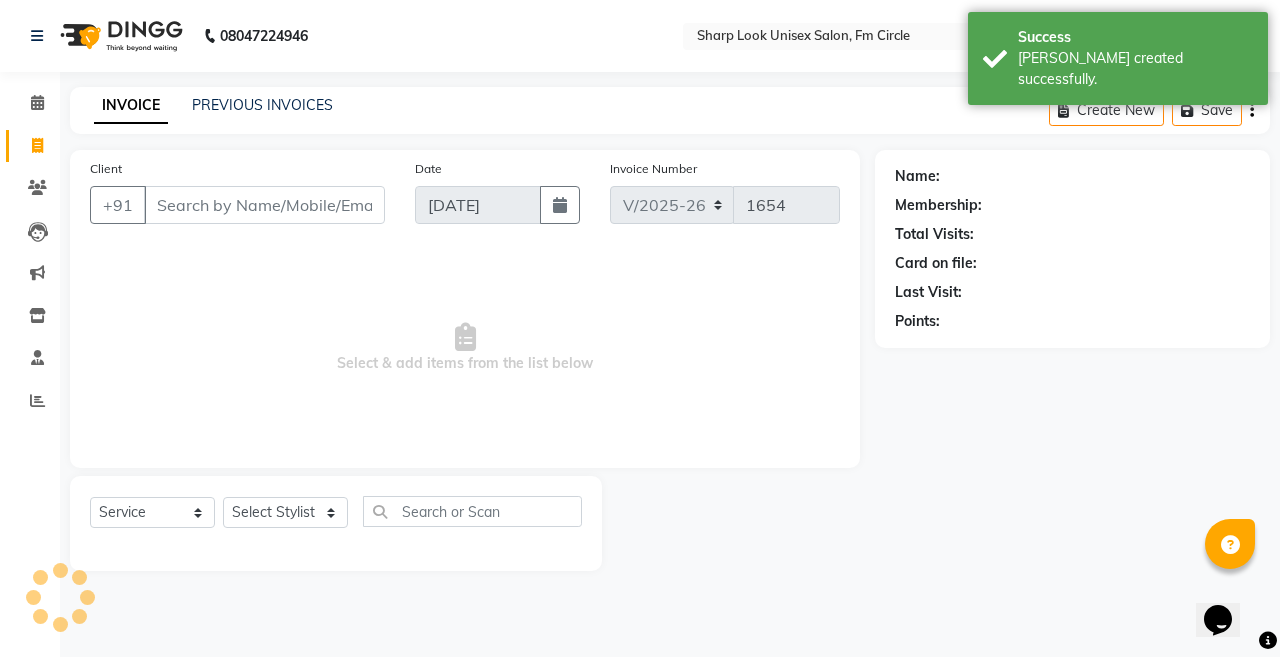click on "Client" at bounding box center (264, 205) 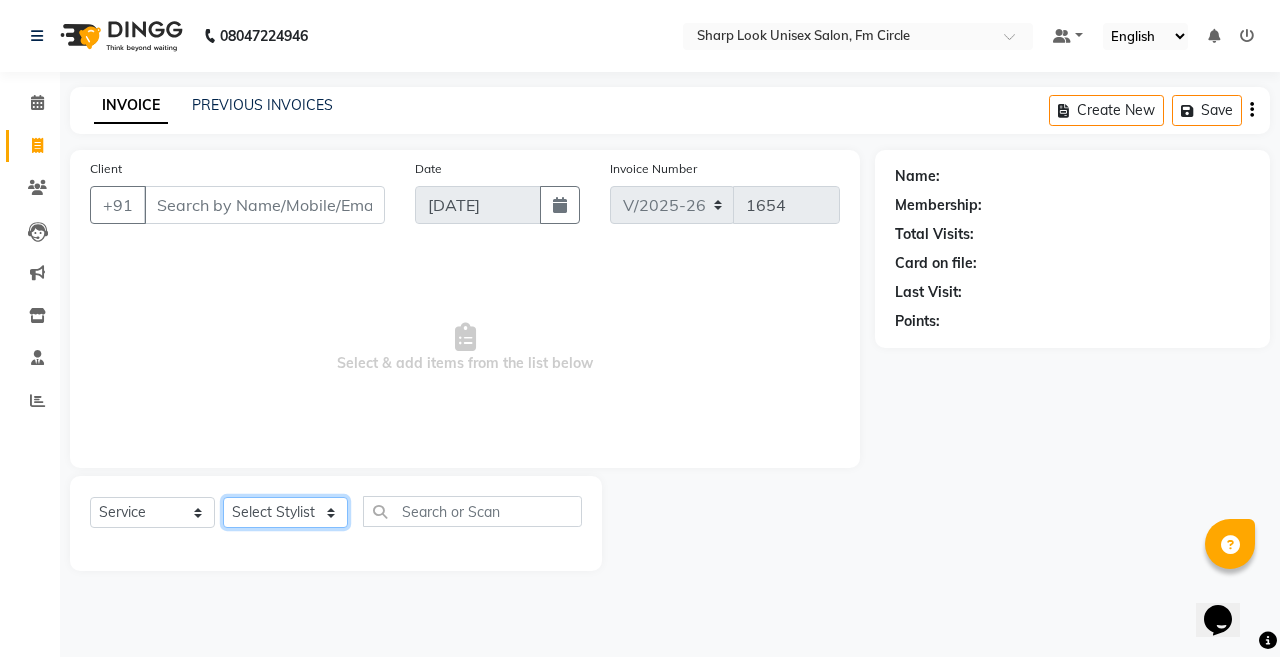 click on "Select Stylist Abhi Admin Babu [PERSON_NAME]  [PERSON_NAME] [PERSON_NAME]" 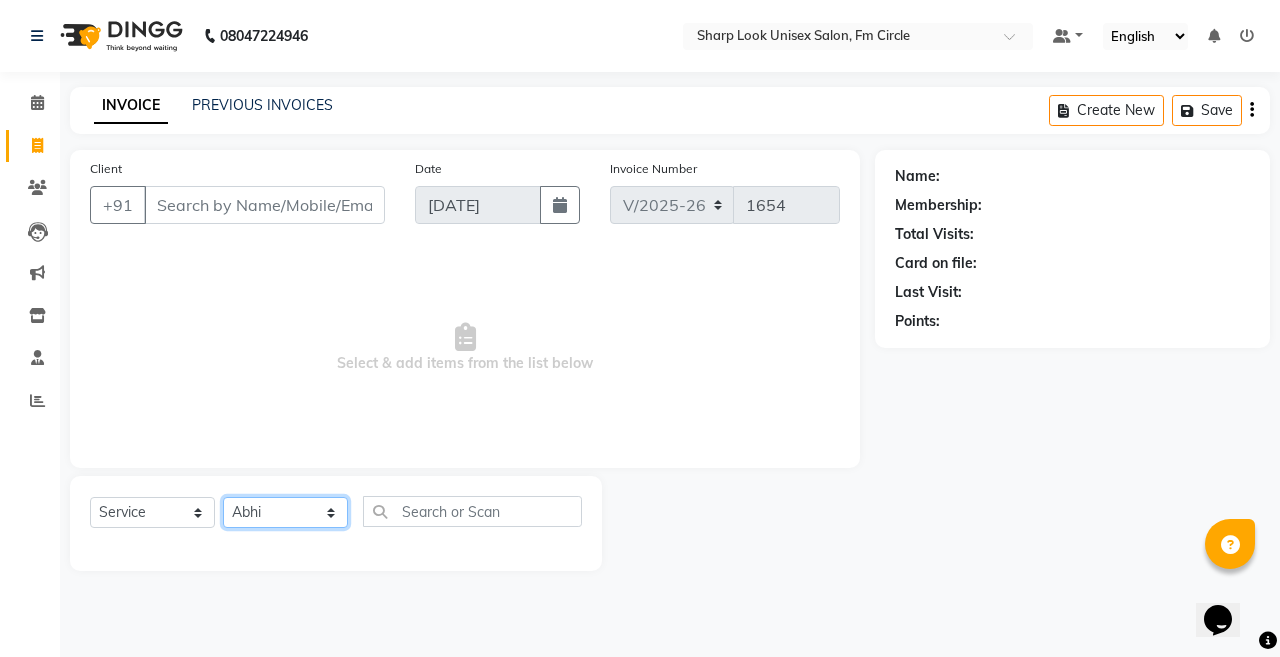 click on "Select Stylist Abhi Admin Babu [PERSON_NAME]  [PERSON_NAME] [PERSON_NAME]" 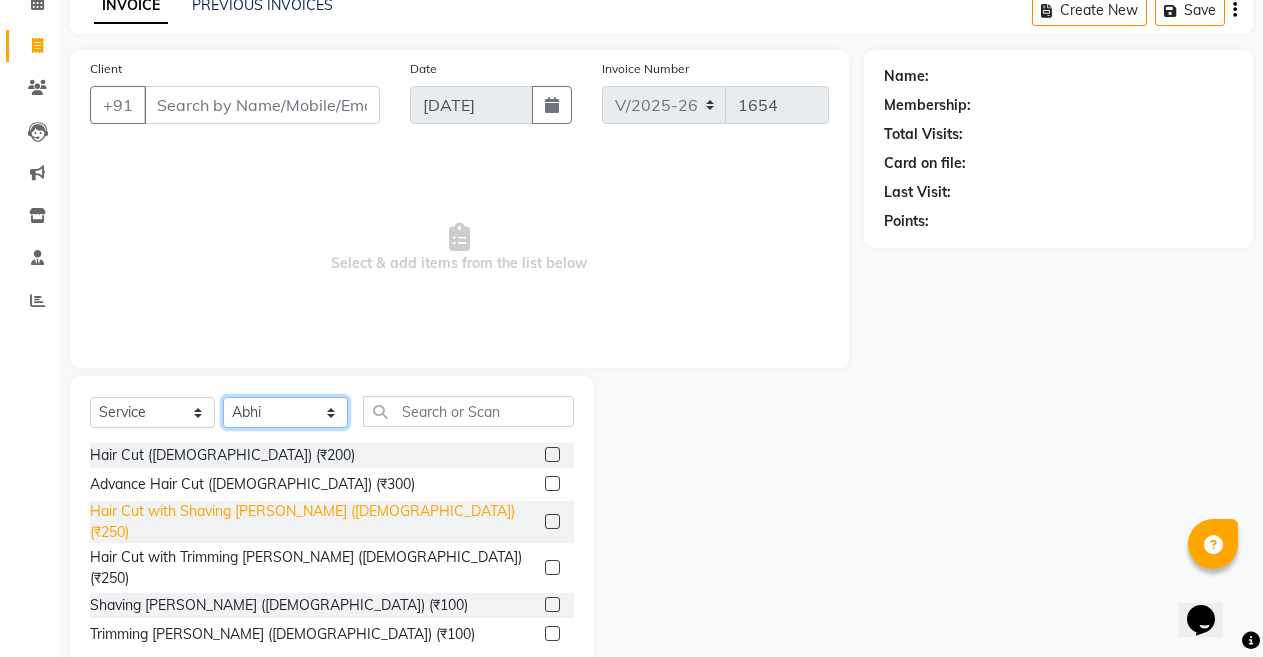 scroll, scrollTop: 144, scrollLeft: 0, axis: vertical 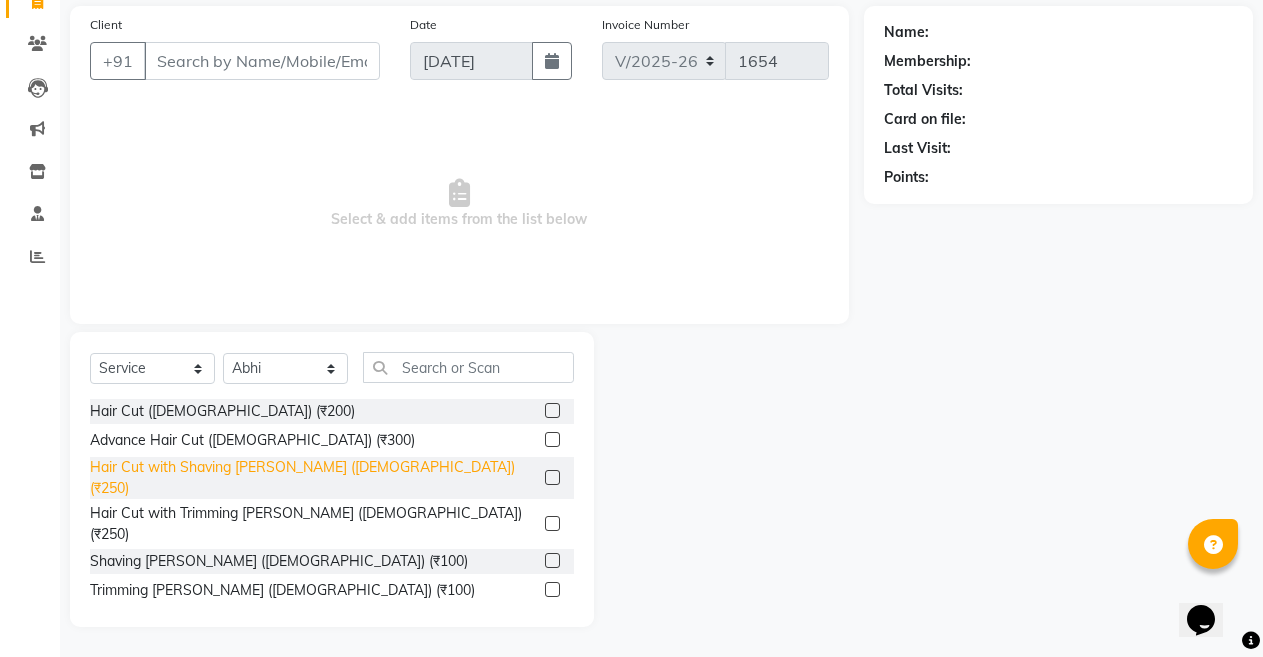 click on "Hair Cut with Shaving [PERSON_NAME] ([DEMOGRAPHIC_DATA]) (₹250)" 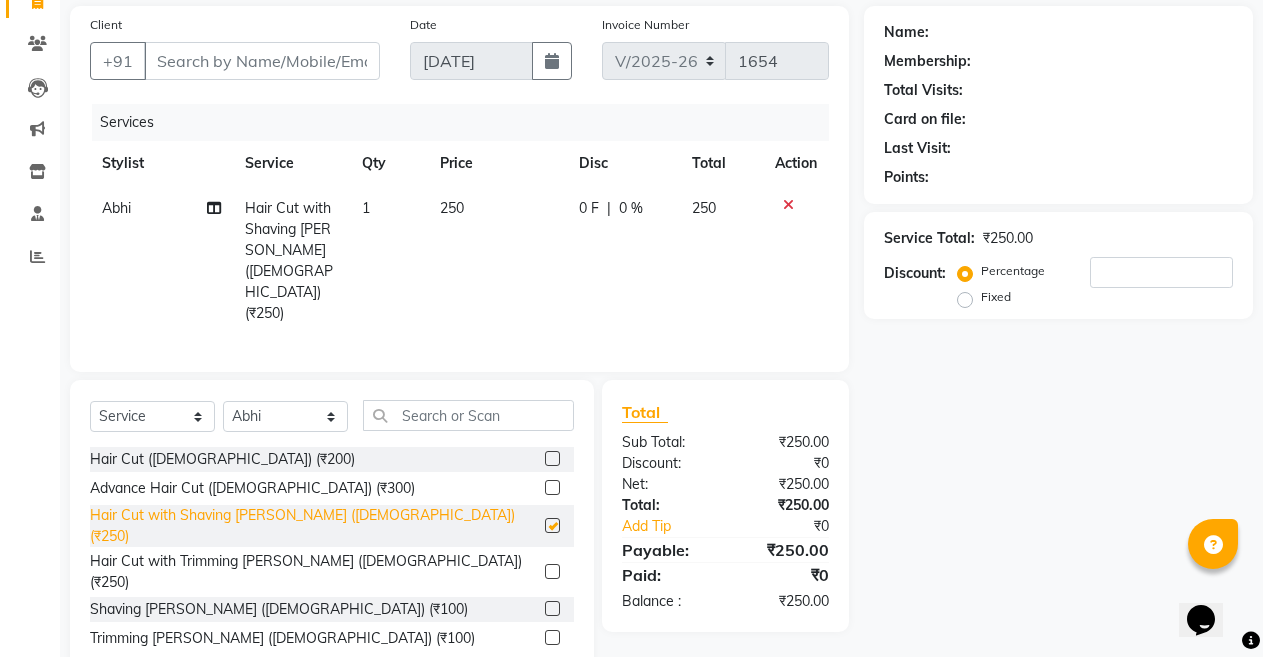 checkbox on "false" 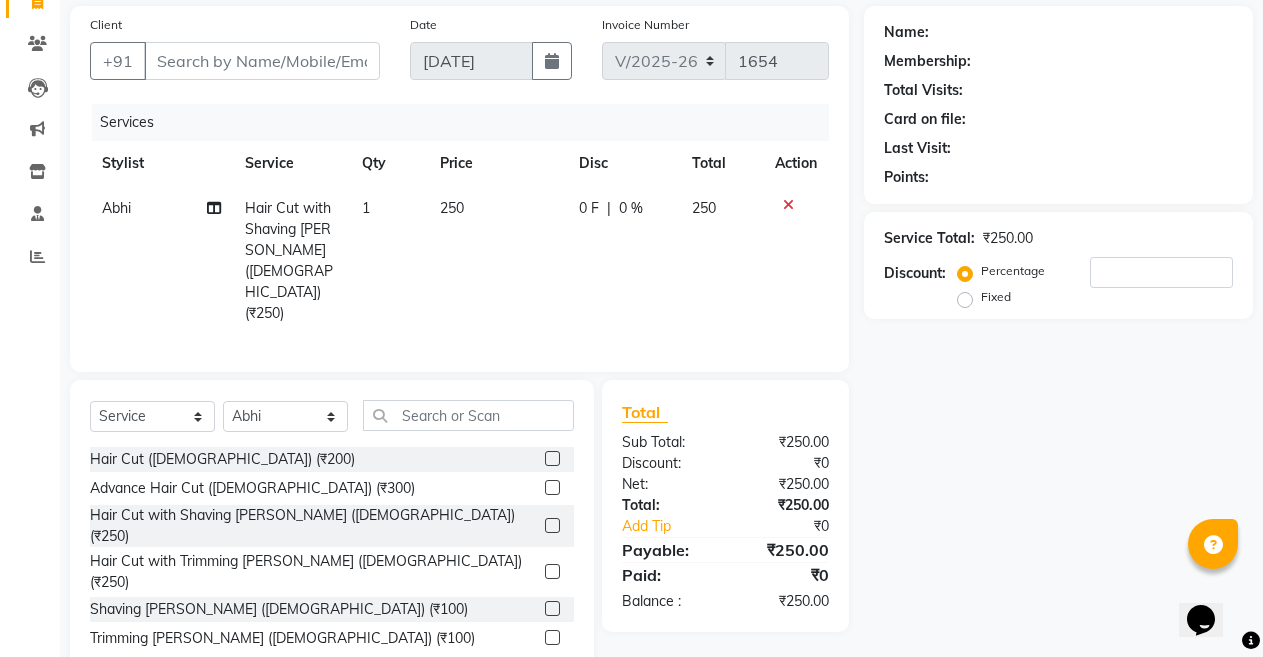 click 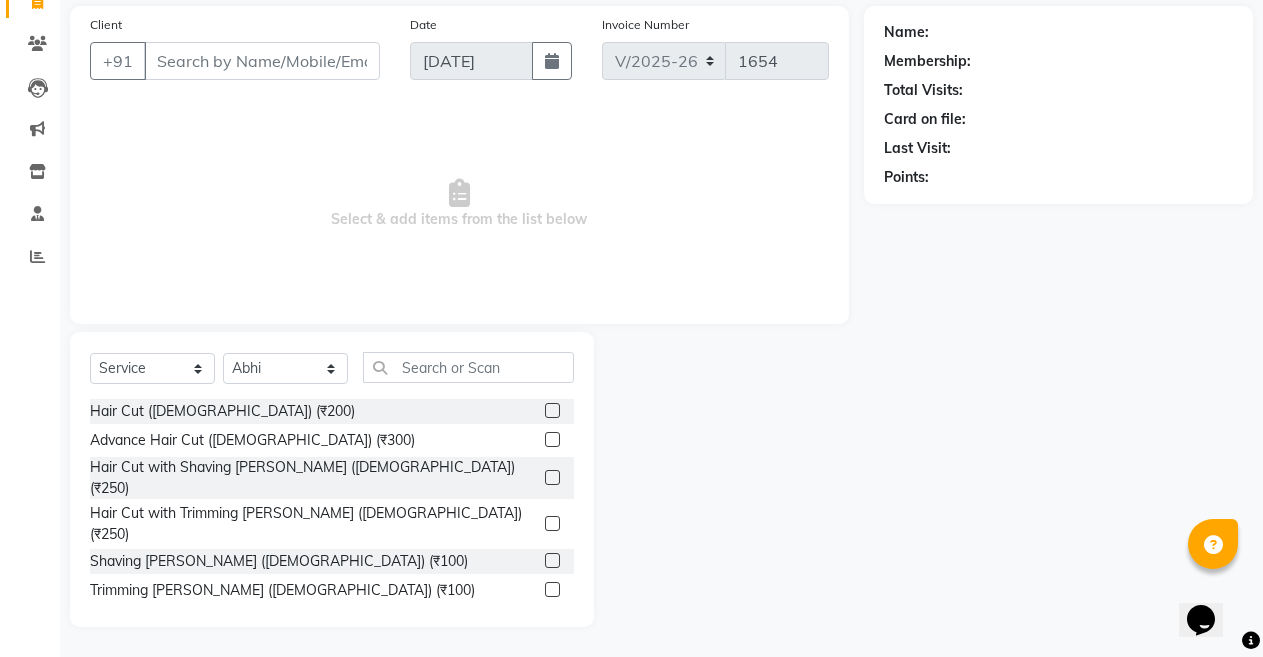 click on "Hair Cut with Trimming [PERSON_NAME] ([DEMOGRAPHIC_DATA]) (₹250)" 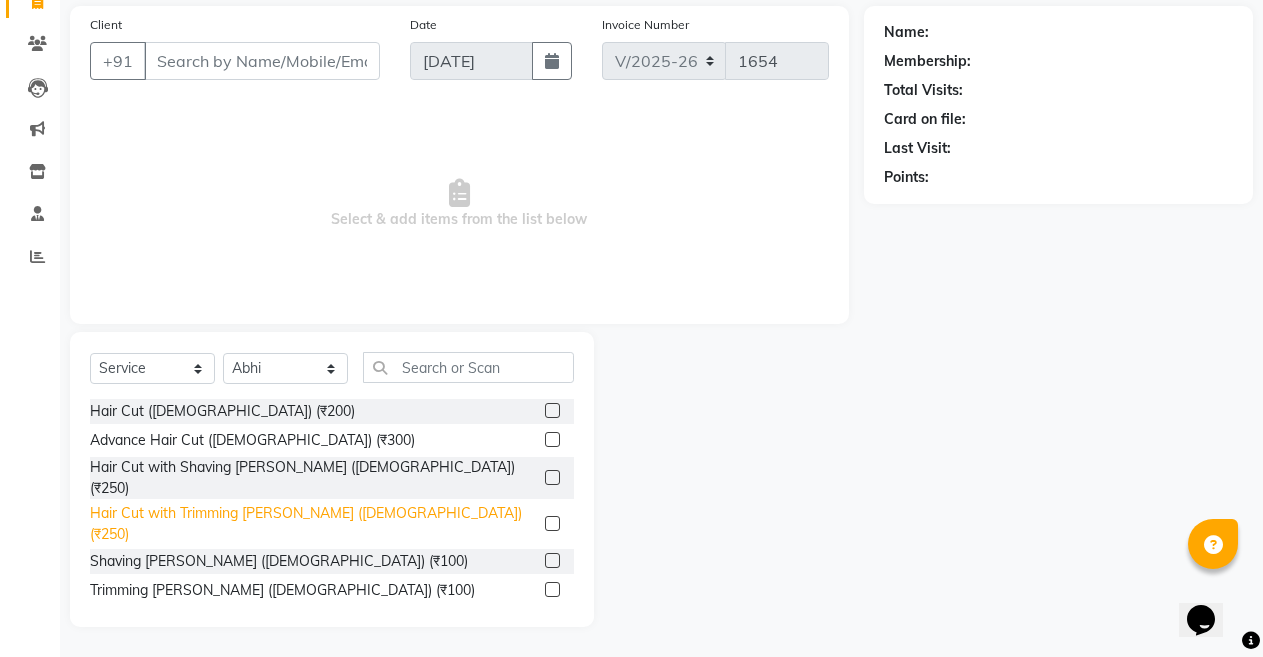 click on "Hair Cut with Trimming [PERSON_NAME] ([DEMOGRAPHIC_DATA]) (₹250)" 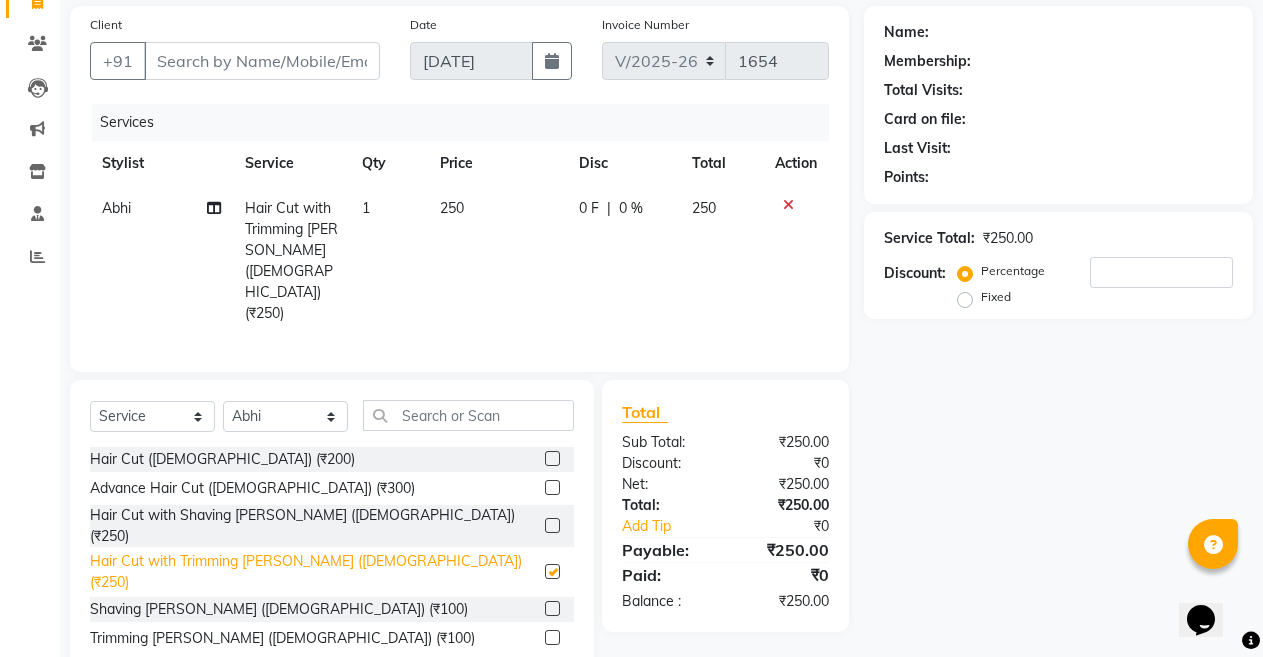 checkbox on "false" 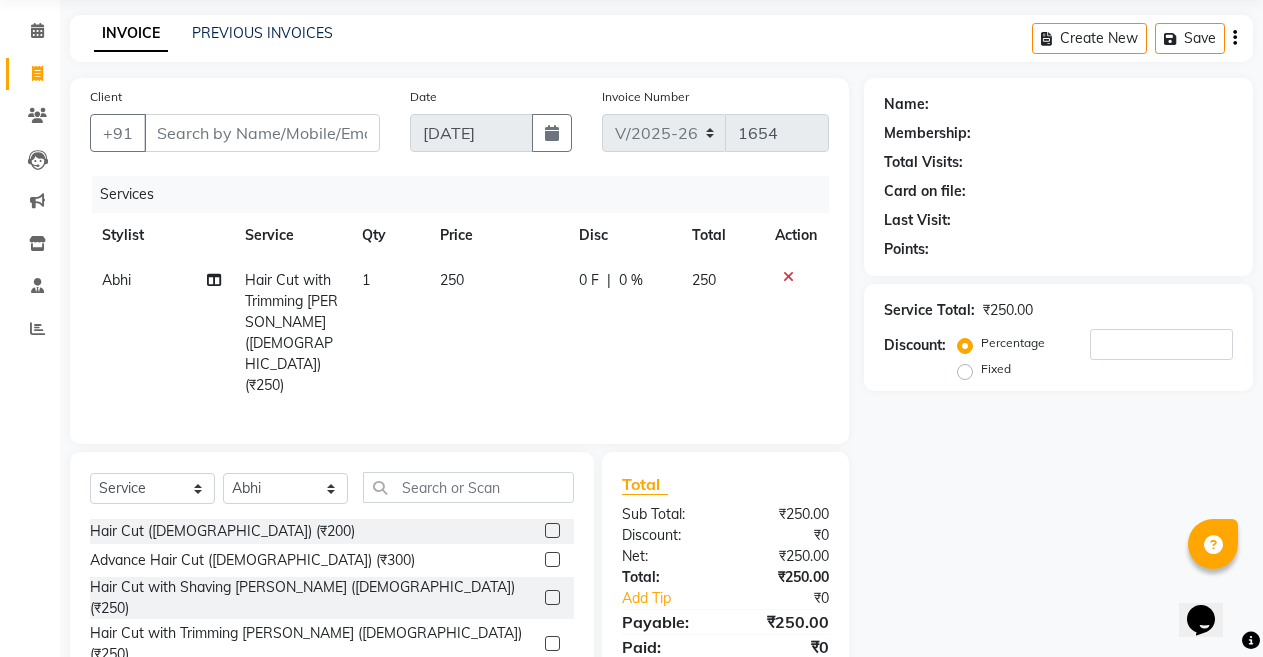scroll, scrollTop: 0, scrollLeft: 0, axis: both 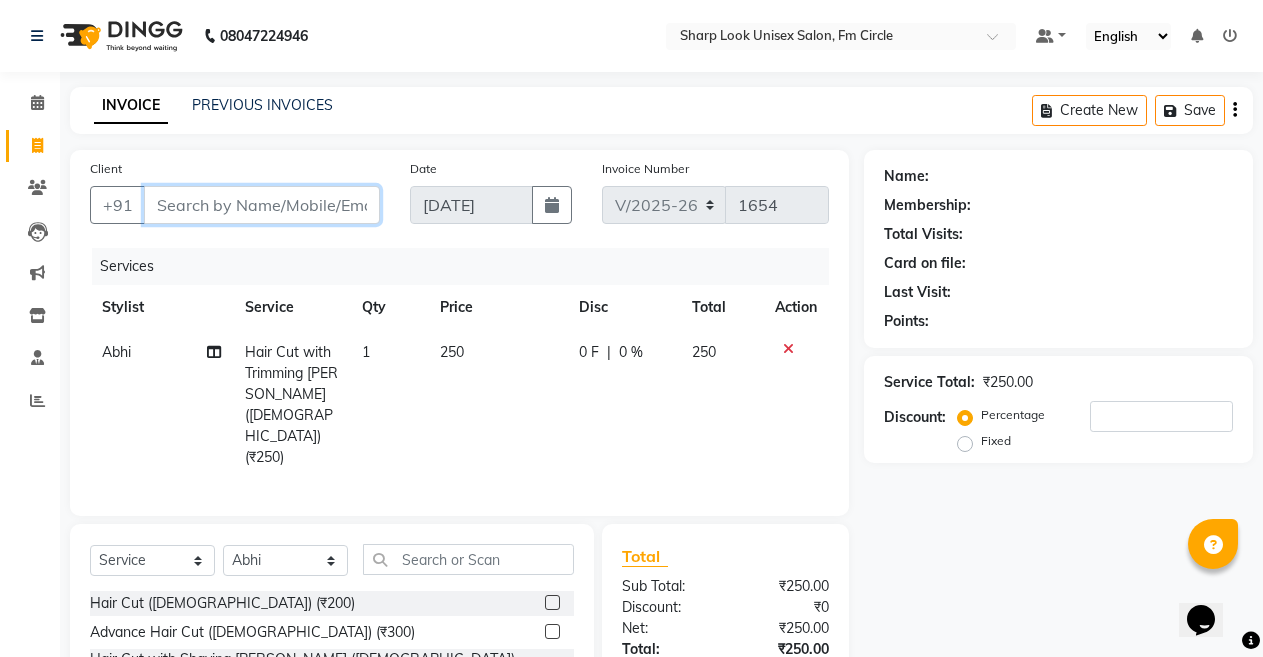 click on "Client" at bounding box center [262, 205] 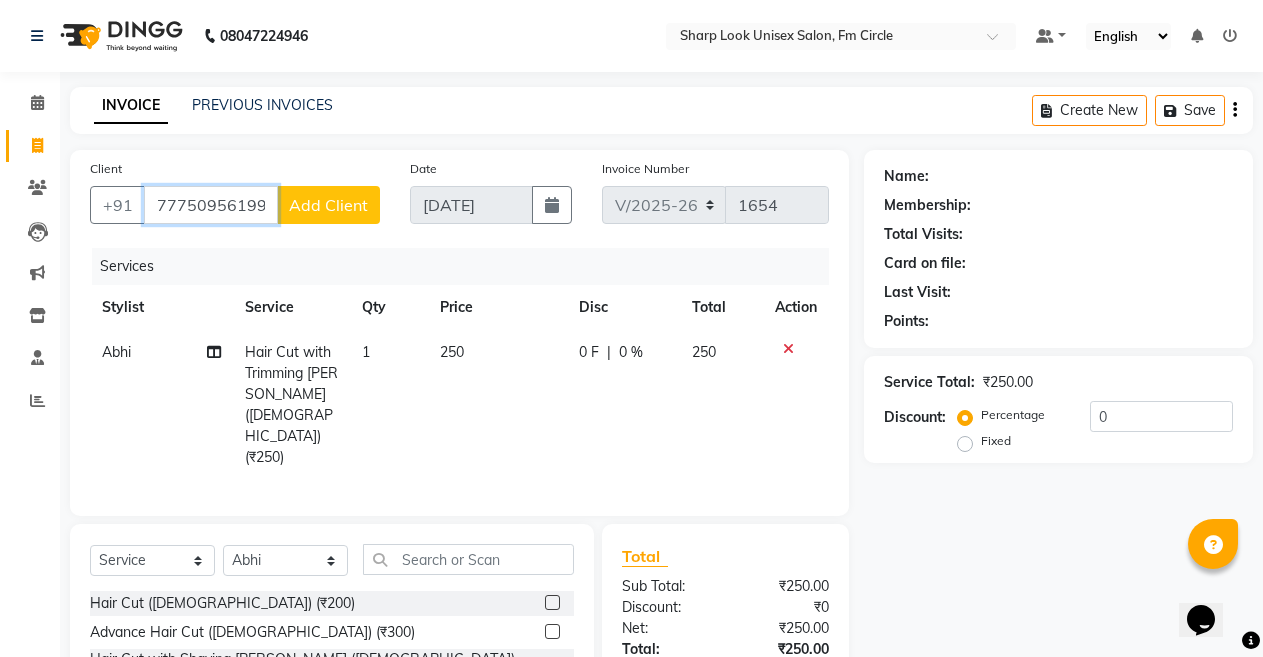 click on "77750956199" at bounding box center [211, 205] 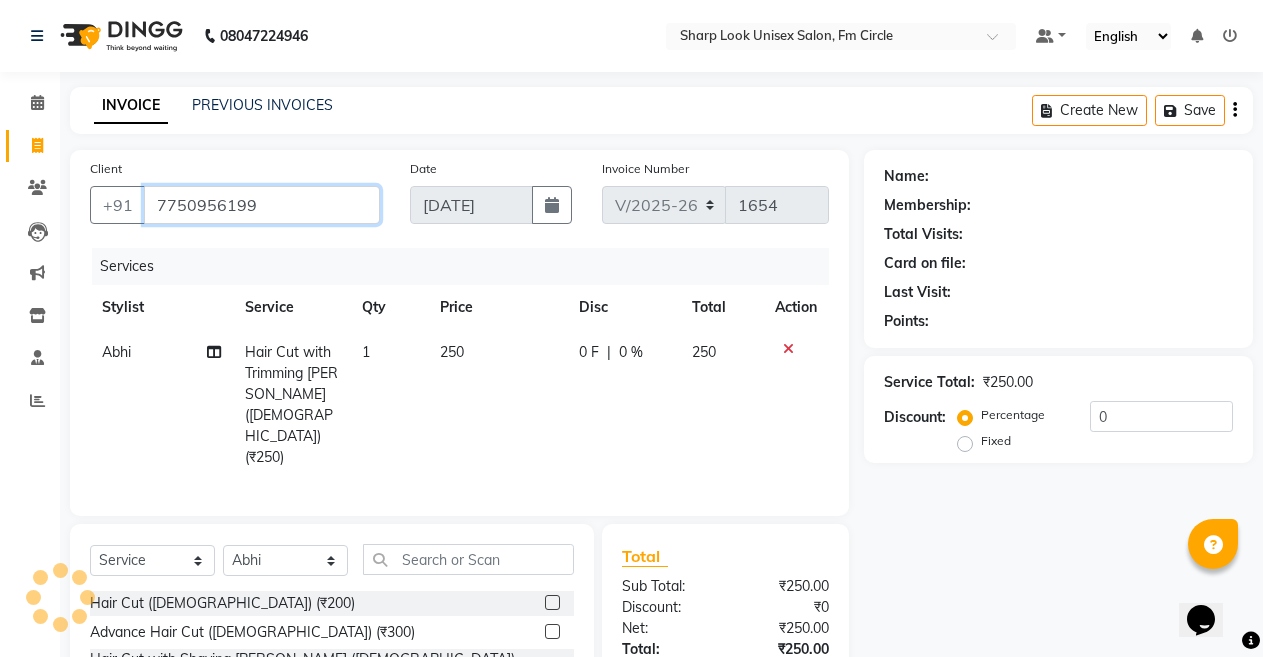 type on "7750956199" 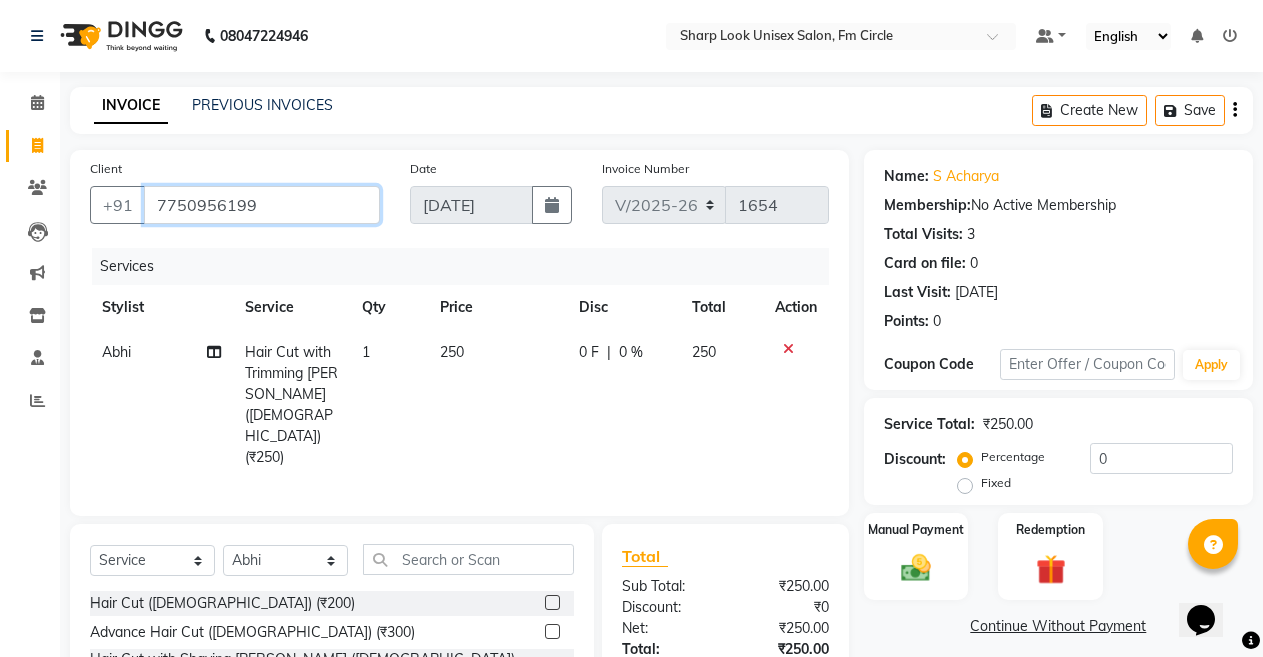 click on "7750956199" at bounding box center (262, 205) 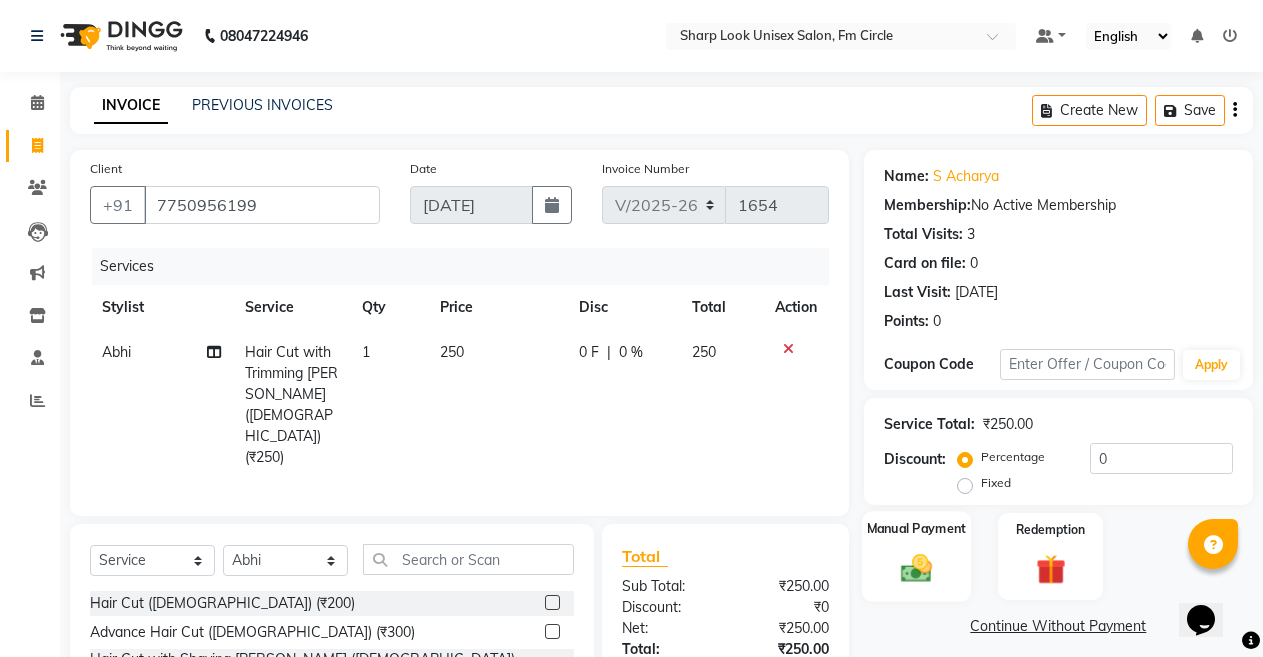 click 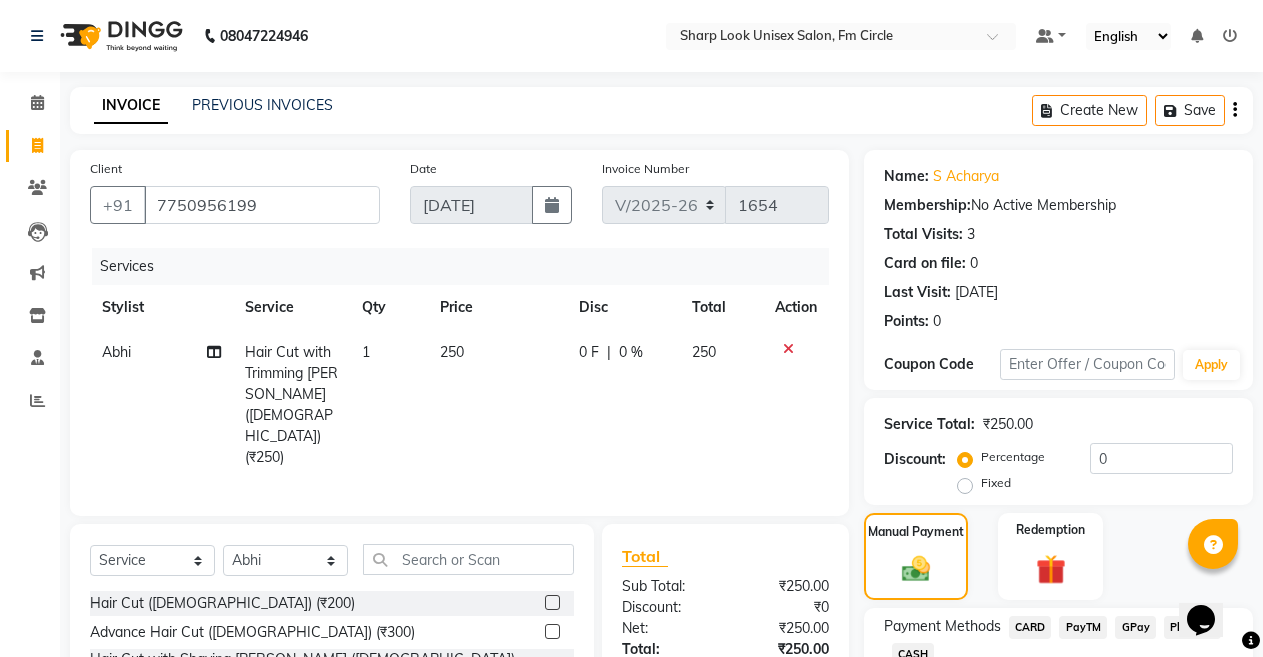 scroll, scrollTop: 167, scrollLeft: 0, axis: vertical 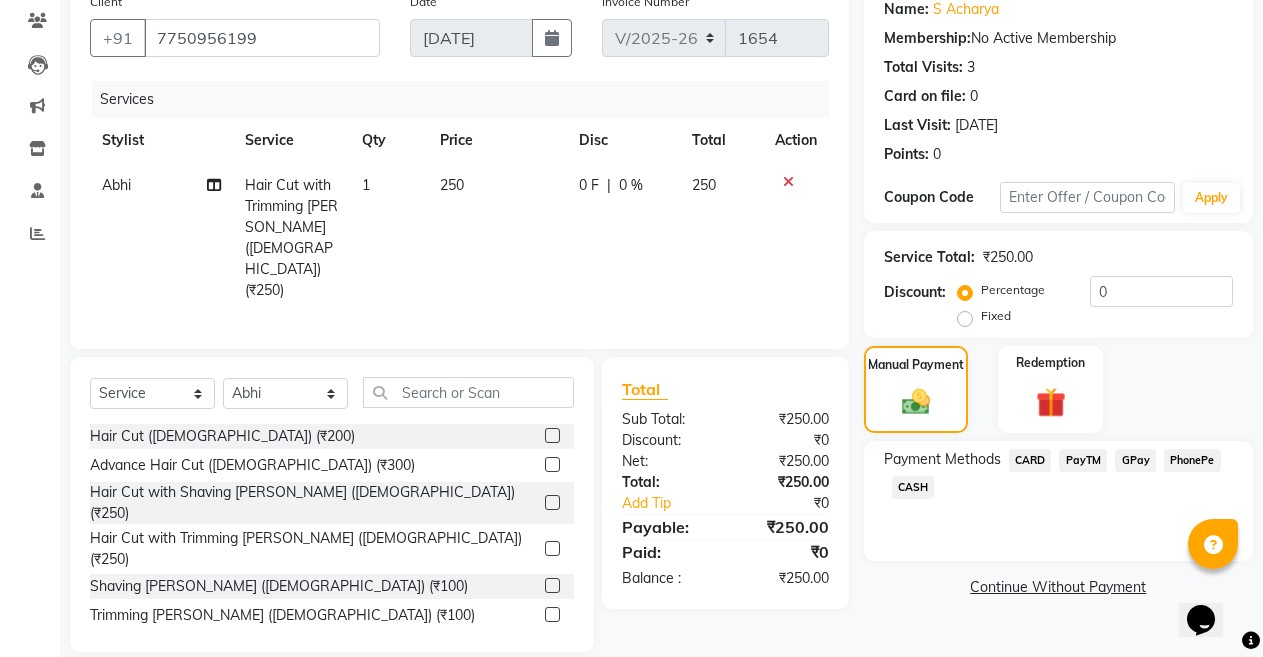 click on "PayTM" 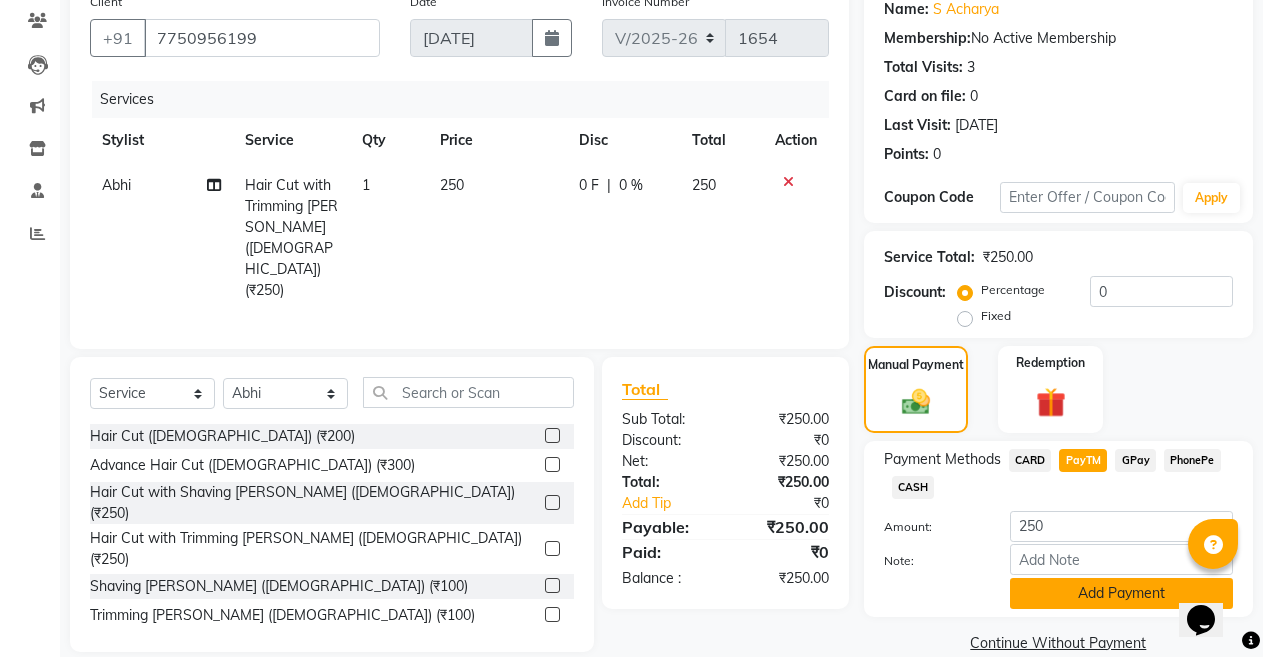 click on "Add Payment" 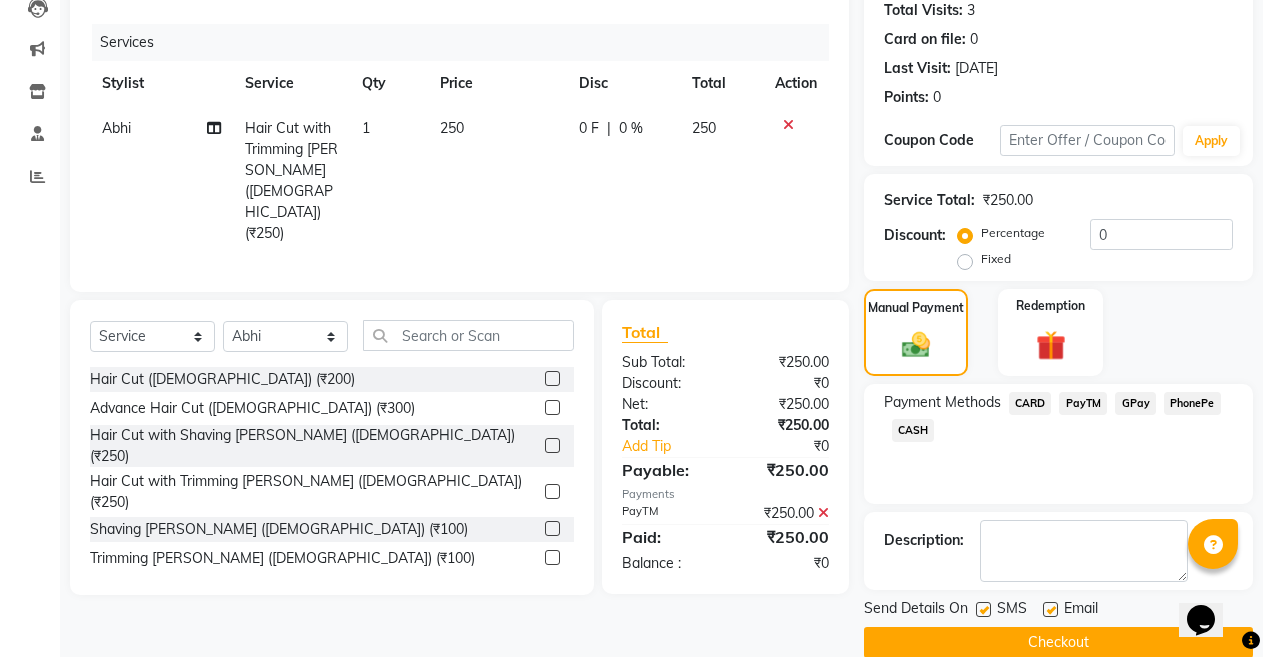 scroll, scrollTop: 255, scrollLeft: 0, axis: vertical 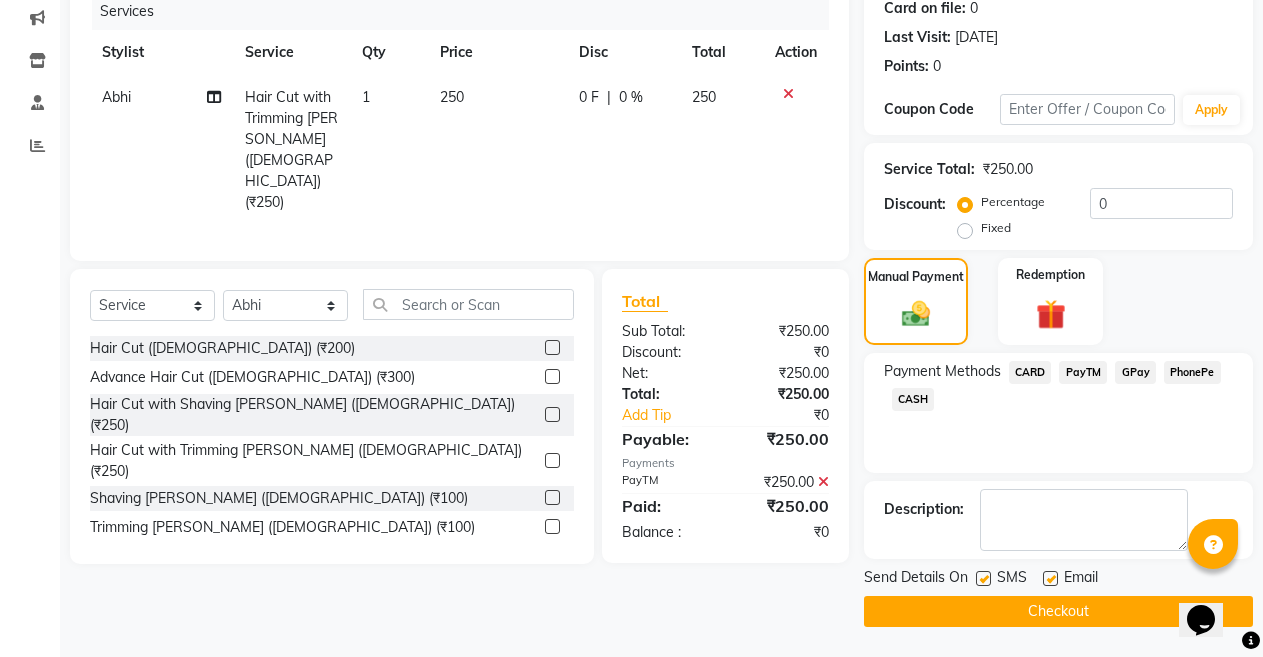 click 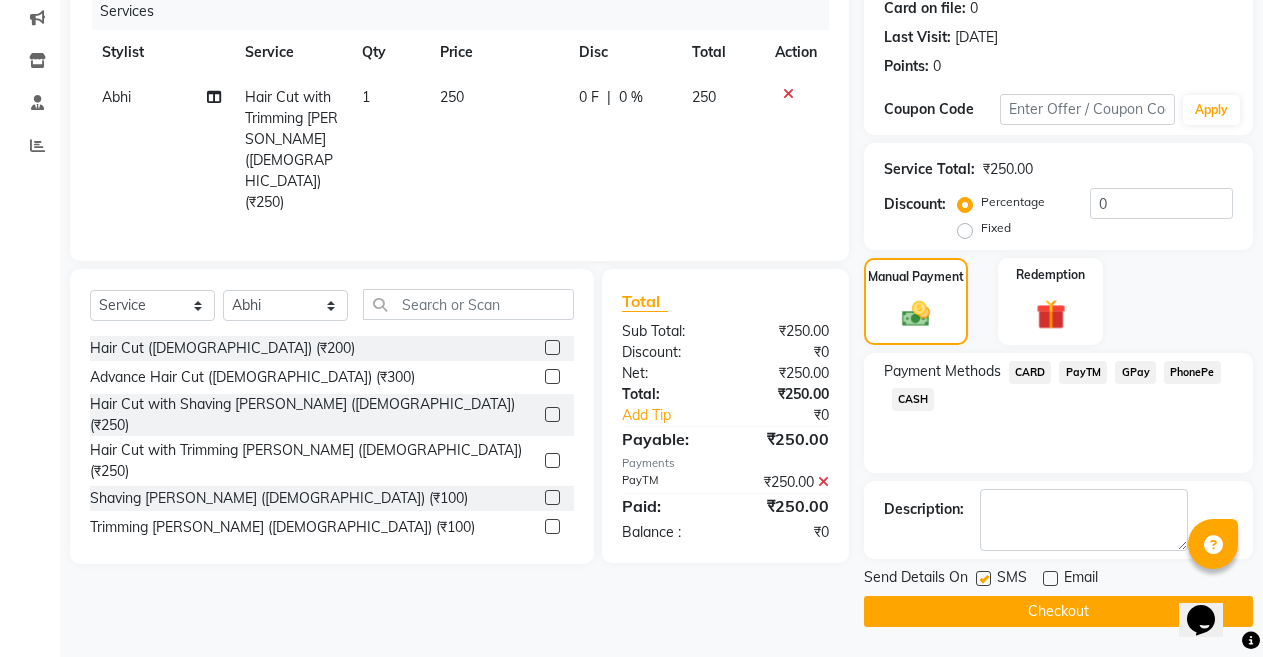 click on "Checkout" 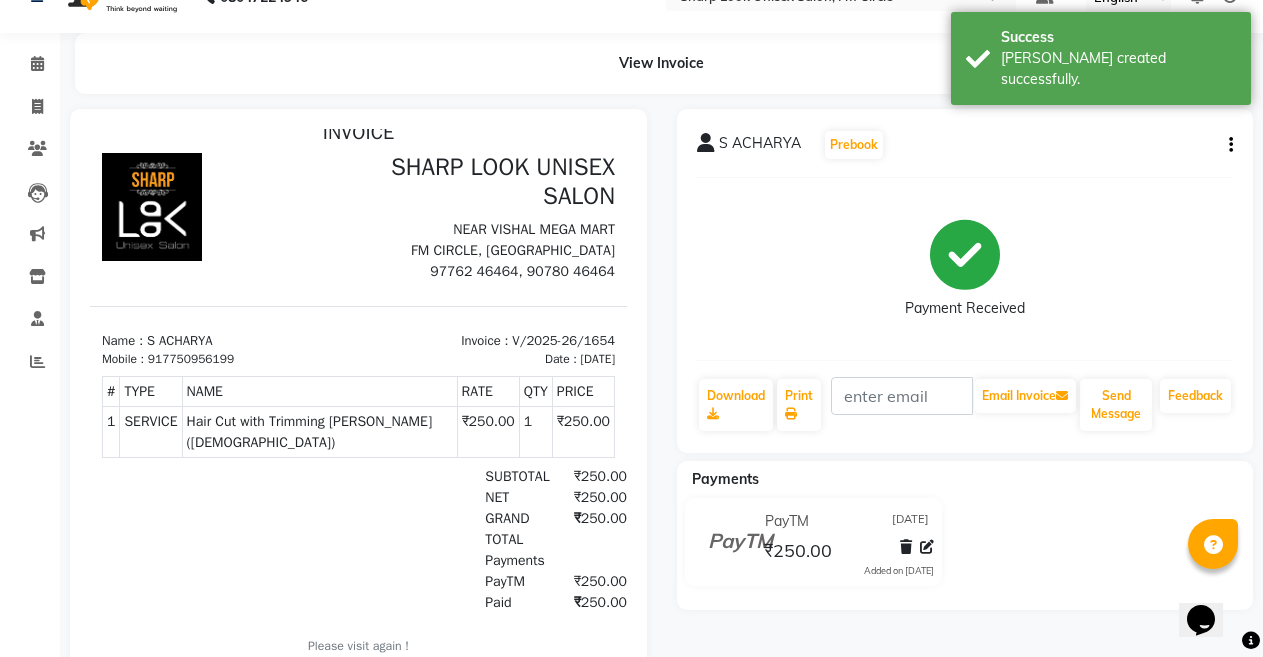 scroll, scrollTop: 0, scrollLeft: 0, axis: both 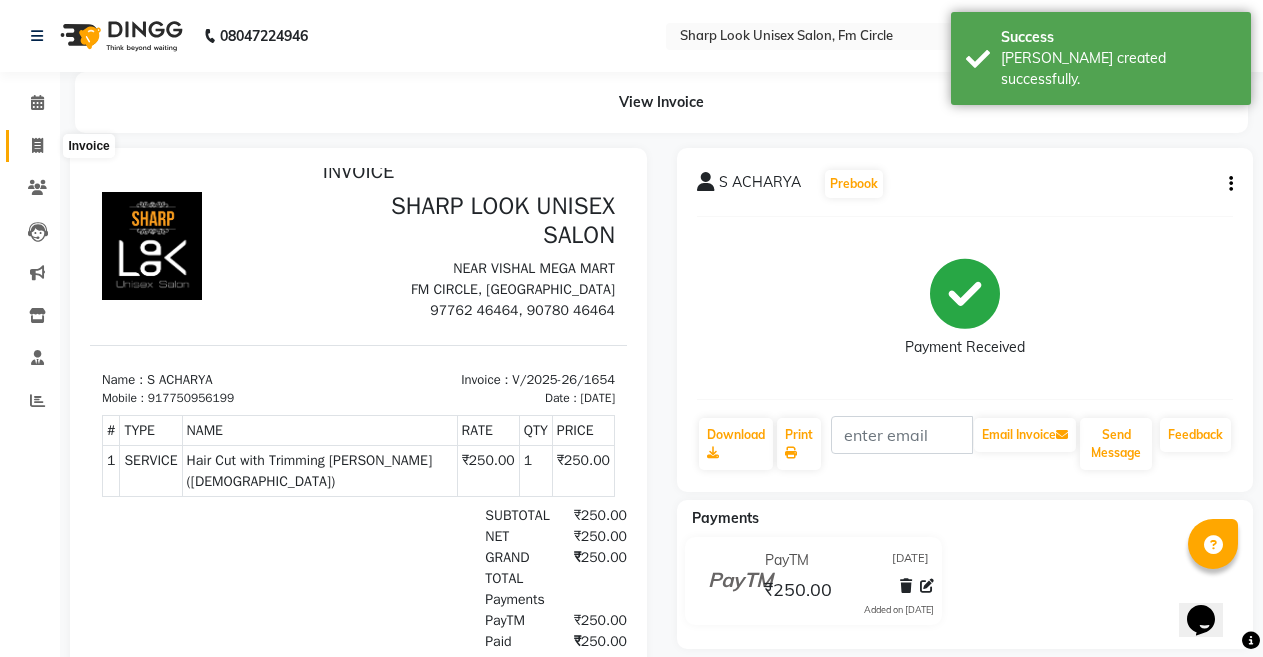 click 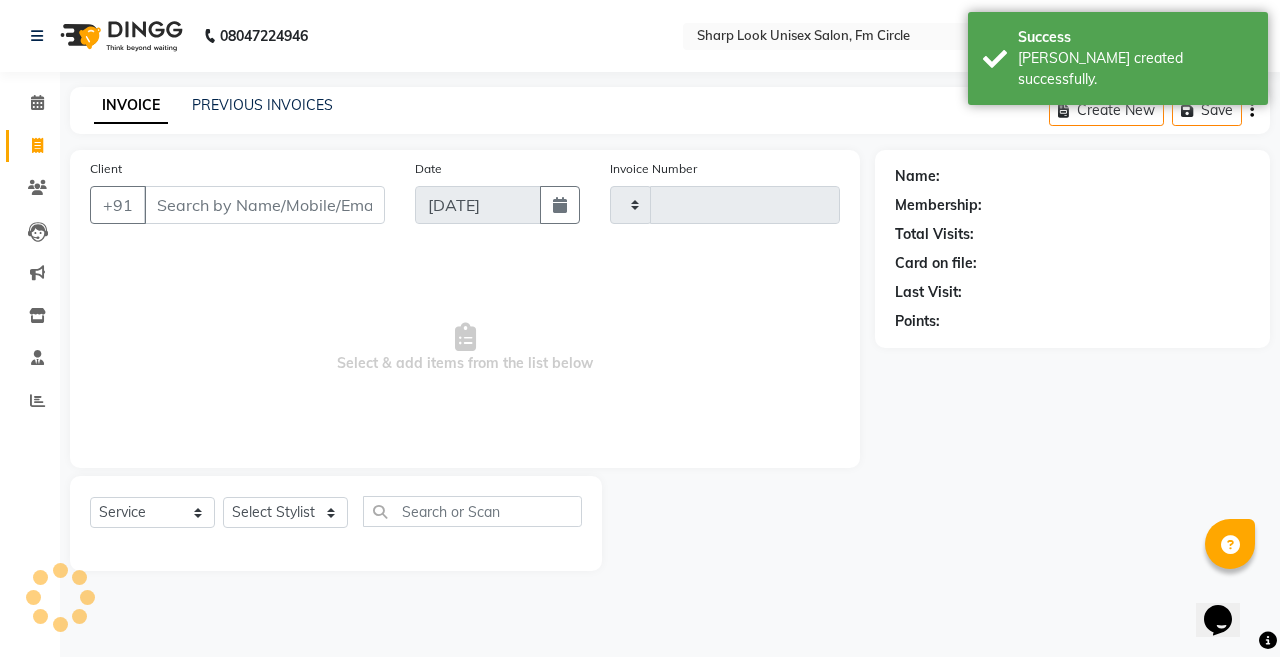 type on "1655" 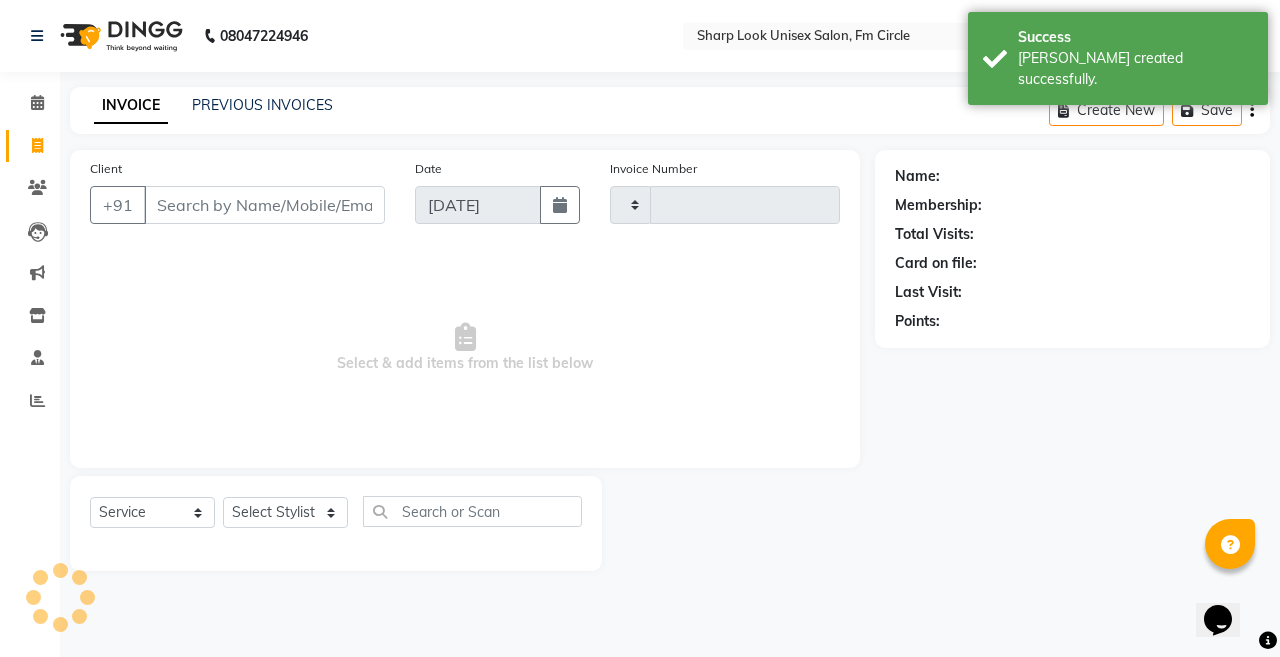 select on "804" 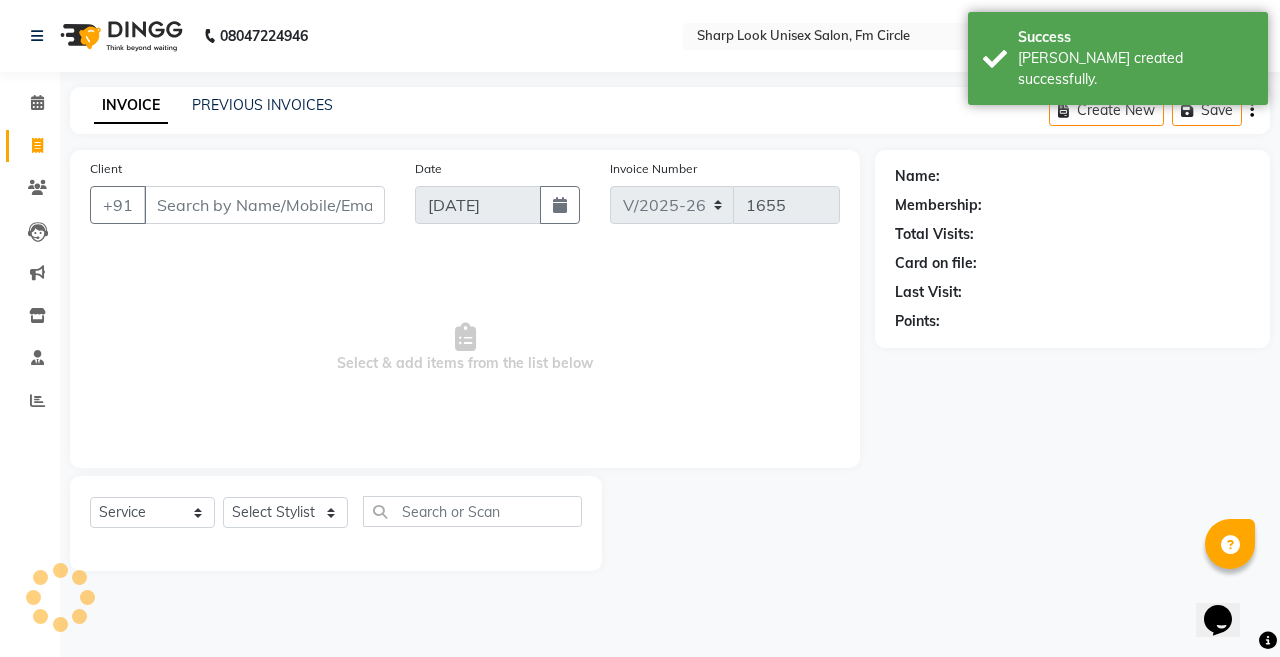 click on "Client" at bounding box center [264, 205] 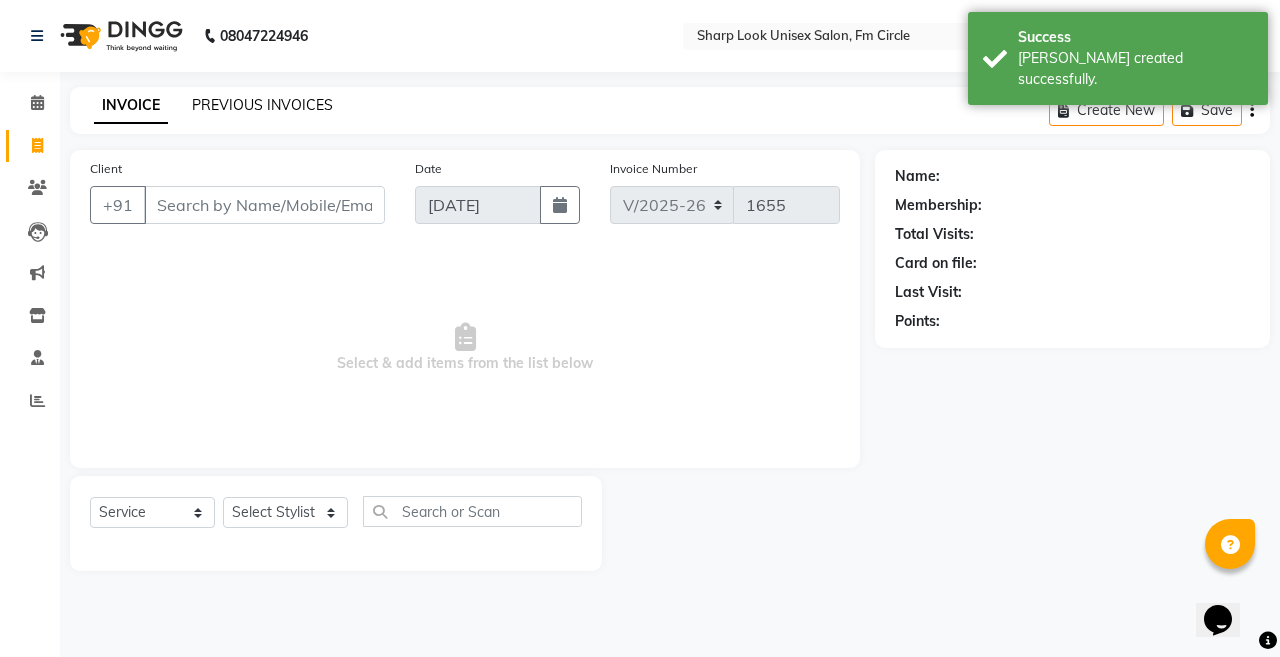 click on "PREVIOUS INVOICES" 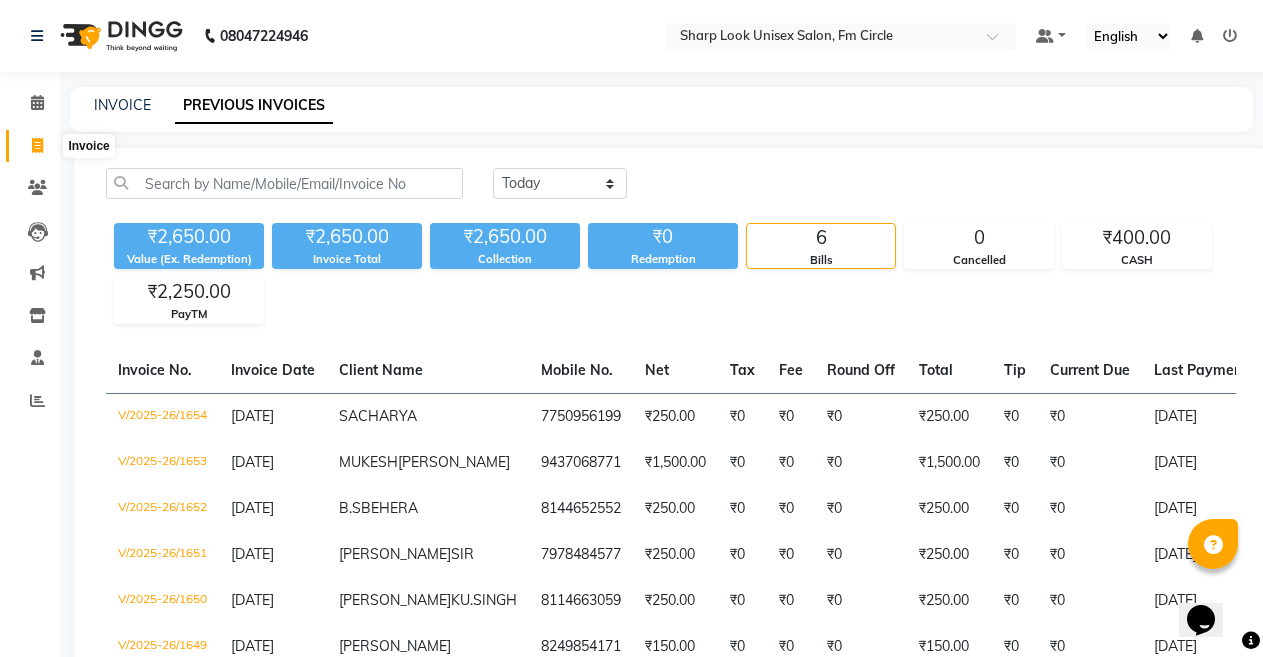 click 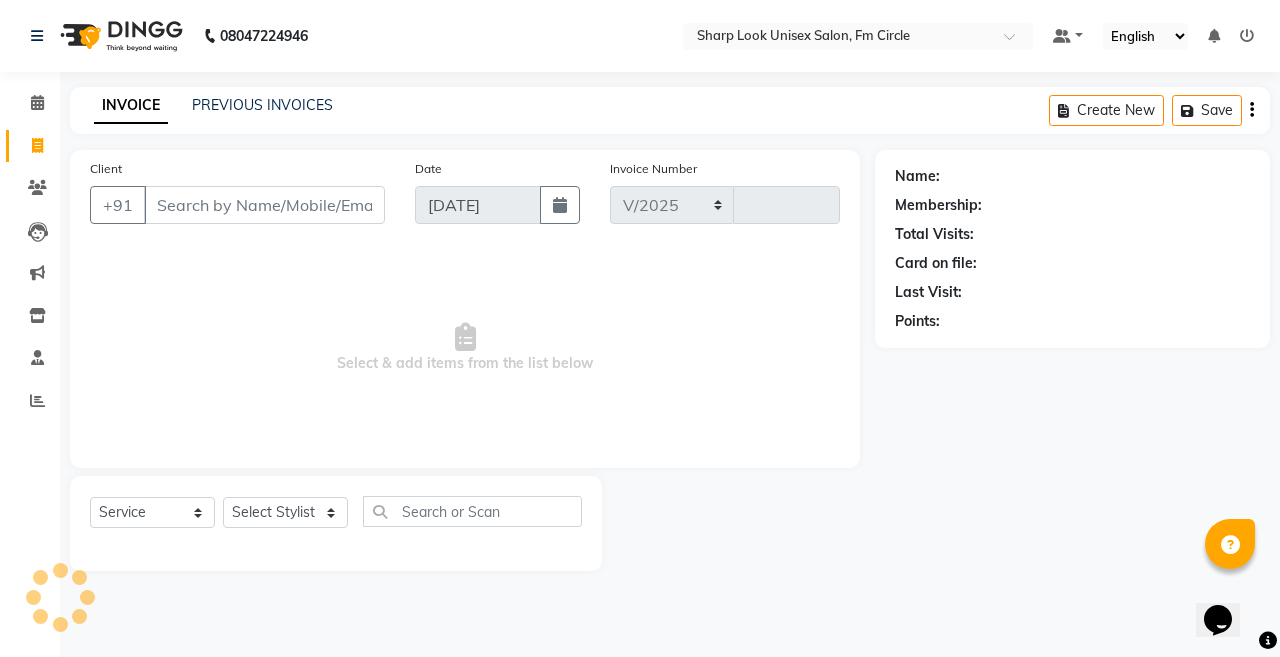 select on "804" 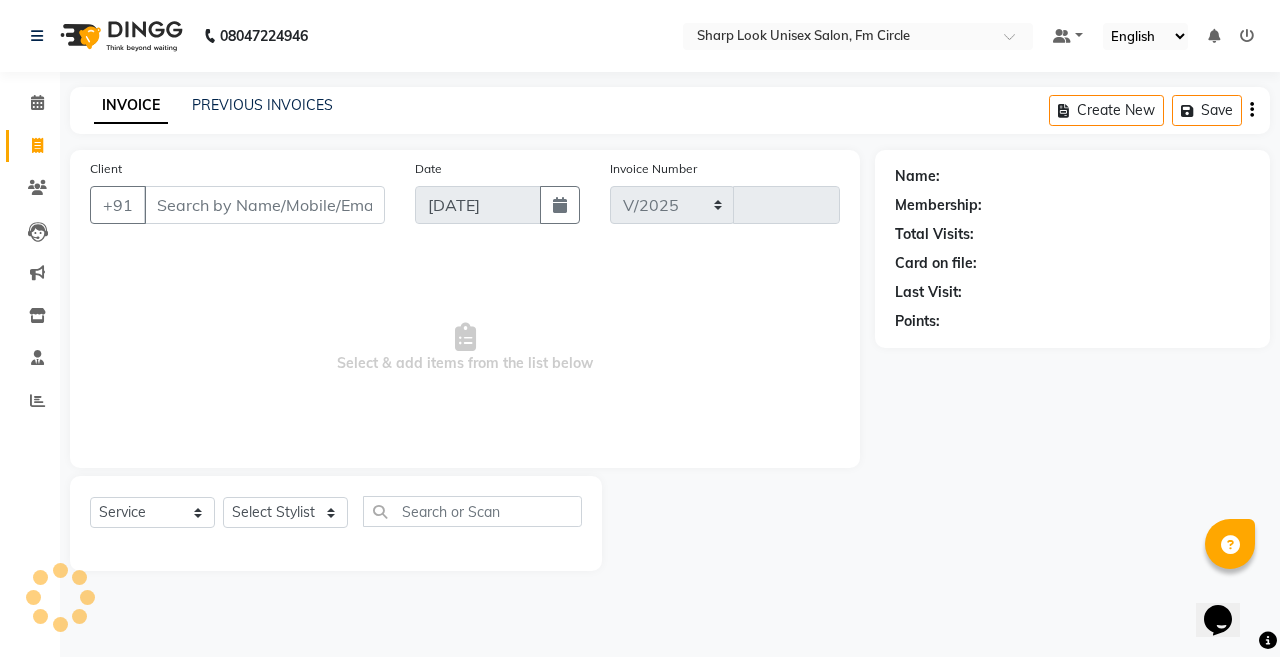 type on "1655" 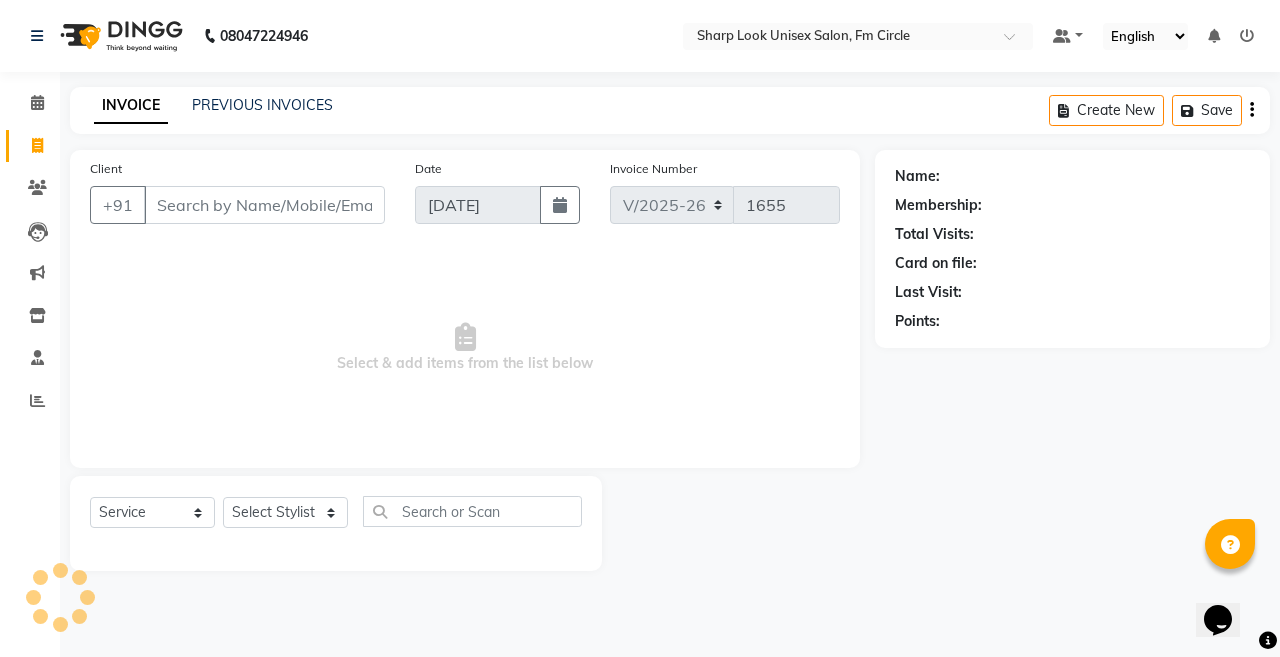 click on "Client" at bounding box center (264, 205) 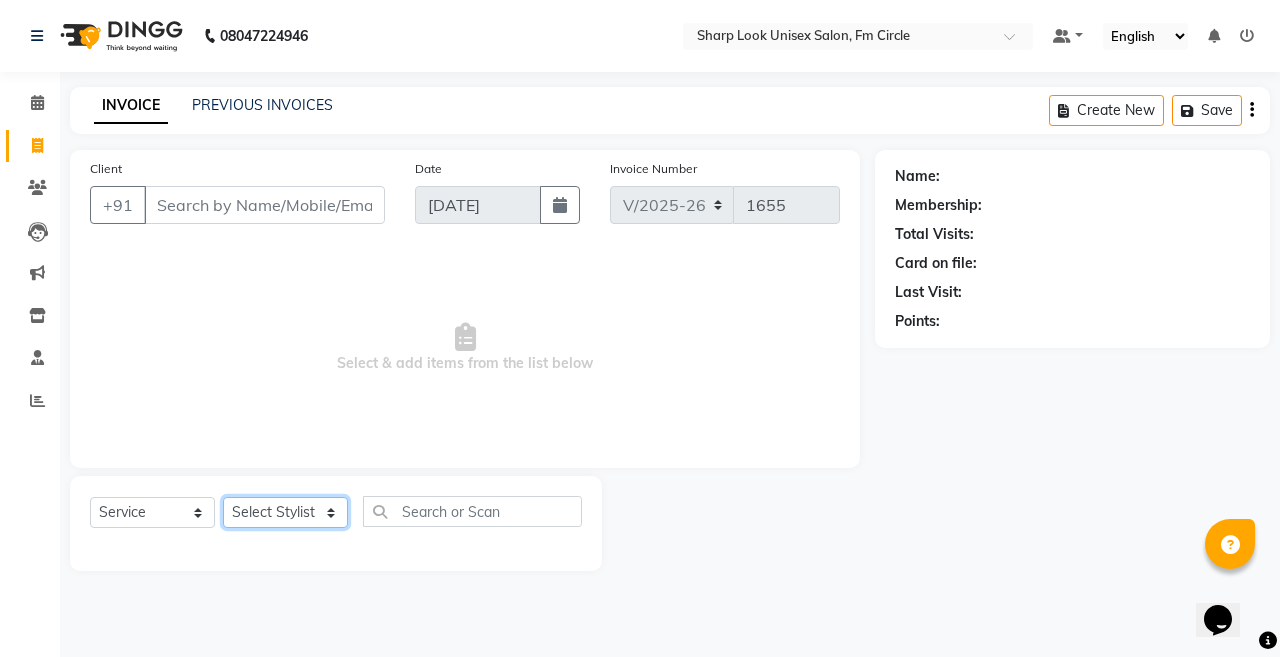 click on "Select Stylist Abhi Admin Babu [PERSON_NAME]  [PERSON_NAME] [PERSON_NAME]" 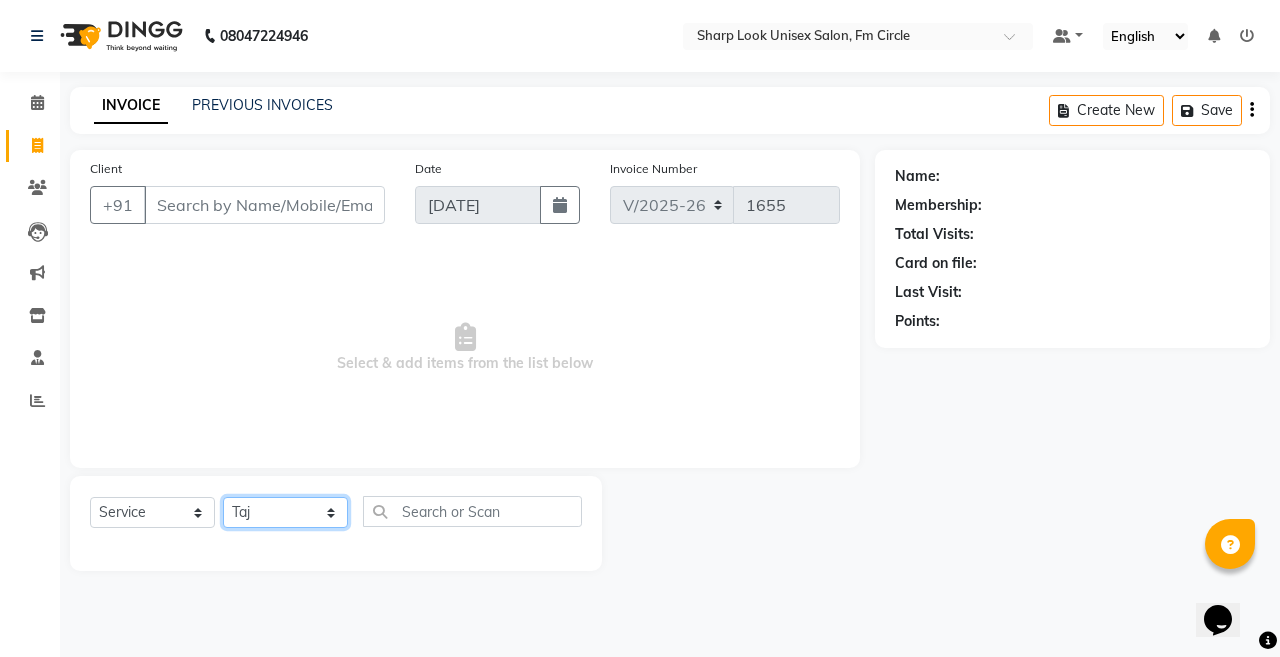 click on "Select Stylist Abhi Admin Babu [PERSON_NAME]  [PERSON_NAME] [PERSON_NAME]" 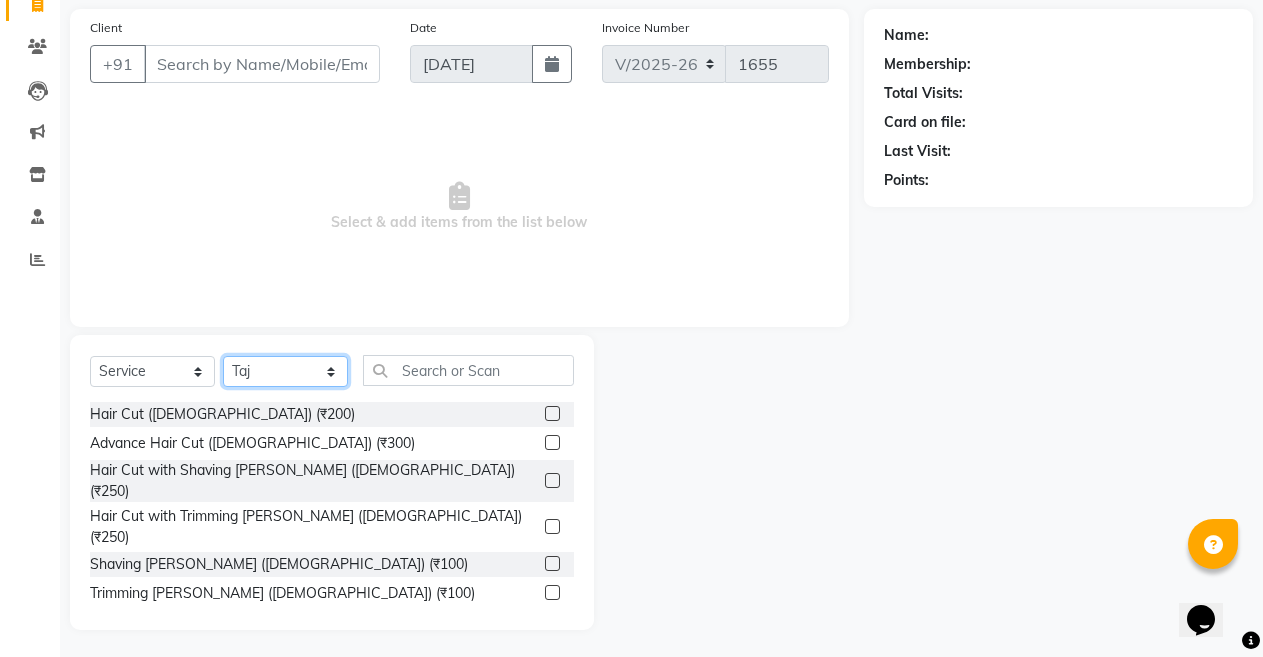 scroll, scrollTop: 144, scrollLeft: 0, axis: vertical 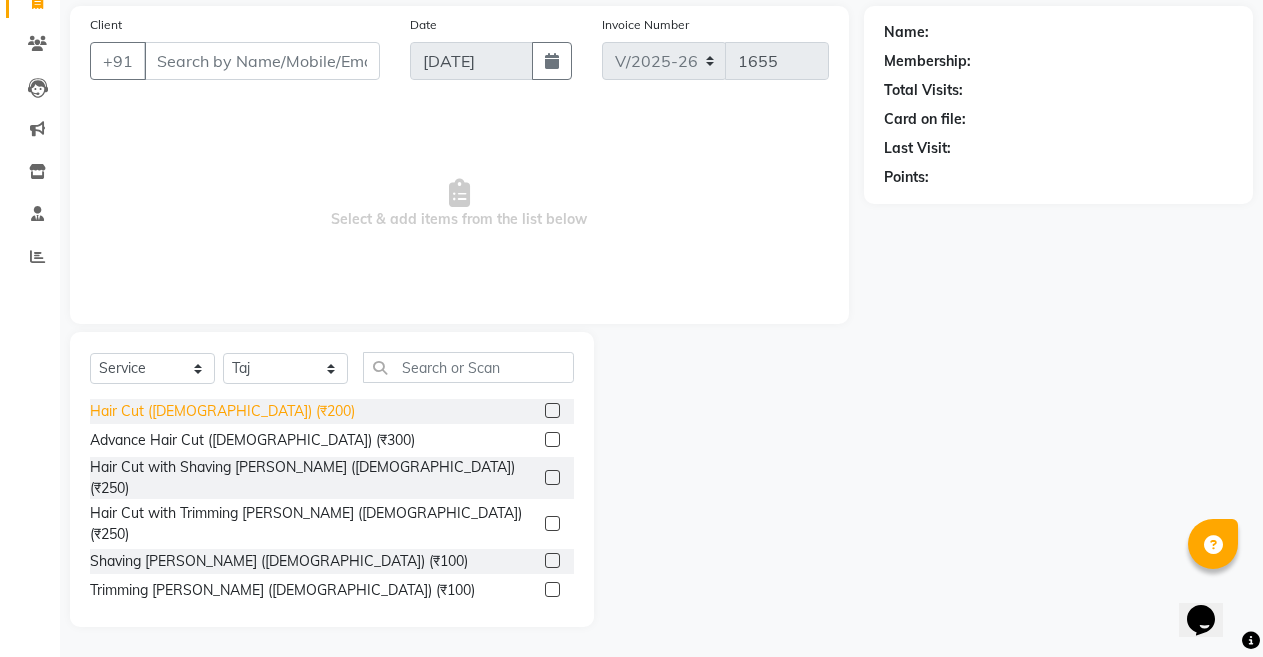 click on "Hair Cut ([DEMOGRAPHIC_DATA]) (₹200)" 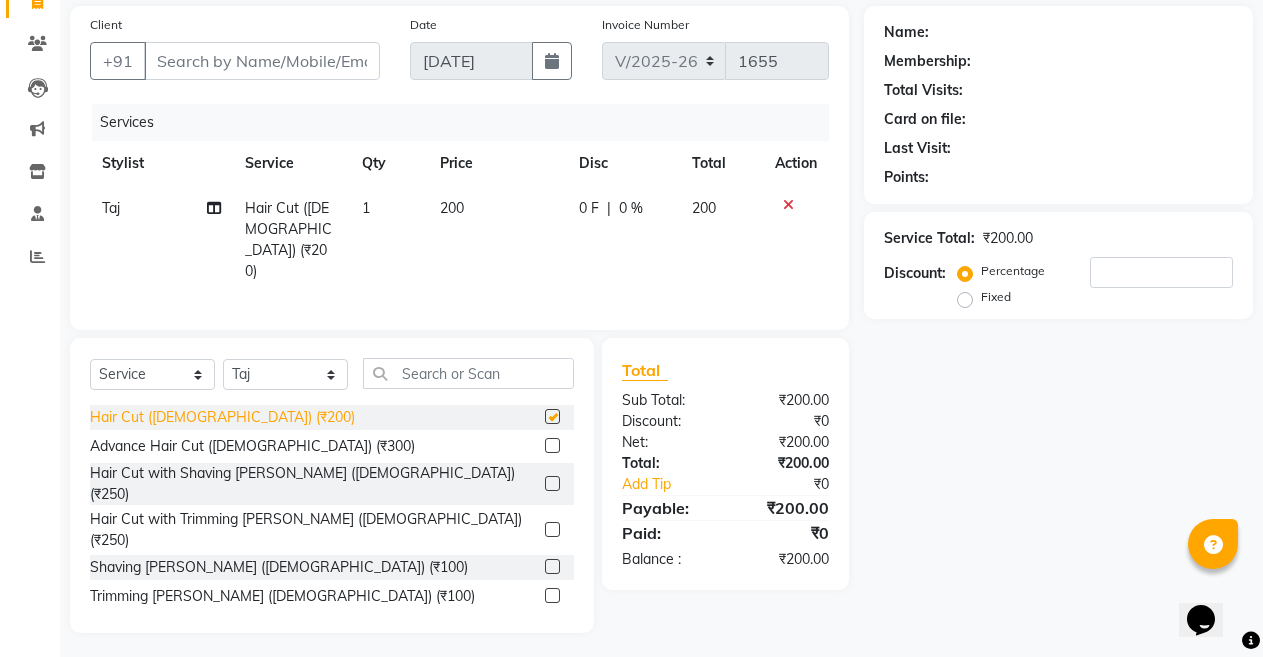 checkbox on "false" 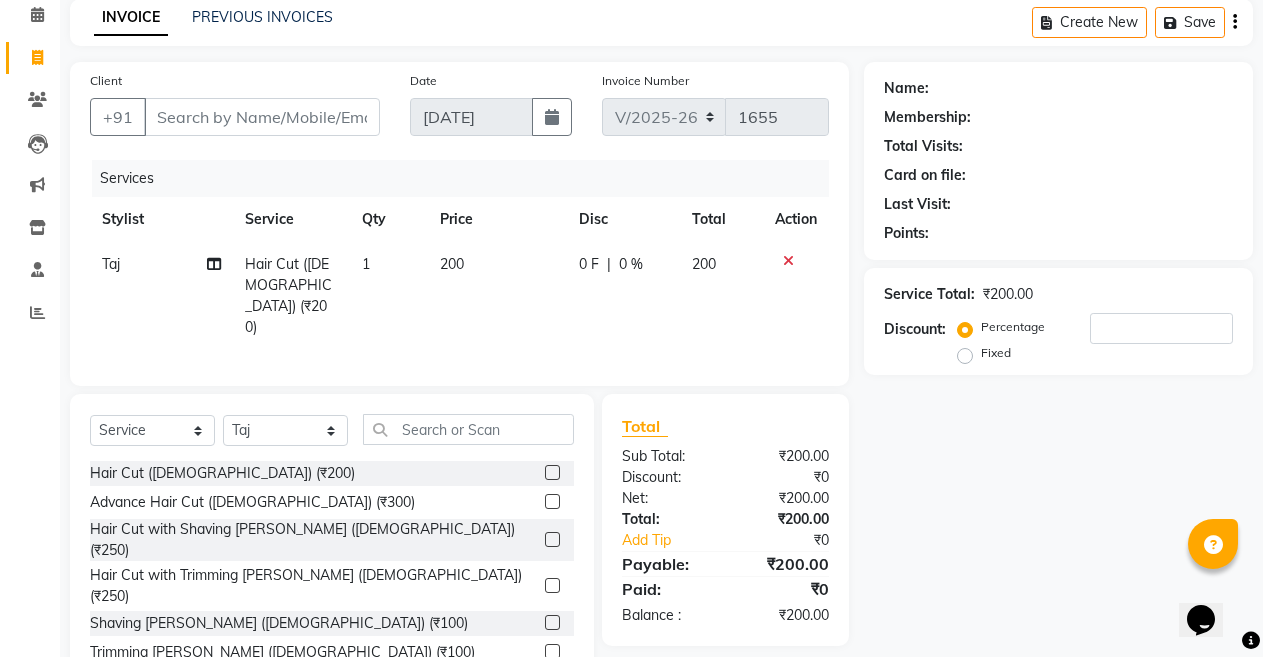 scroll, scrollTop: 0, scrollLeft: 0, axis: both 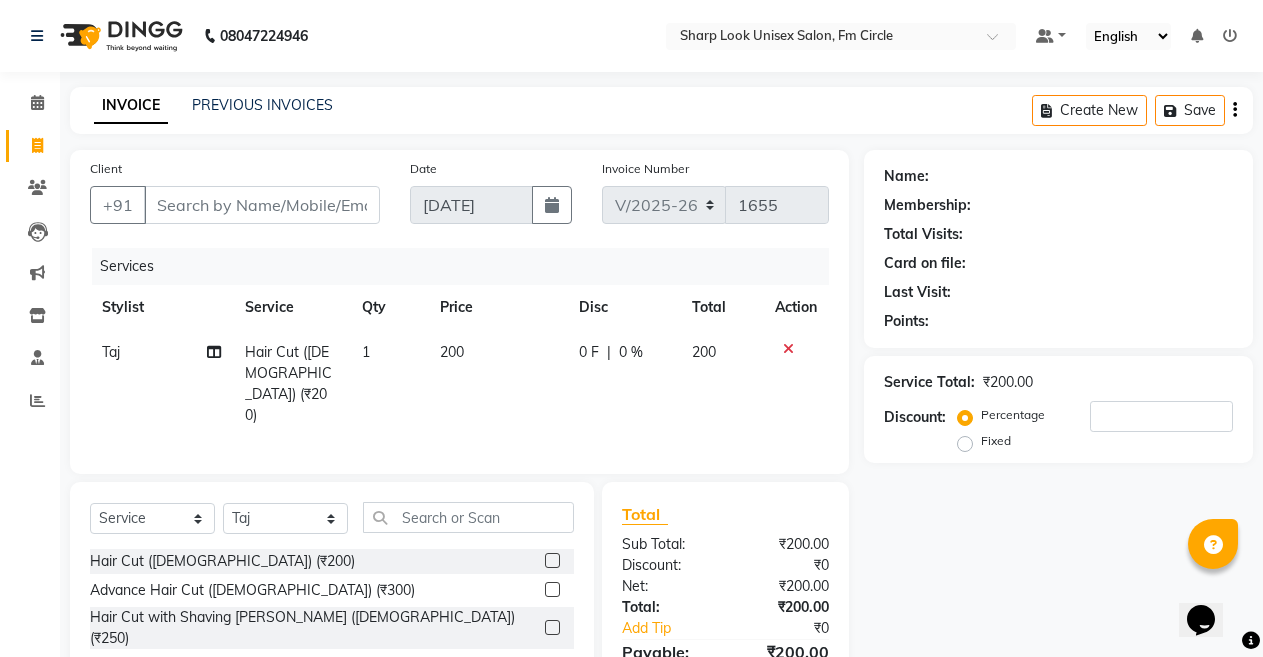 click on "0 F | 0 %" 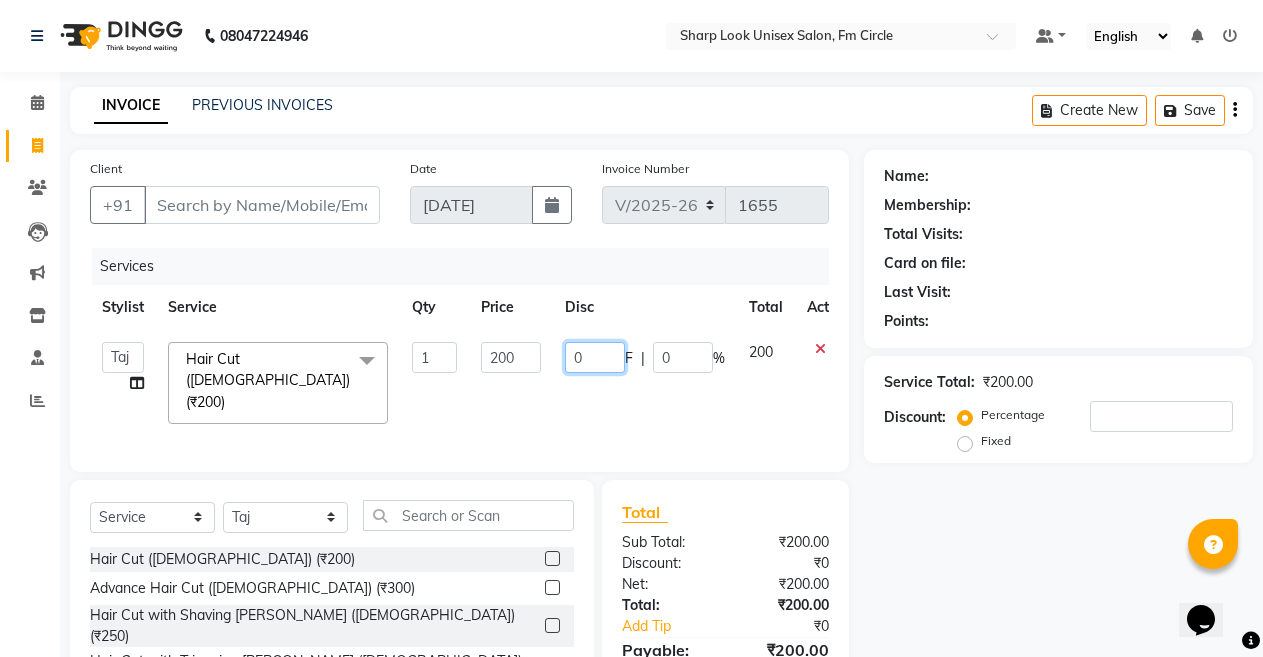 click on "0" 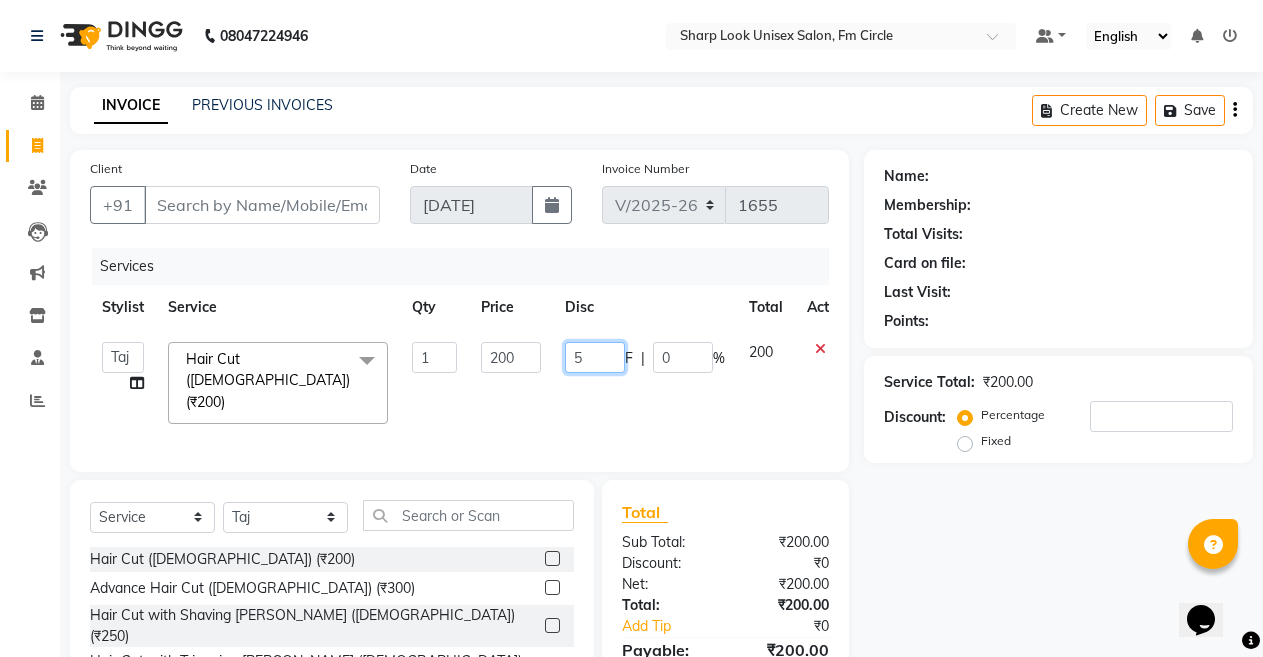 type on "50" 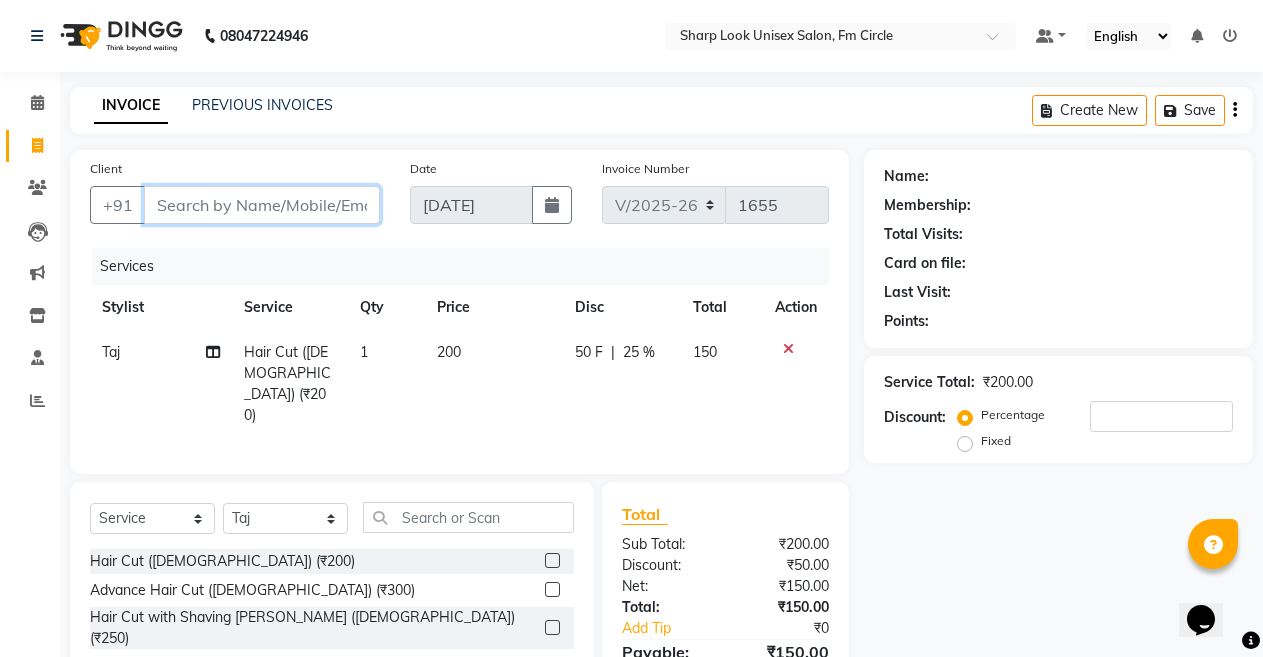 click on "Client" at bounding box center [262, 205] 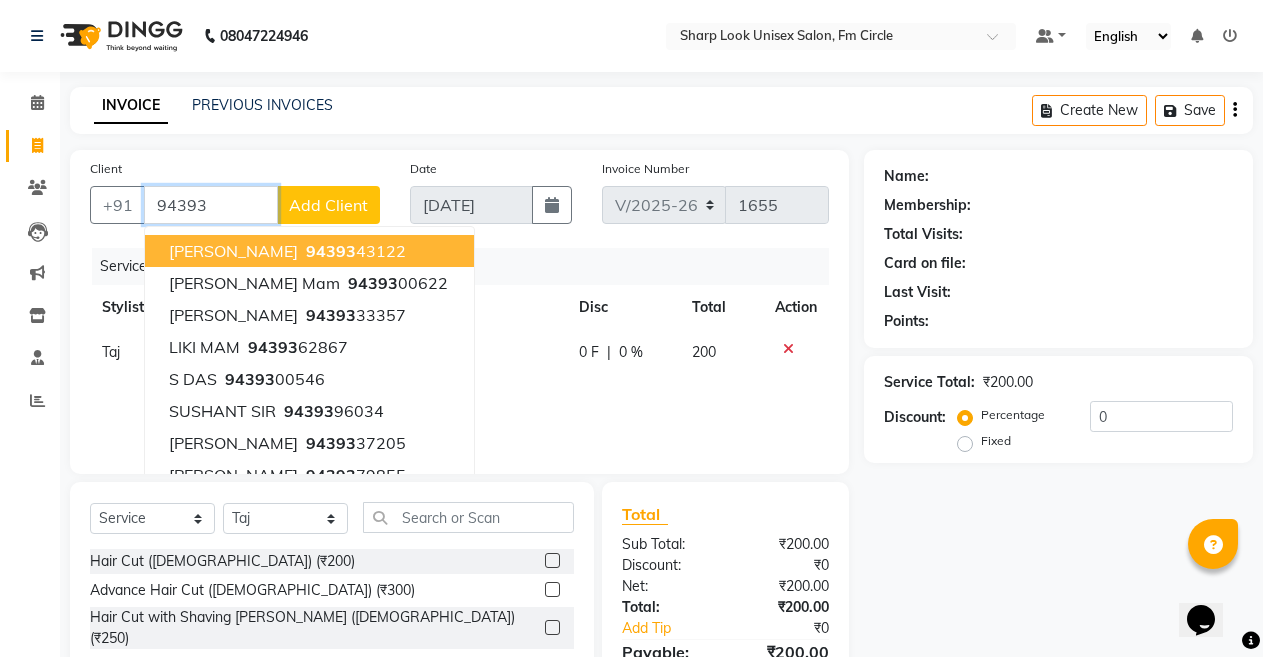 click on "[PERSON_NAME]" at bounding box center (233, 251) 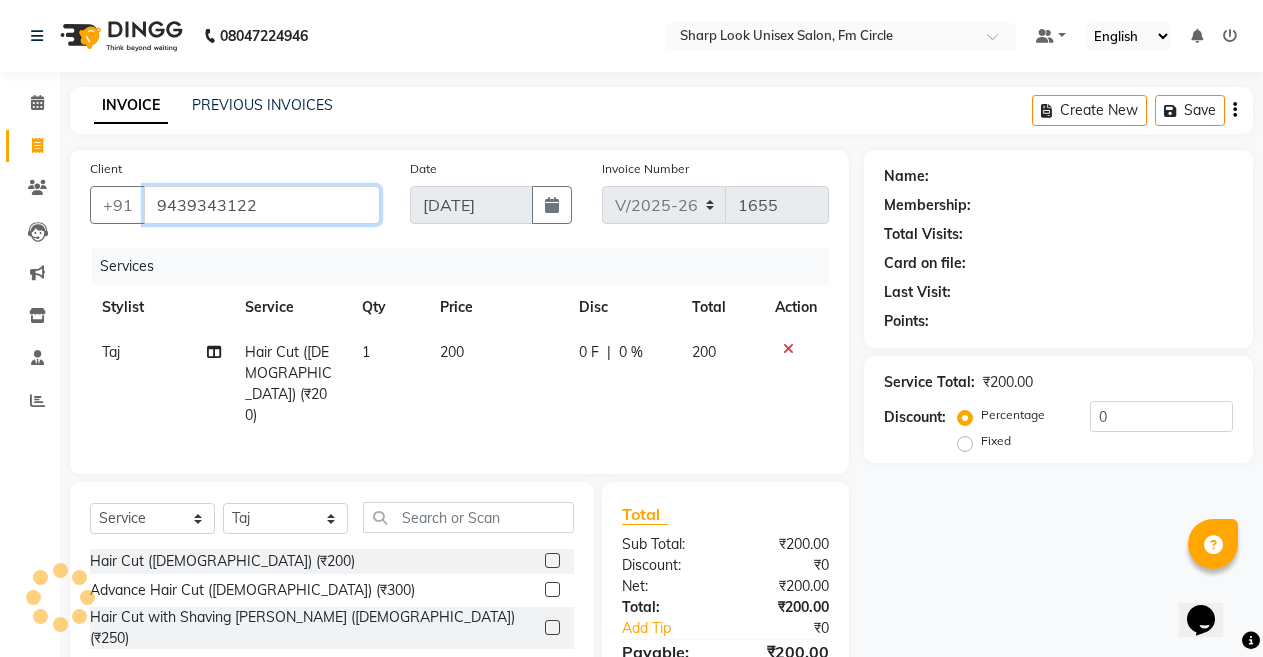 type on "9439343122" 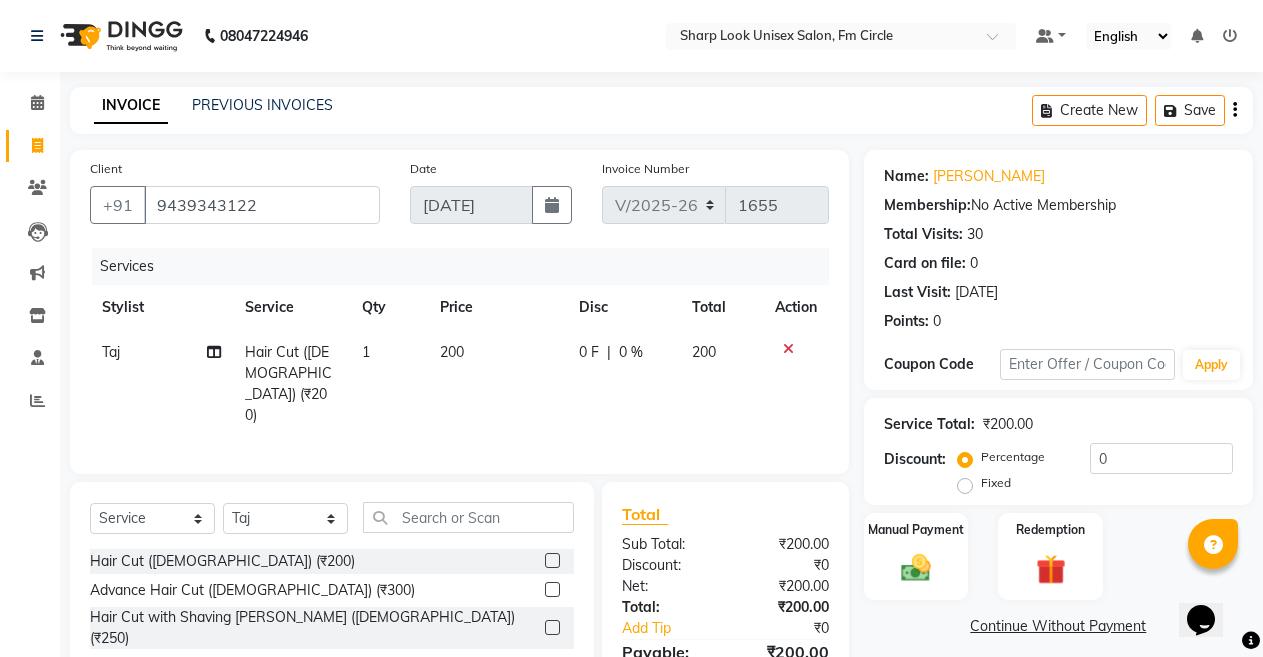 click on "0 F" 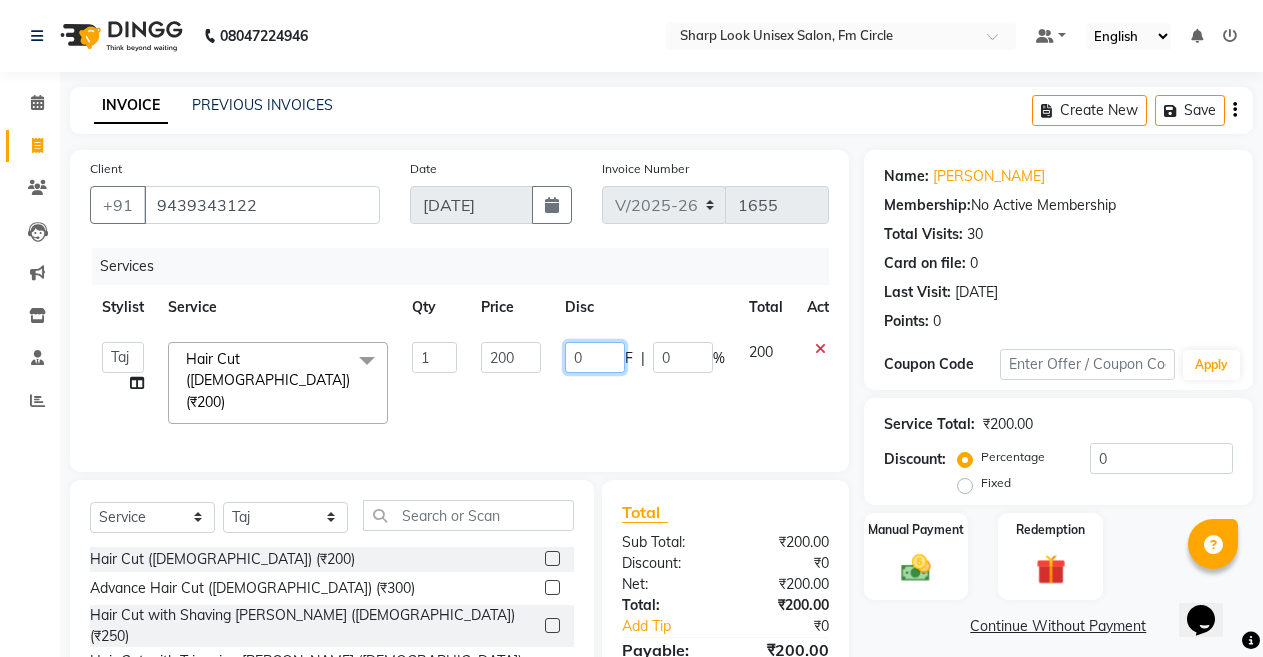 click on "0" 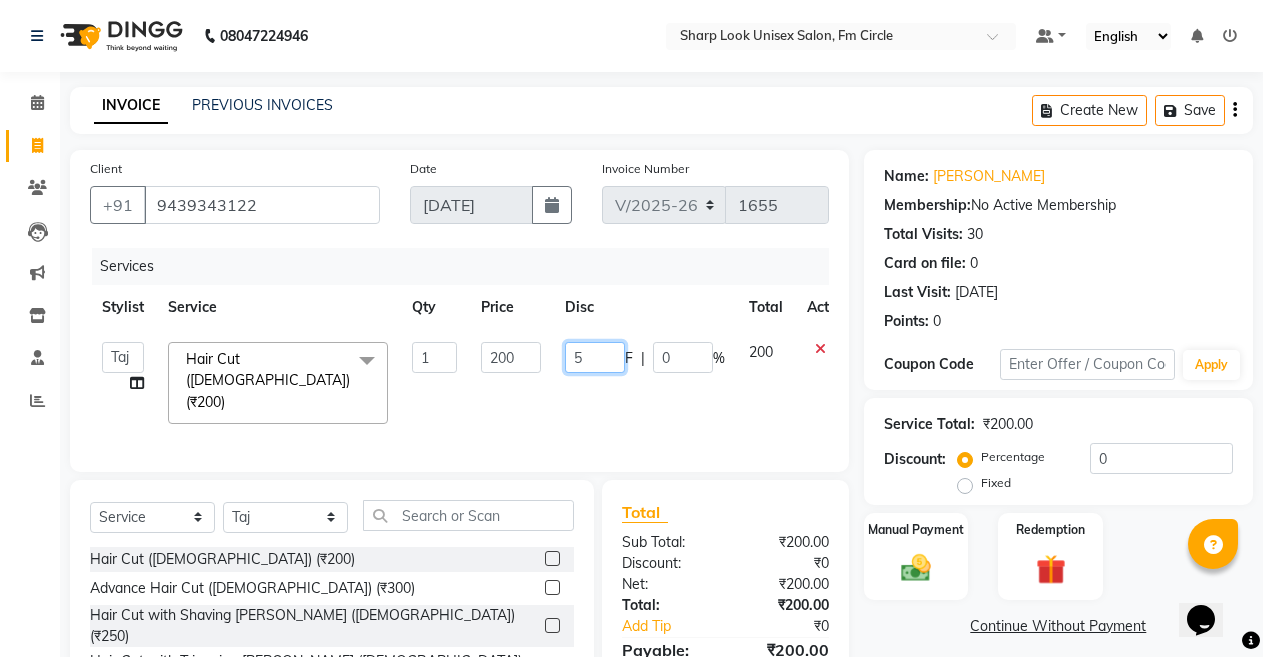 type on "50" 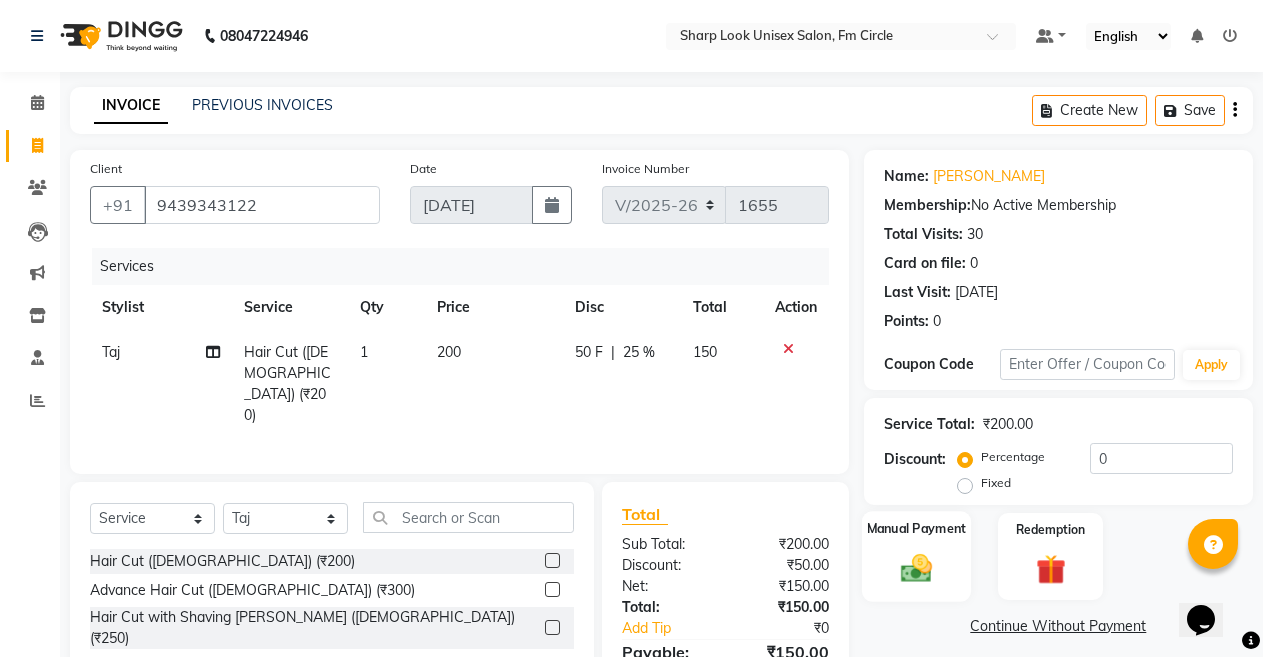 click 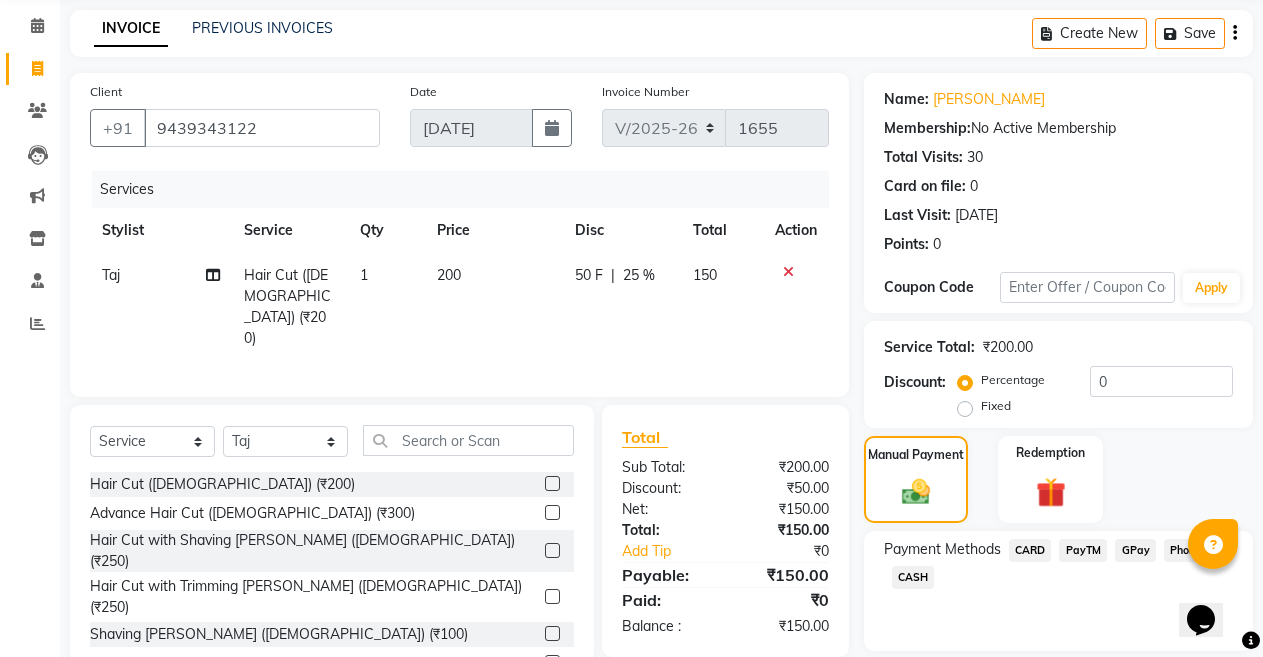 scroll, scrollTop: 144, scrollLeft: 0, axis: vertical 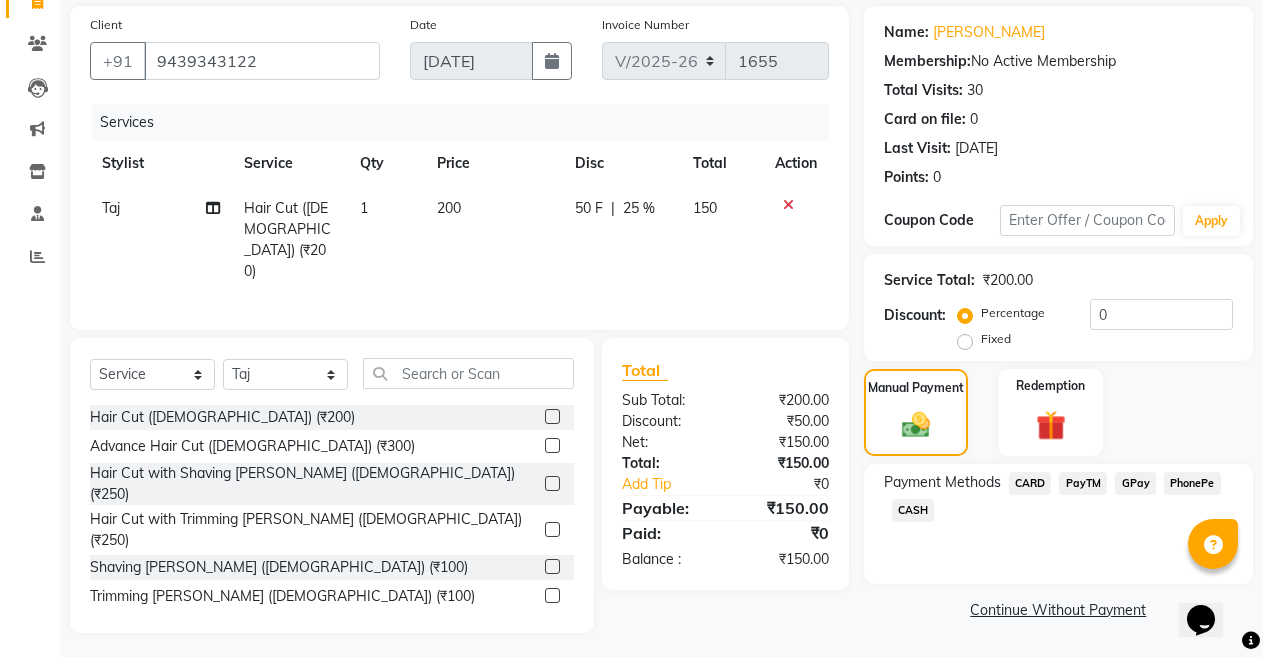 click on "CASH" 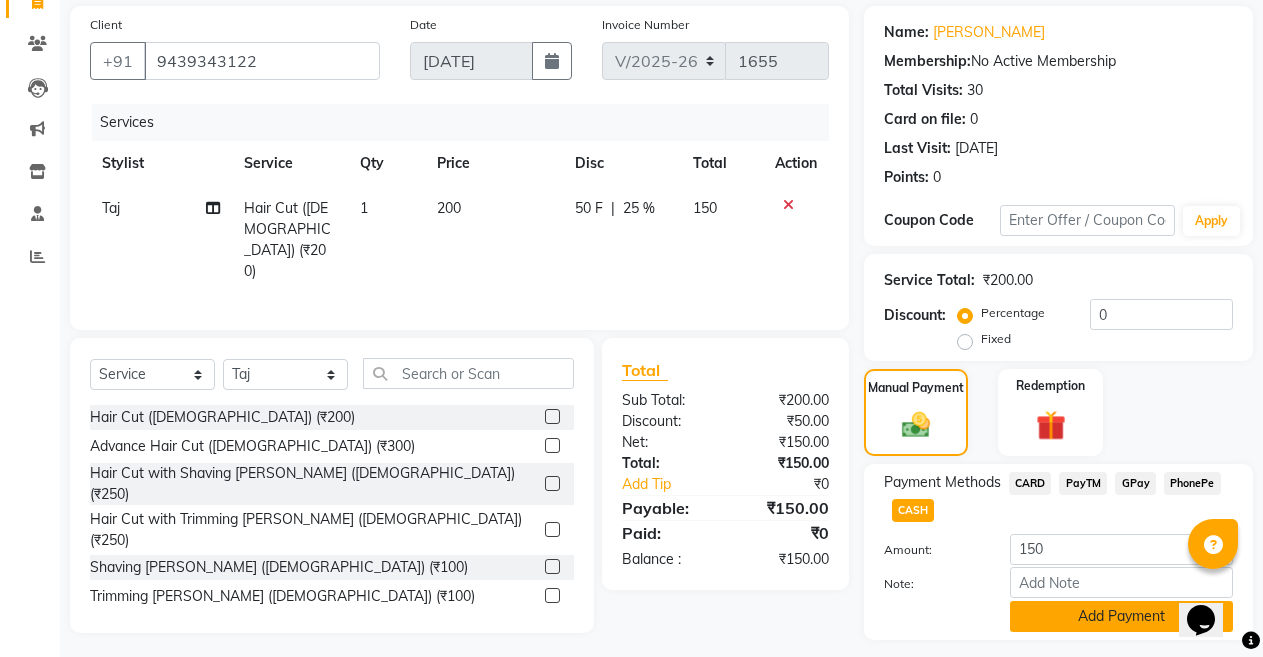 click on "Add Payment" 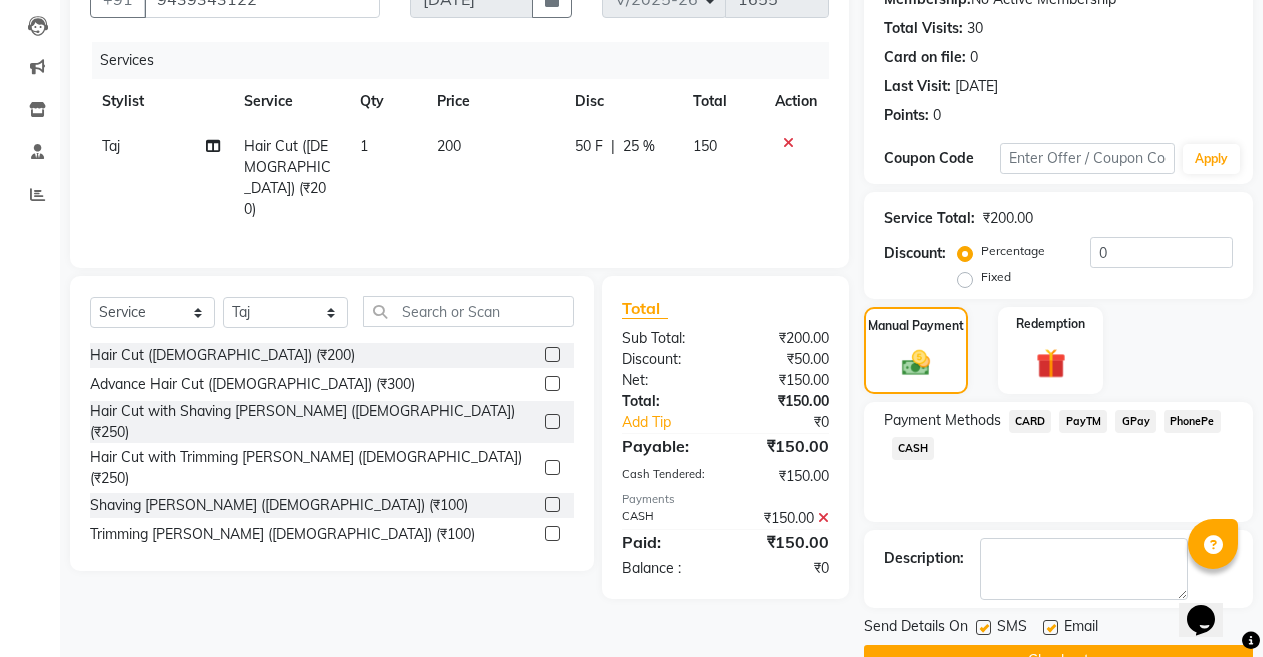 scroll, scrollTop: 255, scrollLeft: 0, axis: vertical 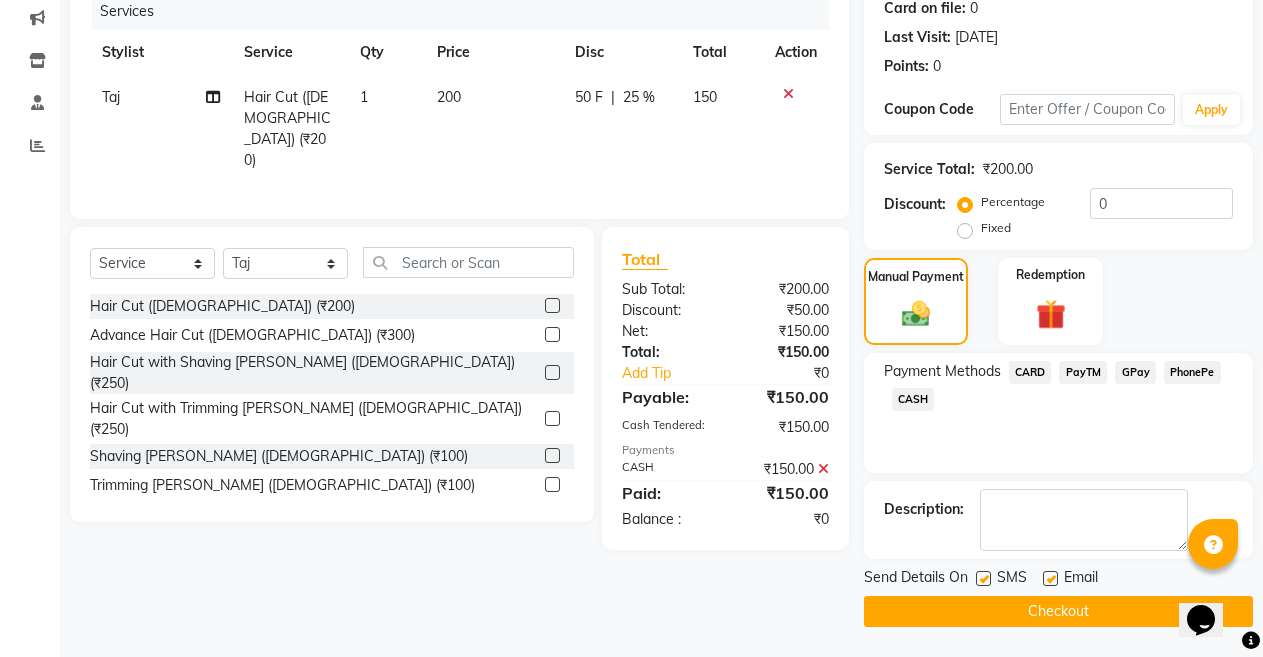 click 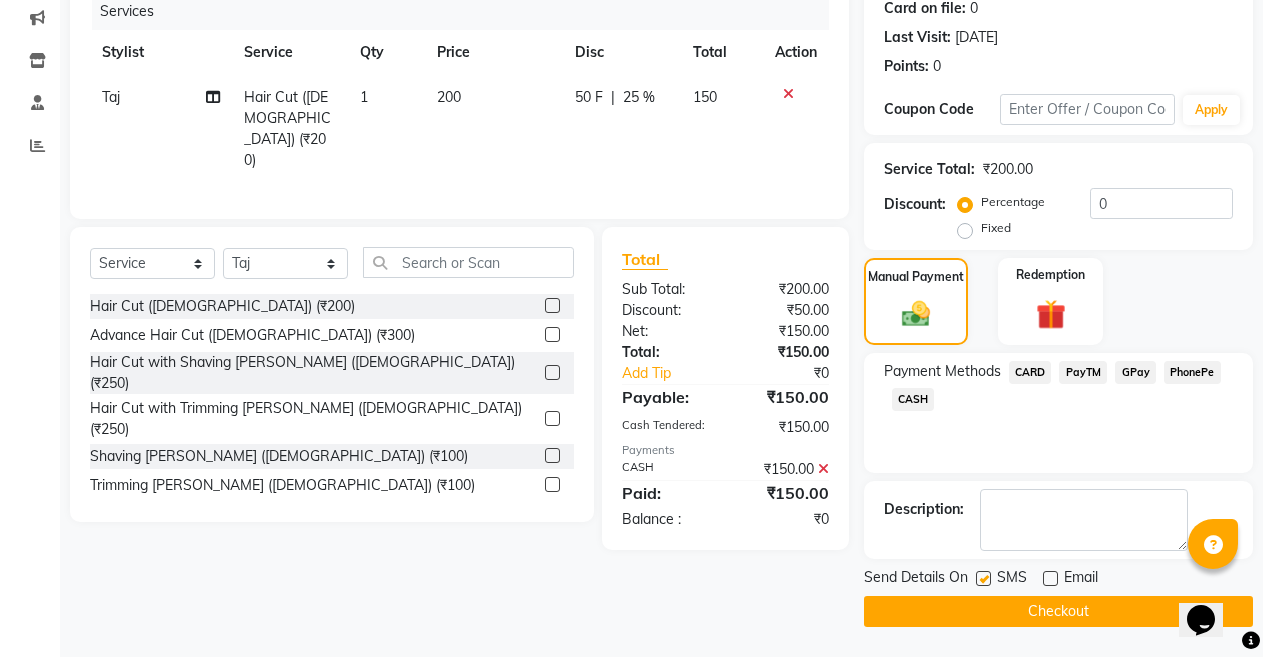 click on "Checkout" 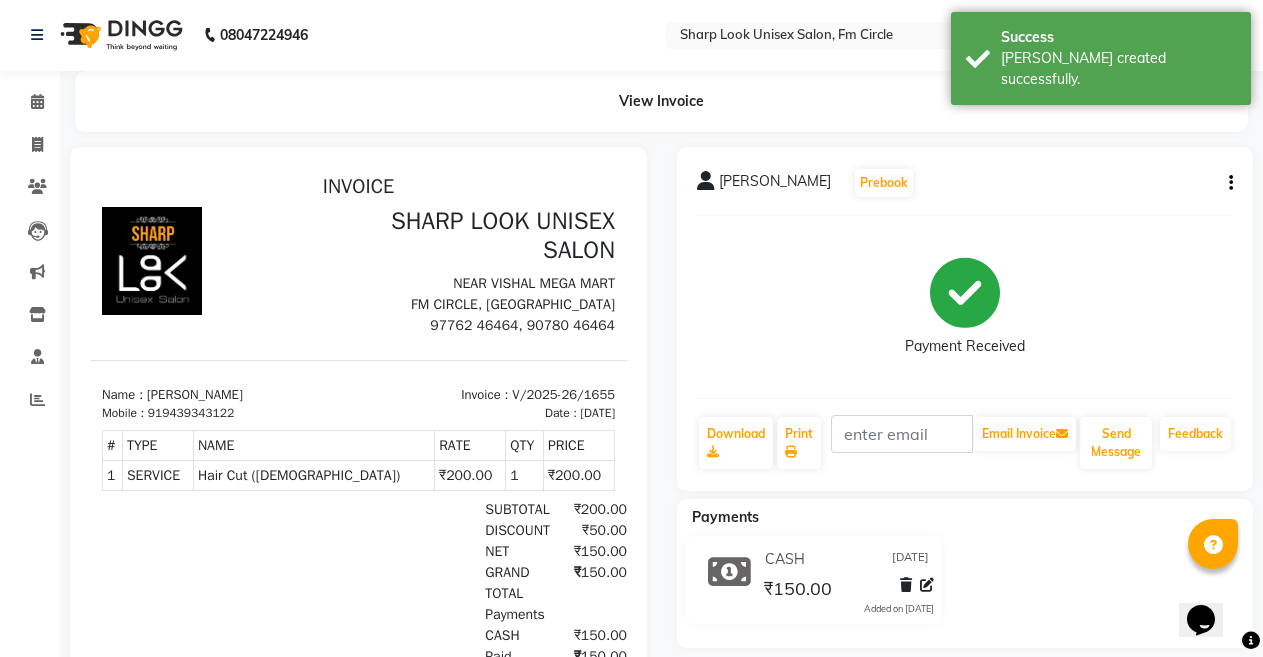 scroll, scrollTop: 0, scrollLeft: 0, axis: both 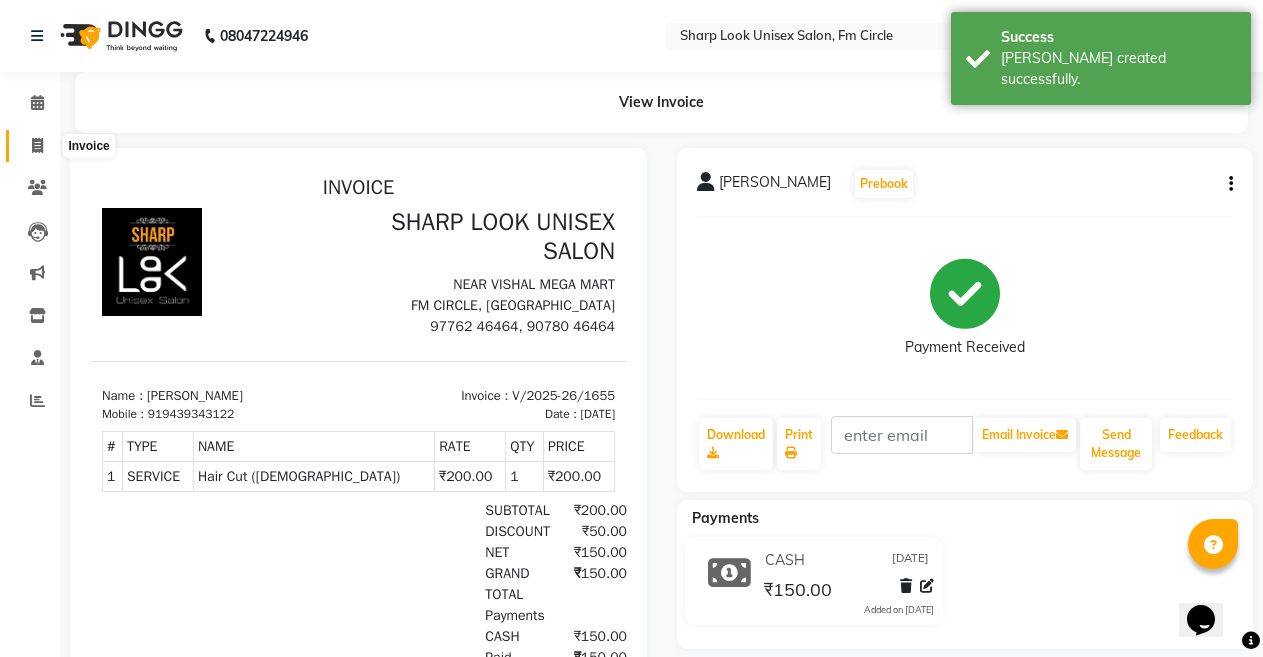 click 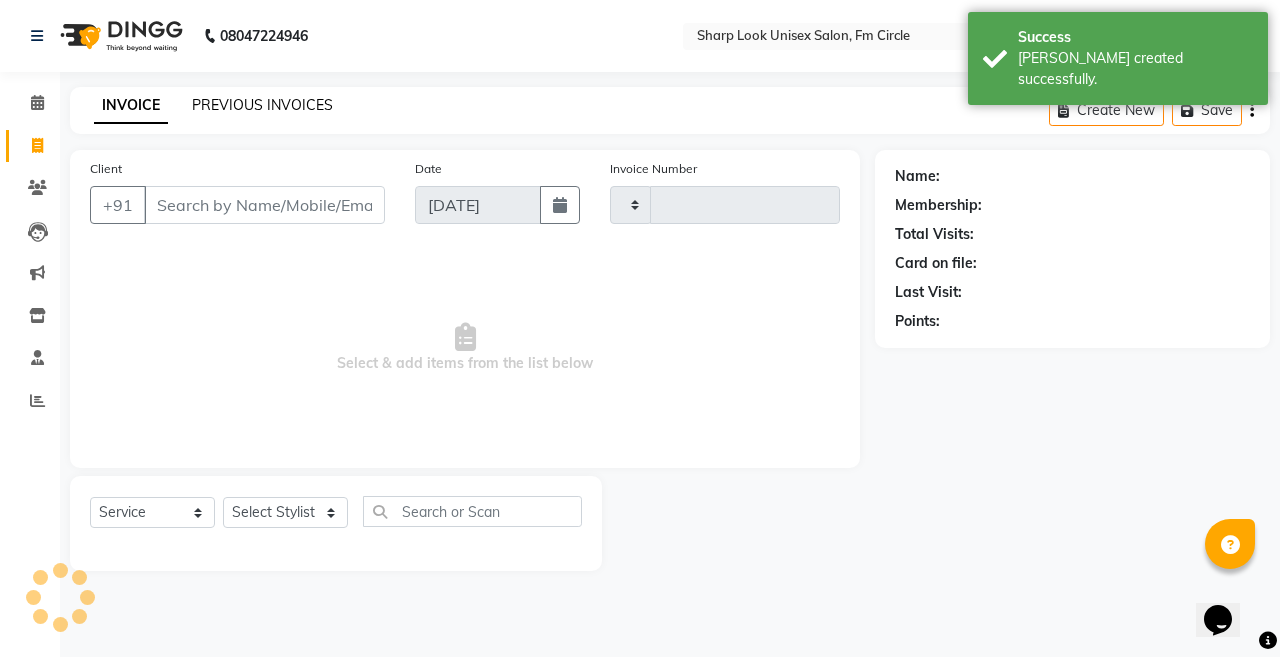 type on "1656" 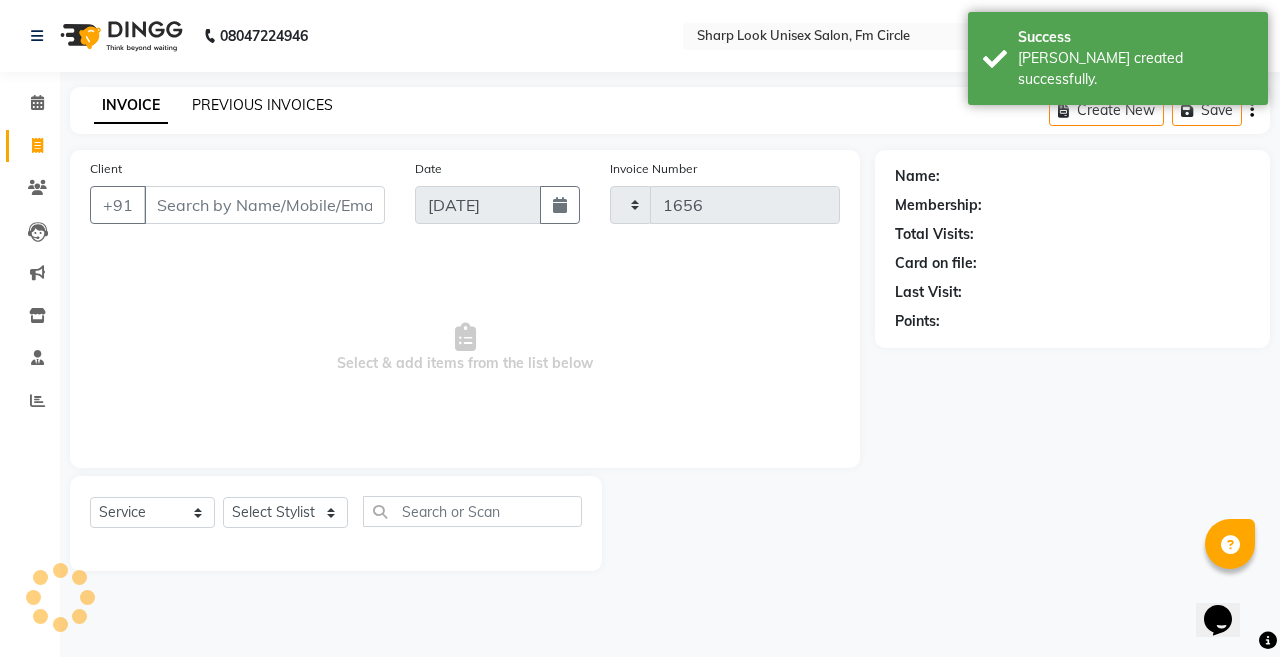 select on "804" 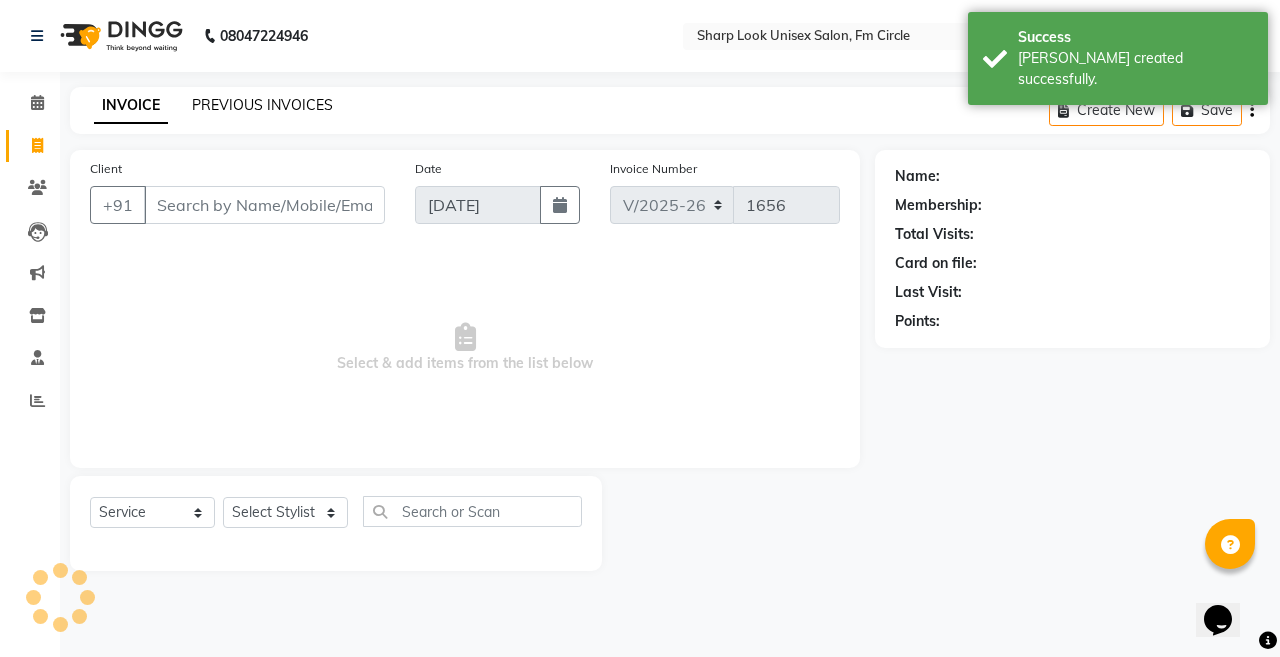 click on "PREVIOUS INVOICES" 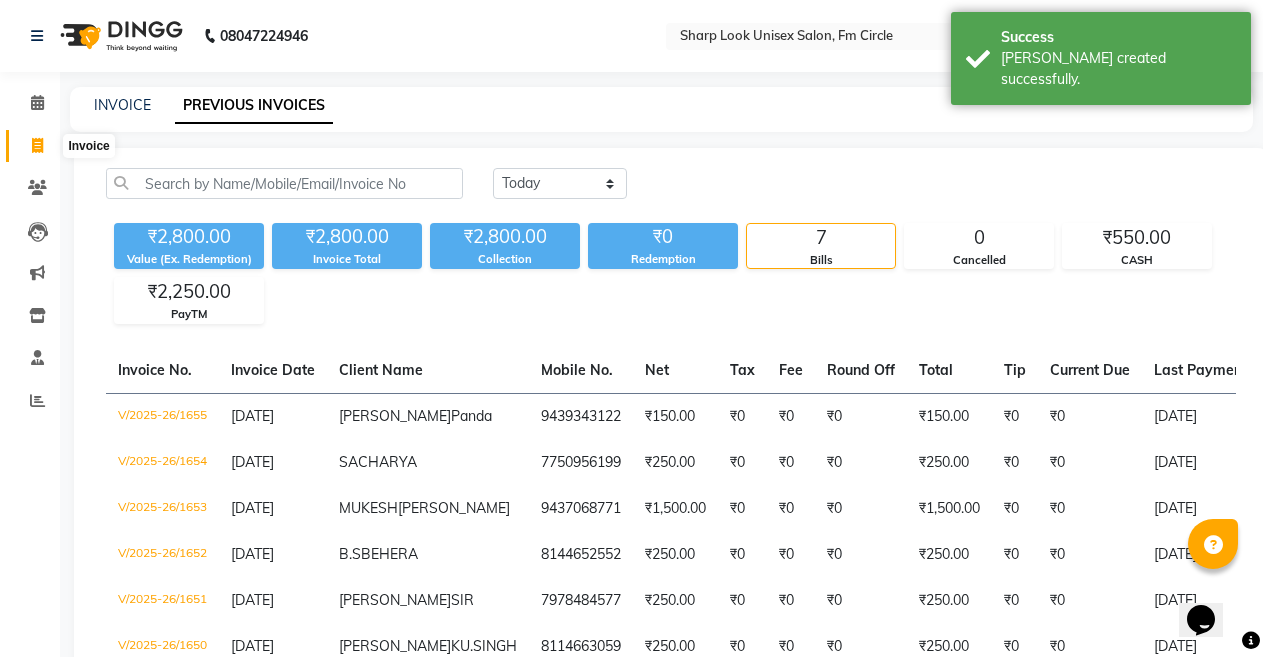 click 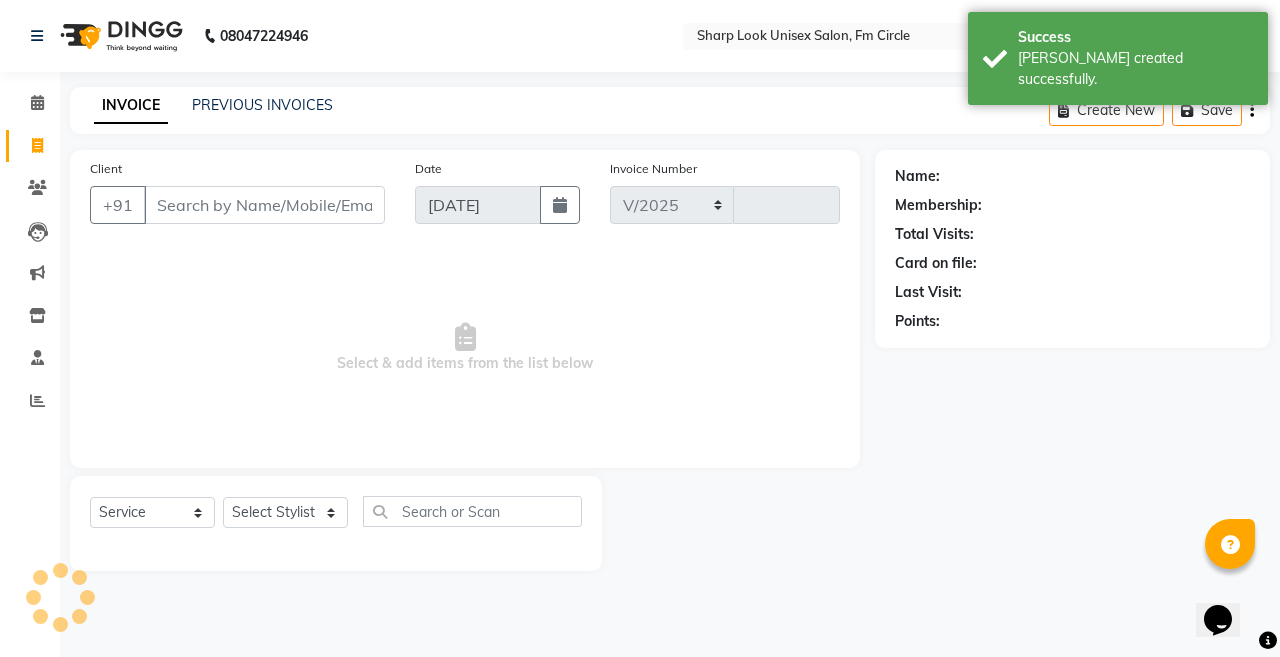 select on "804" 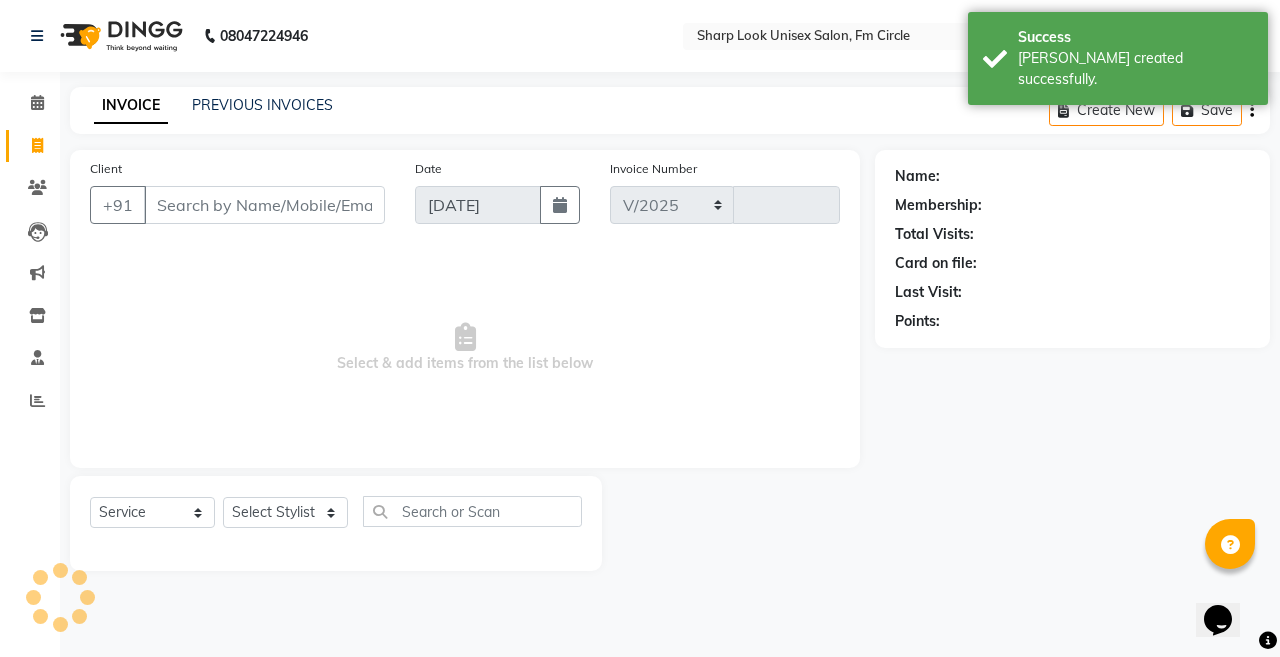 type on "1656" 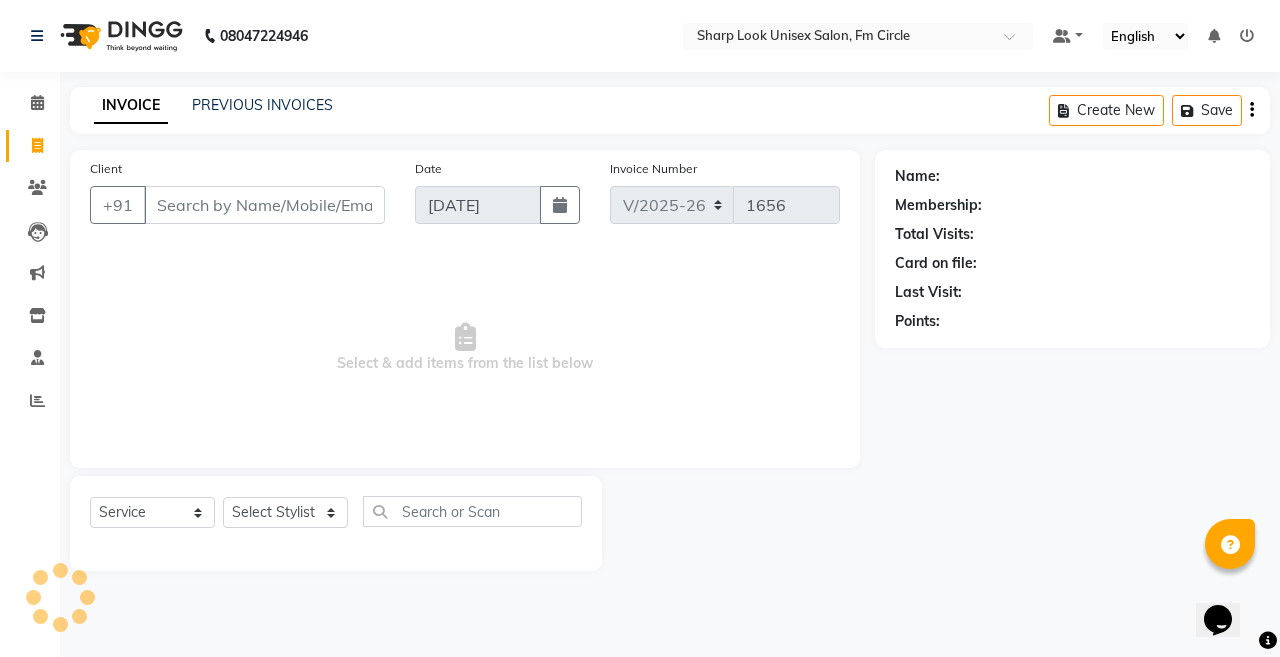 click on "Client" at bounding box center (264, 205) 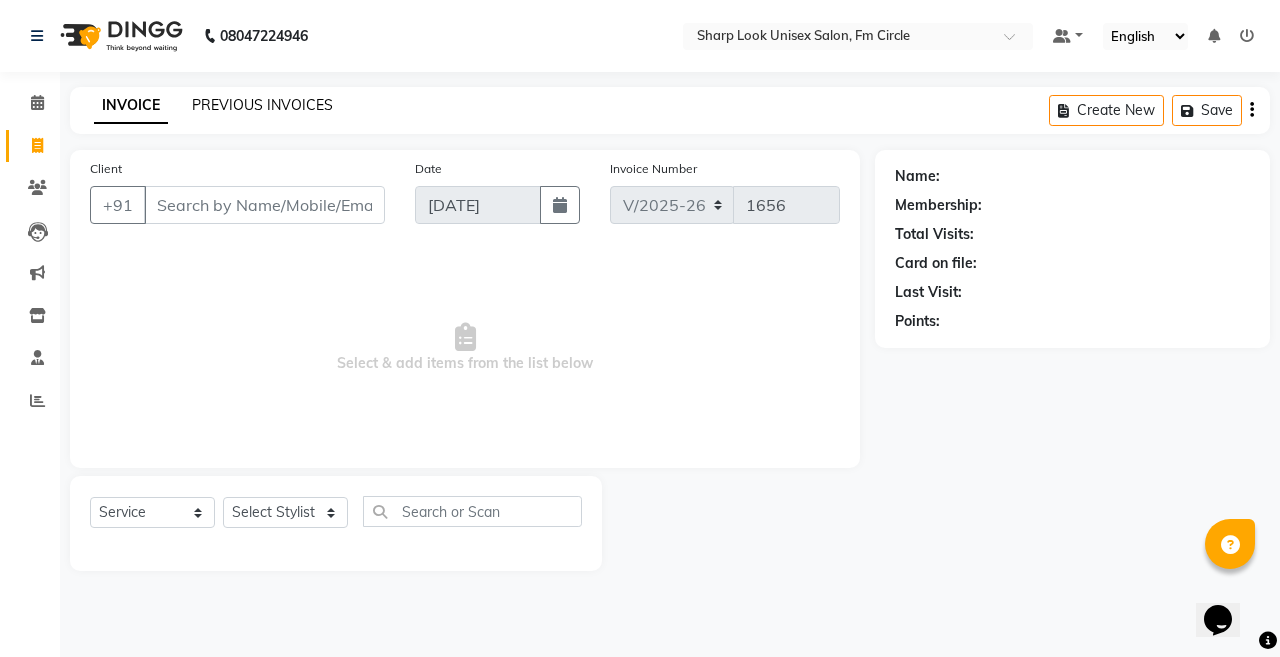 click on "INVOICE PREVIOUS INVOICES Create New   Save" 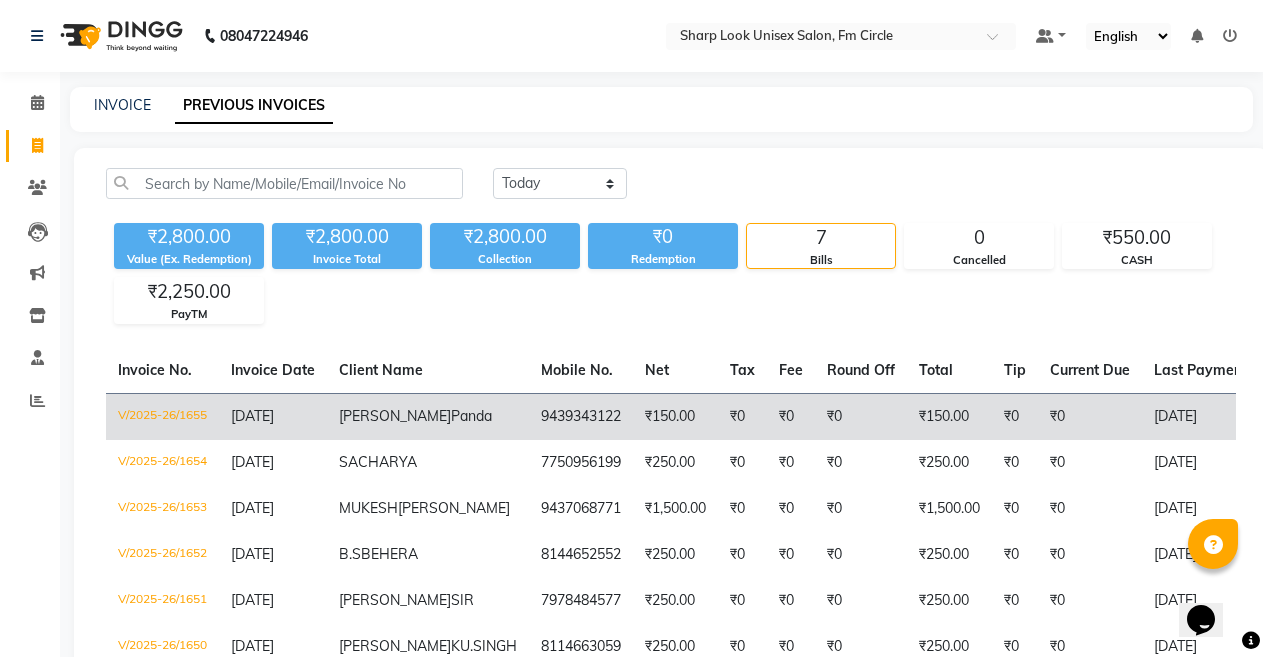 click on "[DATE]" 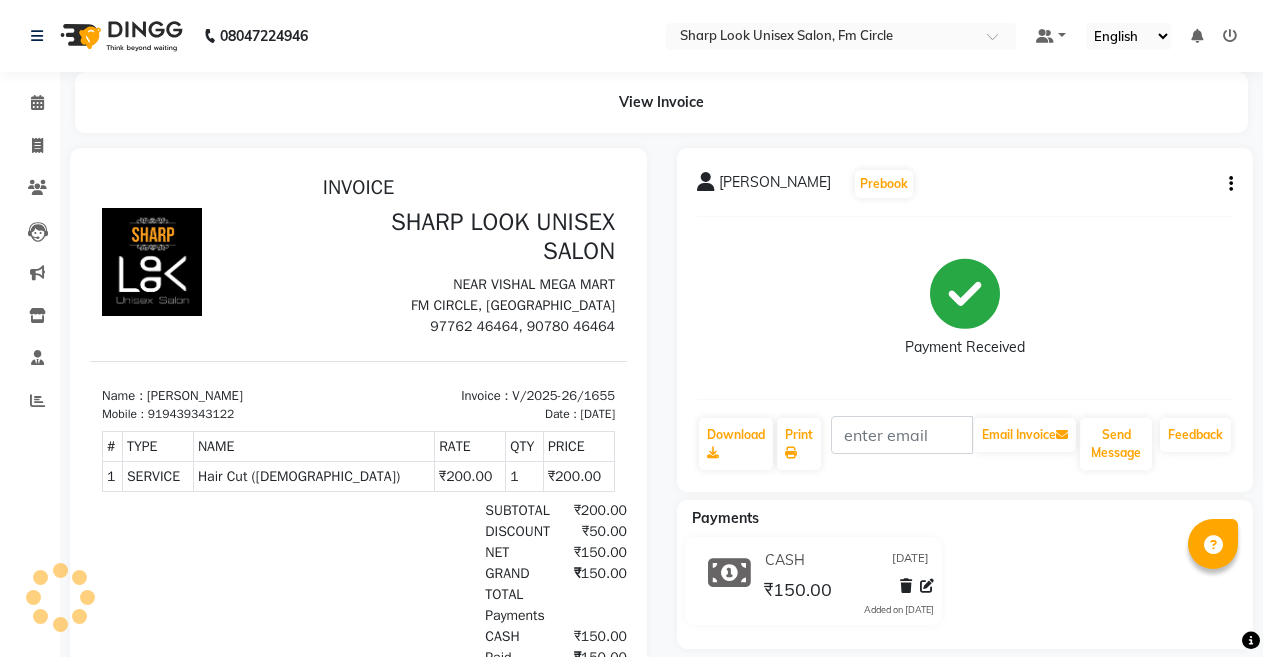 scroll, scrollTop: 0, scrollLeft: 0, axis: both 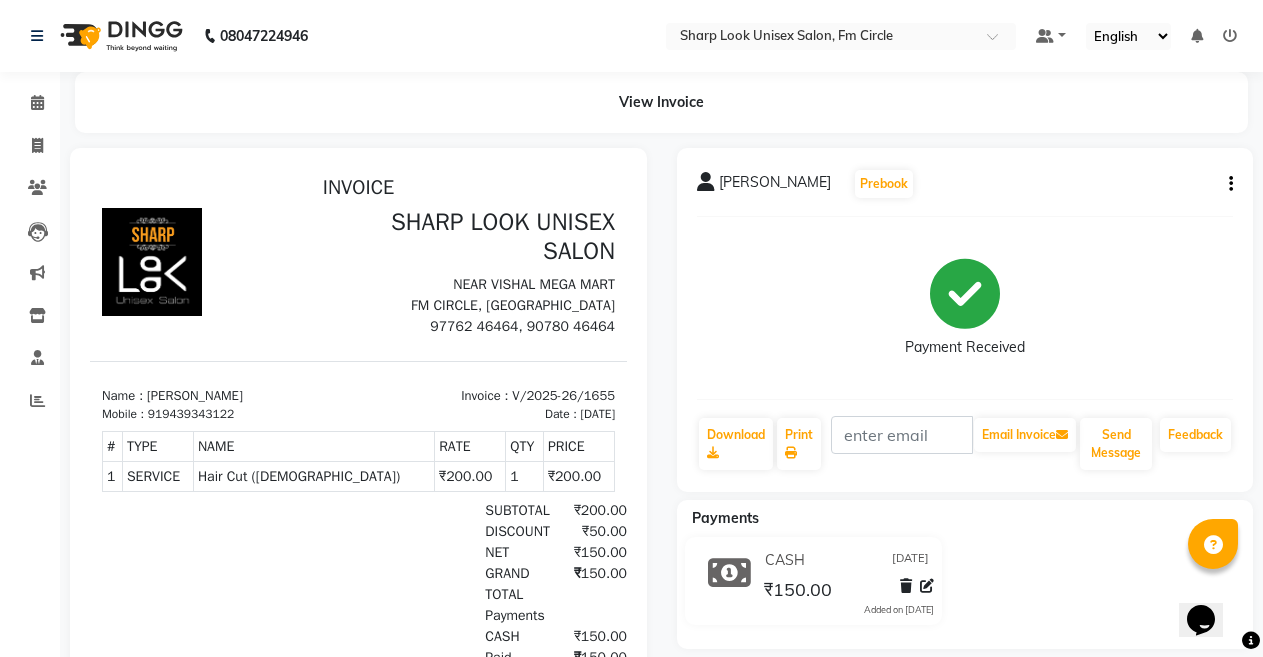 click 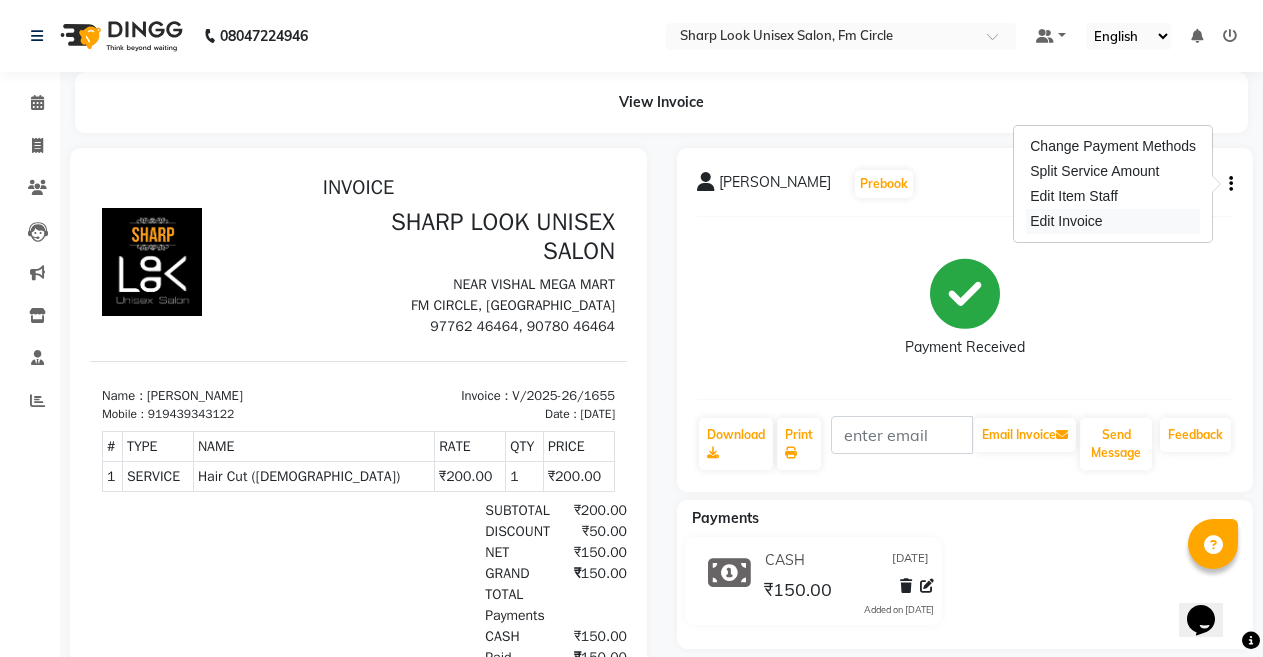 click on "Edit Invoice" at bounding box center (1113, 221) 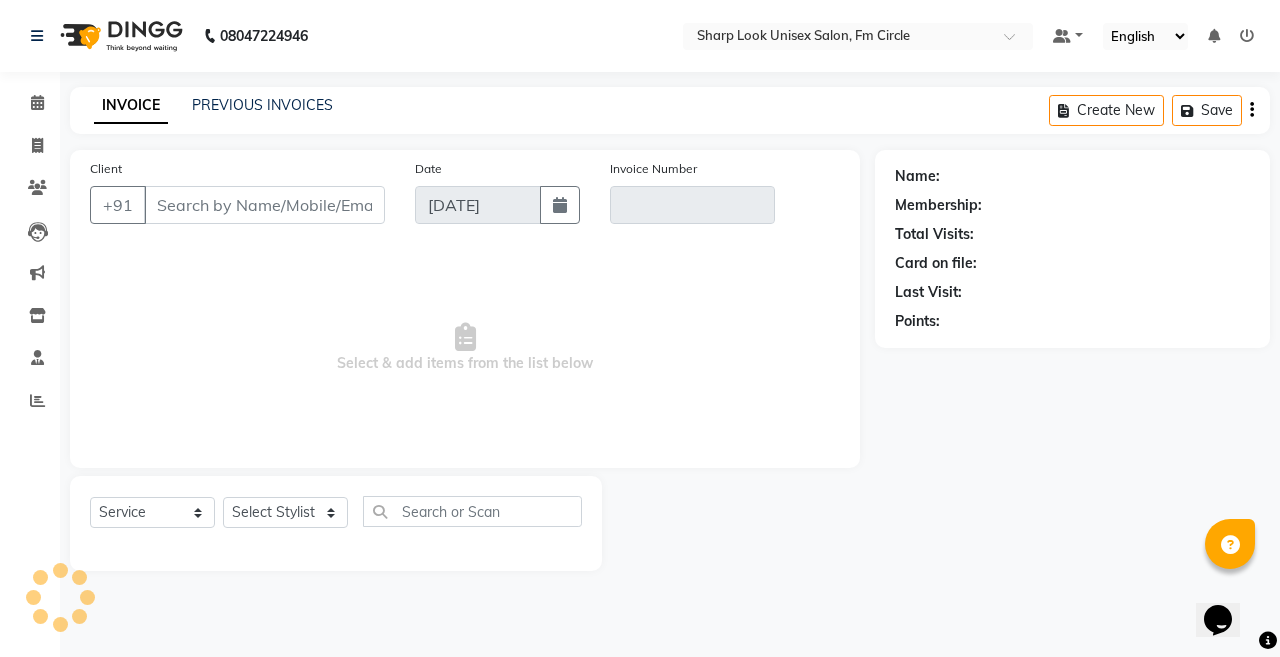type on "9439343122" 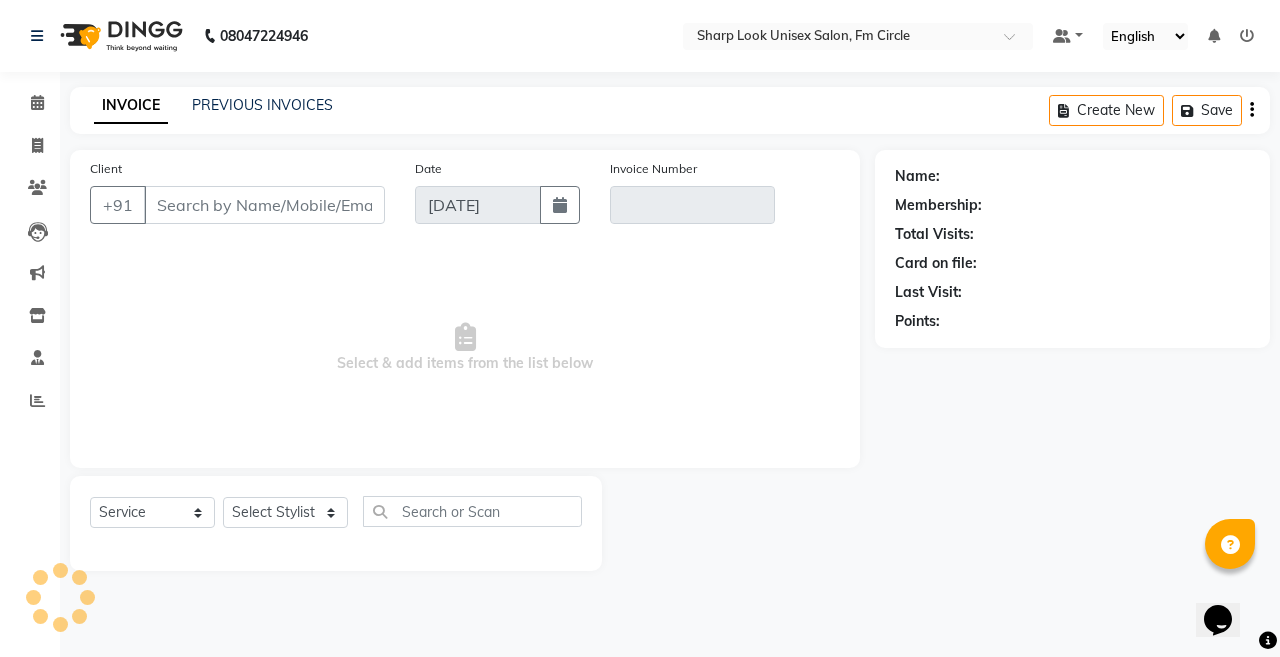 type on "V/2025-26/1655" 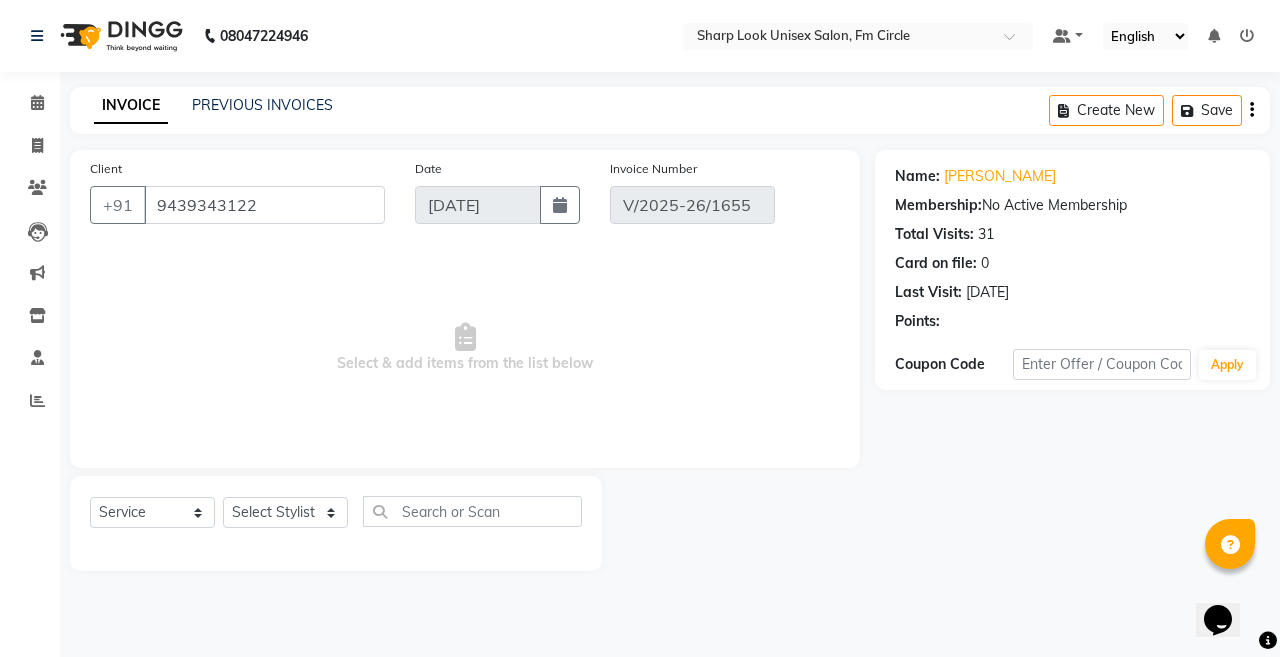 select on "select" 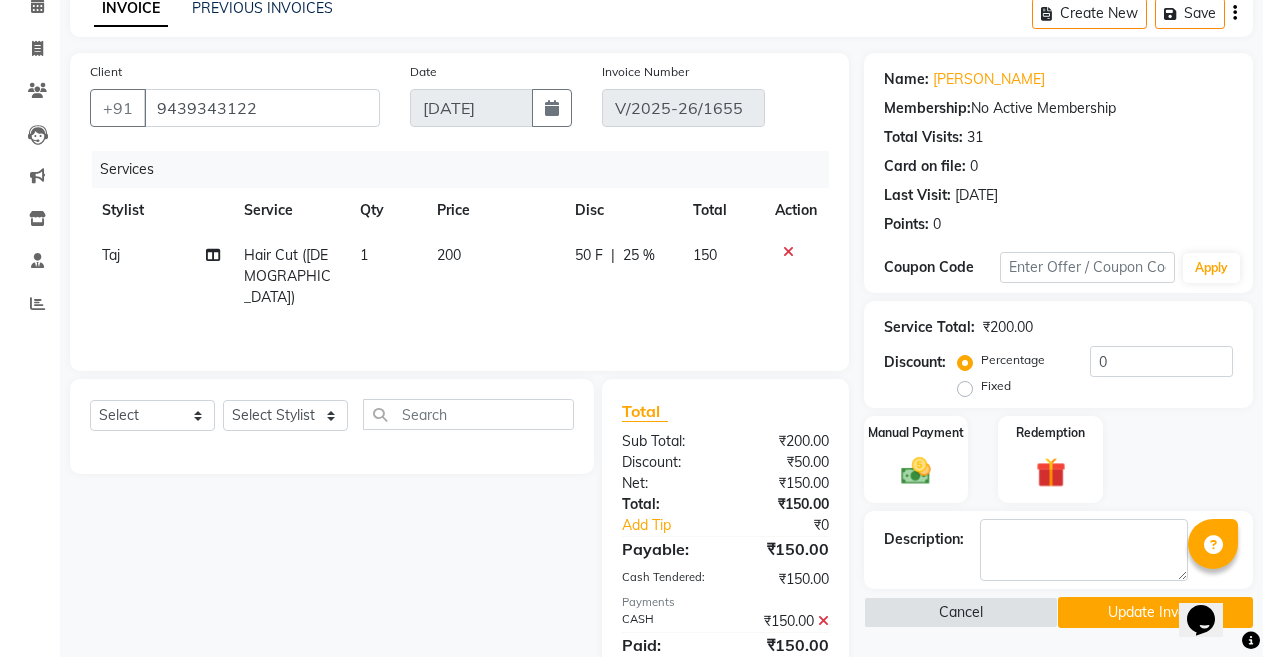 scroll, scrollTop: 172, scrollLeft: 0, axis: vertical 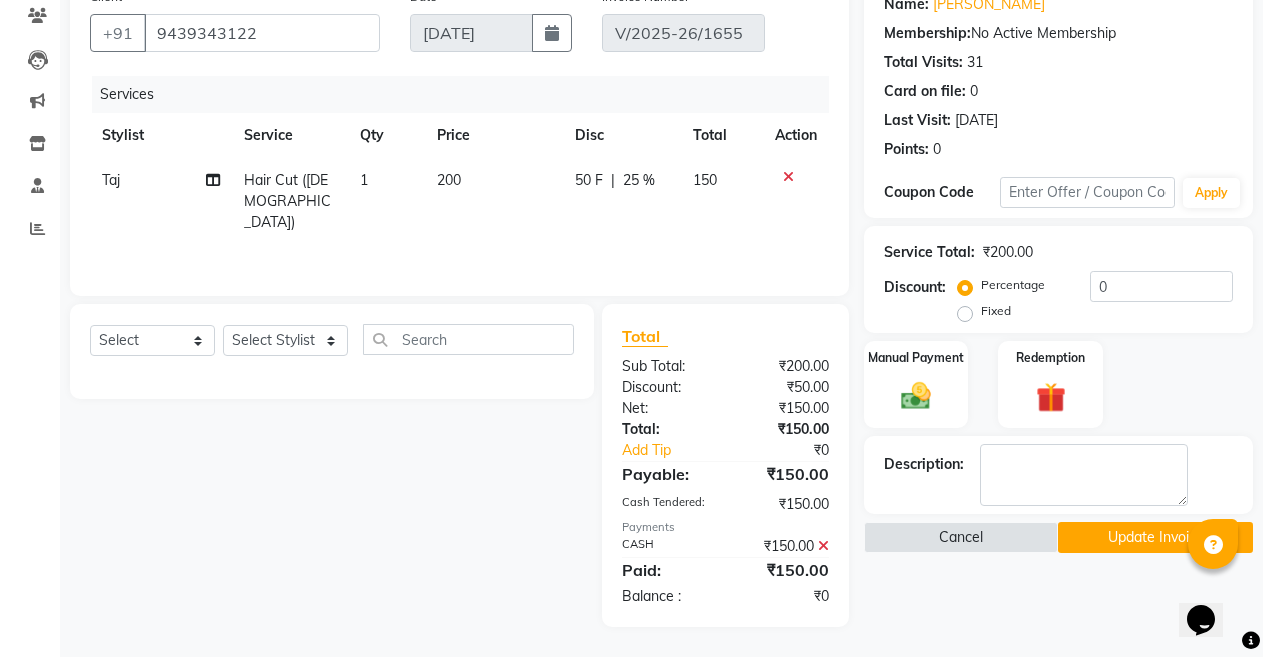 click on "Update Invoice" 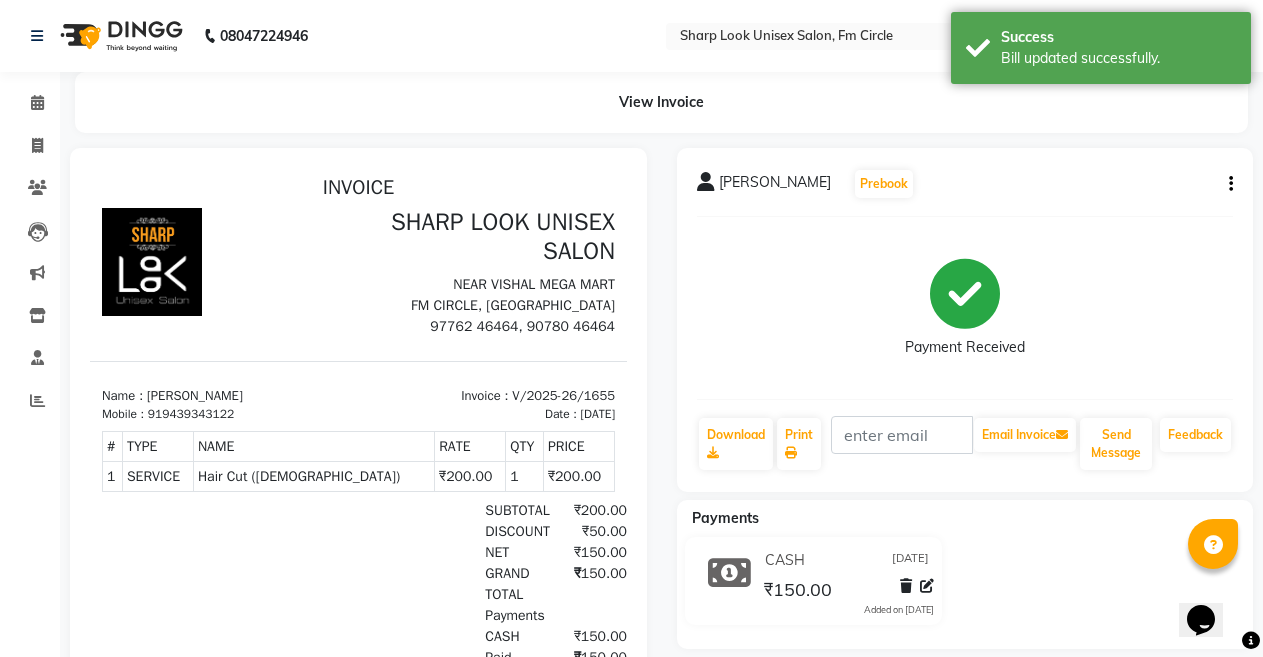 scroll, scrollTop: 0, scrollLeft: 0, axis: both 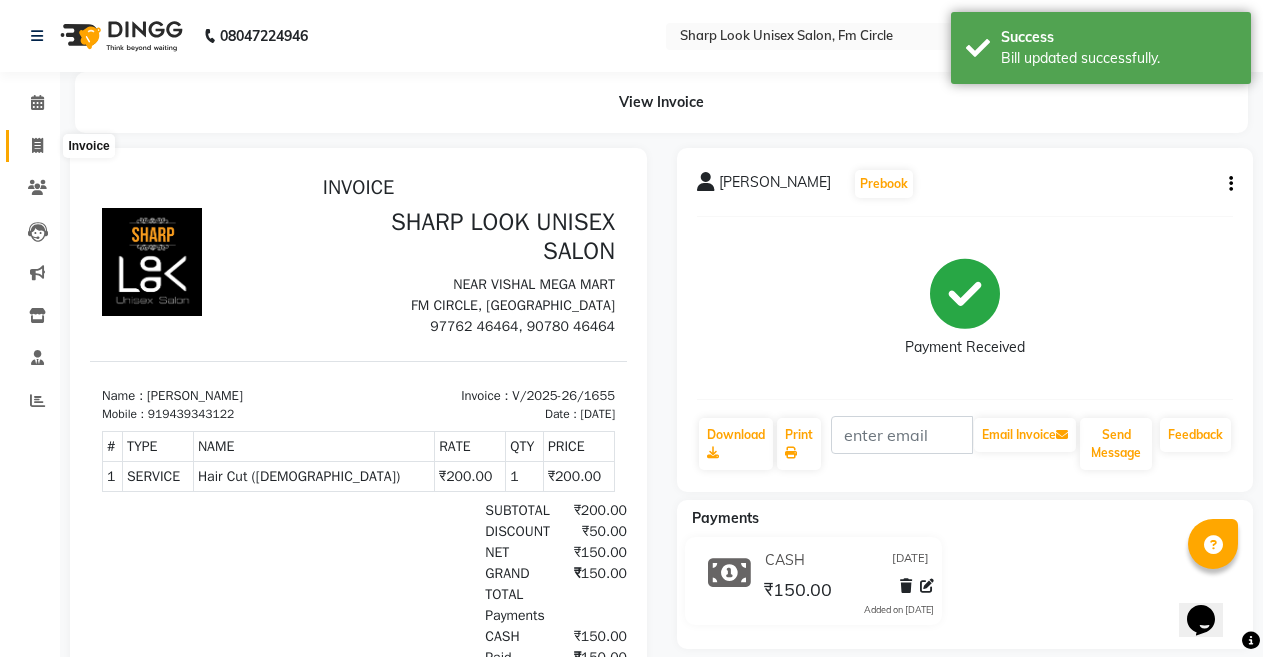 click 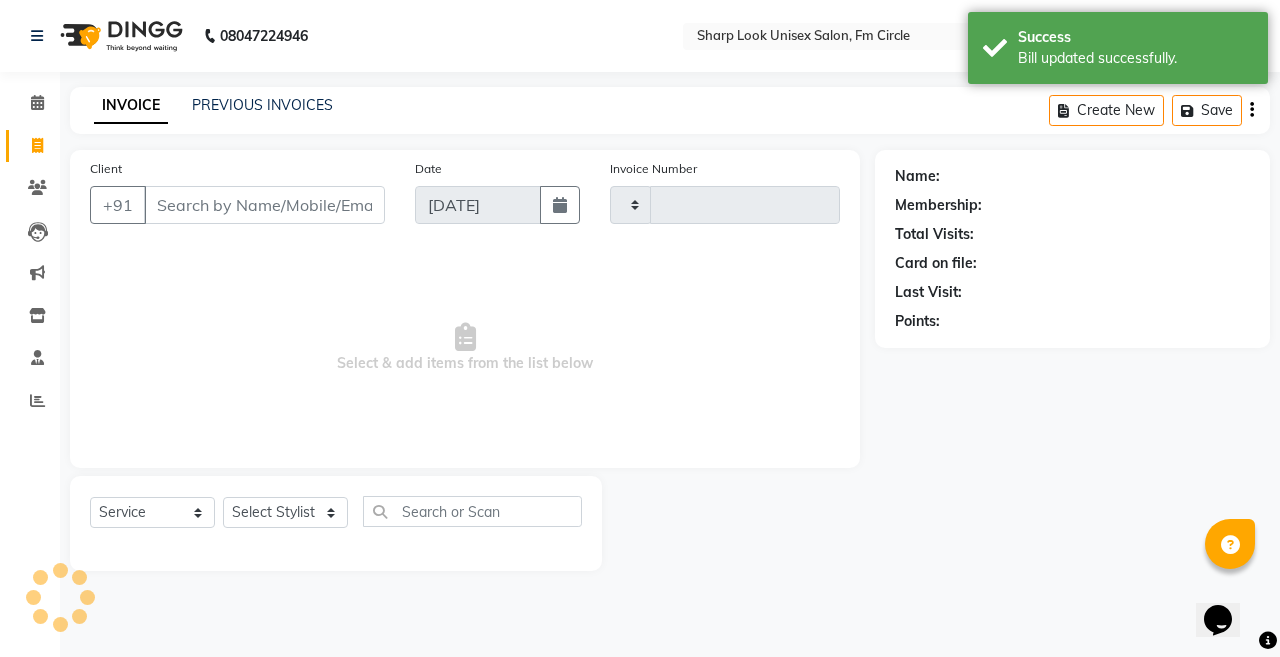 type on "1656" 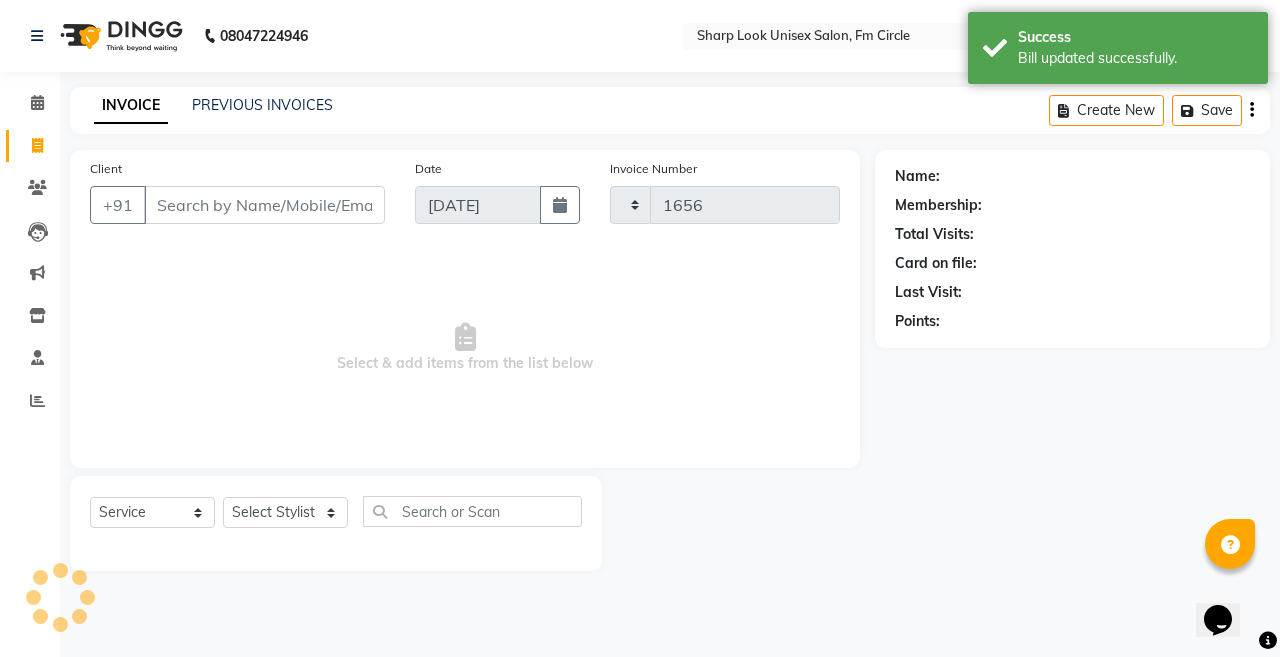 select on "804" 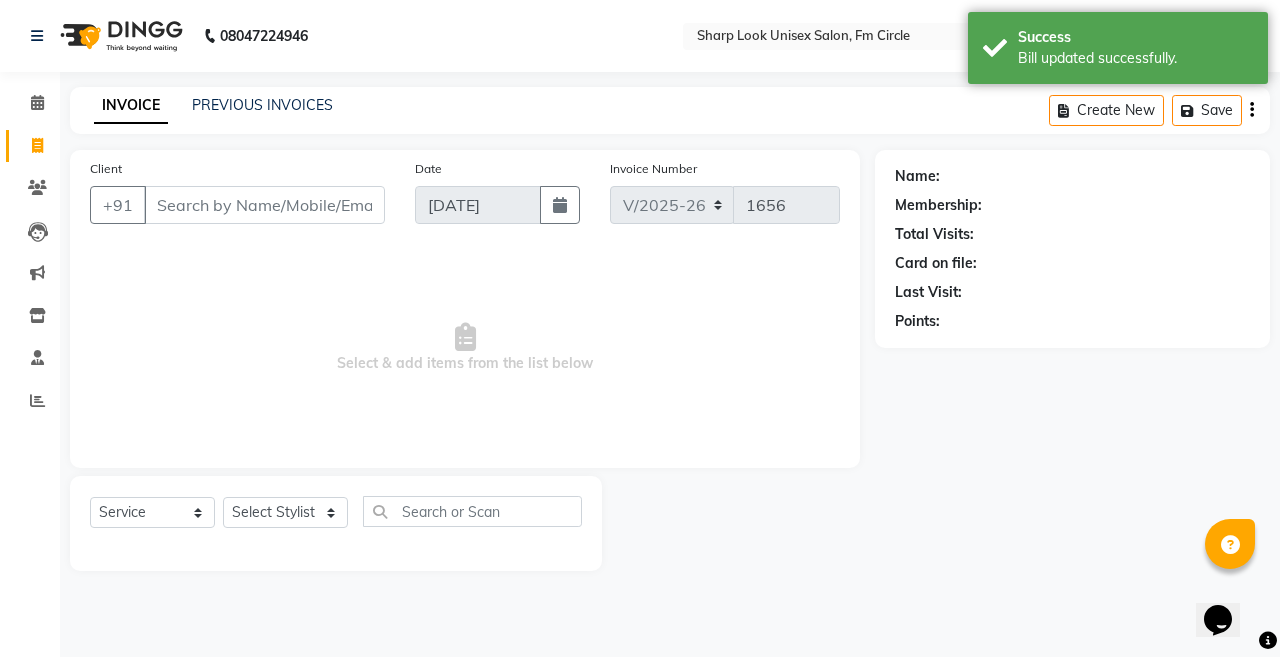 click on "Client" at bounding box center (264, 205) 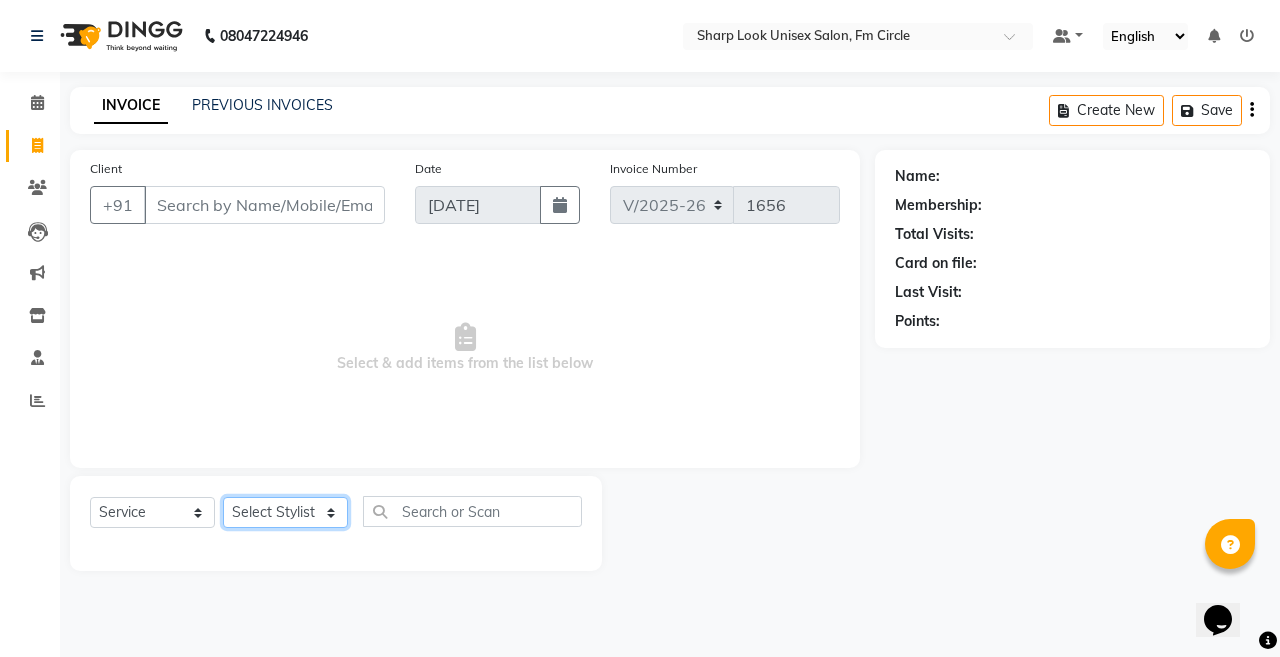 click on "Select Stylist Abhi Admin Babu [PERSON_NAME]  [PERSON_NAME] [PERSON_NAME]" 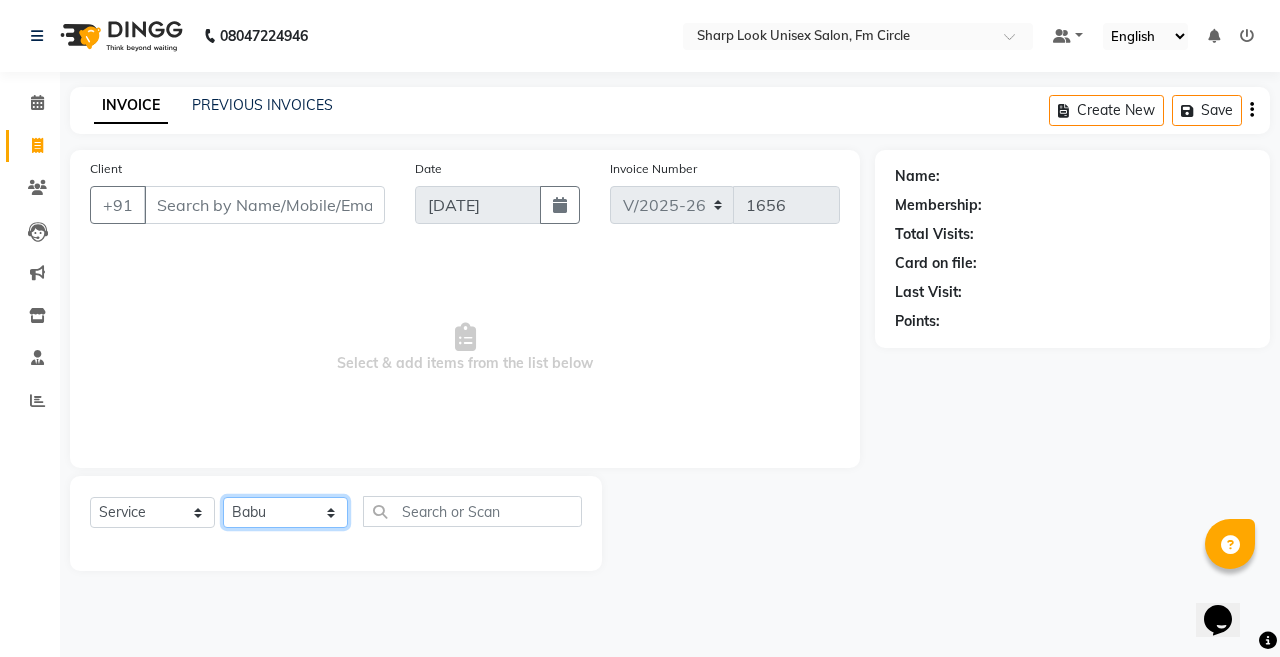 click on "Select Stylist Abhi Admin Babu [PERSON_NAME]  [PERSON_NAME] [PERSON_NAME]" 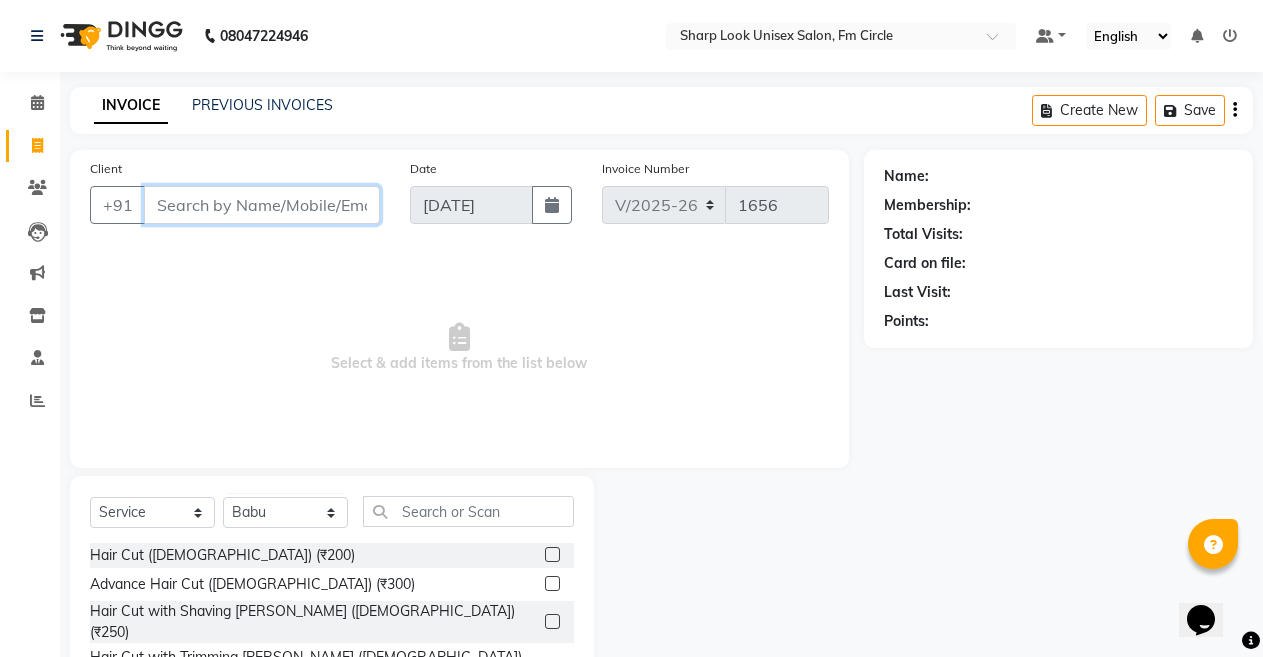click on "Client" at bounding box center (262, 205) 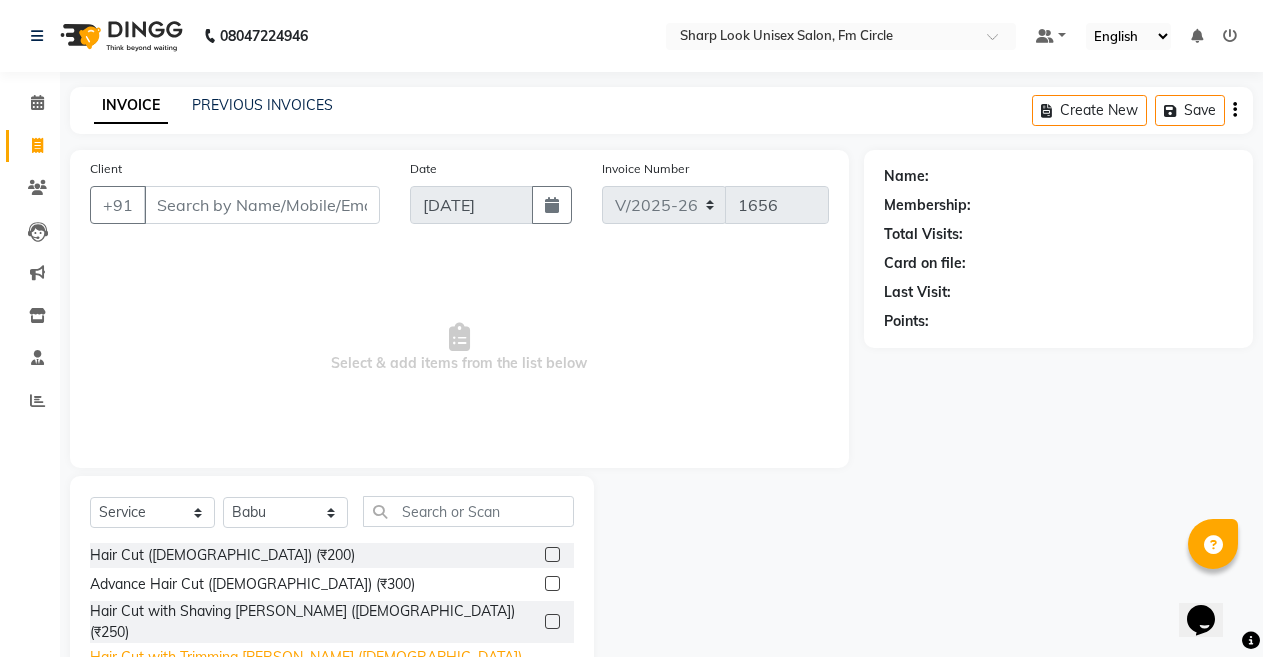 click on "Hair Cut with Trimming [PERSON_NAME] ([DEMOGRAPHIC_DATA]) (₹250)" 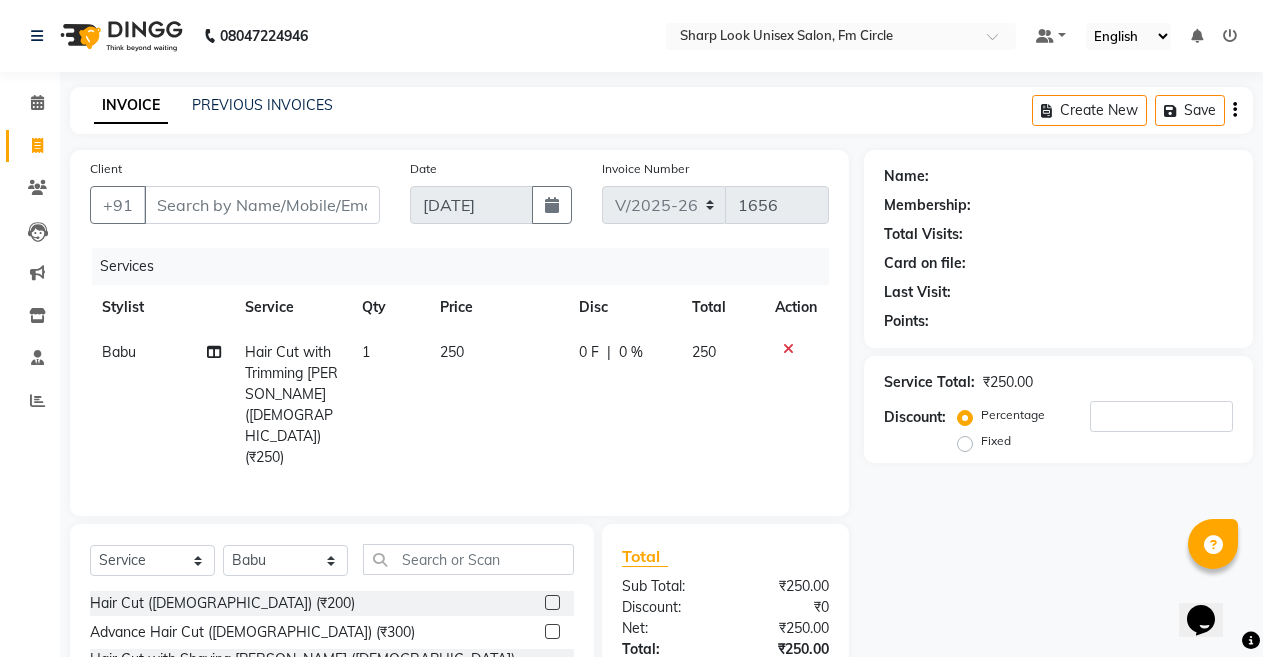 checkbox on "false" 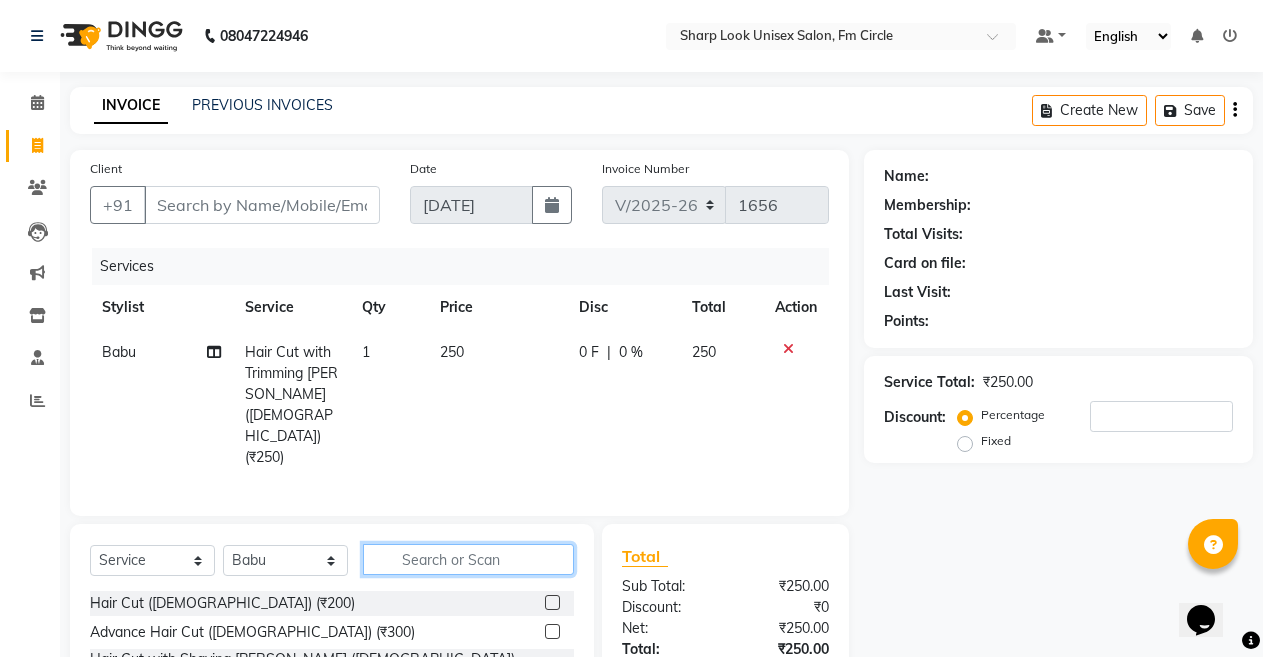 click 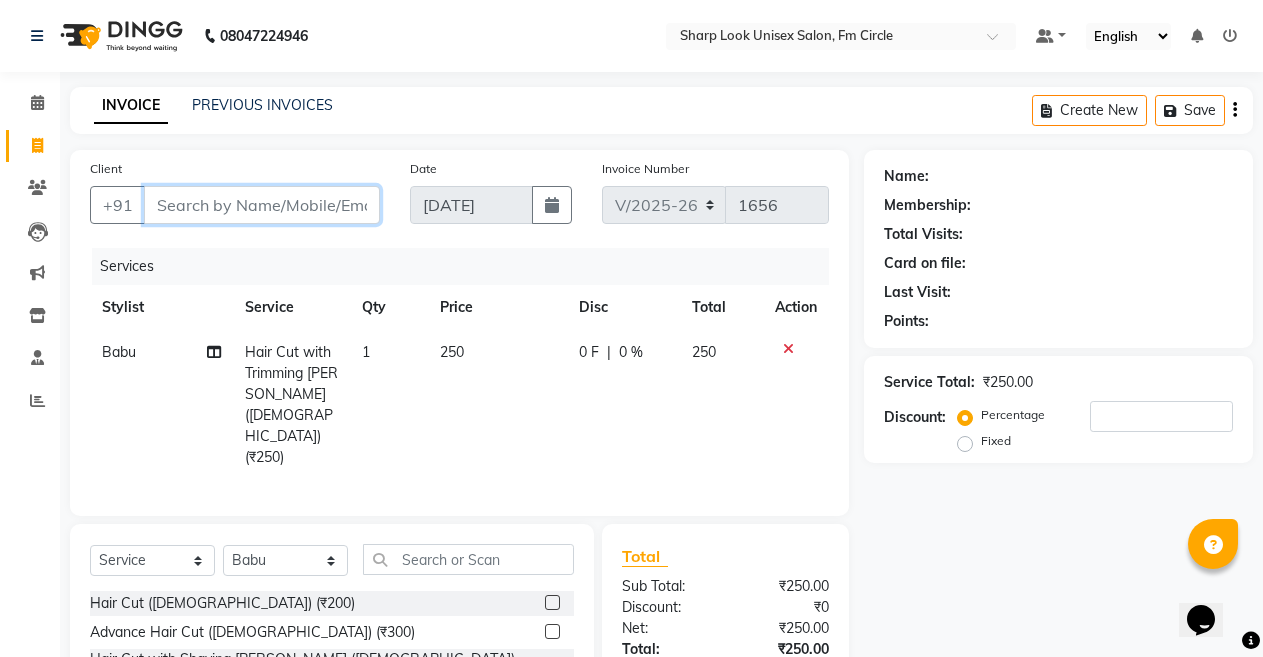 click on "Client" at bounding box center (262, 205) 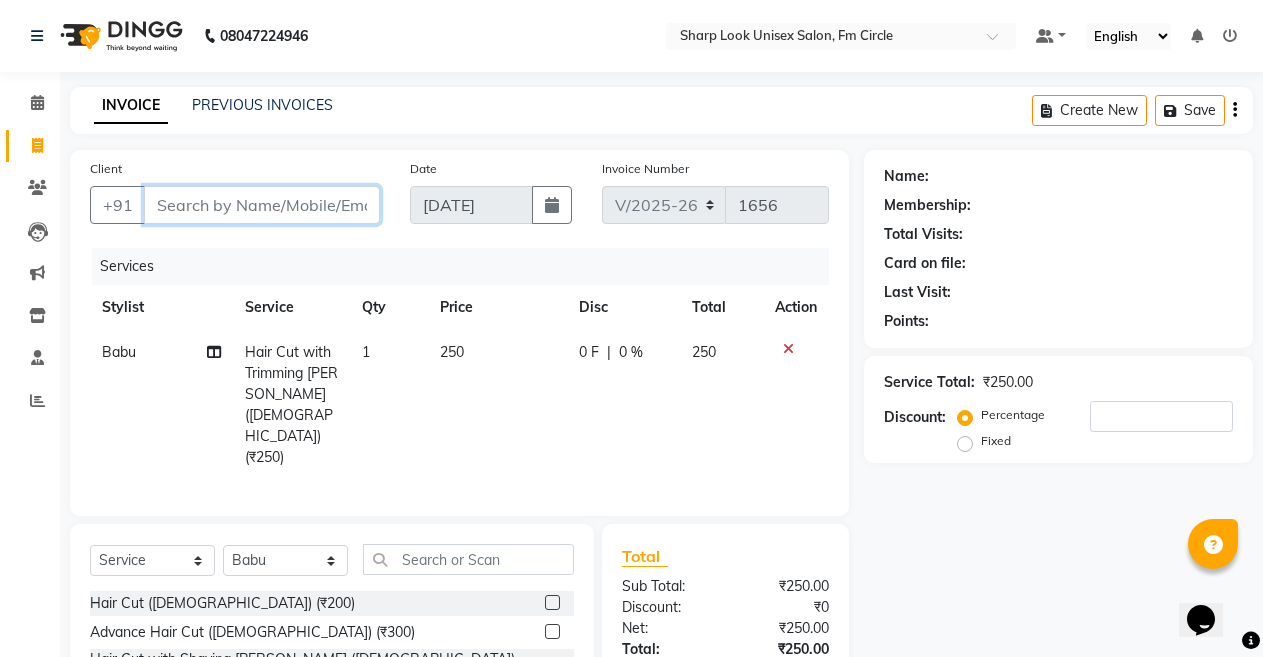 type on "8" 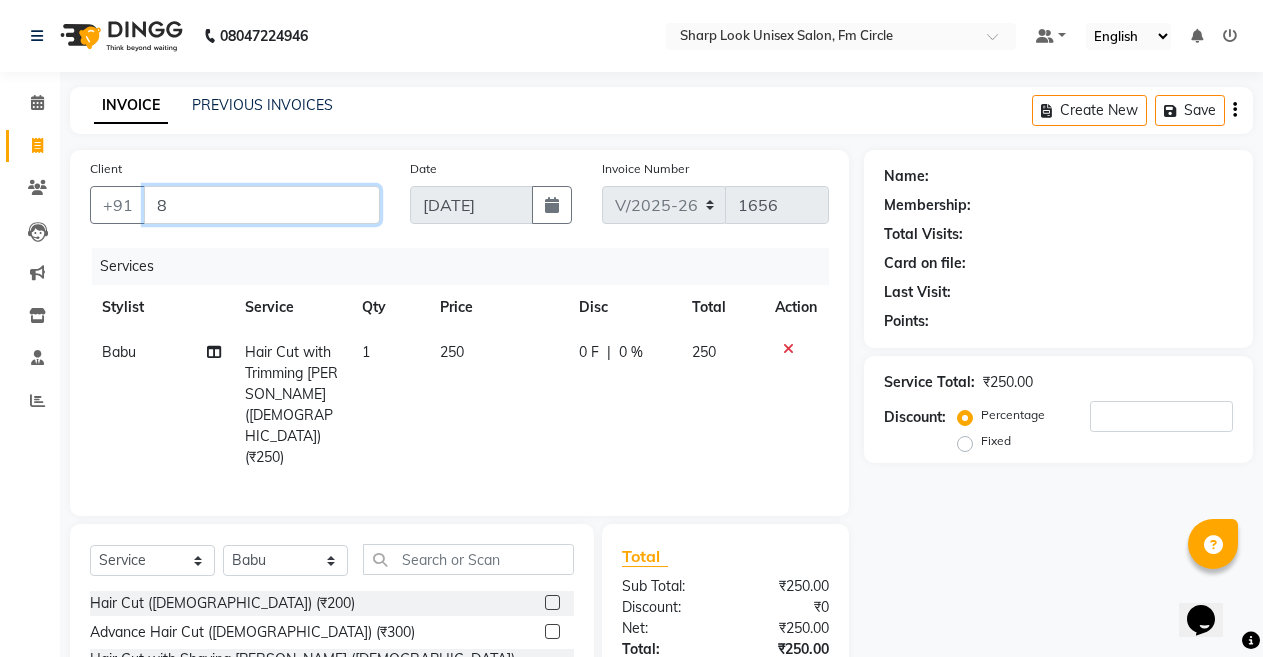 type on "0" 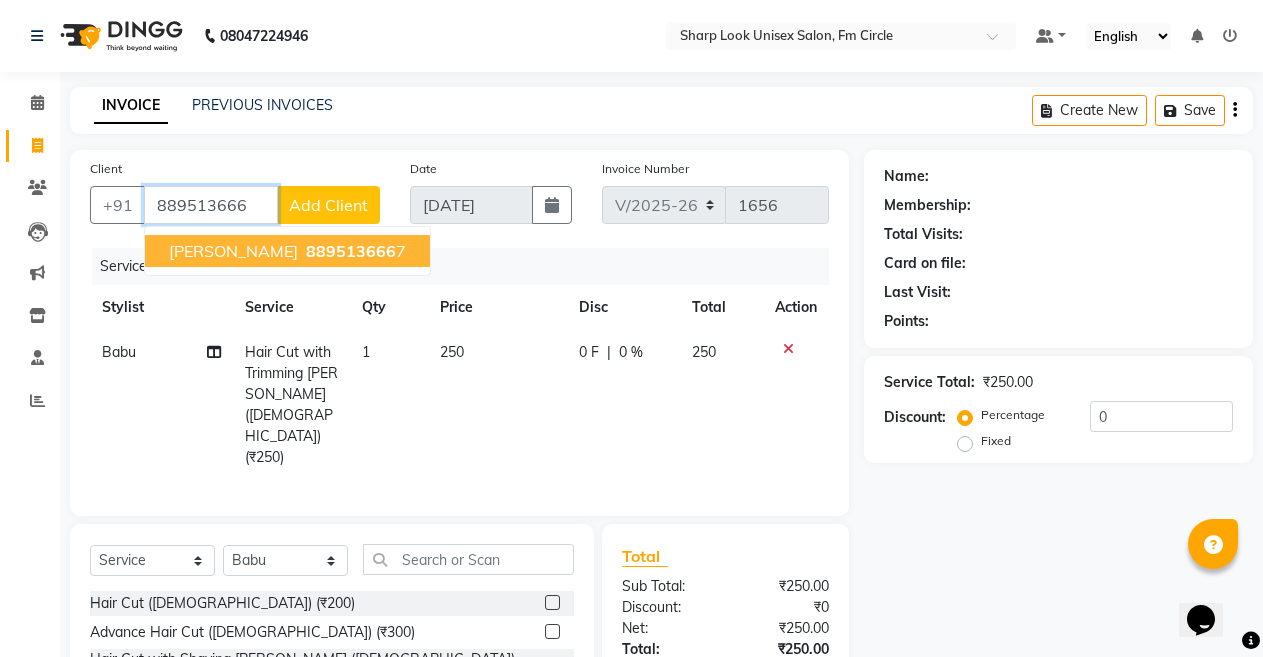 click on "ASWANI KUMAR ROUT" at bounding box center (233, 251) 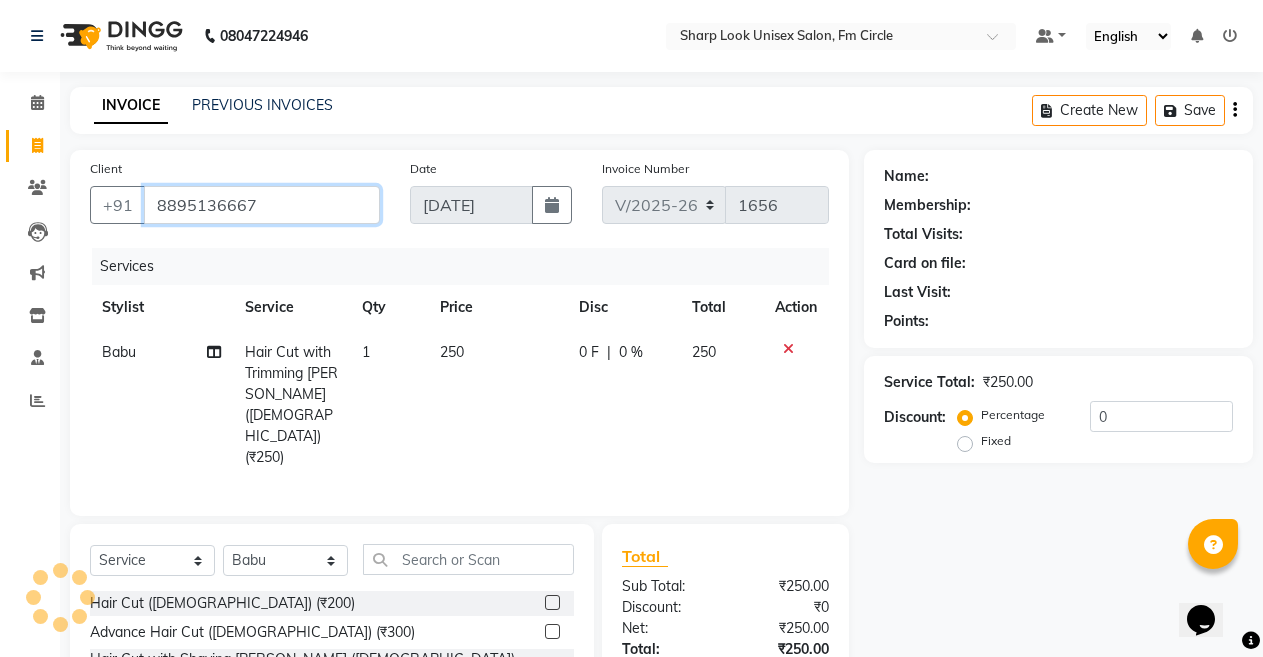 type on "8895136667" 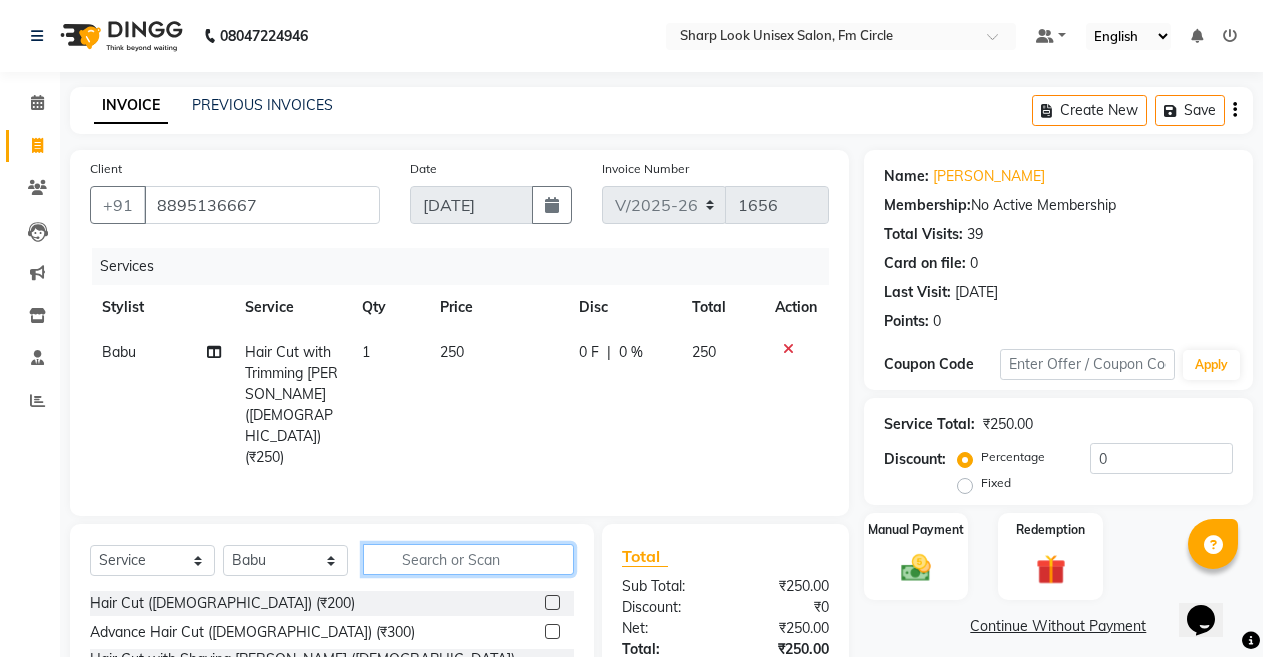 click 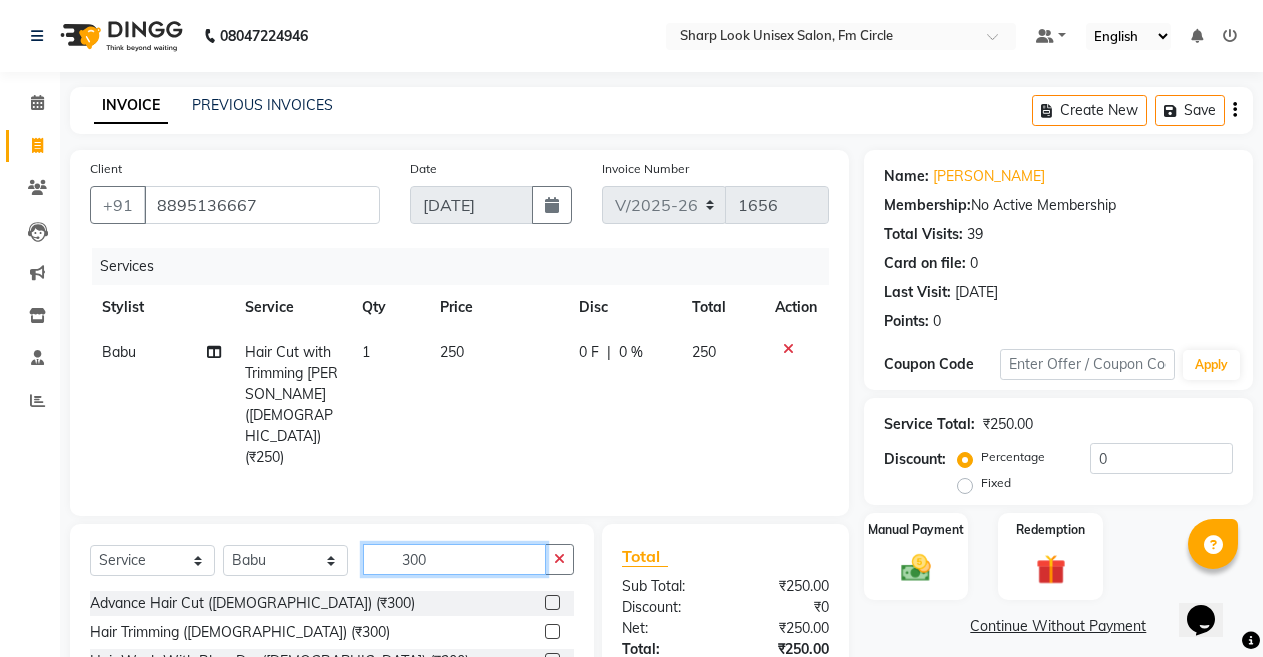click on "300" 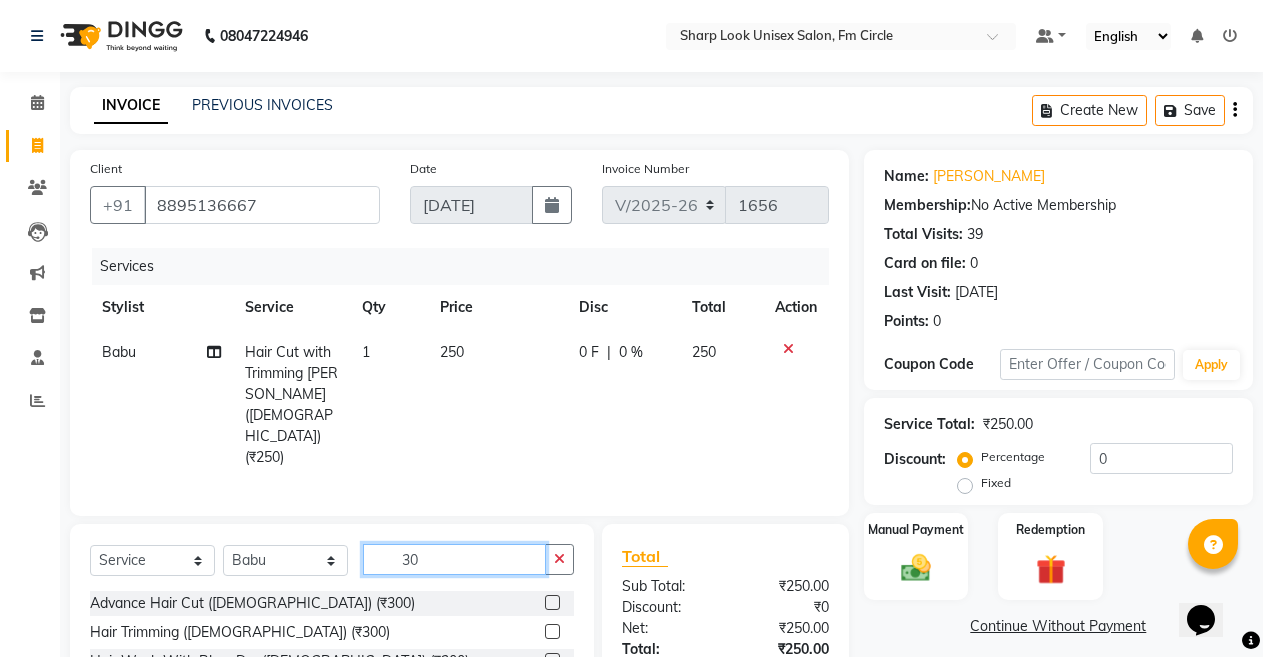 type on "3" 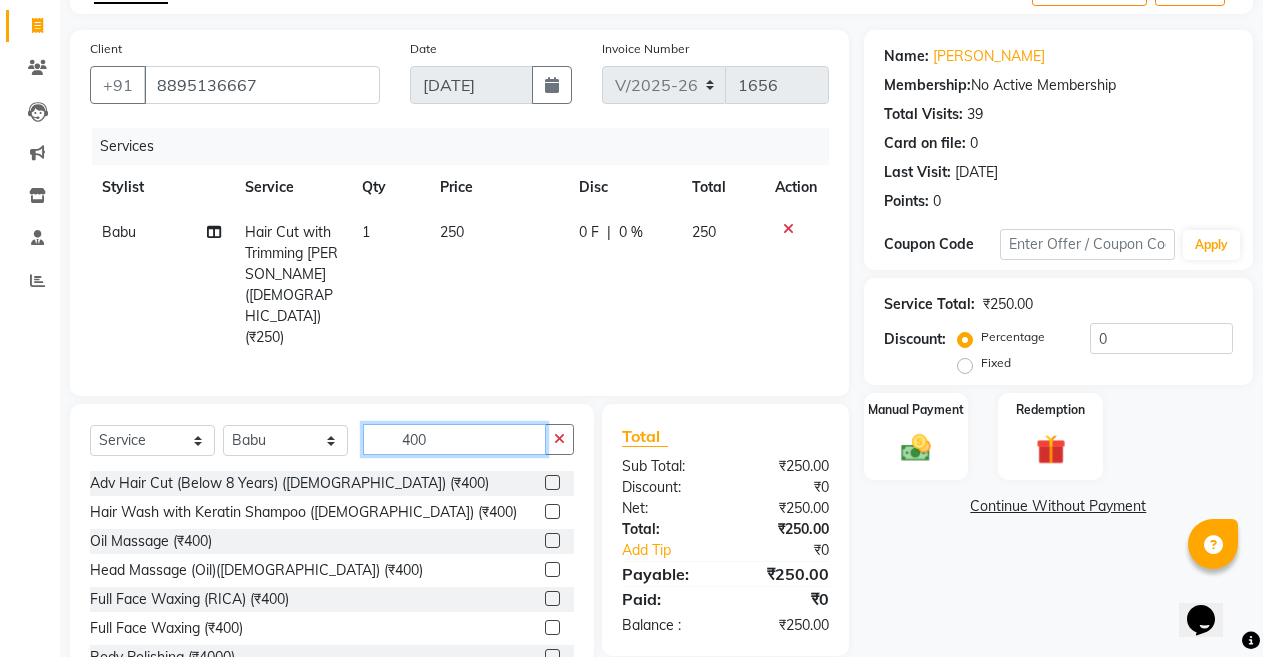 scroll, scrollTop: 167, scrollLeft: 0, axis: vertical 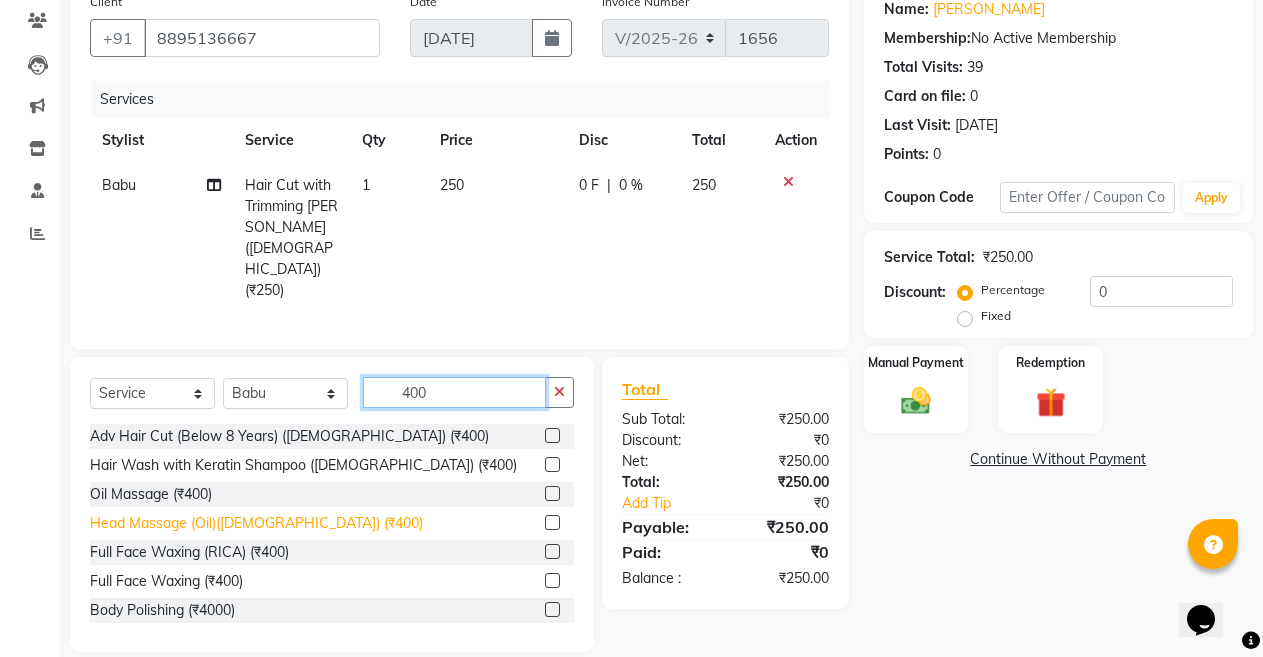type on "400" 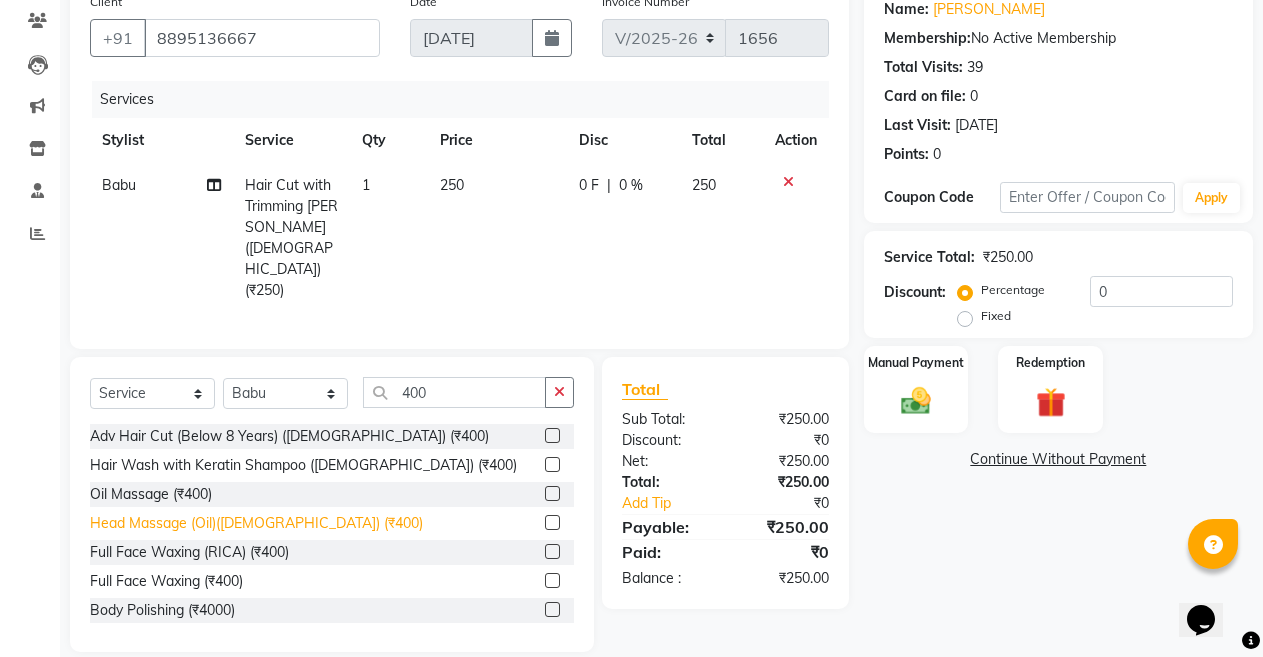 click on "Head Massage (Oil)([DEMOGRAPHIC_DATA]) (₹400)" 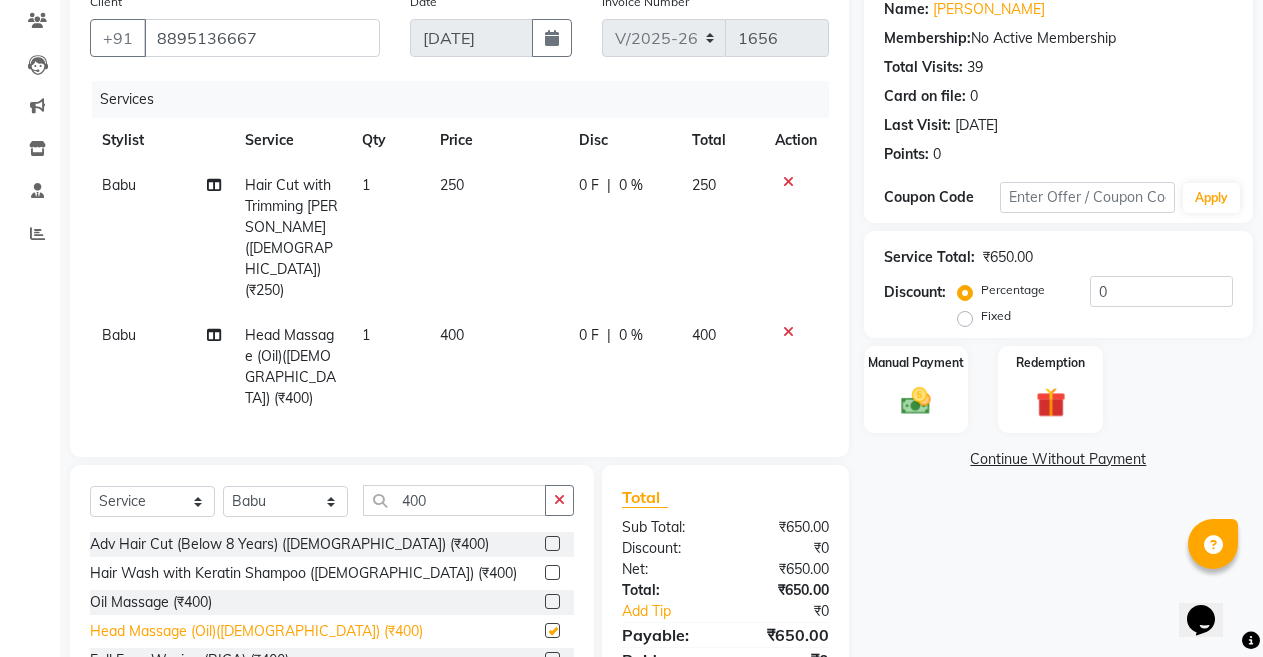 checkbox on "false" 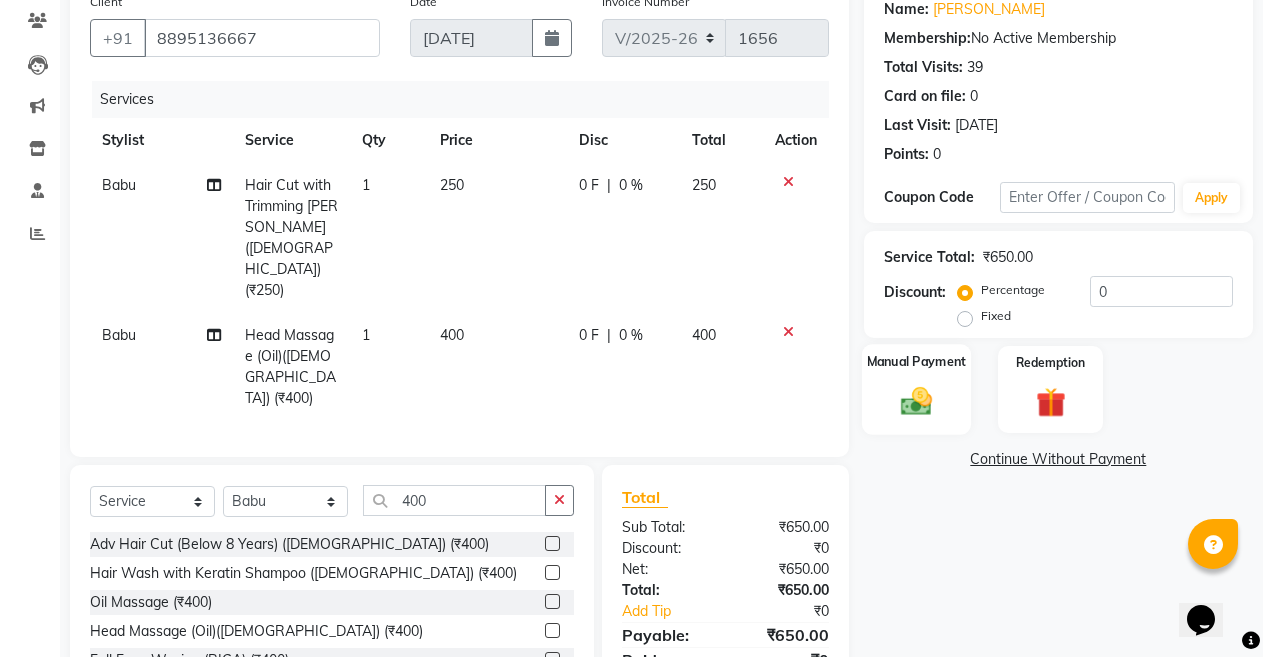 click on "Manual Payment" 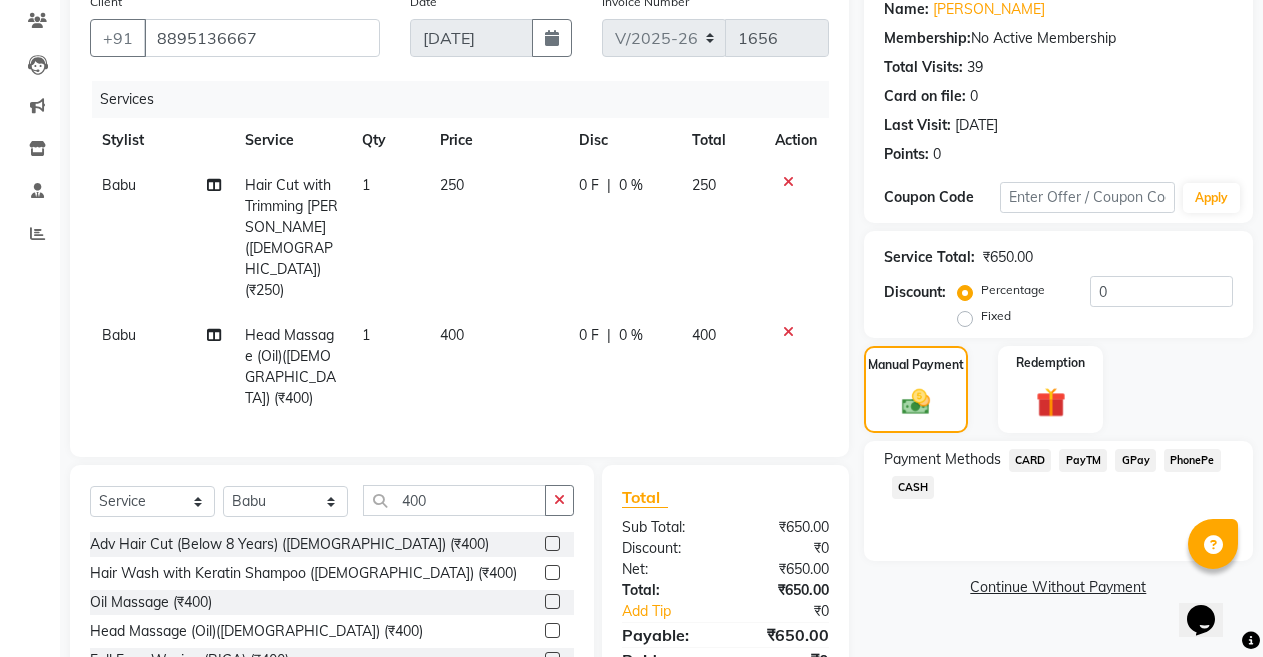 click on "PayTM" 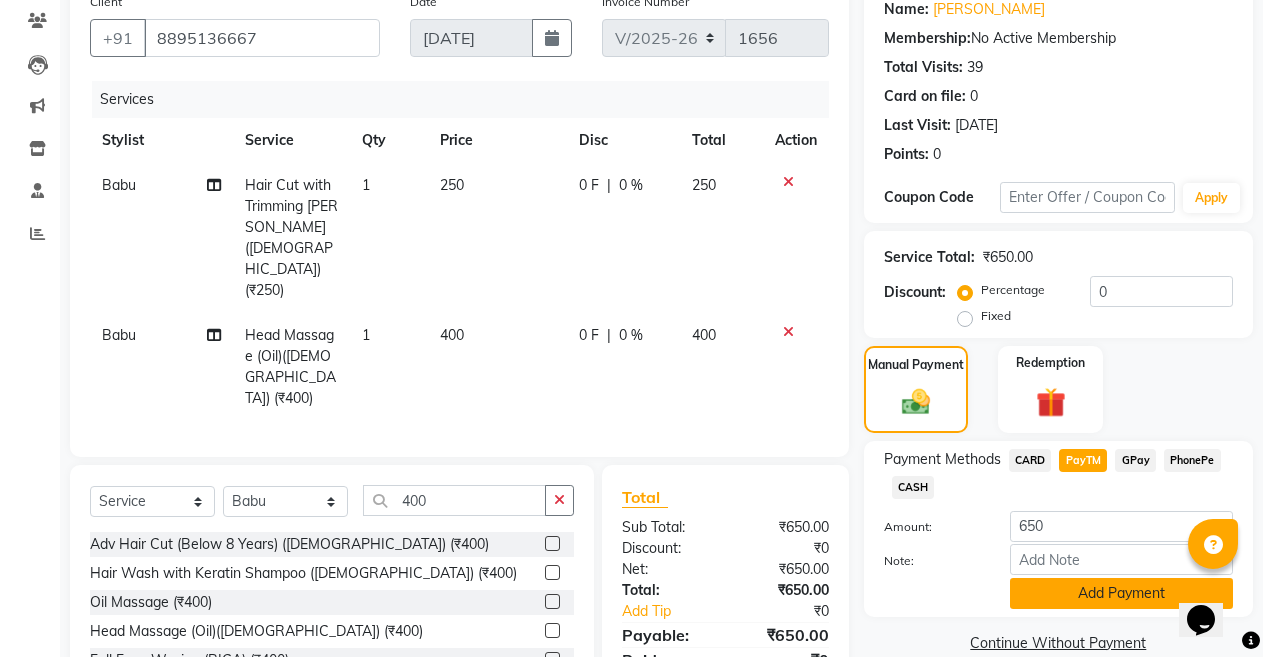 click on "Add Payment" 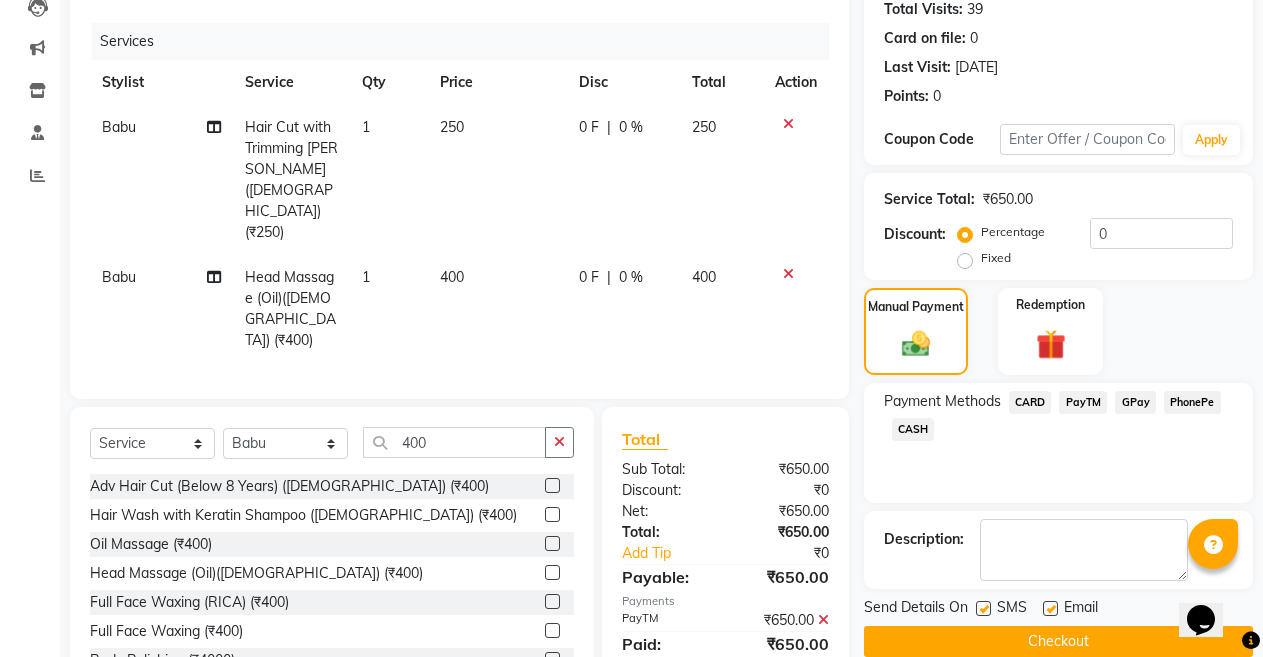 scroll, scrollTop: 255, scrollLeft: 0, axis: vertical 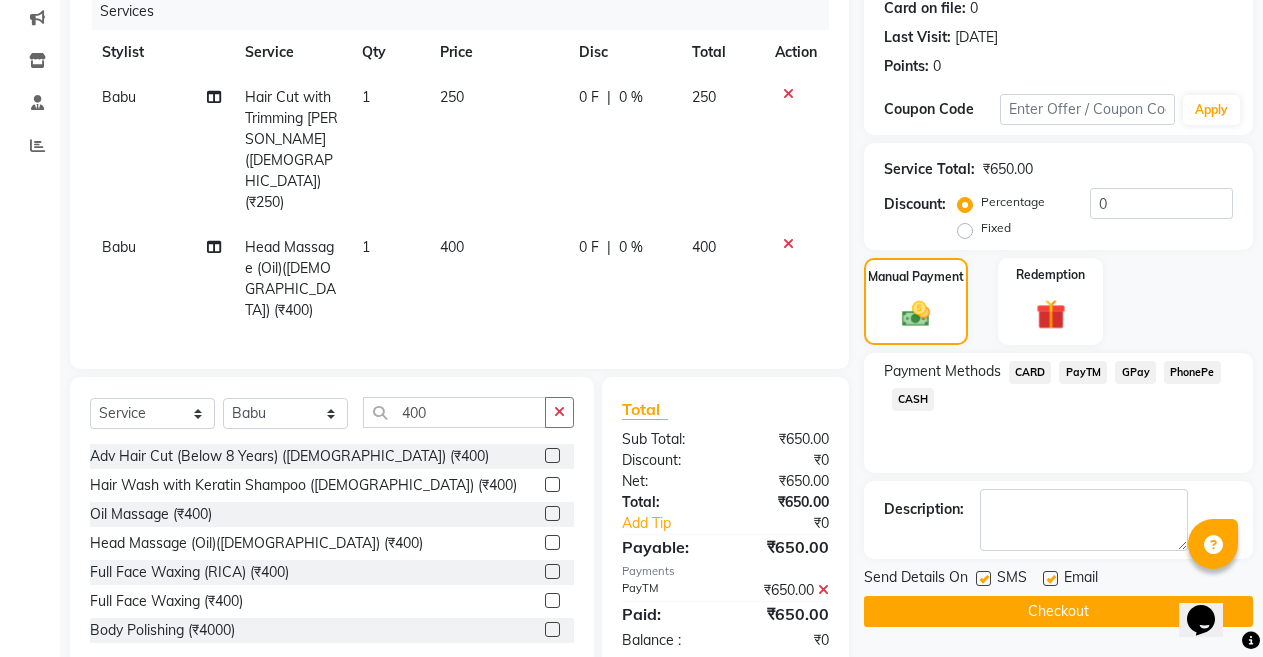click 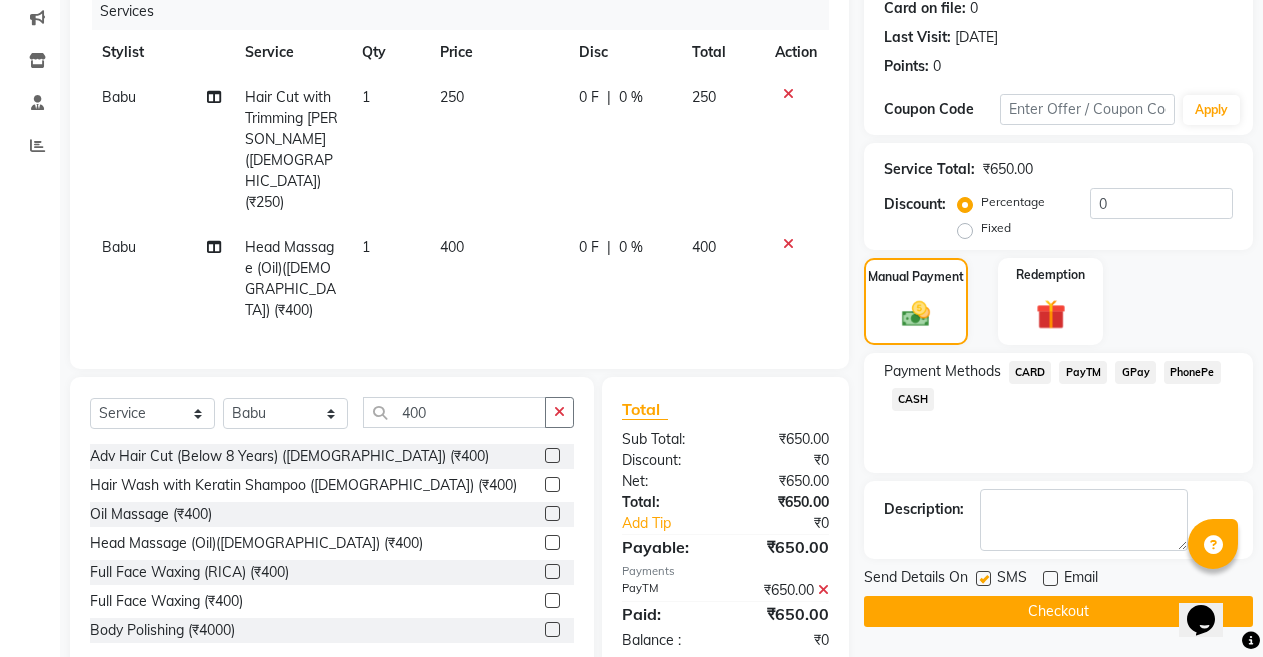 click on "Checkout" 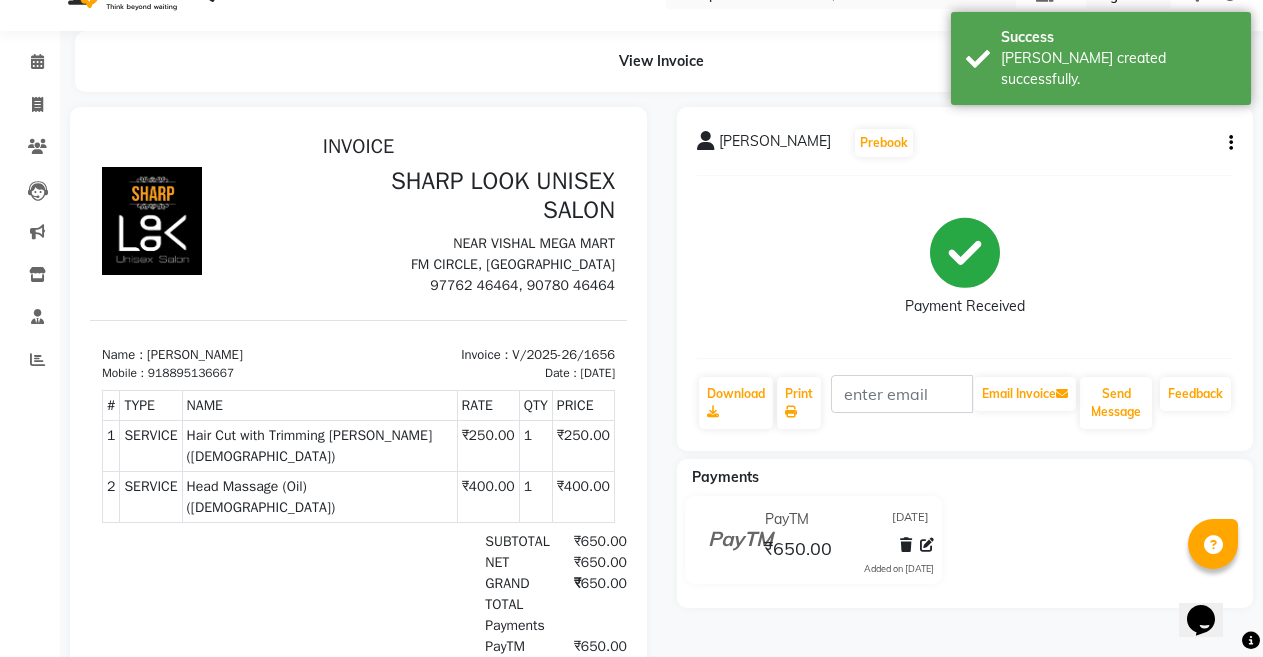 scroll, scrollTop: 0, scrollLeft: 0, axis: both 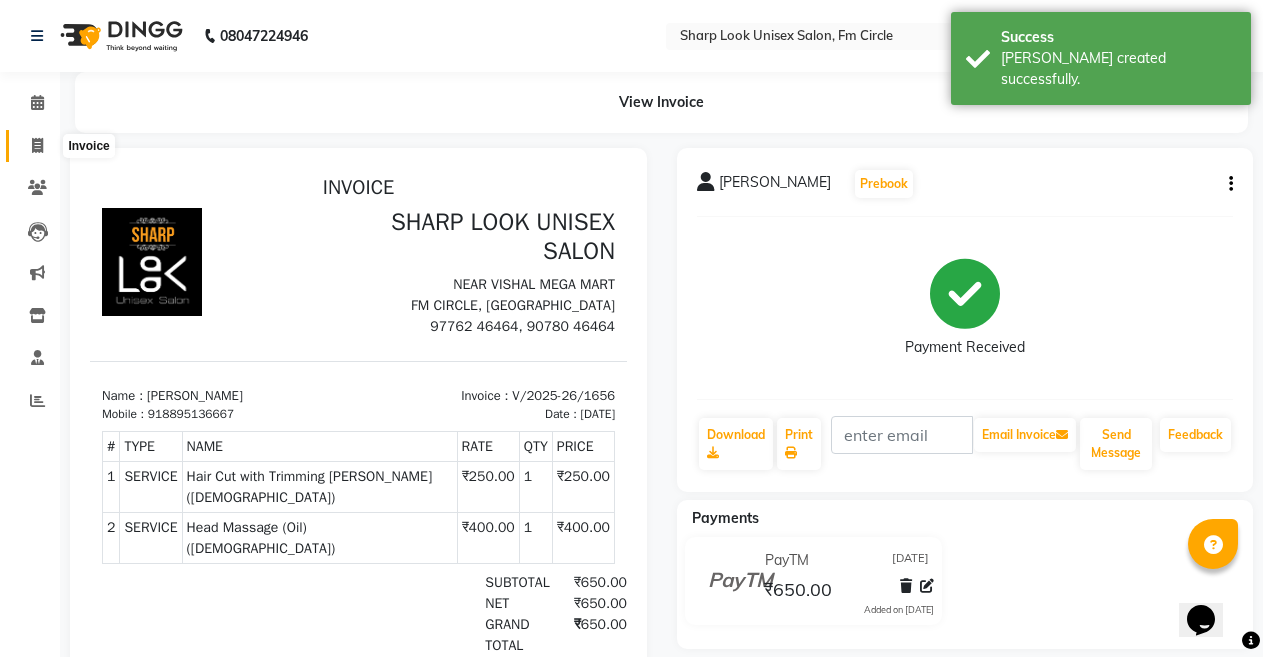 click 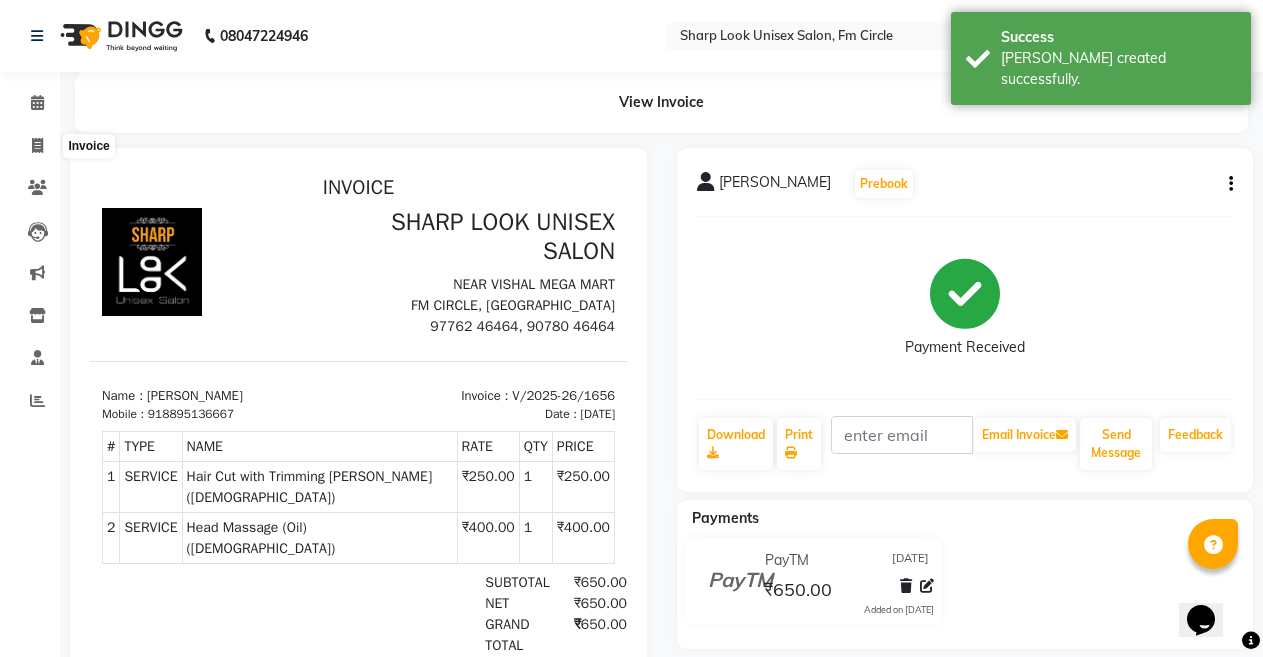 select on "service" 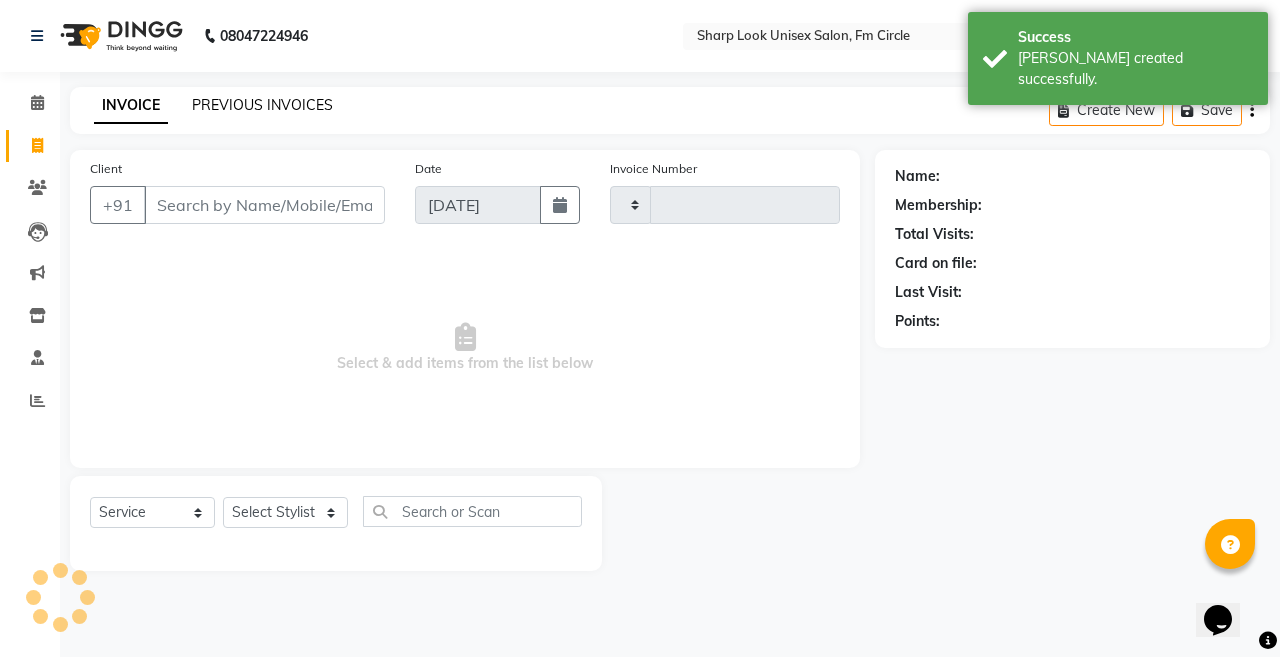 type on "1657" 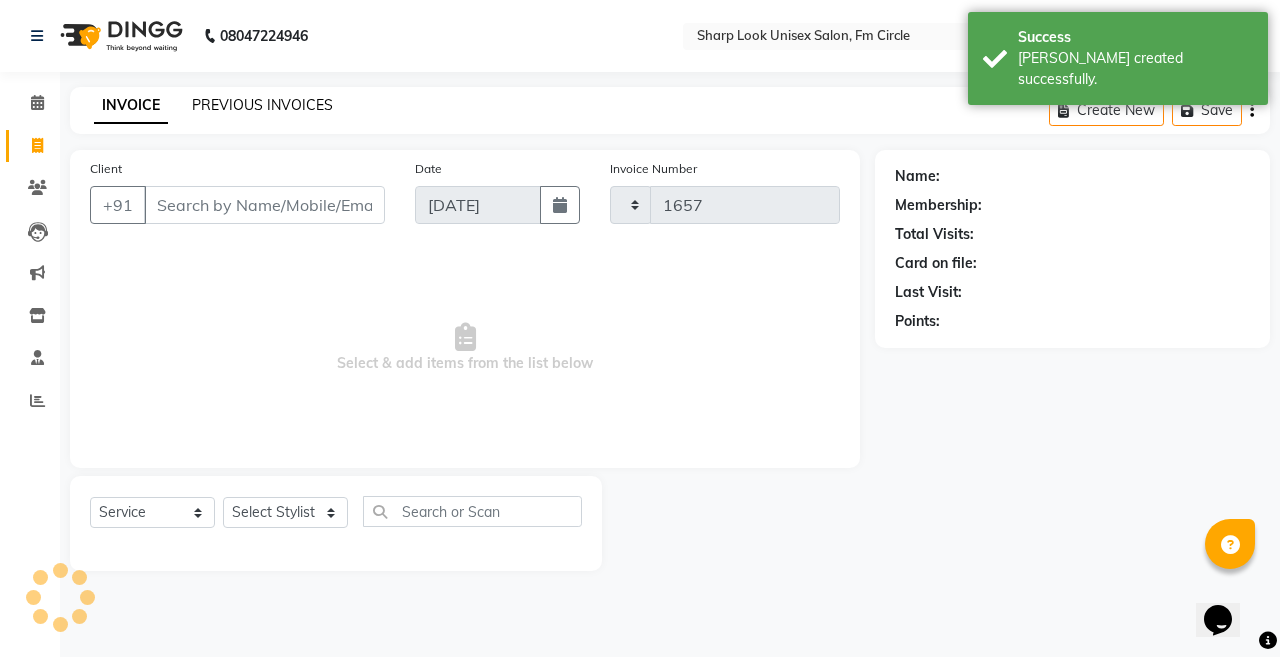 select on "804" 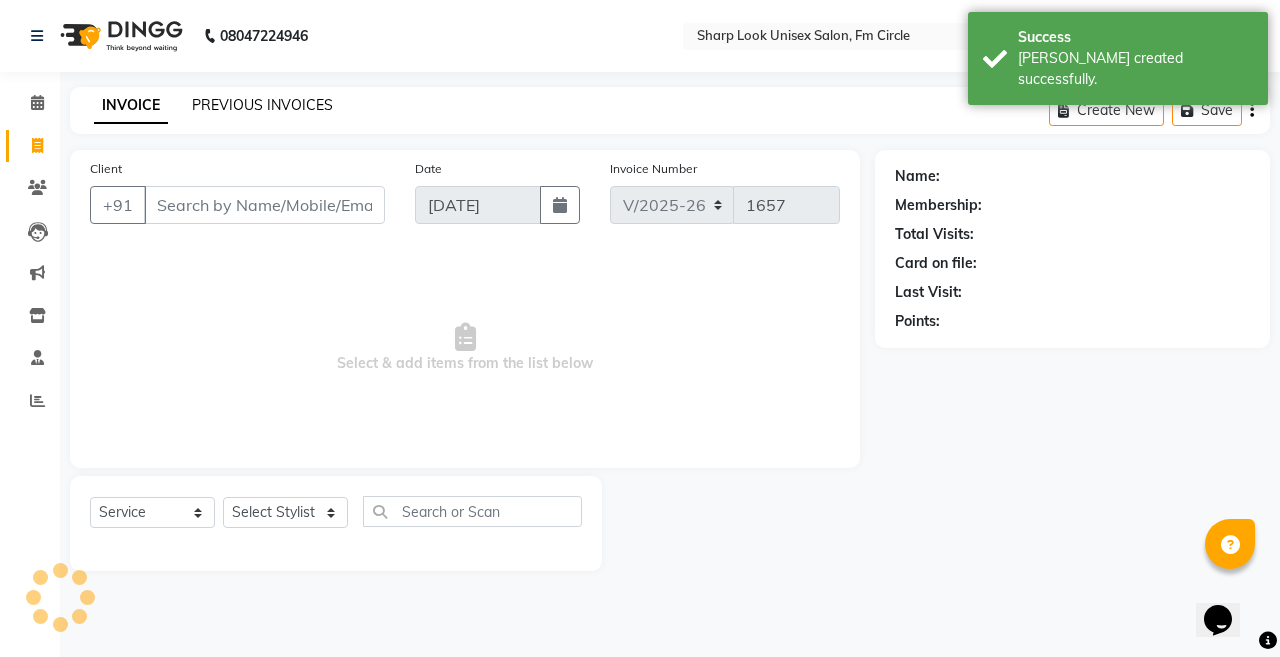 click on "PREVIOUS INVOICES" 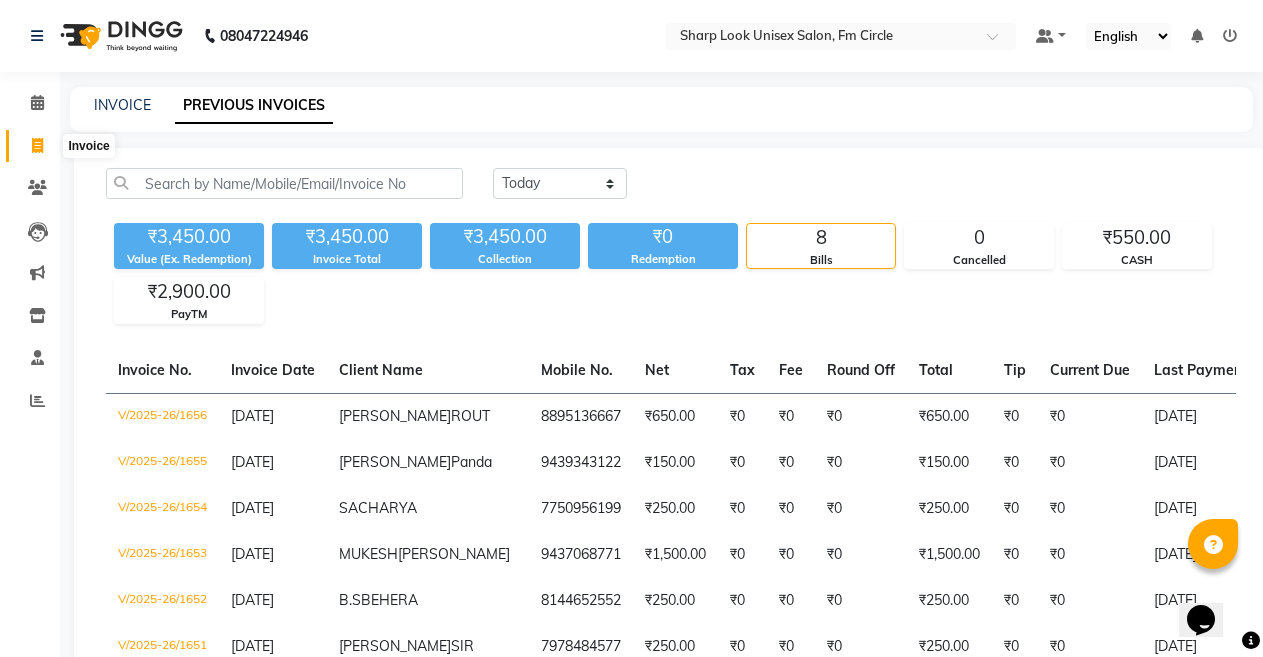 click 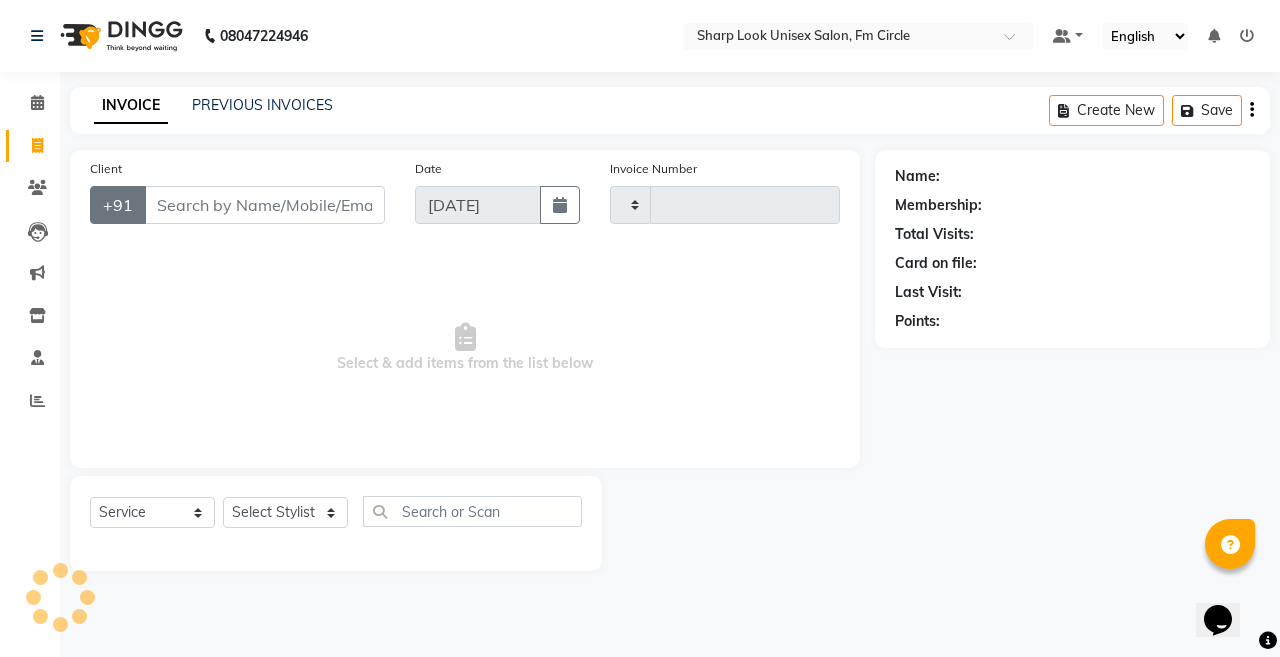 type on "1657" 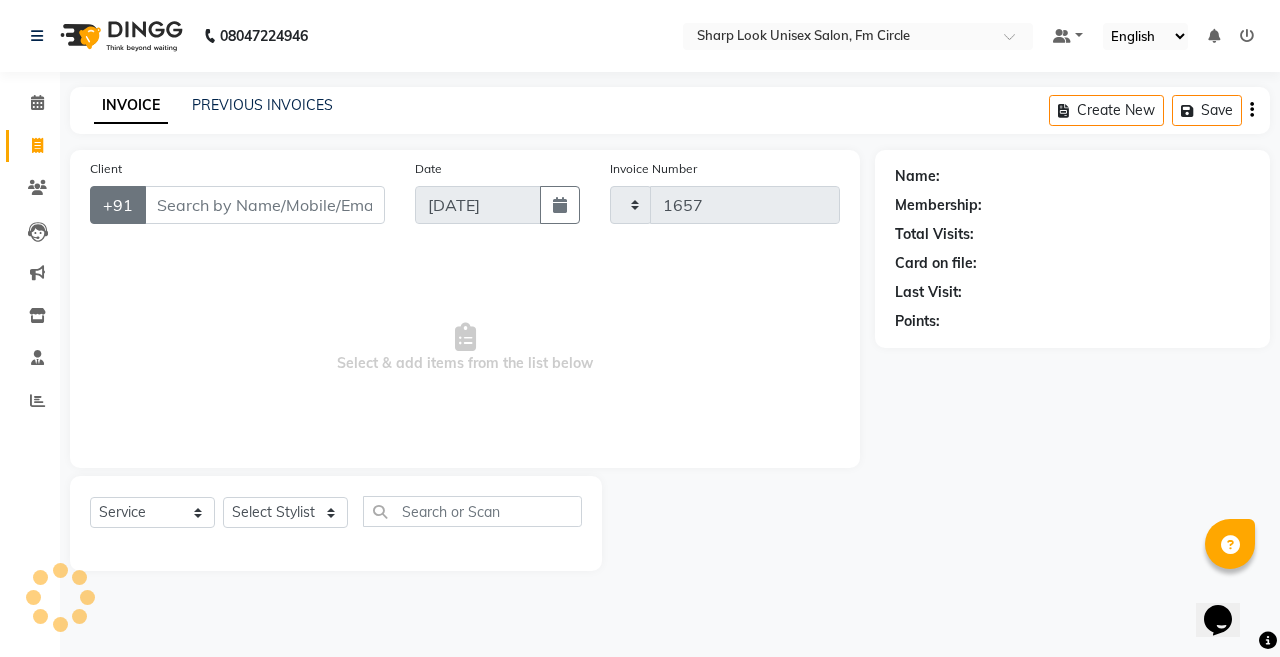 select on "804" 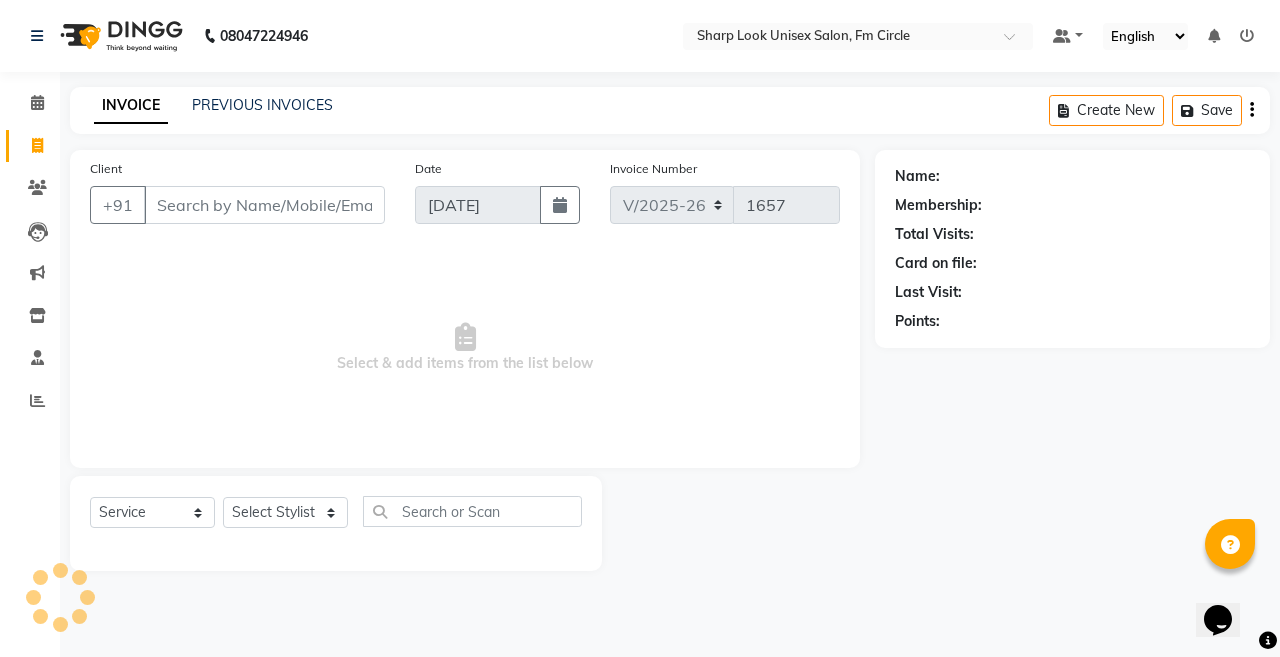 click on "Client" at bounding box center [264, 205] 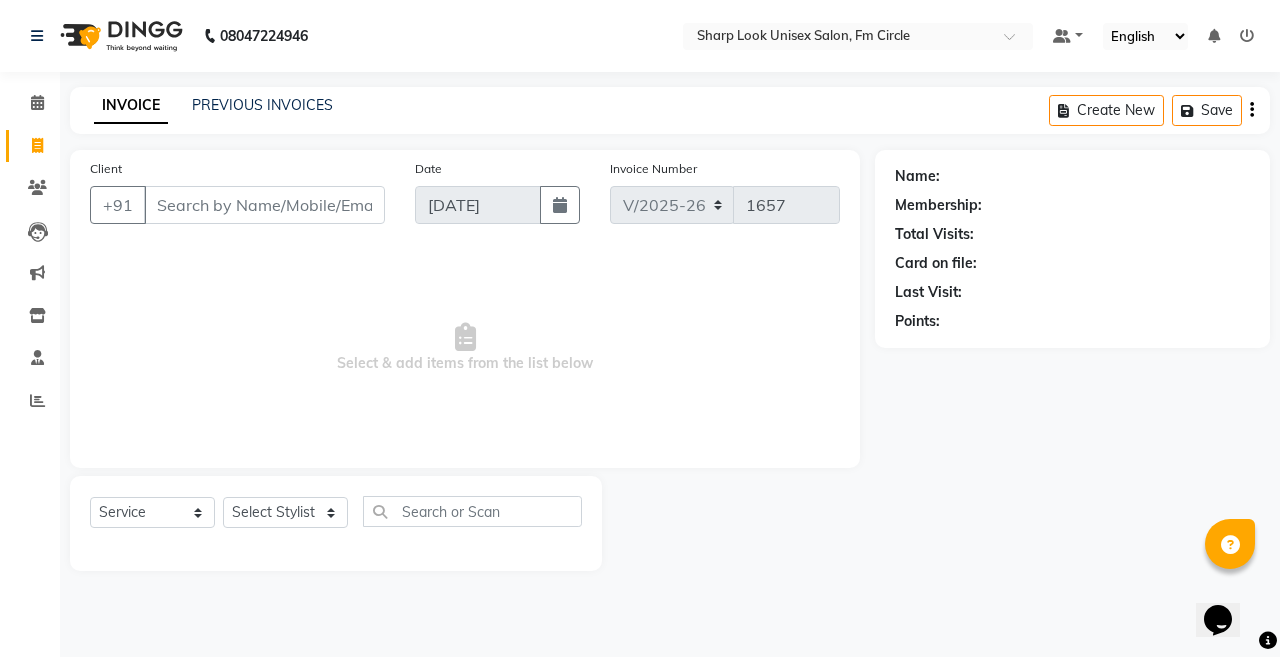 click on "Client +91 Date 11-07-2025 Invoice Number V/2025 V/2025-26 1657  Select & add items from the list below  Select  Service  Product  Membership  Package Voucher Prepaid Gift Card  Select Stylist Abhi Admin Babu Budhia Monalisa  Priti Taj Name: Membership: Total Visits: Card on file: Last Visit:  Points:" 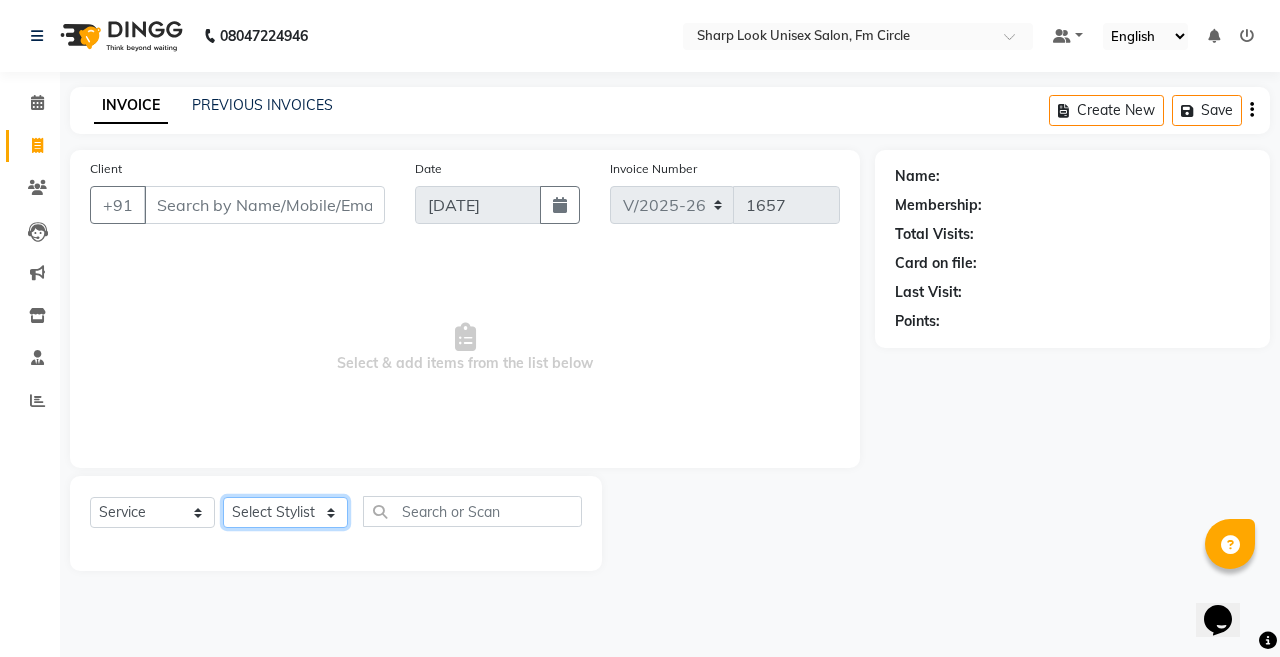 click on "Select Stylist Abhi Admin Babu [PERSON_NAME]  [PERSON_NAME] [PERSON_NAME]" 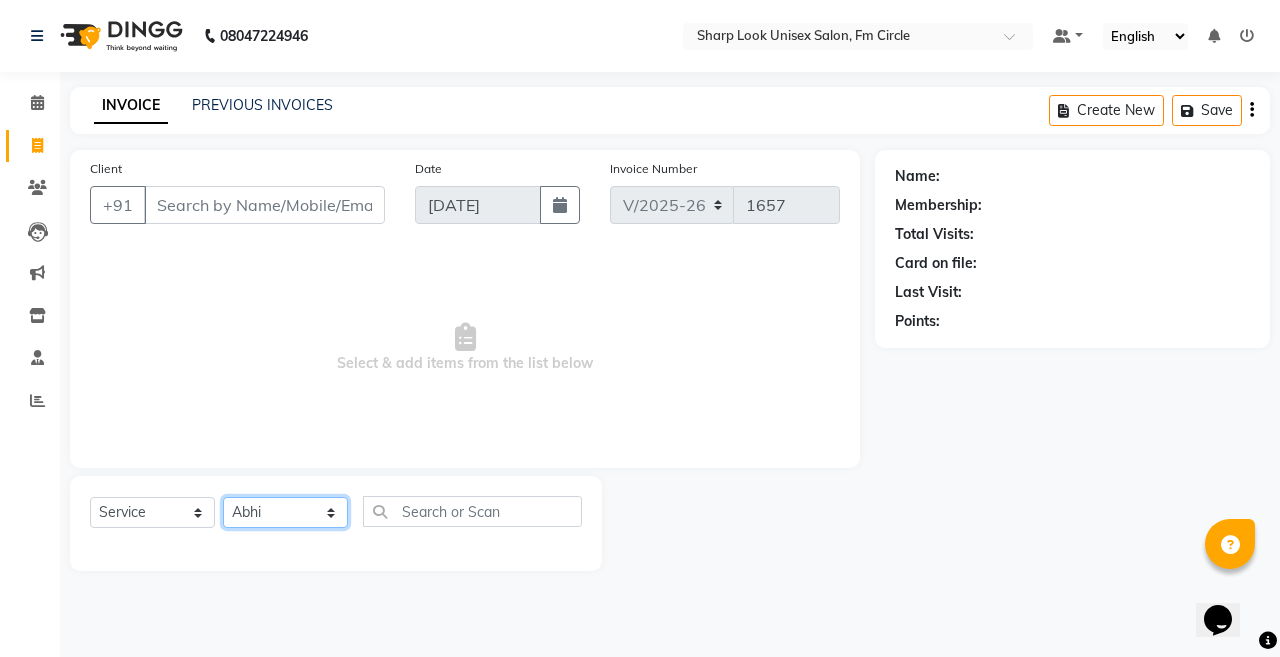 click on "Select Stylist Abhi Admin Babu [PERSON_NAME]  [PERSON_NAME] [PERSON_NAME]" 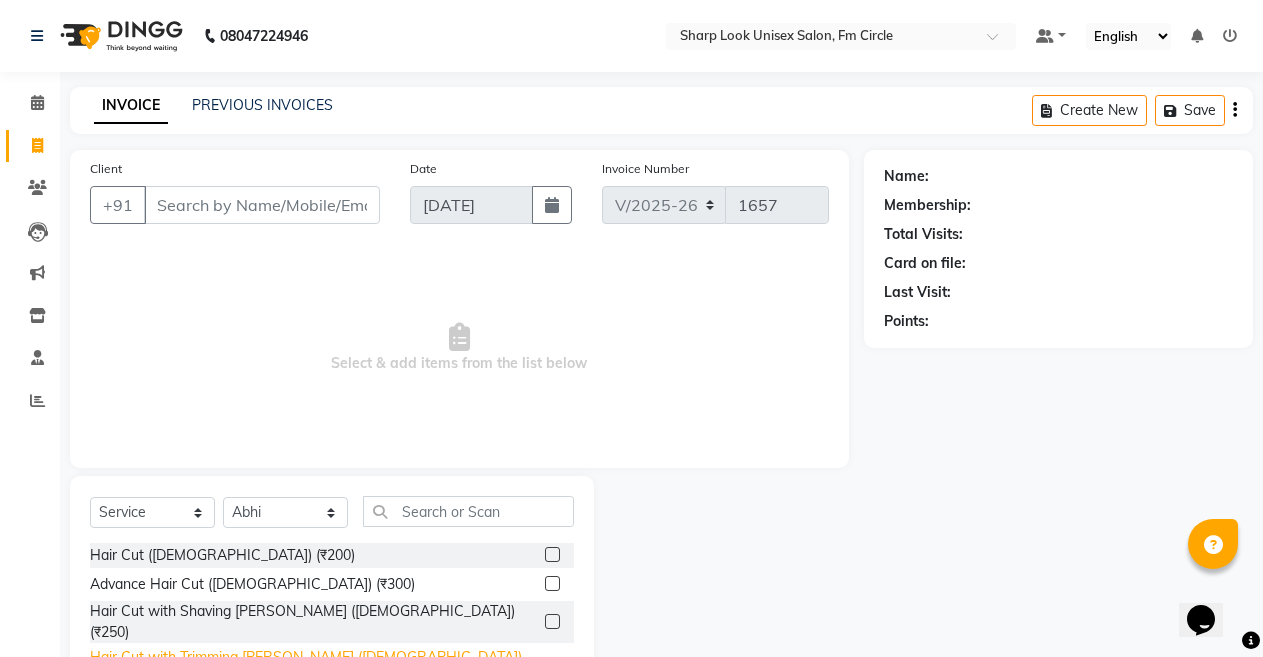 click on "Hair Cut with Trimming [PERSON_NAME] ([DEMOGRAPHIC_DATA]) (₹250)" 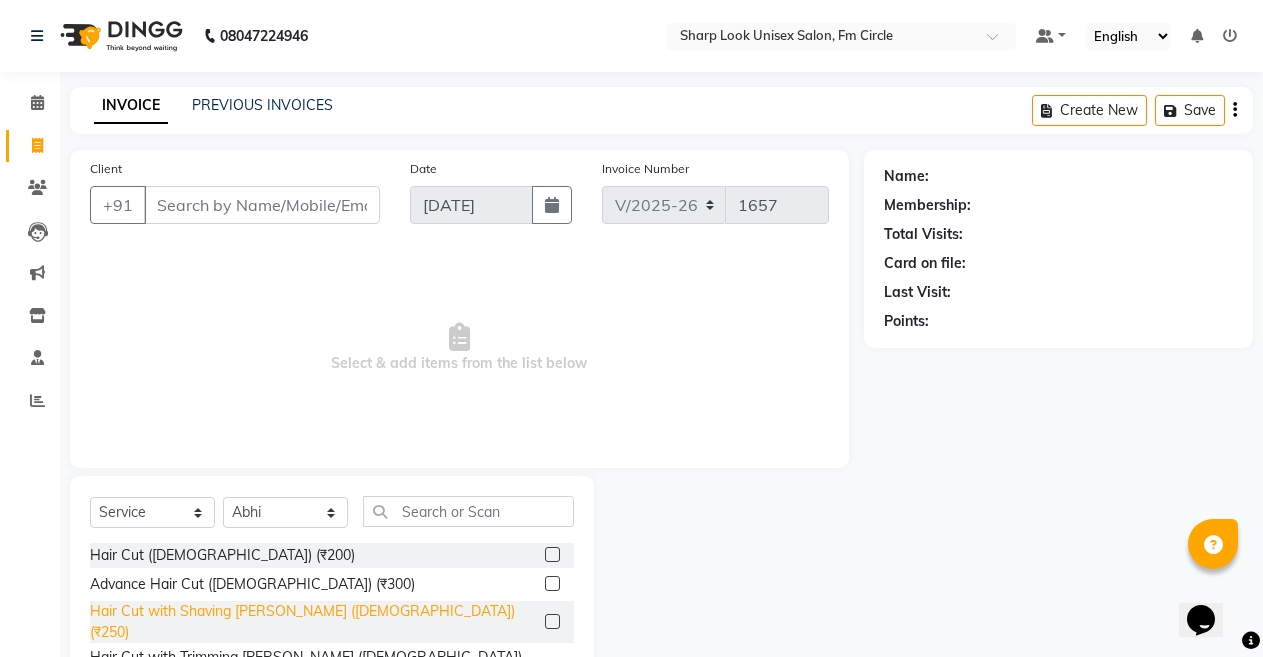checkbox on "false" 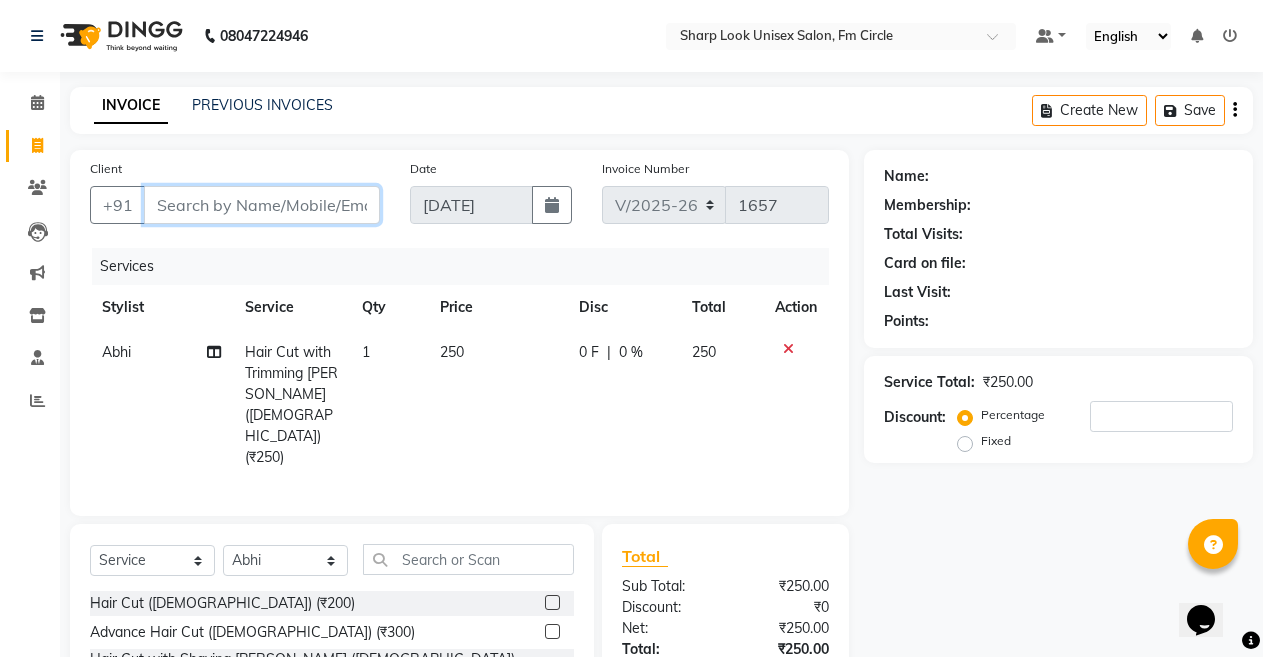 drag, startPoint x: 310, startPoint y: 188, endPoint x: 295, endPoint y: 212, distance: 28.301943 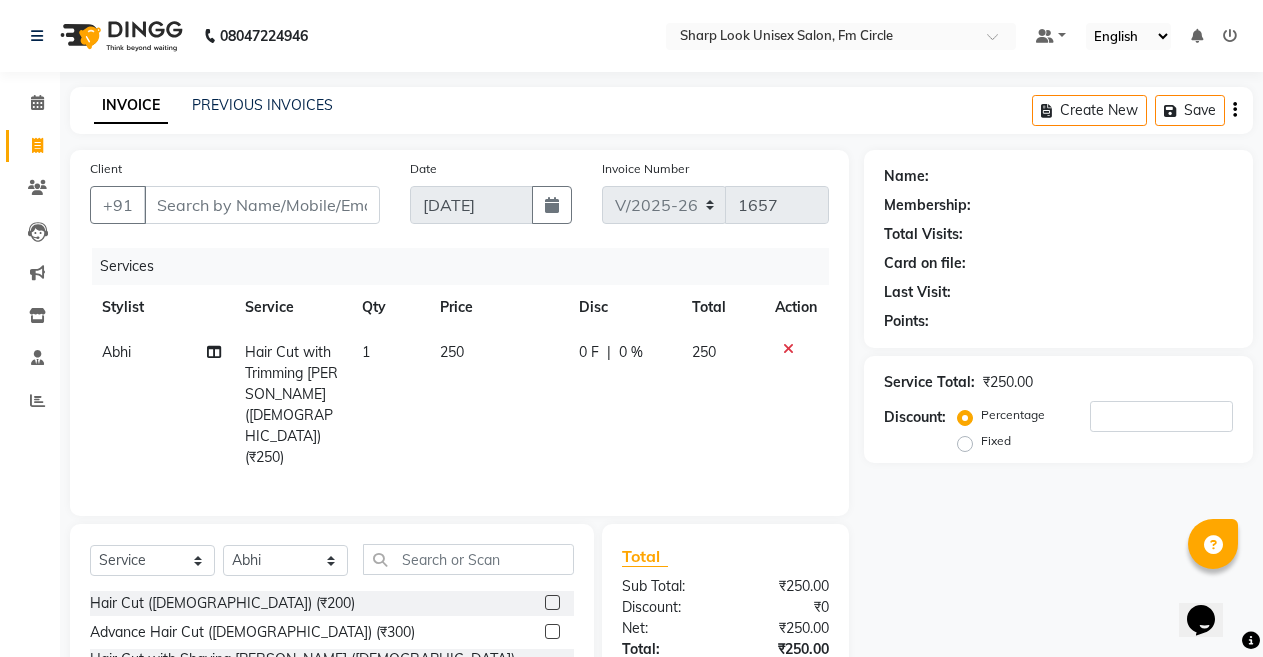 click on "Client +91" 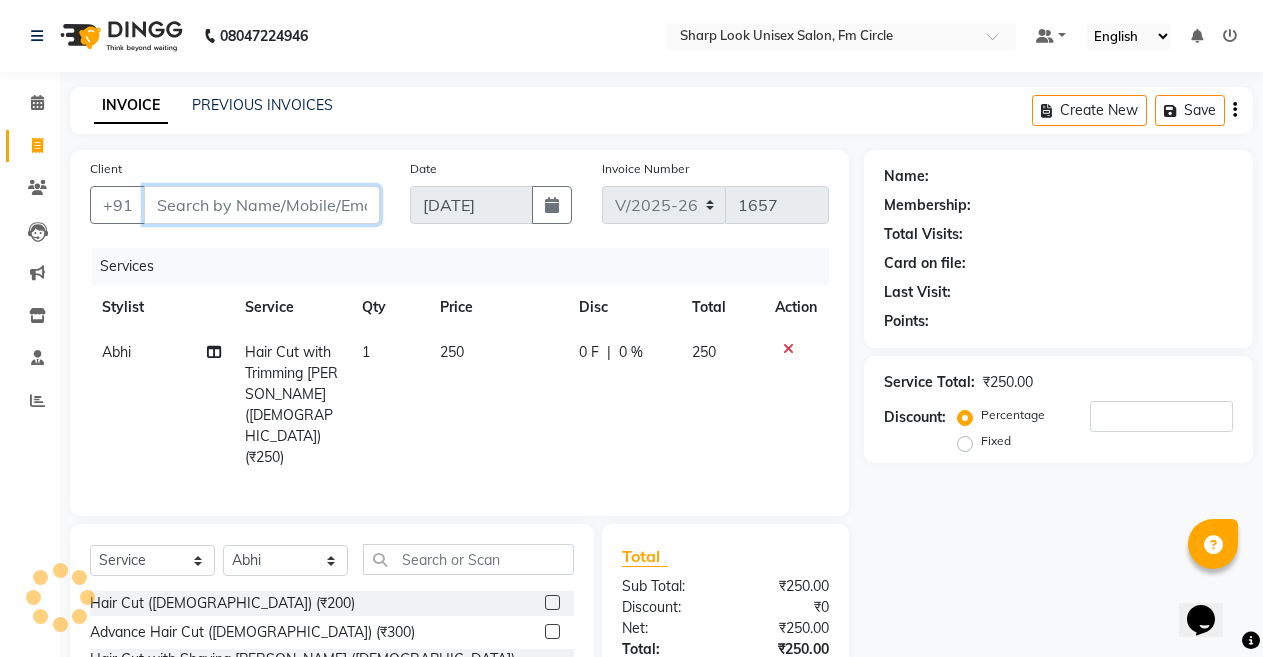click on "Client" at bounding box center (262, 205) 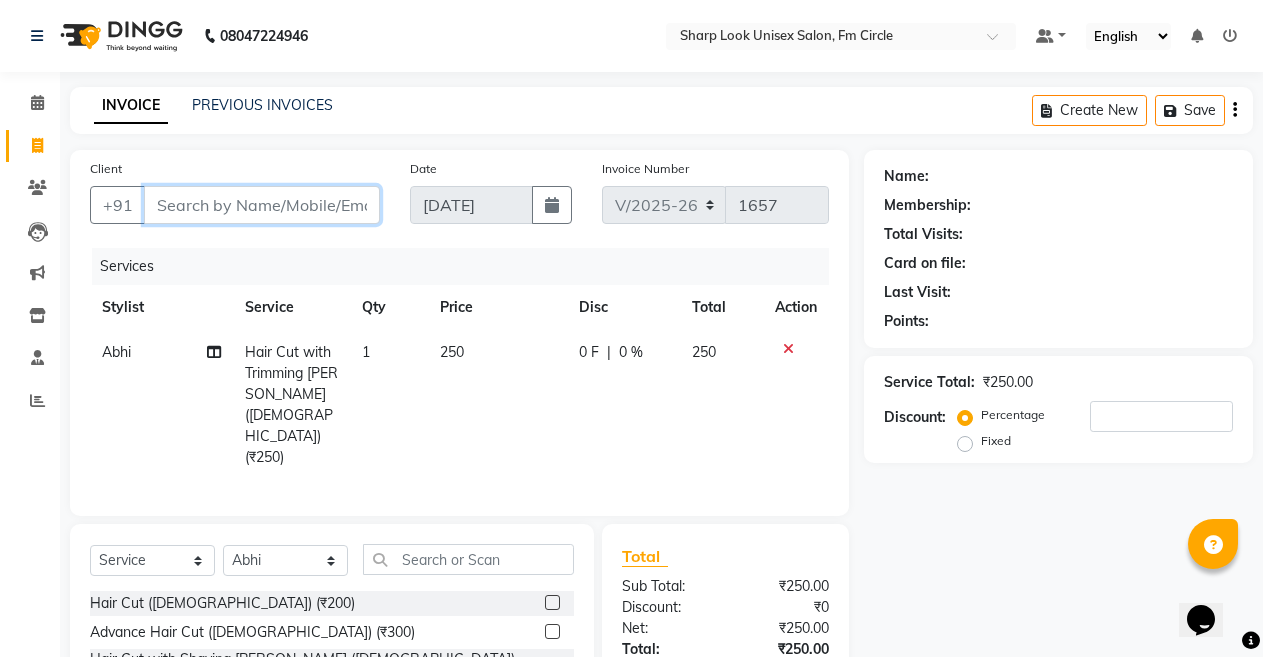type on "6" 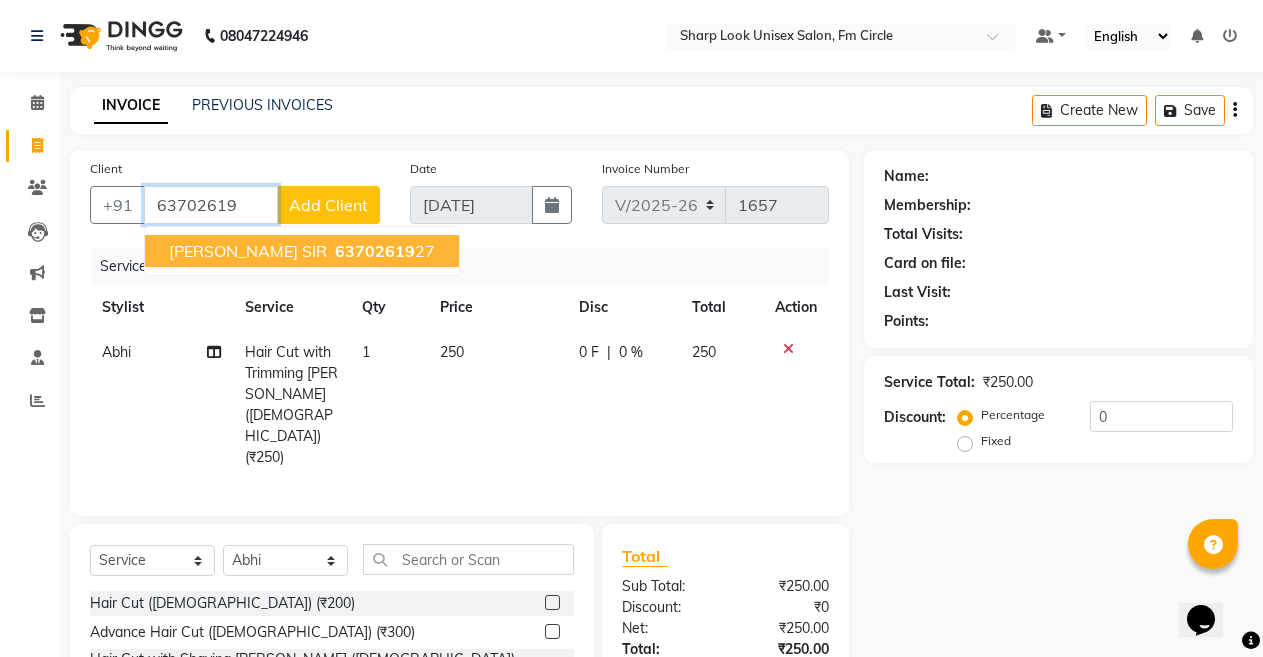 click on "63702619" at bounding box center [375, 251] 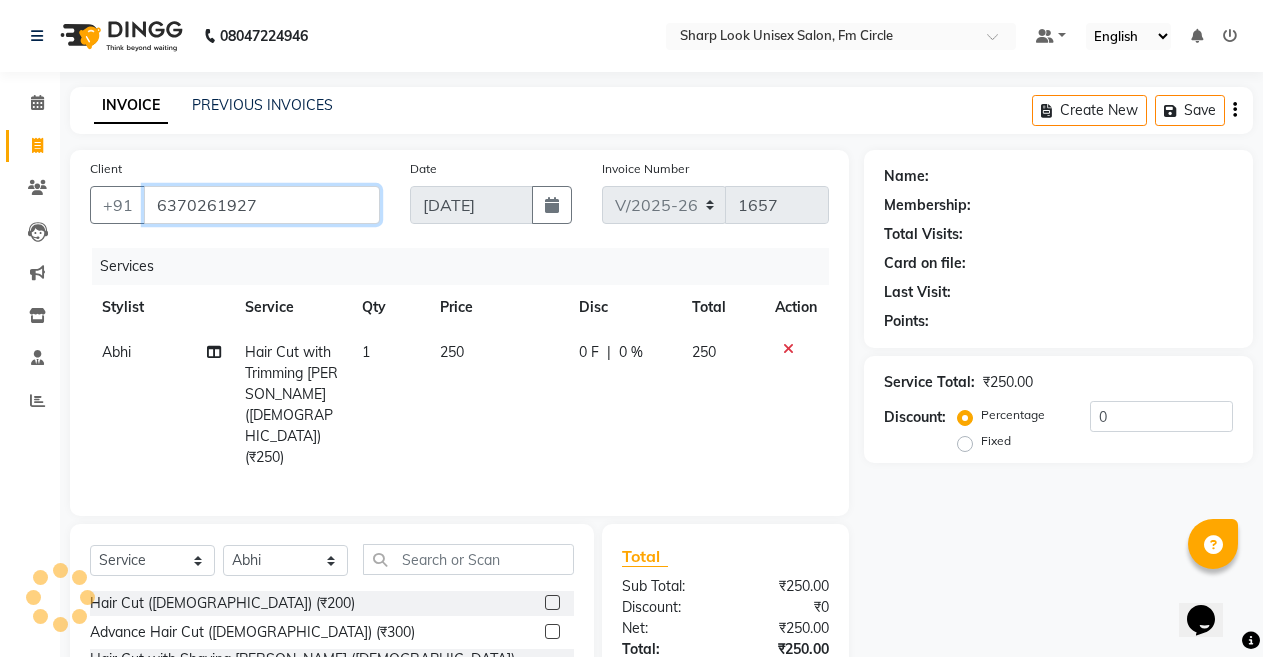 type on "6370261927" 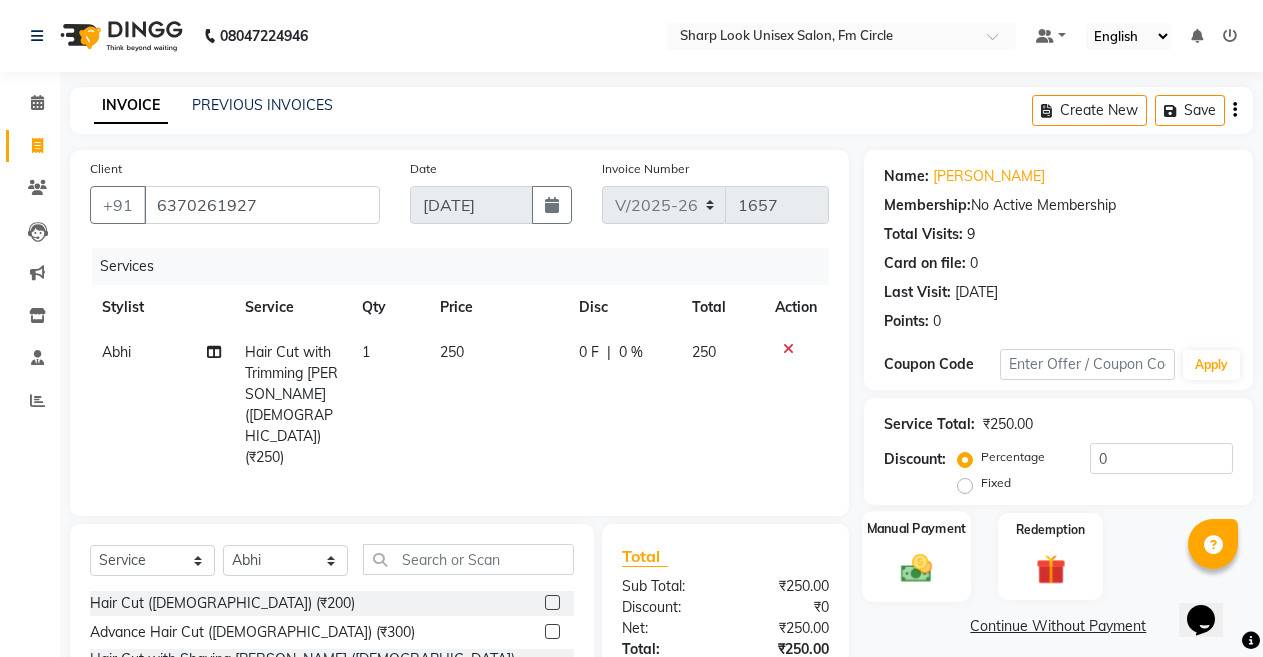 click on "Manual Payment" 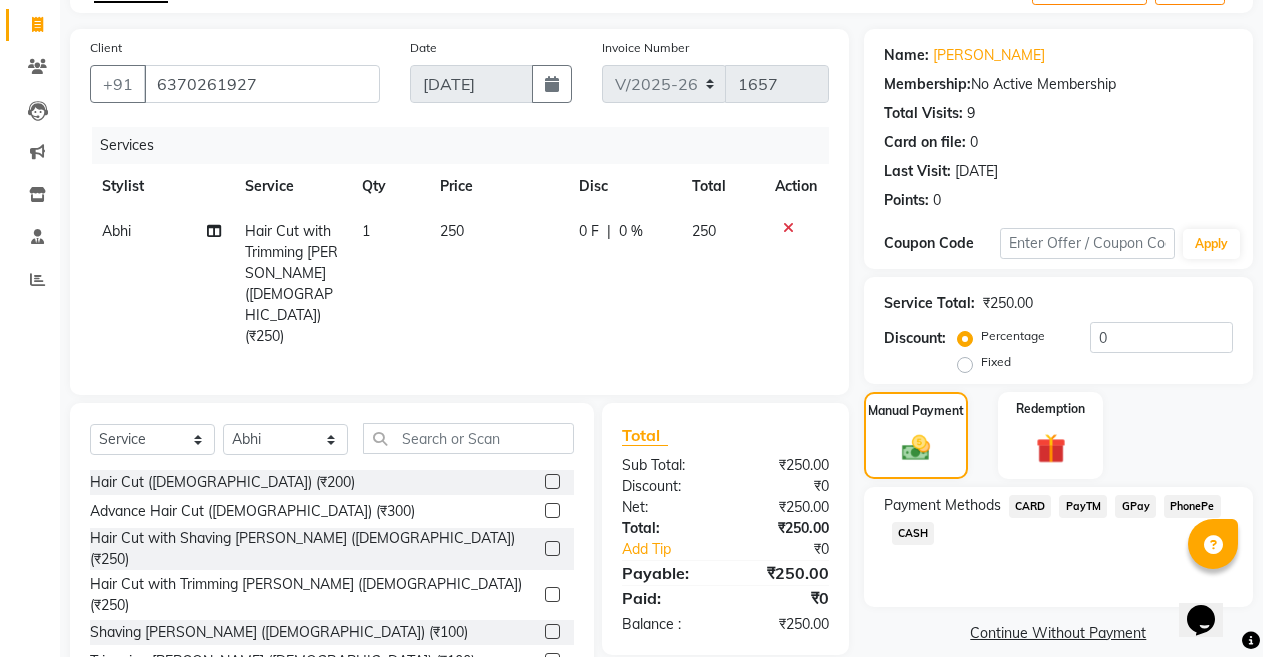 scroll, scrollTop: 167, scrollLeft: 0, axis: vertical 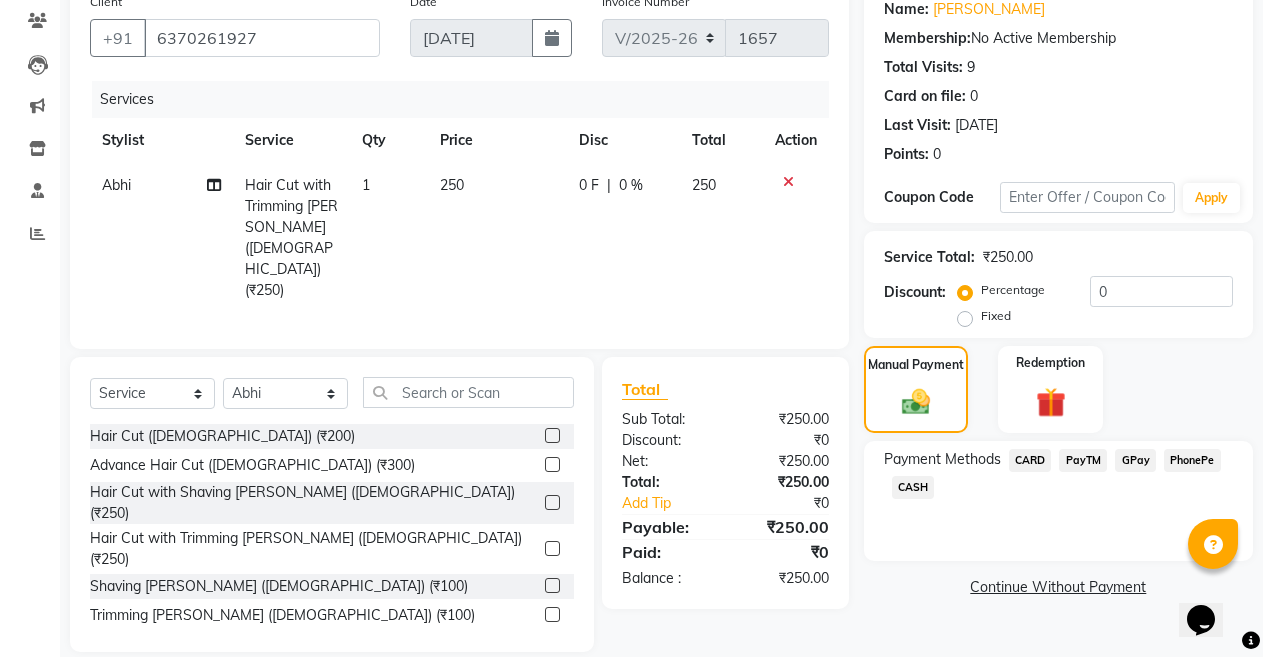 click on "PayTM" 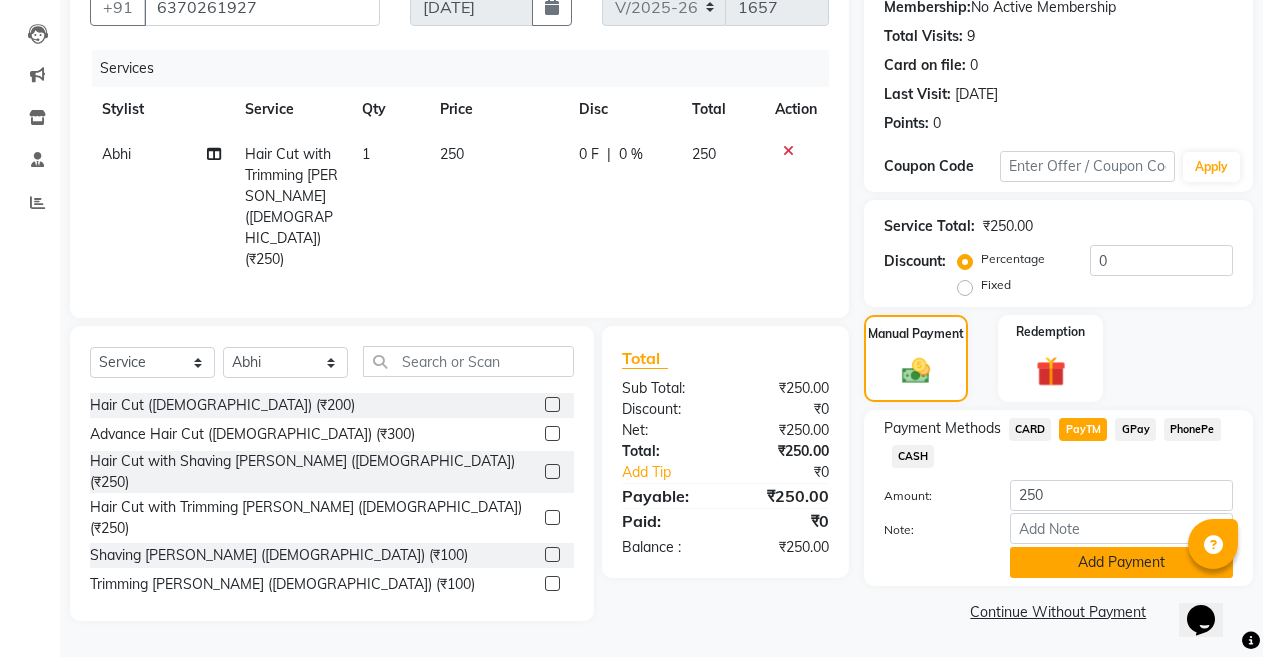 click on "Add Payment" 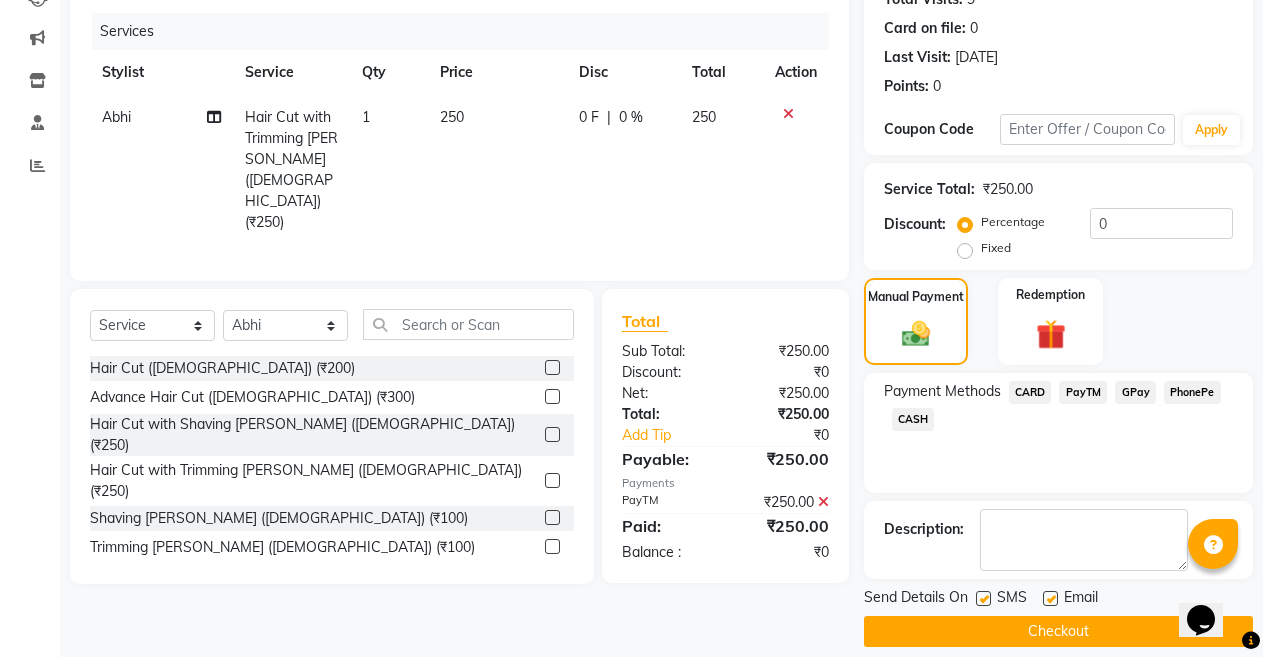 scroll, scrollTop: 255, scrollLeft: 0, axis: vertical 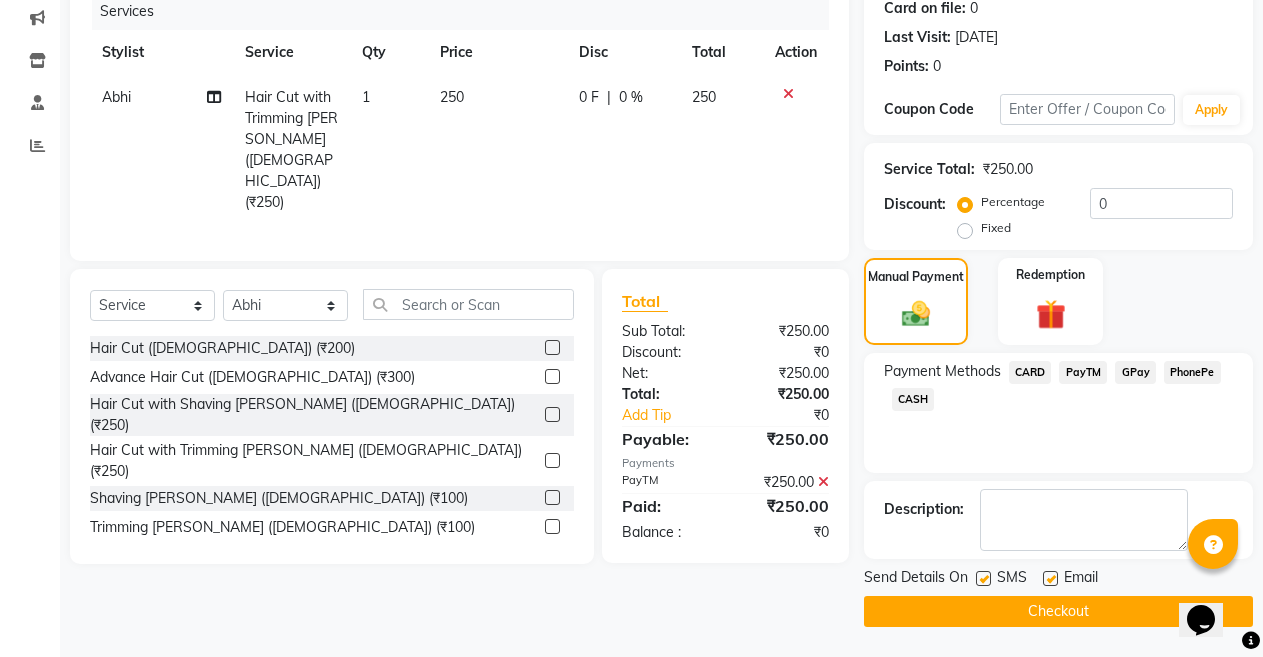 click 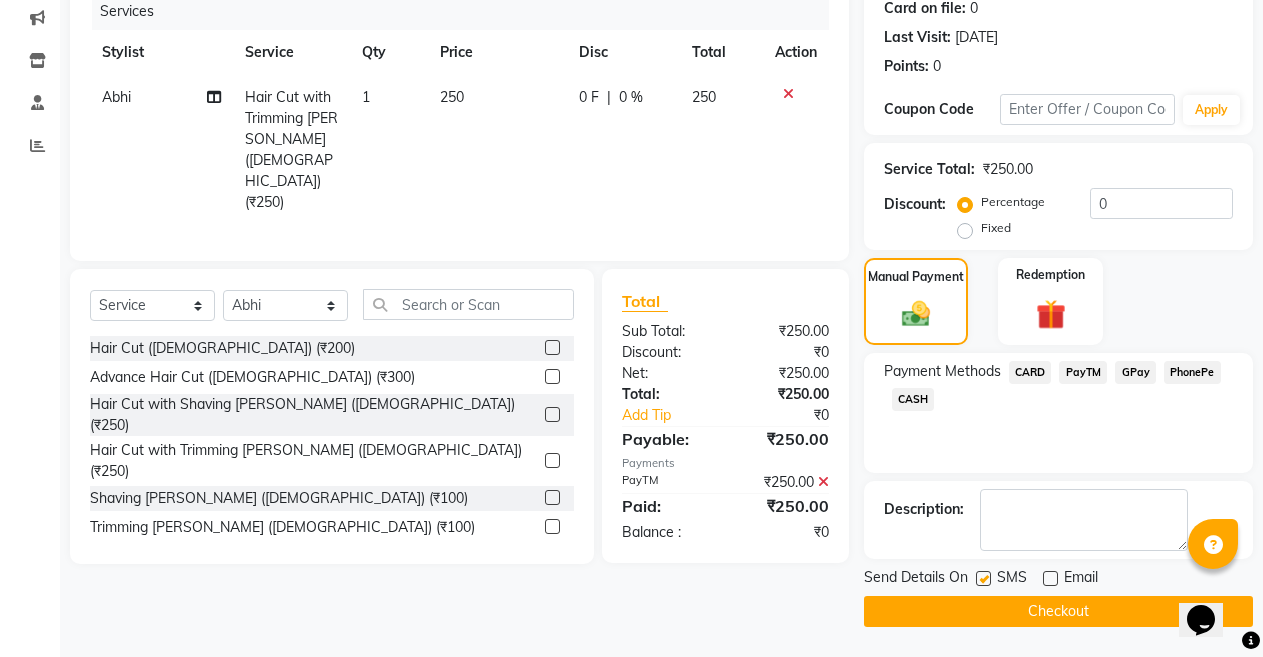 click on "Checkout" 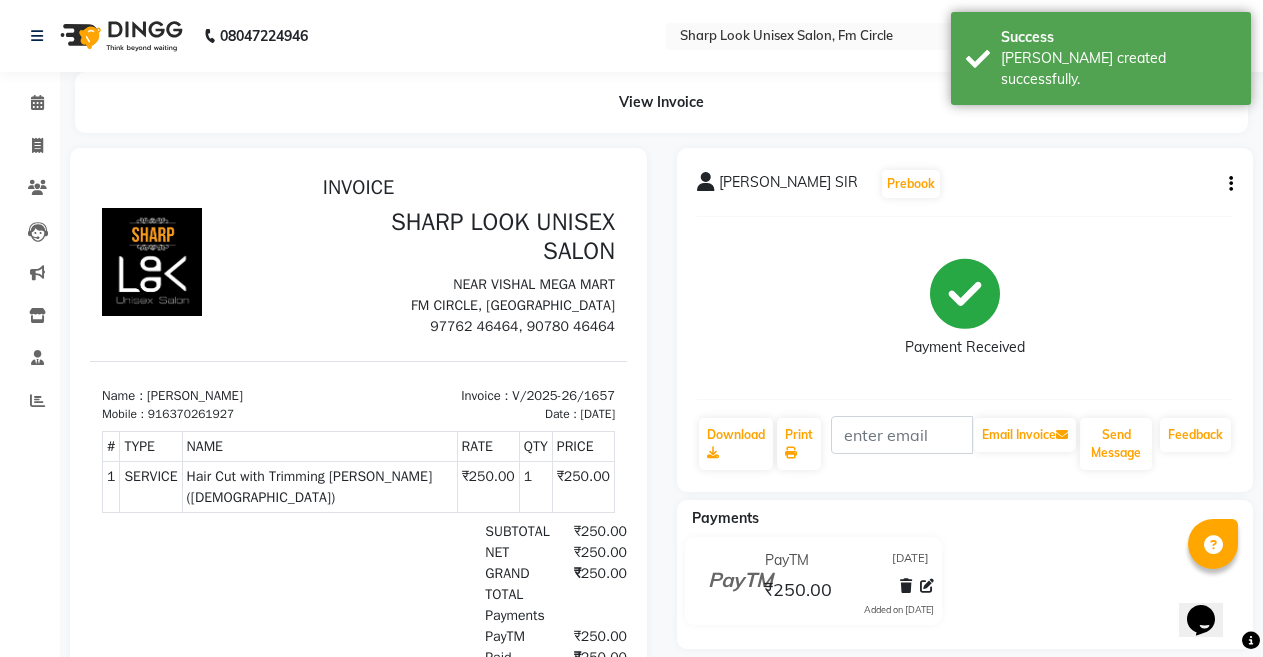scroll, scrollTop: 0, scrollLeft: 0, axis: both 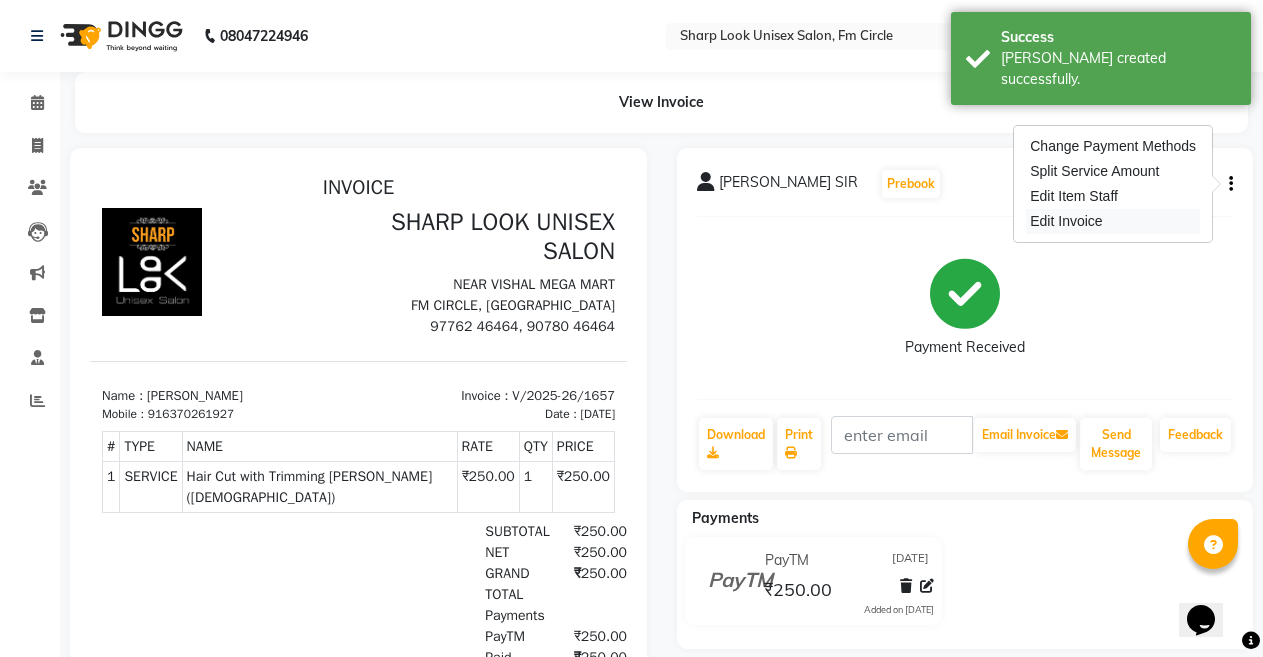 click on "Edit Invoice" at bounding box center [1113, 221] 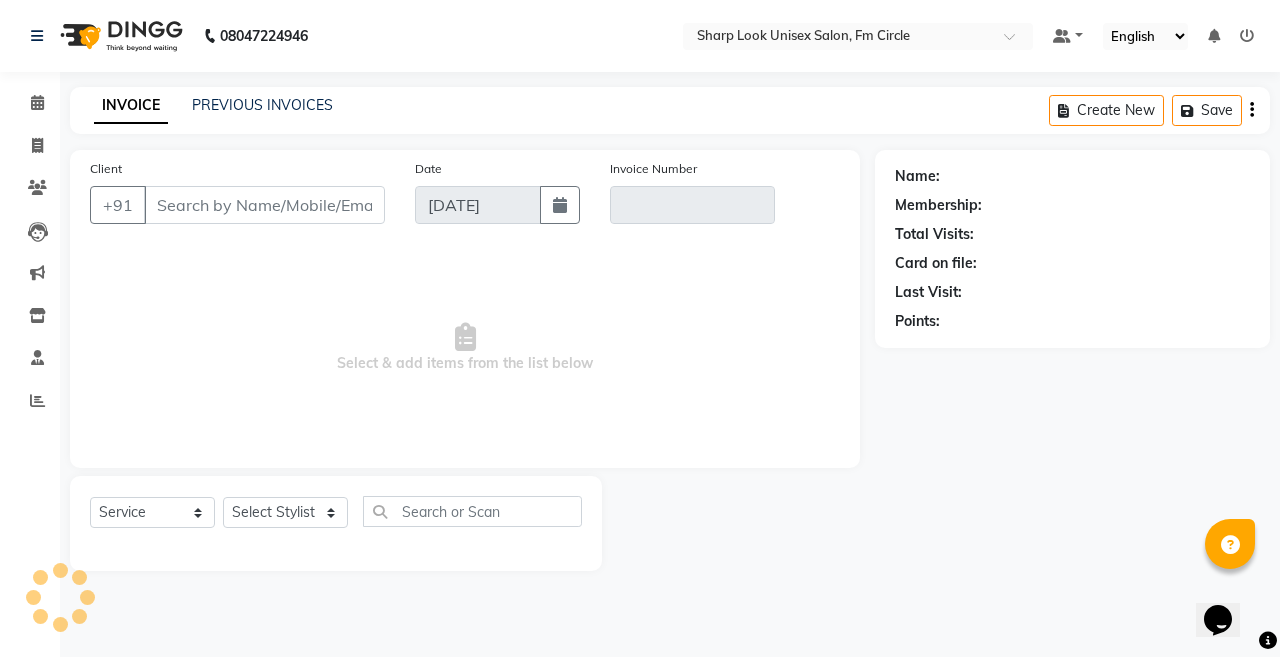 type on "6370261927" 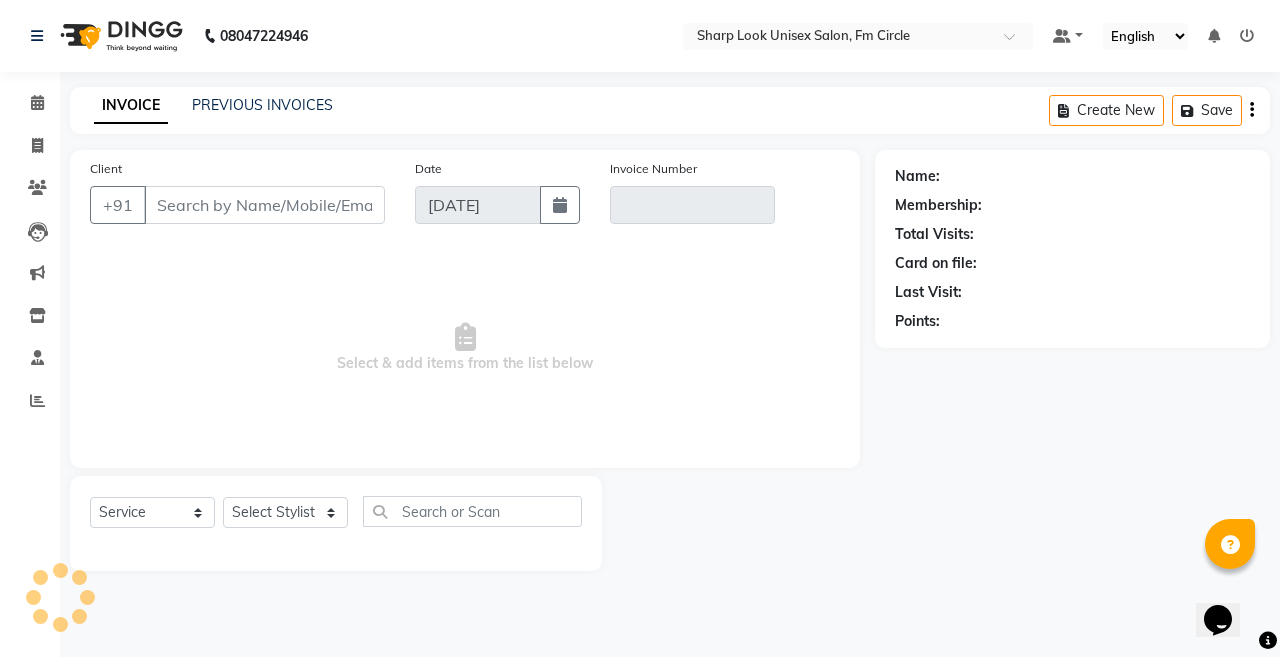type on "V/2025-26/1657" 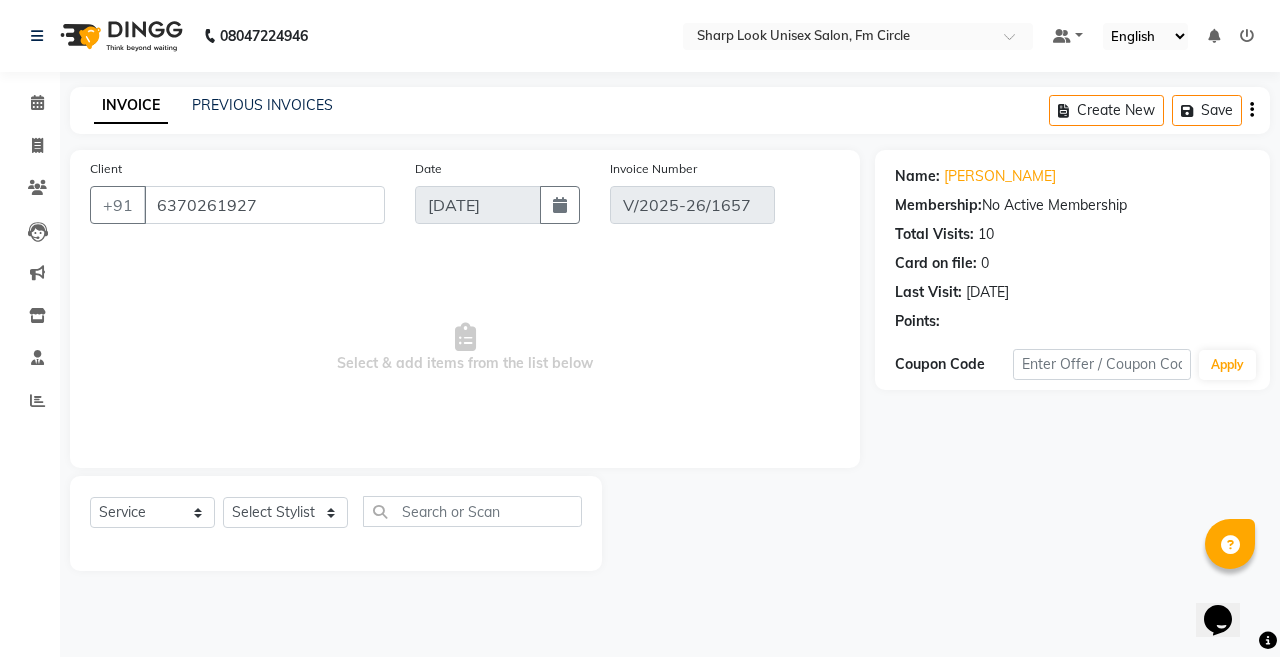 select on "select" 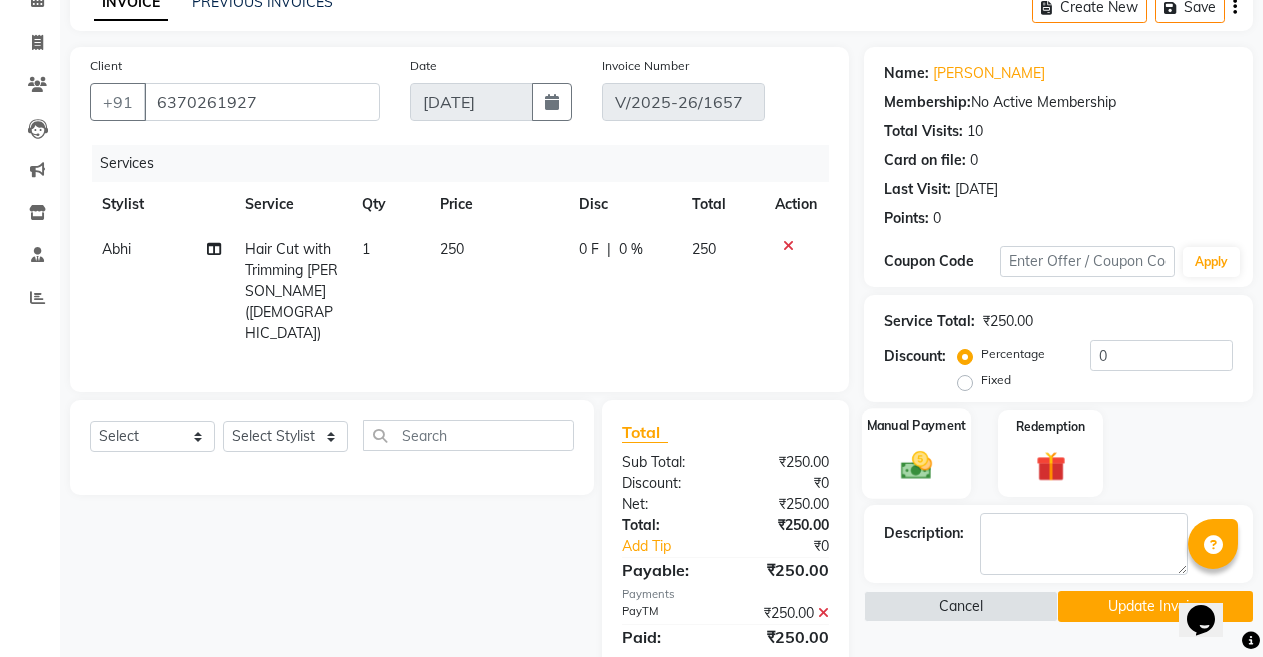 scroll, scrollTop: 145, scrollLeft: 0, axis: vertical 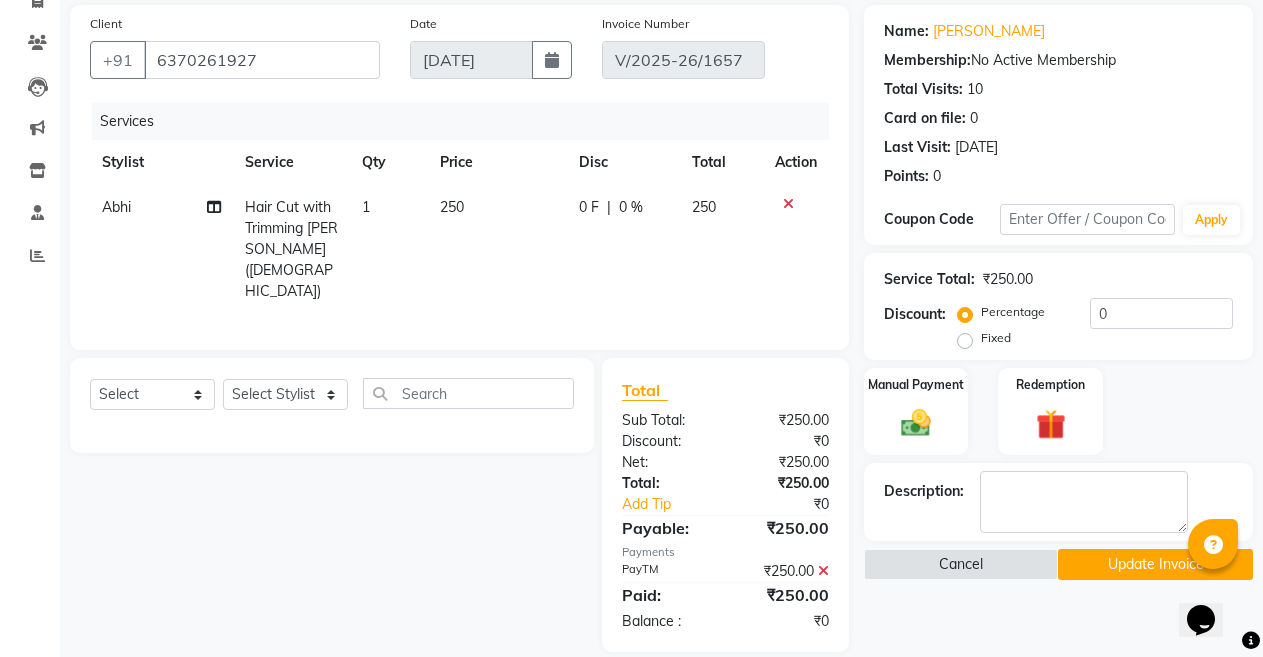 click on "Update Invoice" 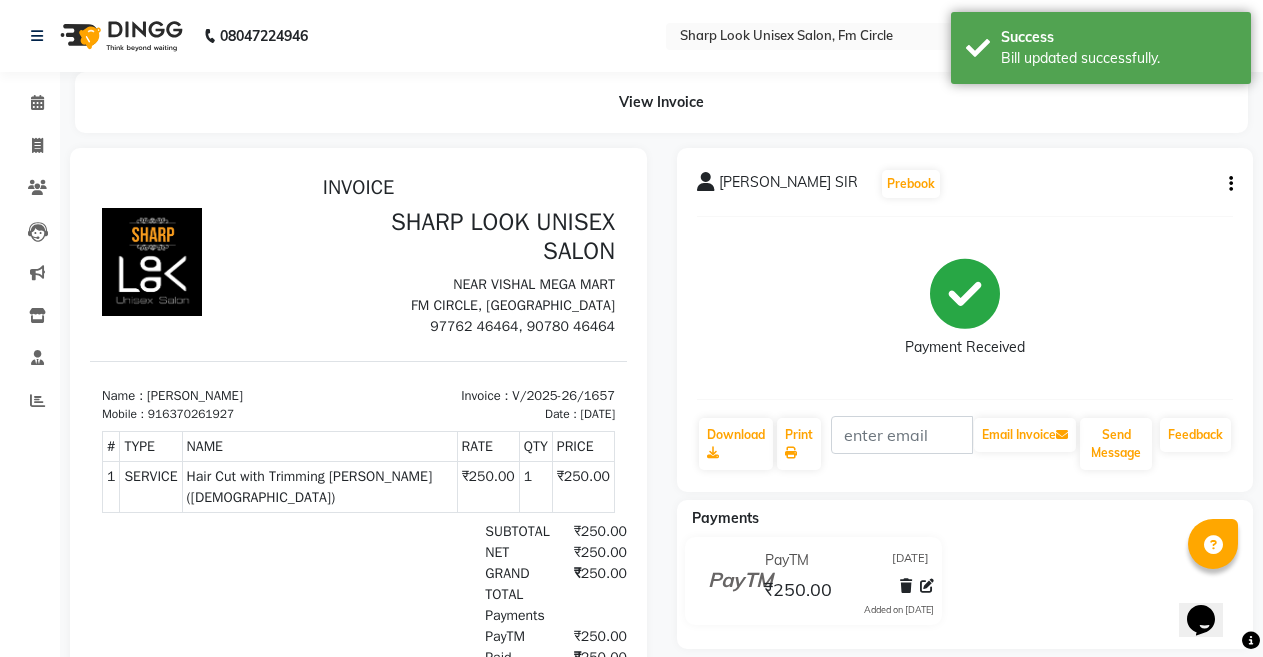 scroll, scrollTop: 0, scrollLeft: 0, axis: both 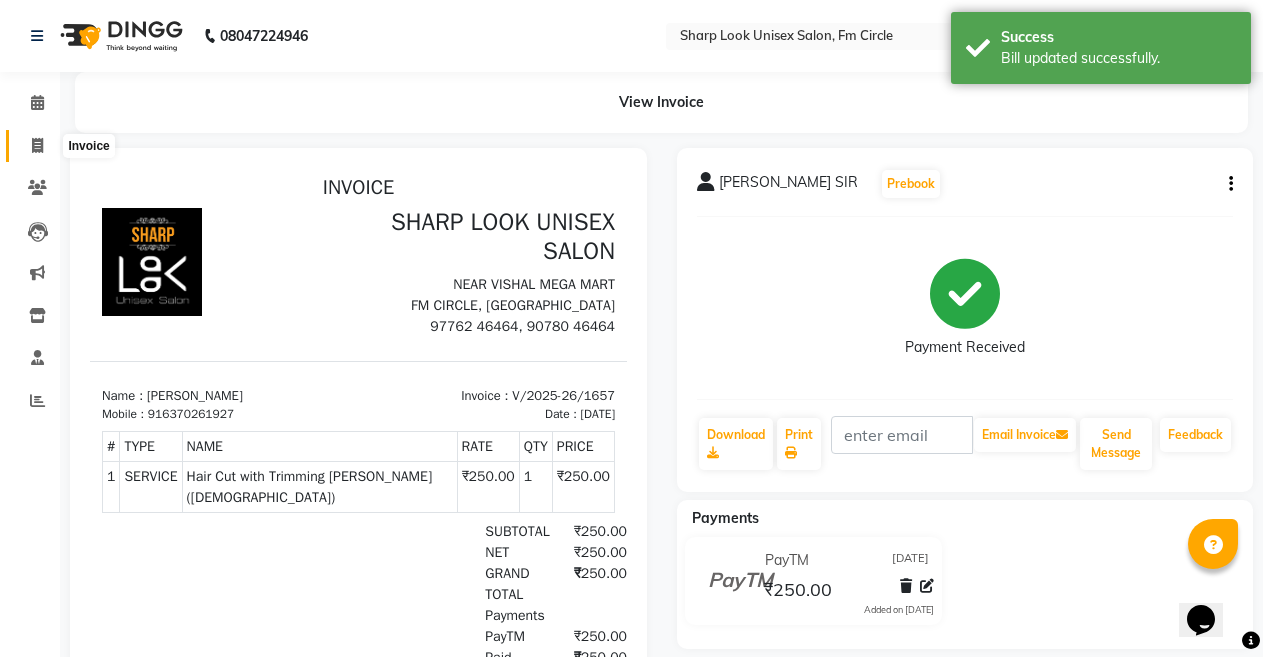 click 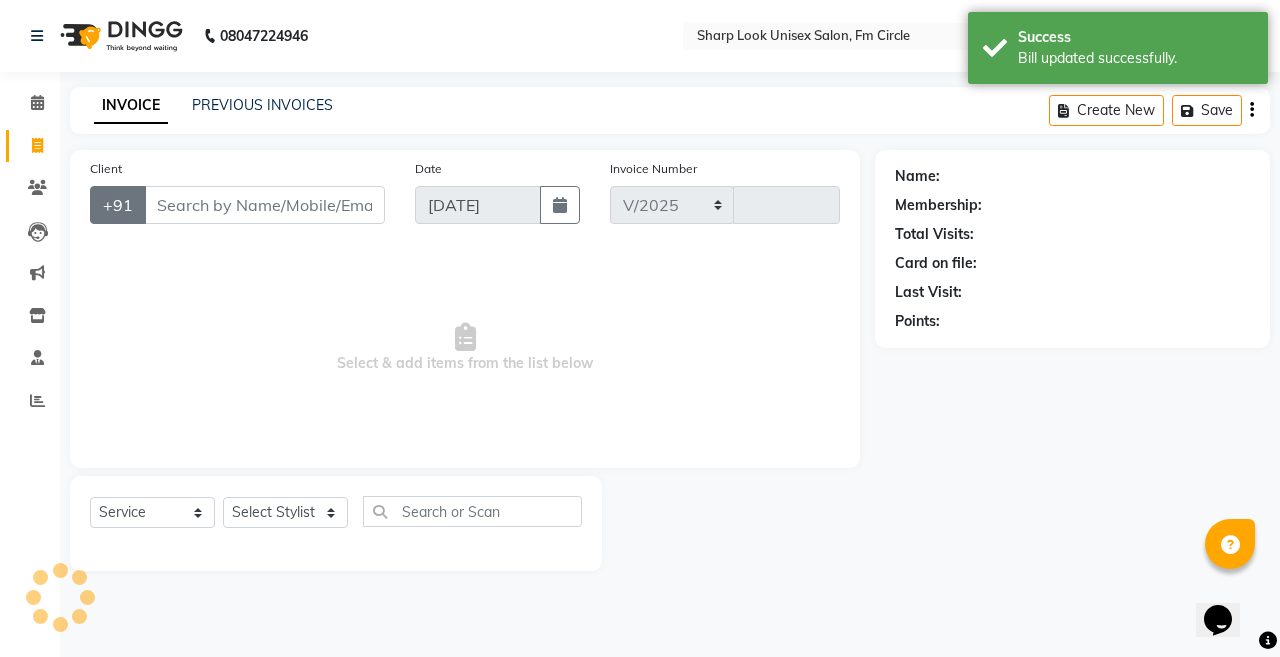 select on "804" 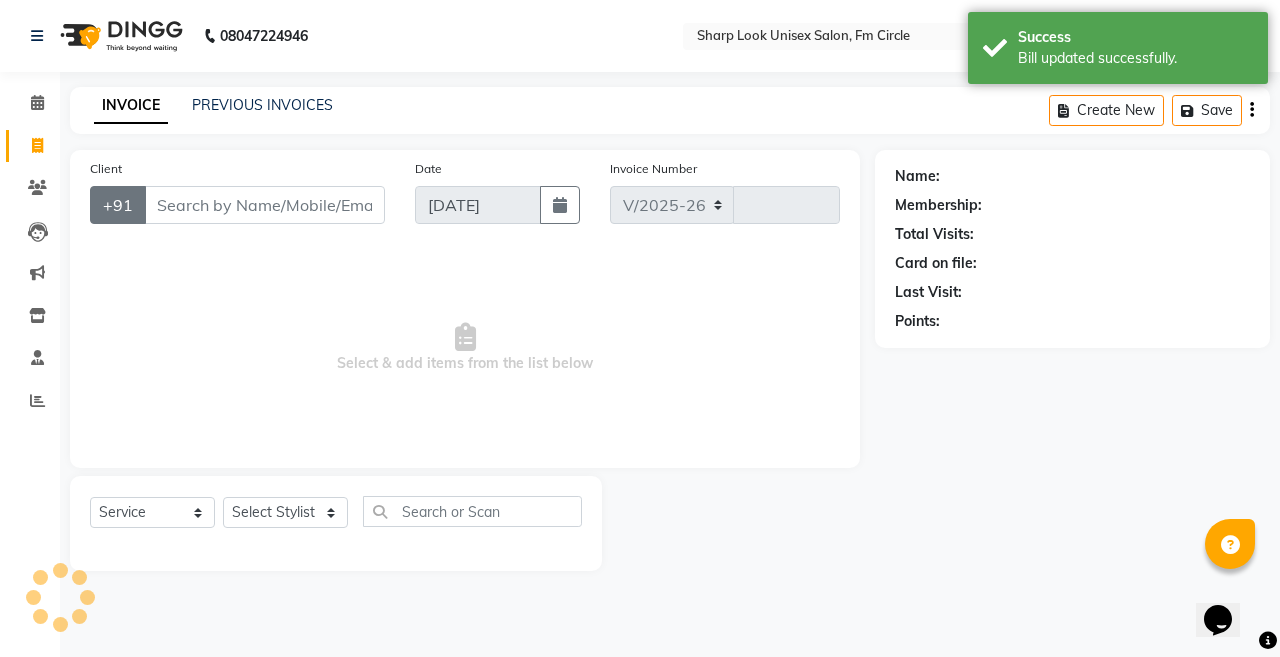 type on "1658" 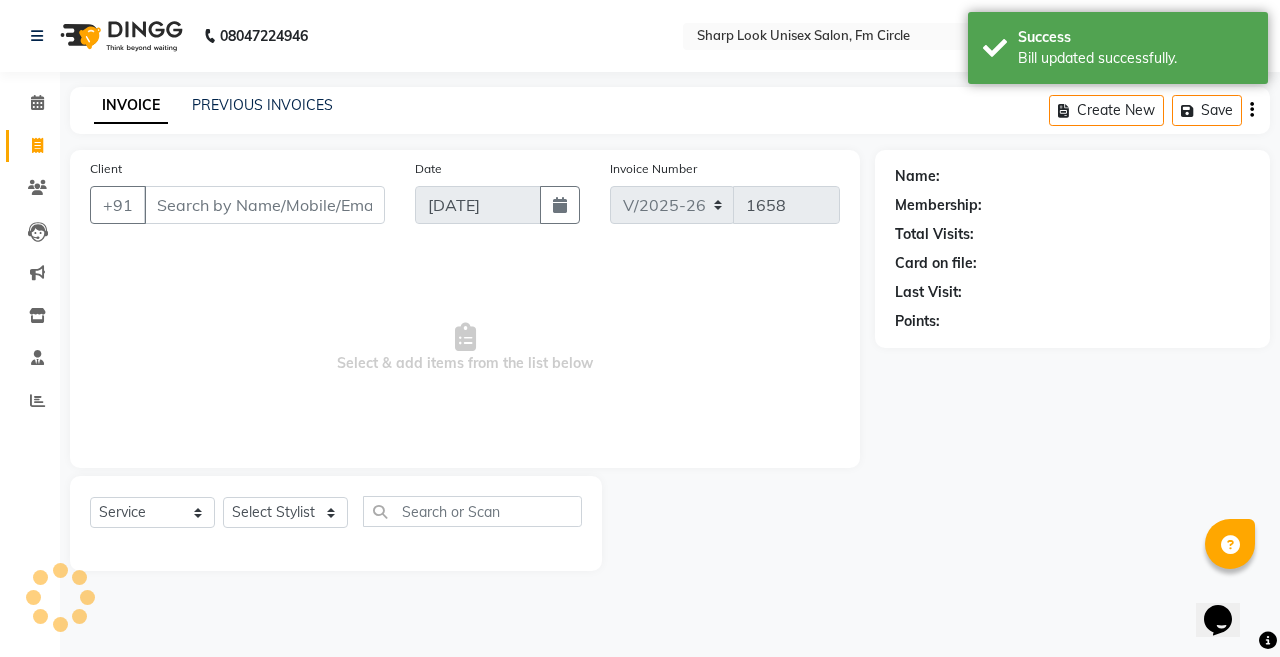 click on "Client" at bounding box center [264, 205] 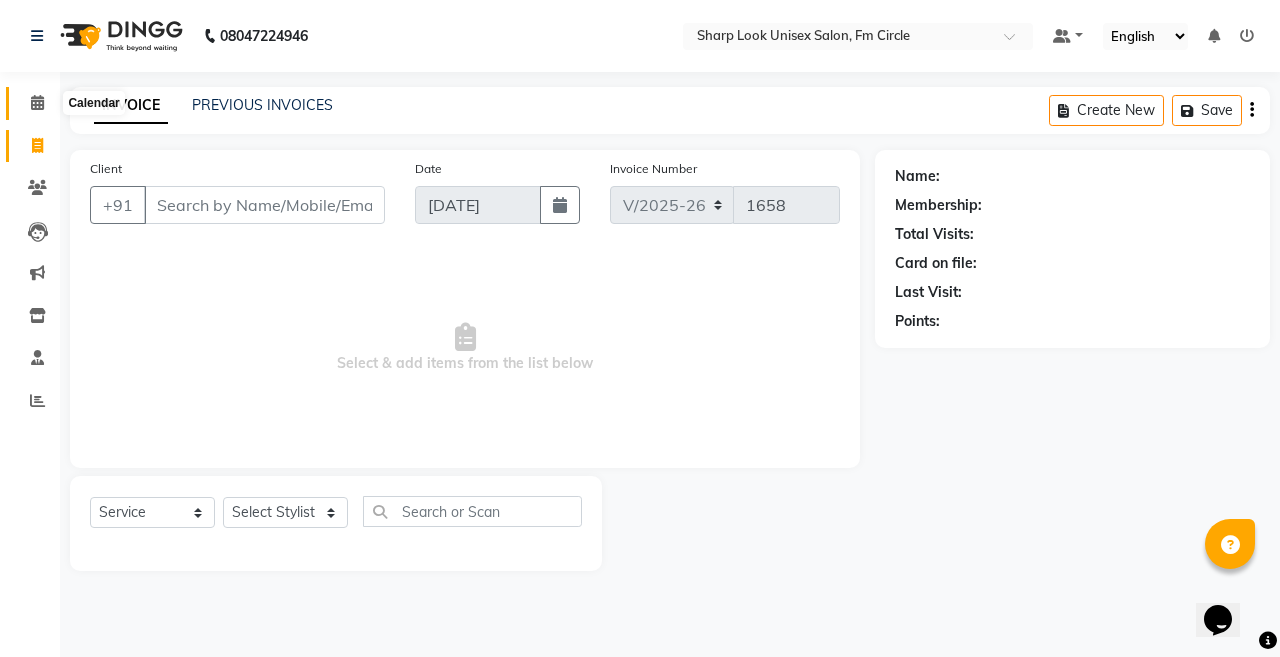 click 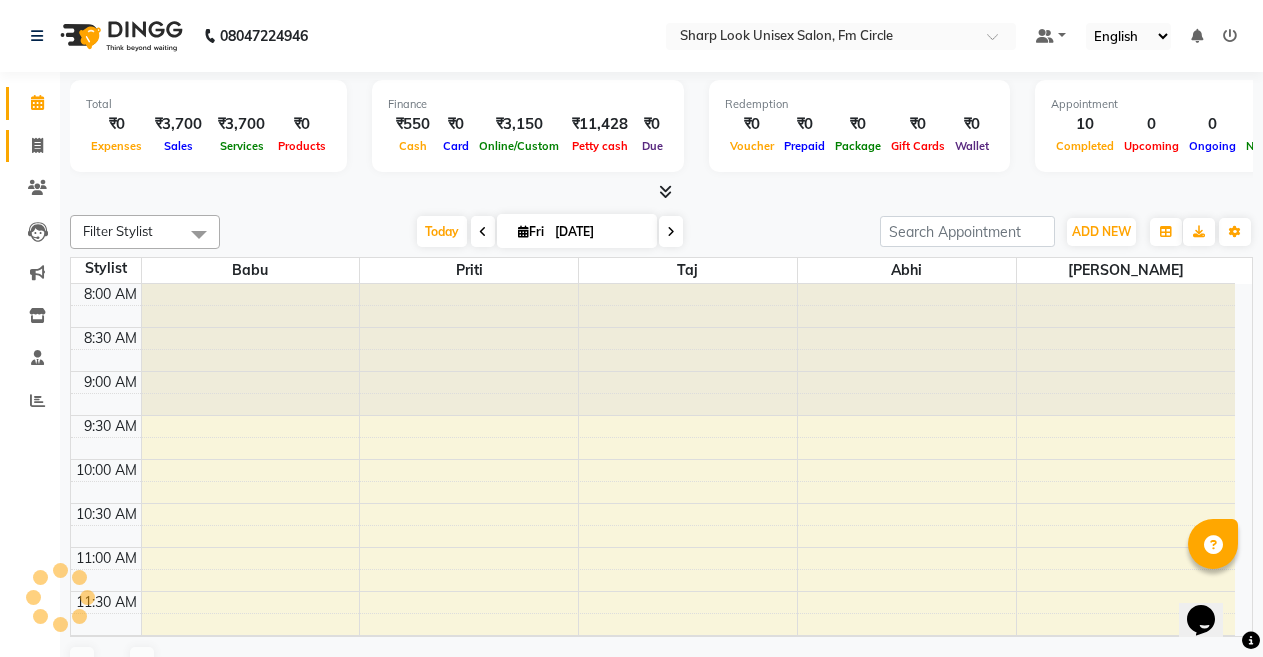 scroll, scrollTop: 0, scrollLeft: 0, axis: both 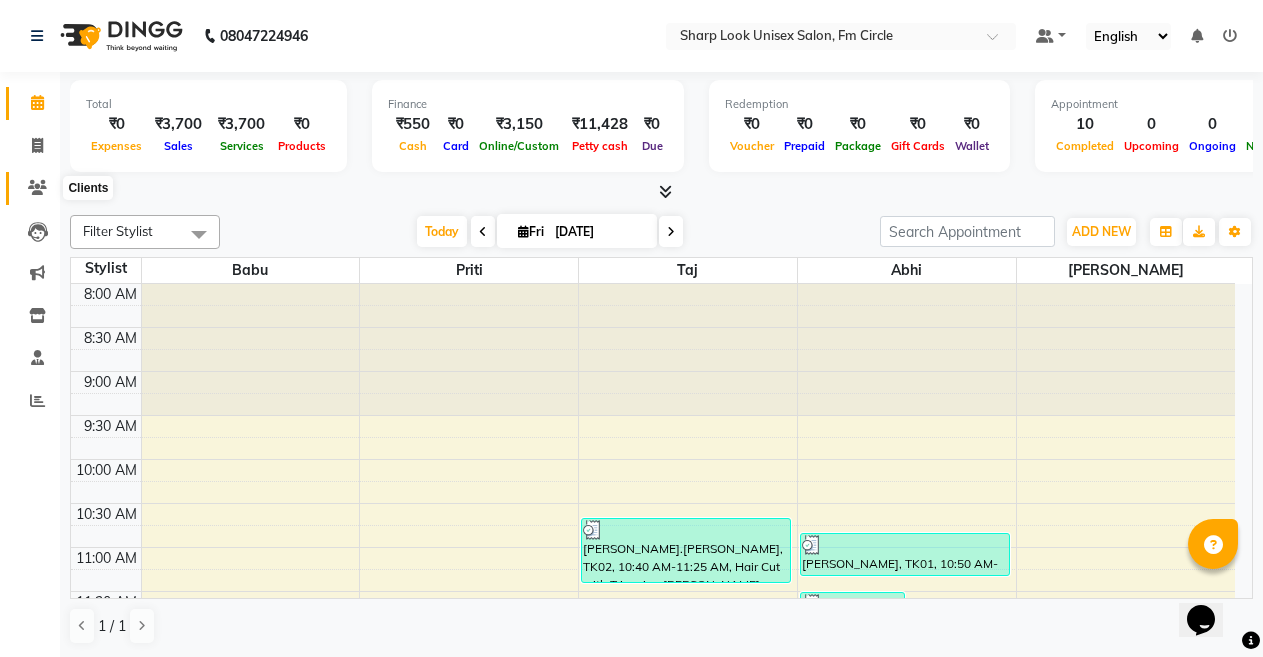 click 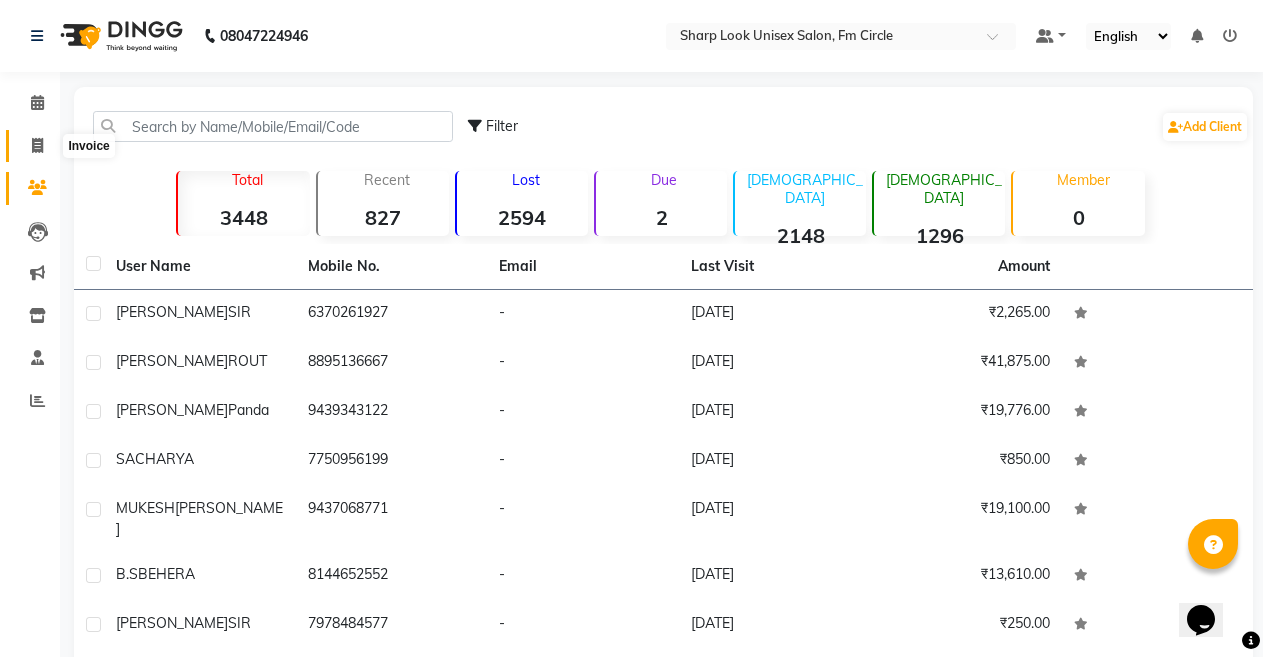 click 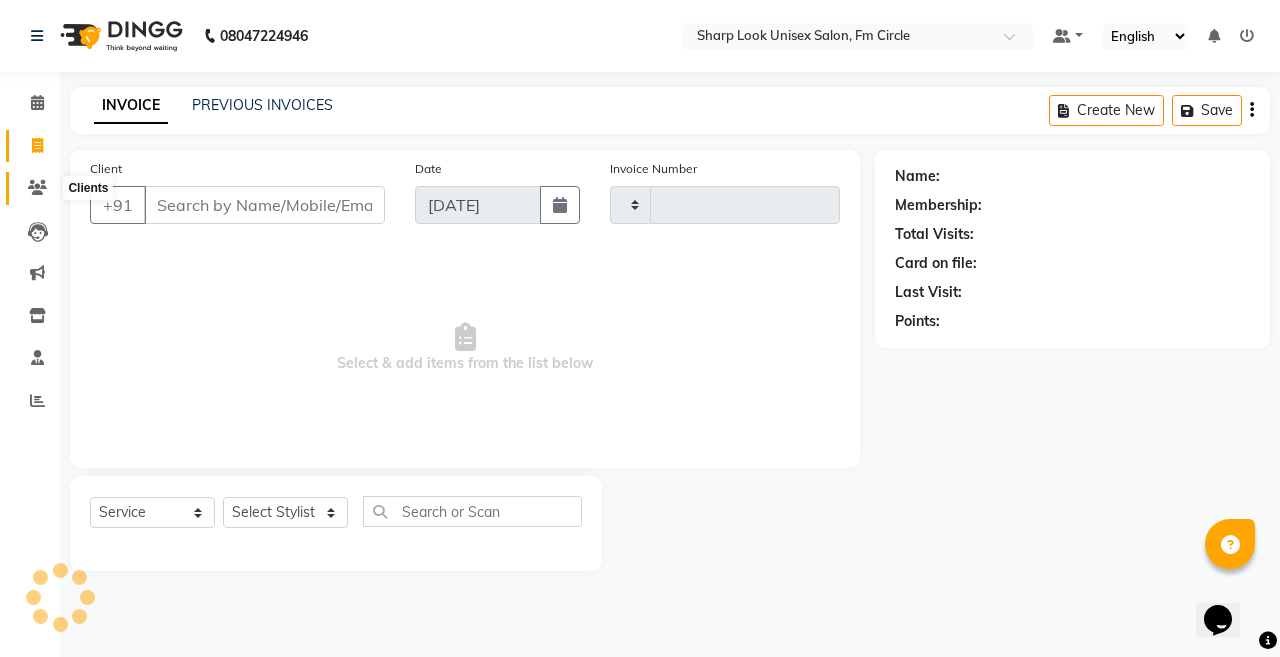 type on "1658" 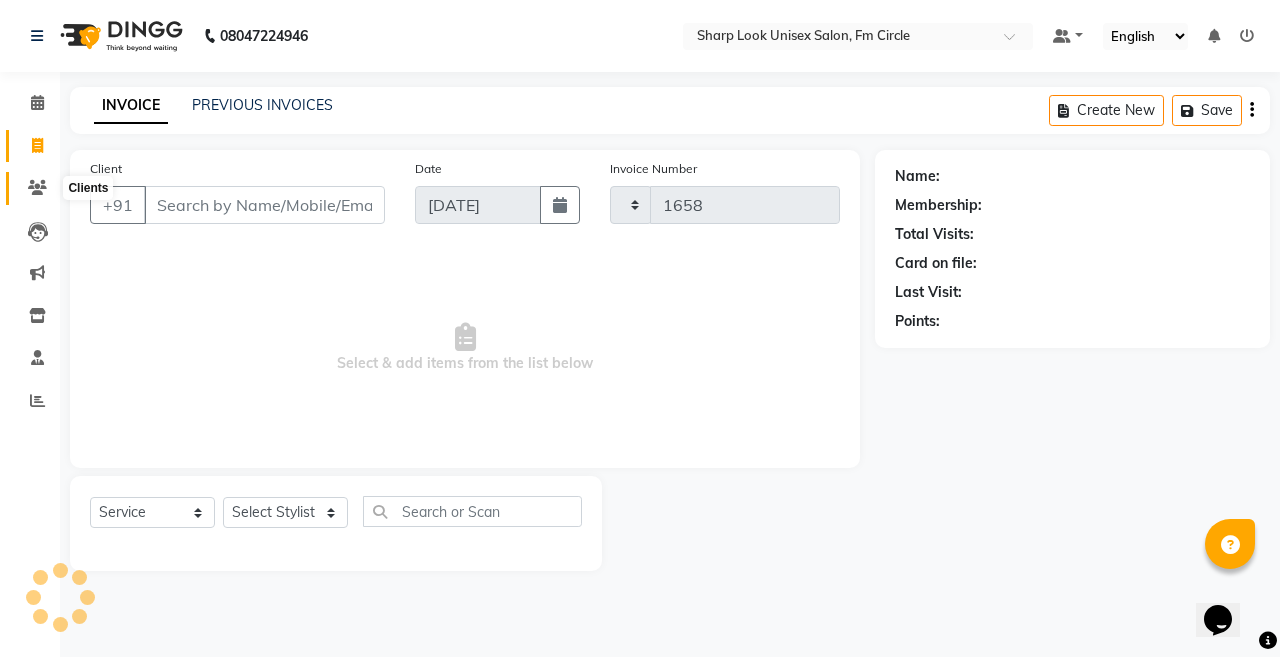 select on "804" 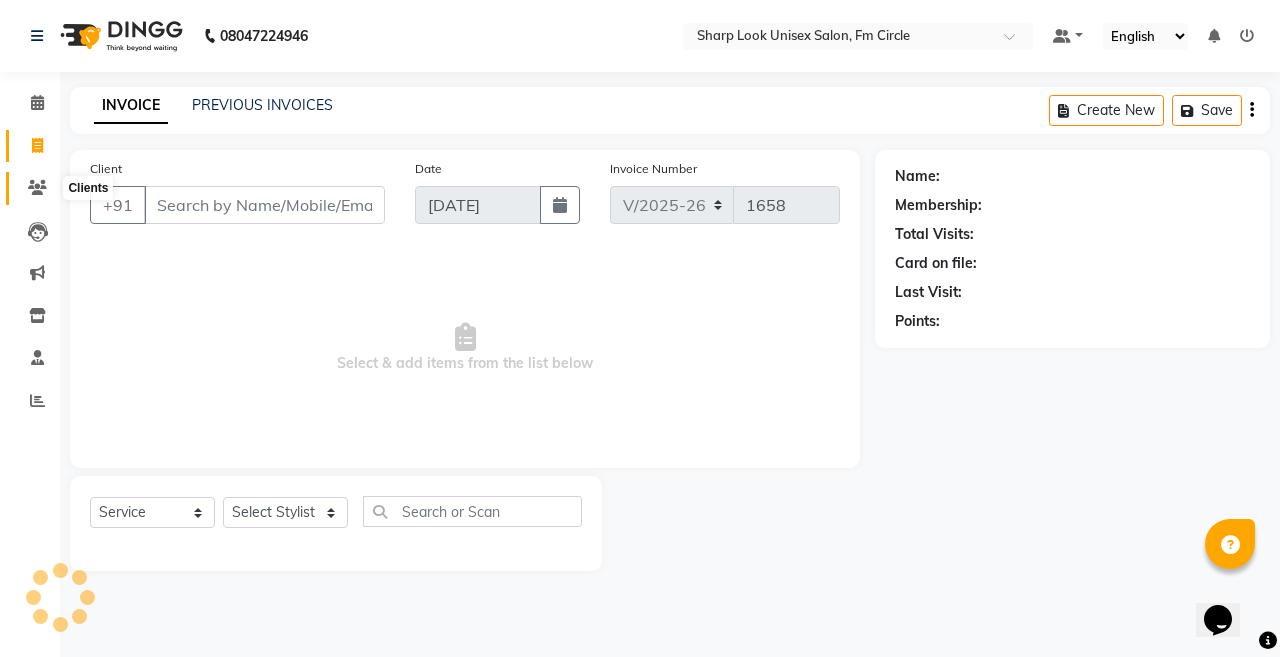 click 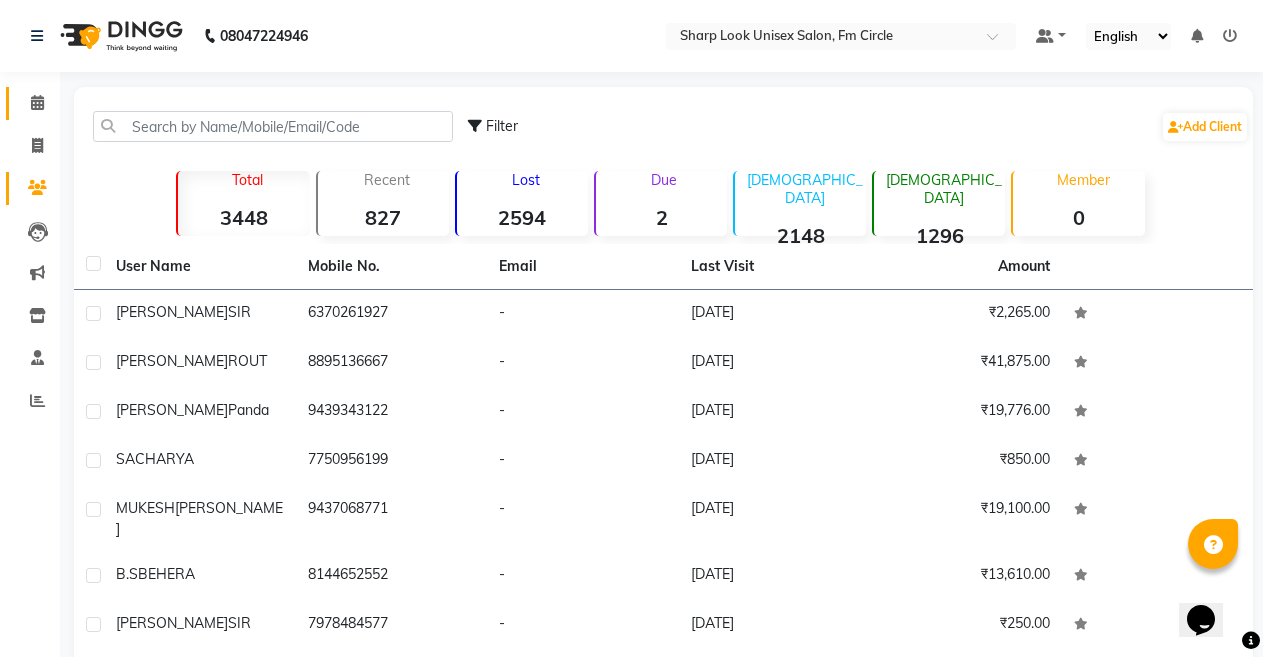 click on "Calendar" 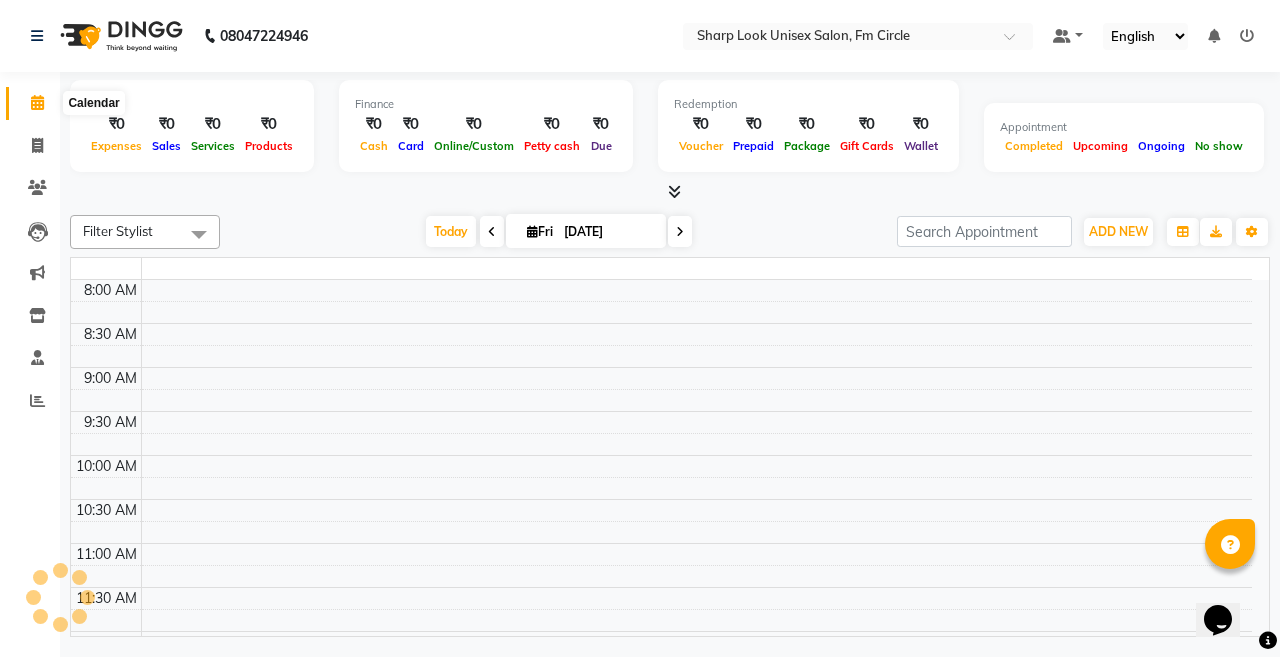 click 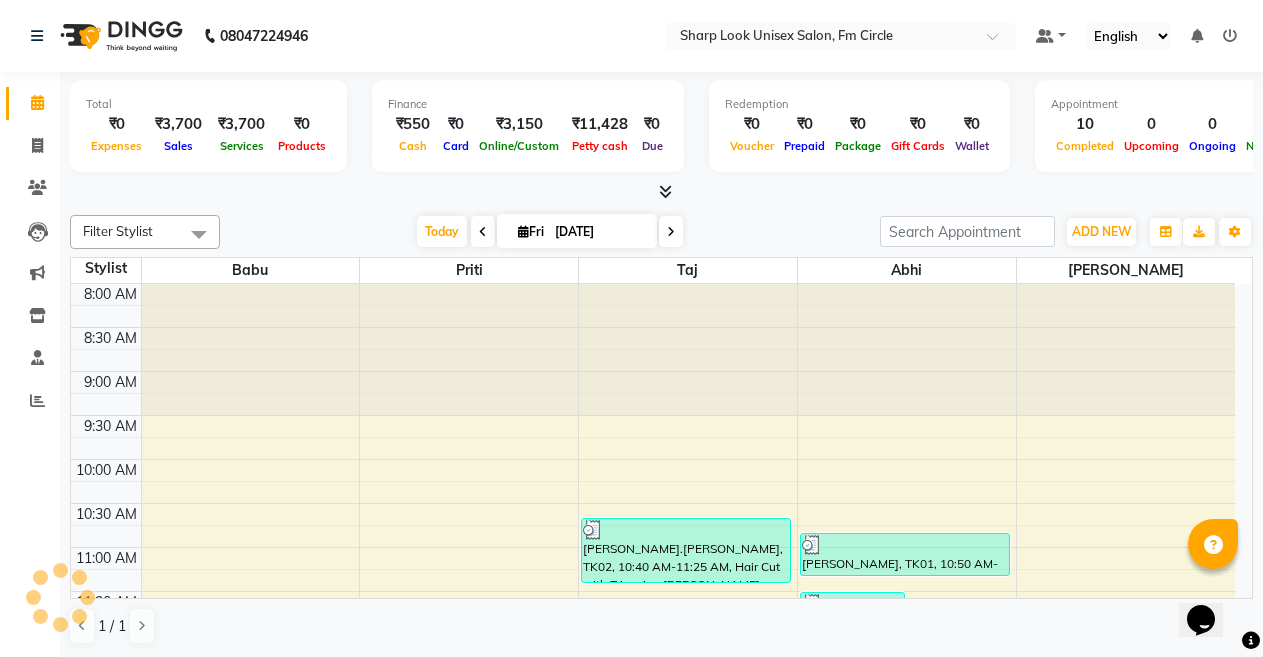 scroll, scrollTop: 0, scrollLeft: 0, axis: both 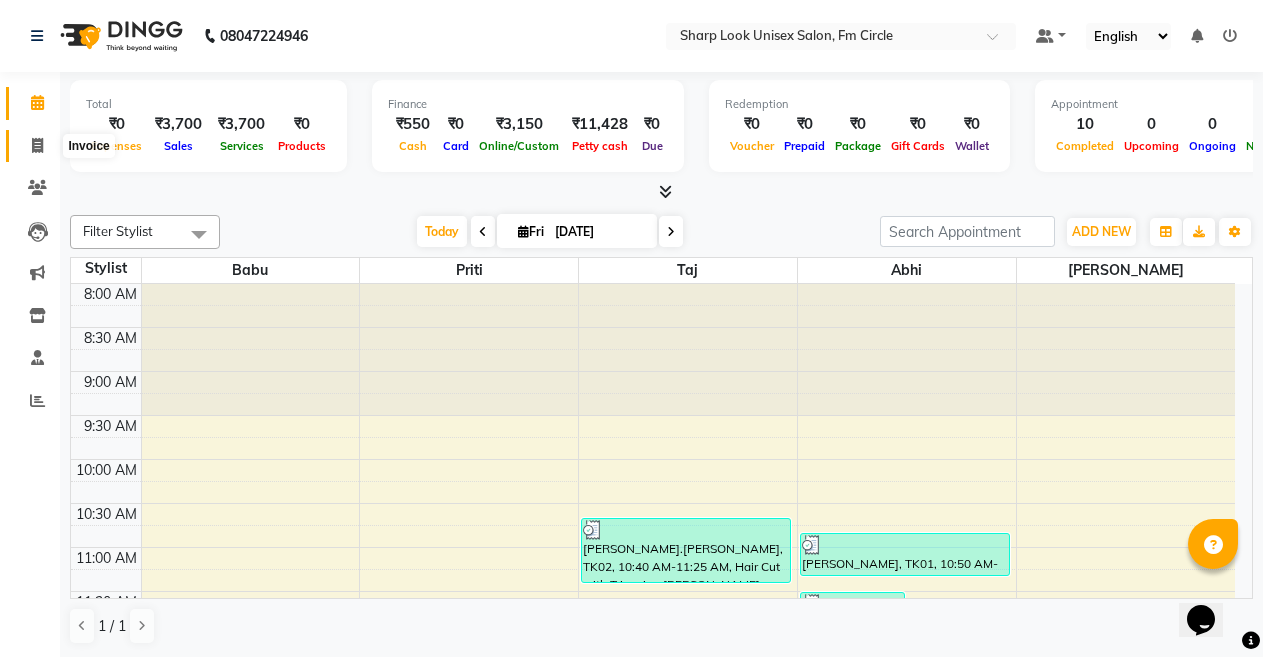 click 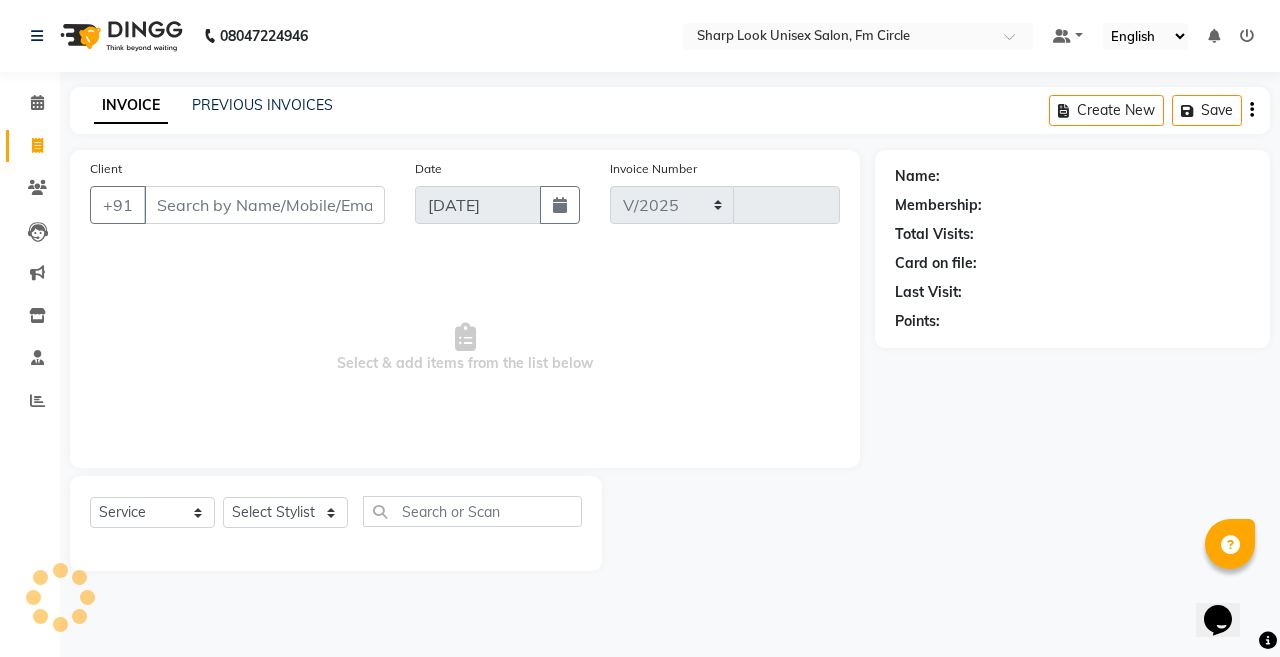 select on "804" 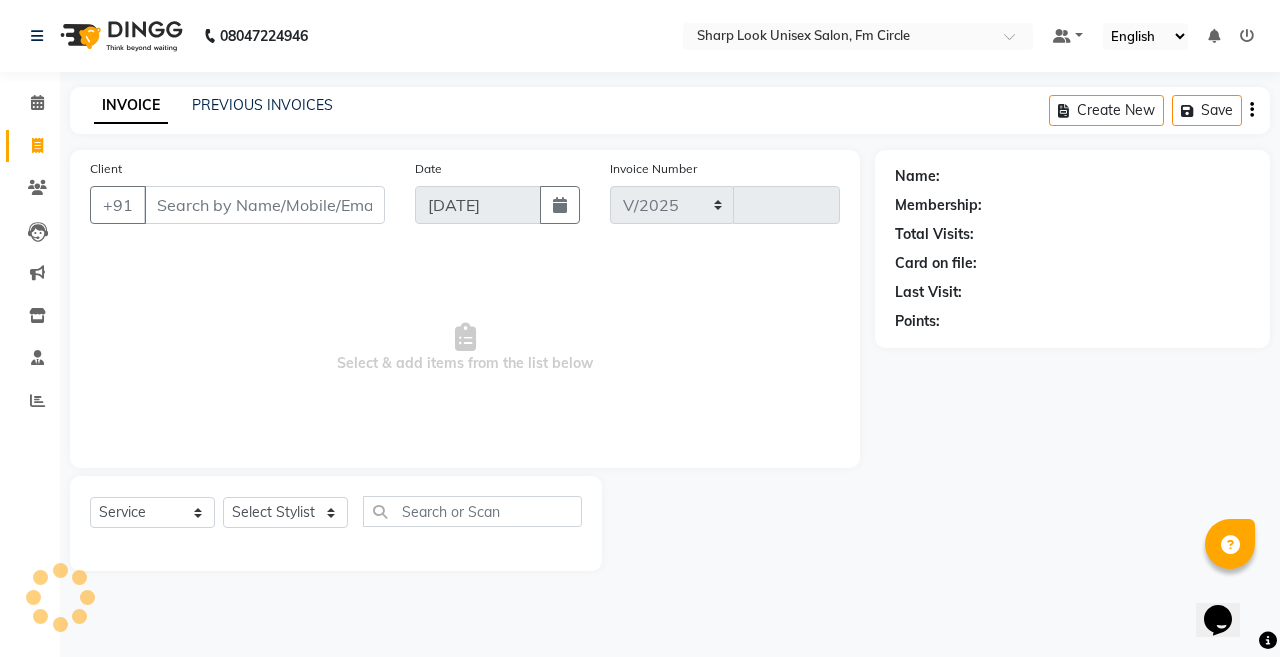 type on "1658" 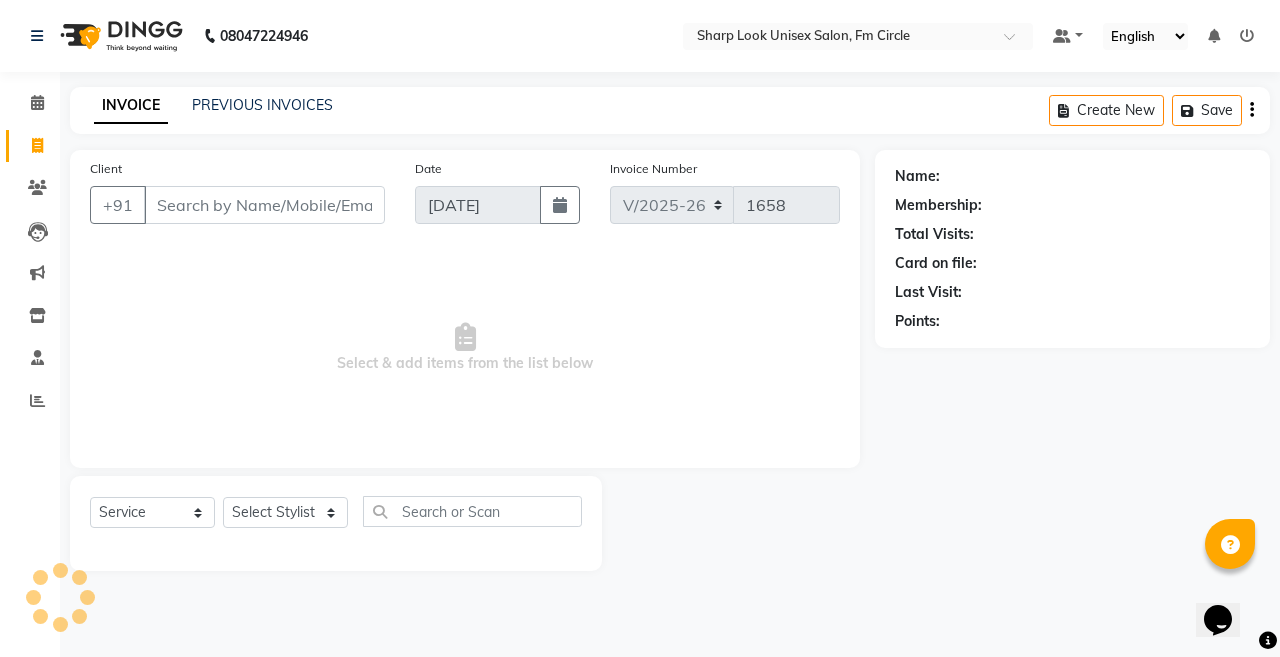 click on "PREVIOUS INVOICES" 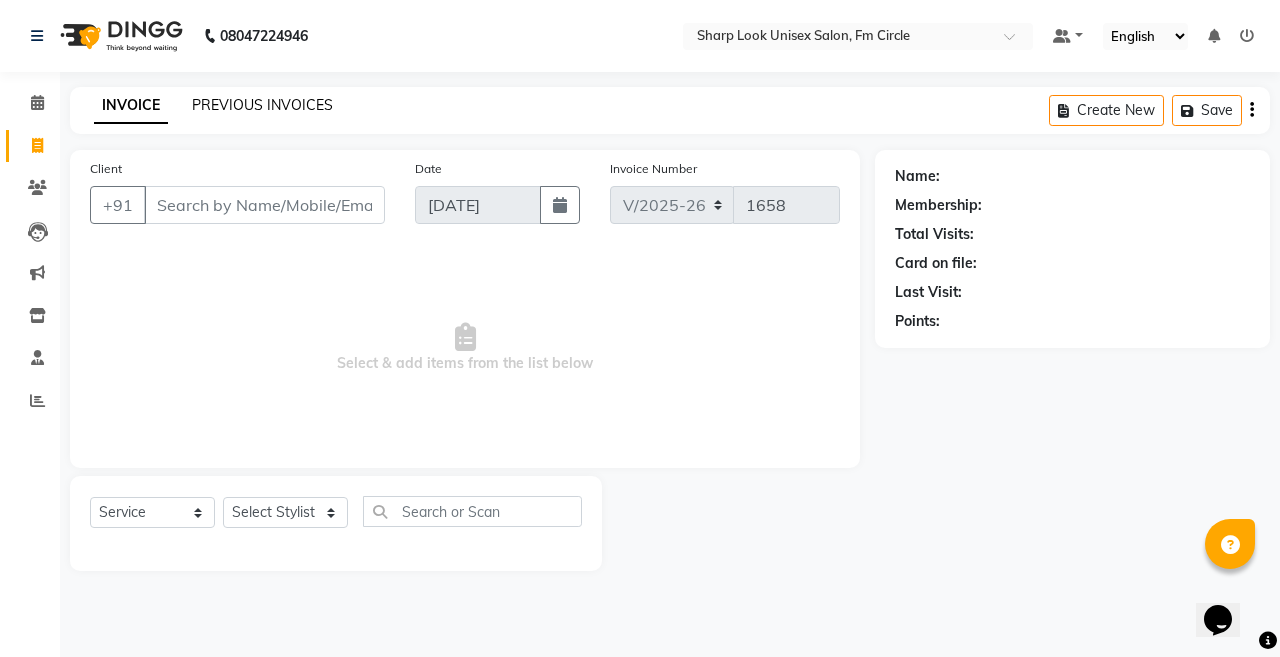 click on "PREVIOUS INVOICES" 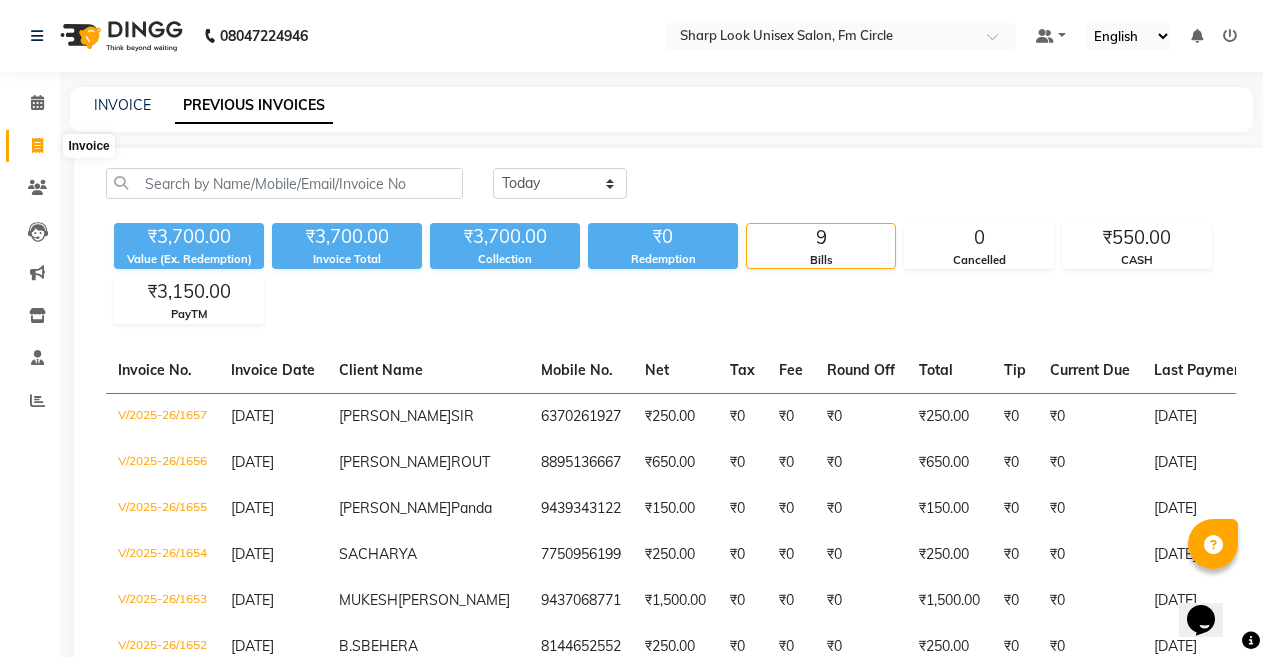 click 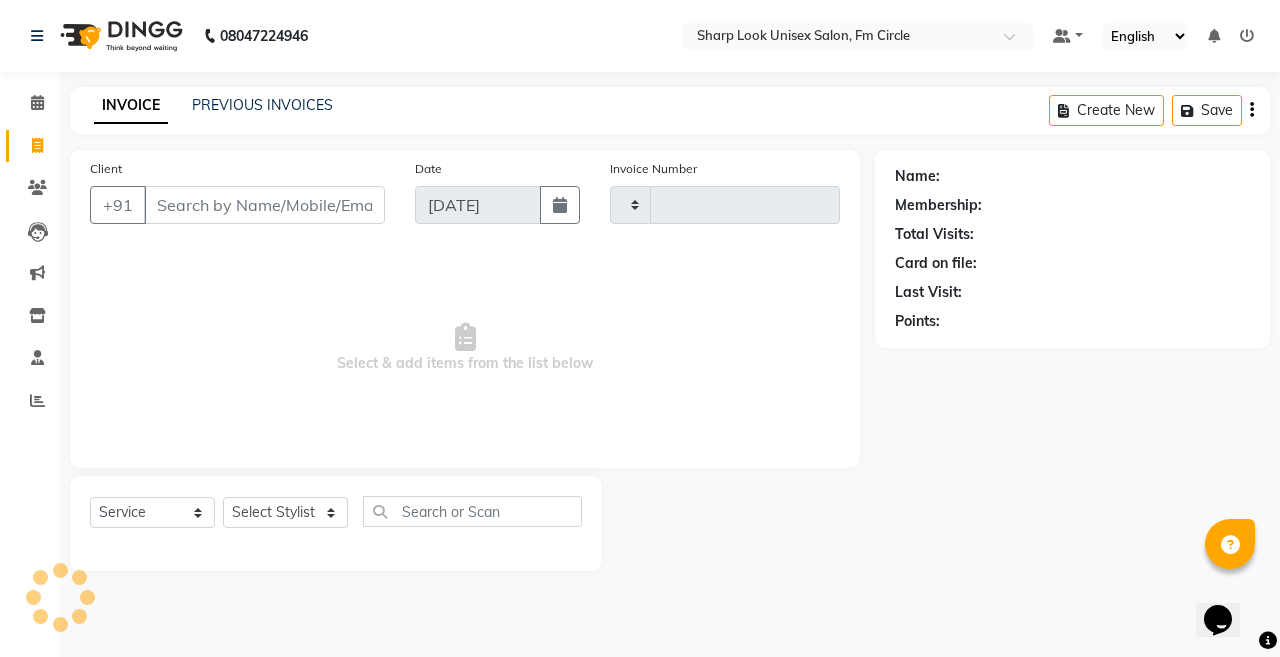 type on "1658" 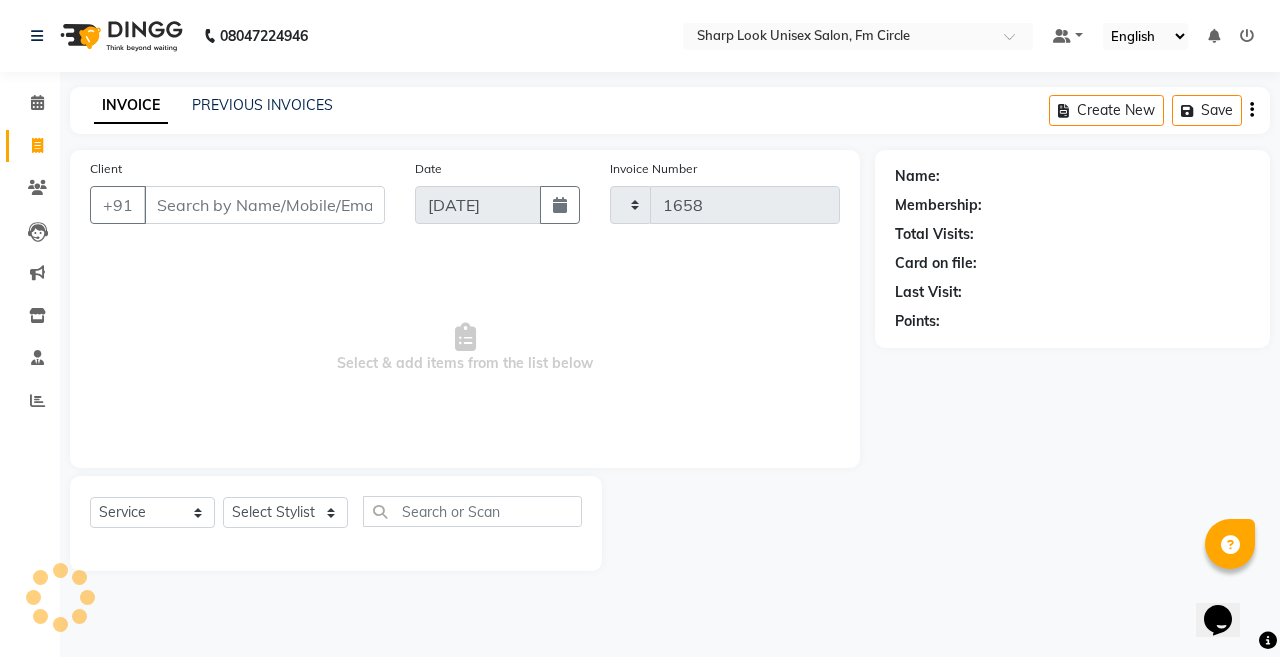 select on "804" 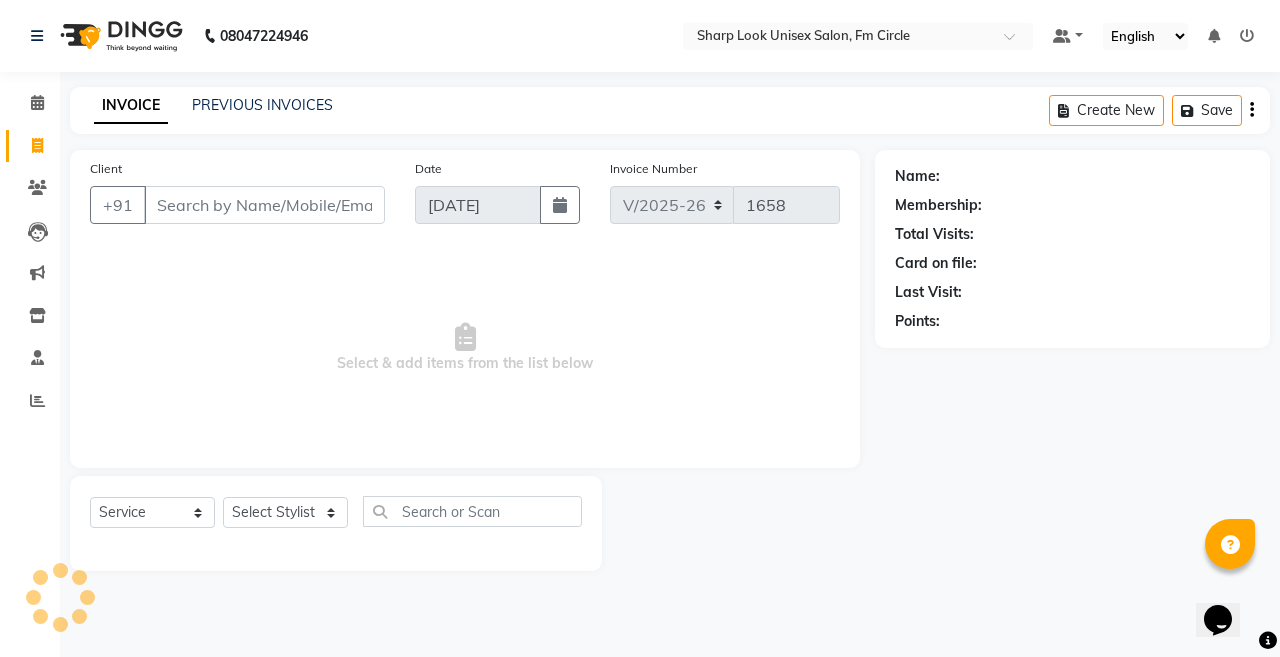 click on "Client" at bounding box center (264, 205) 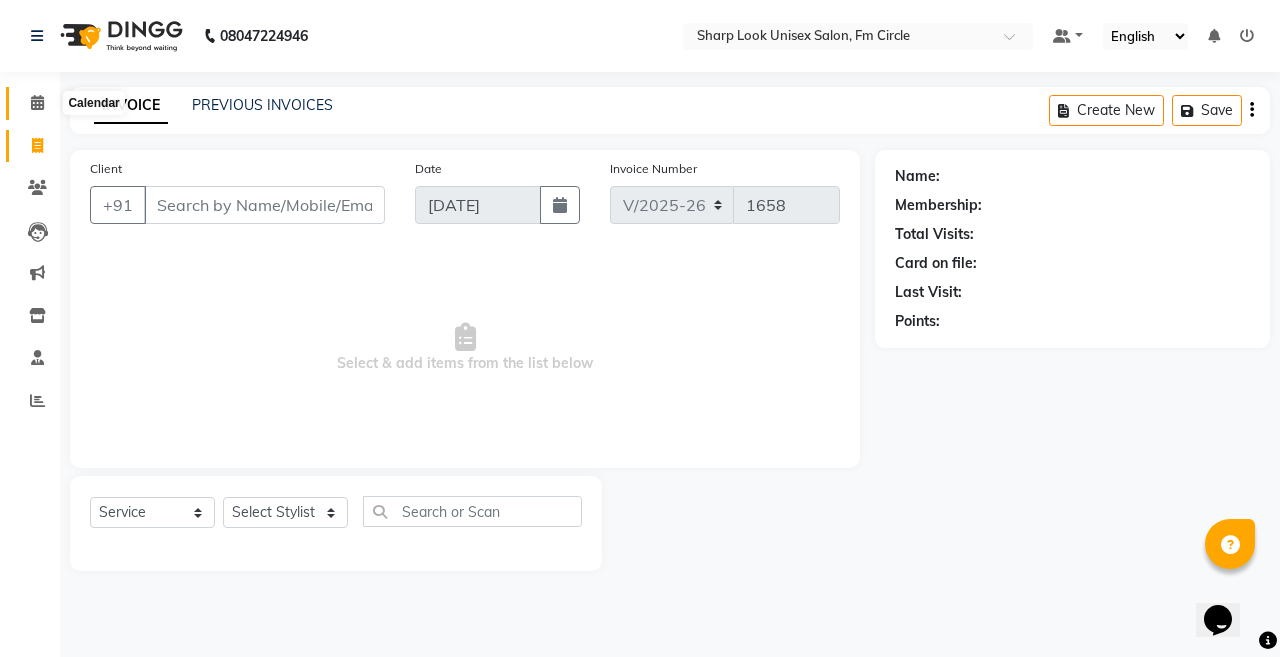 click 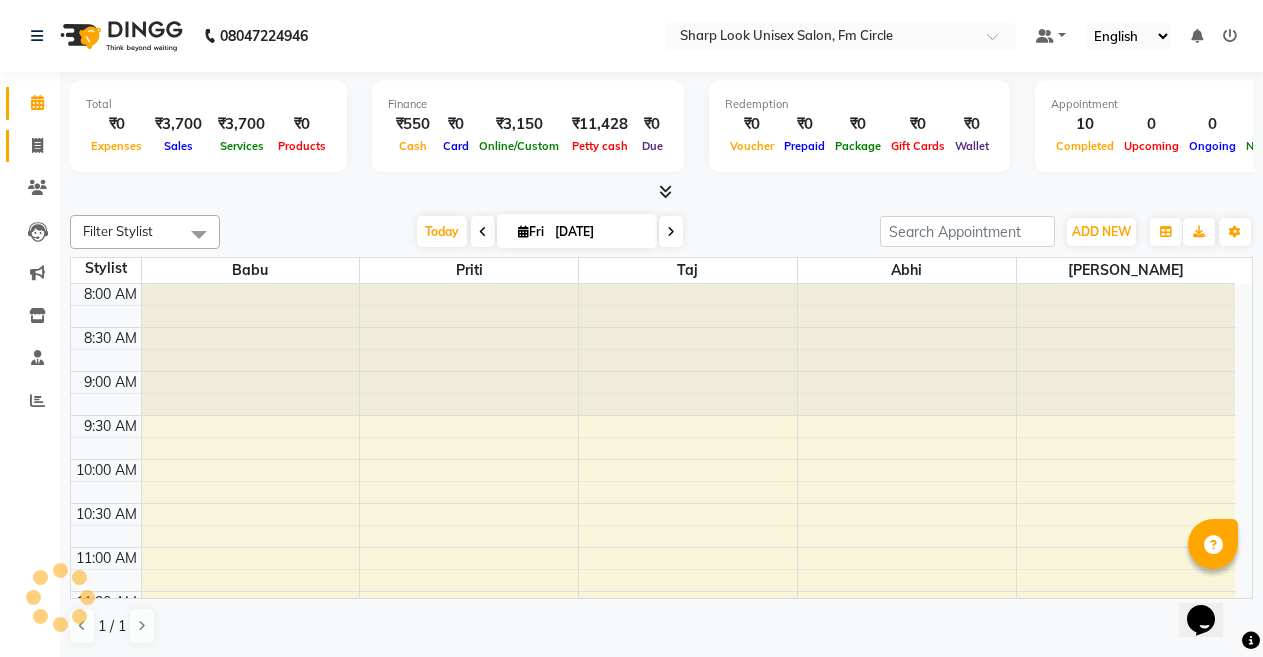 scroll, scrollTop: 0, scrollLeft: 0, axis: both 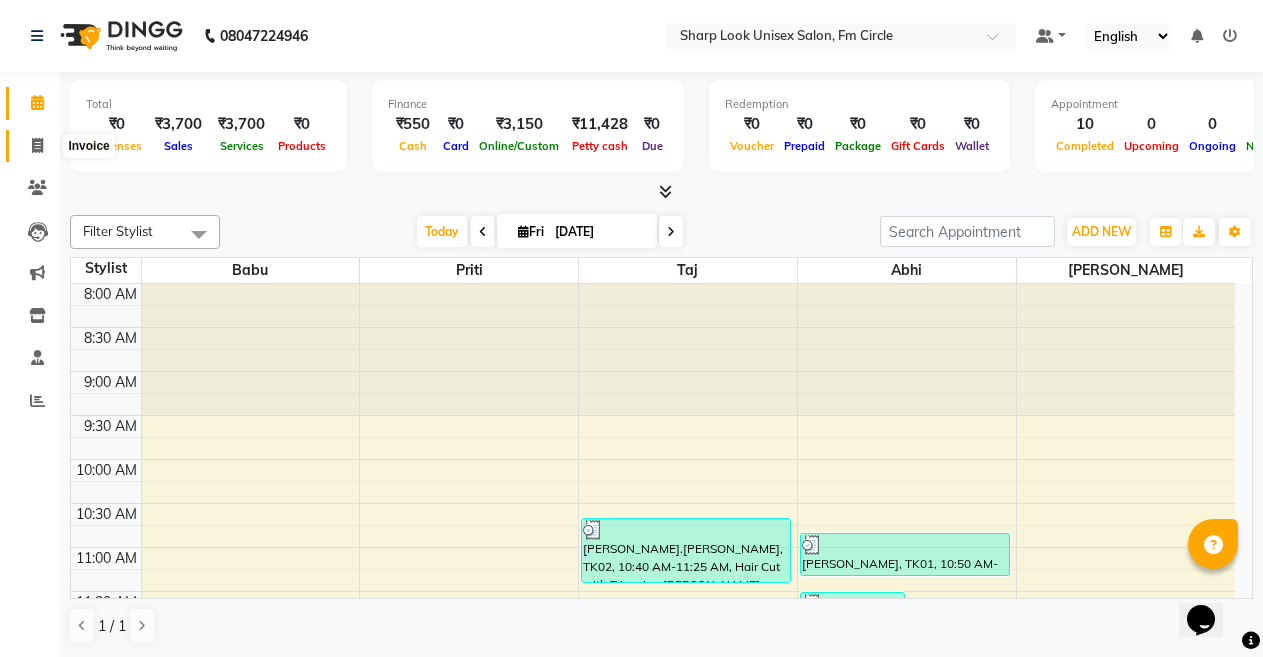 click 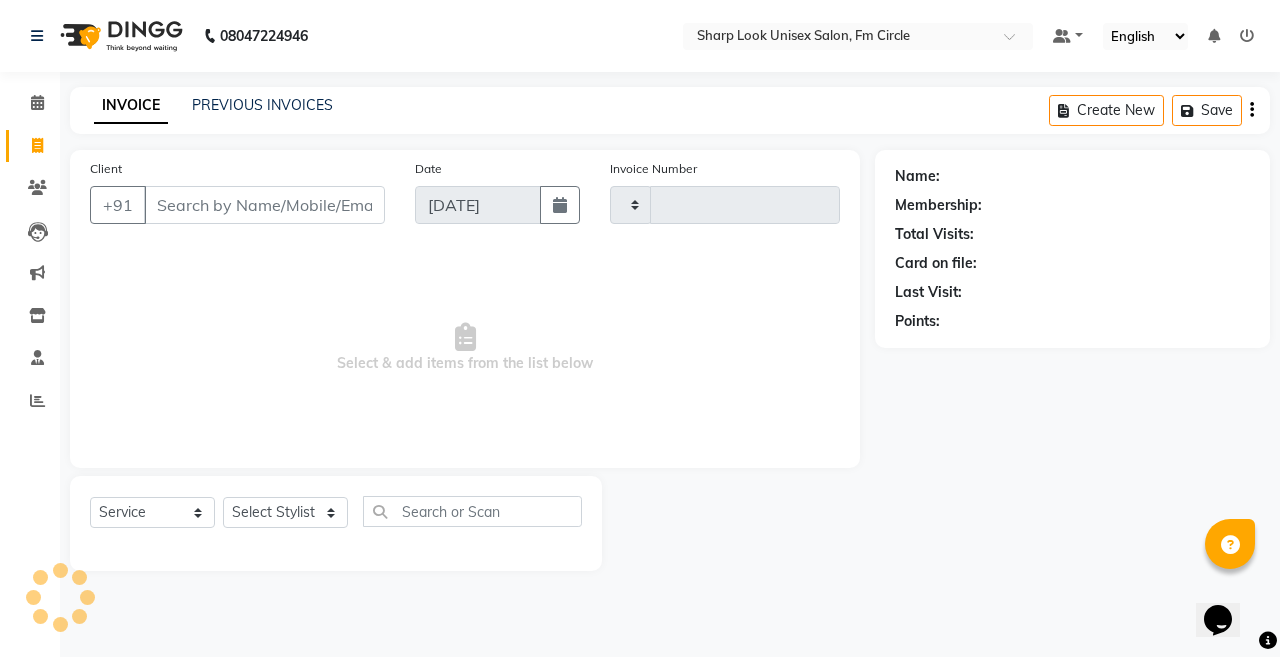 type on "1658" 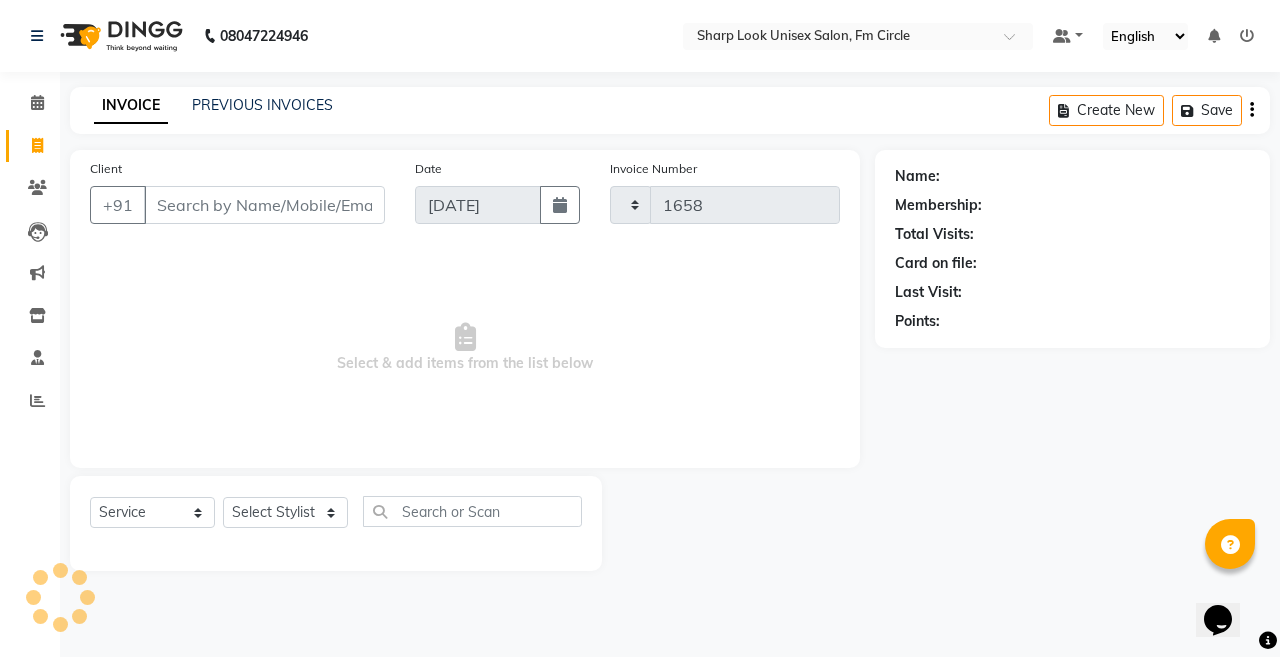 select on "804" 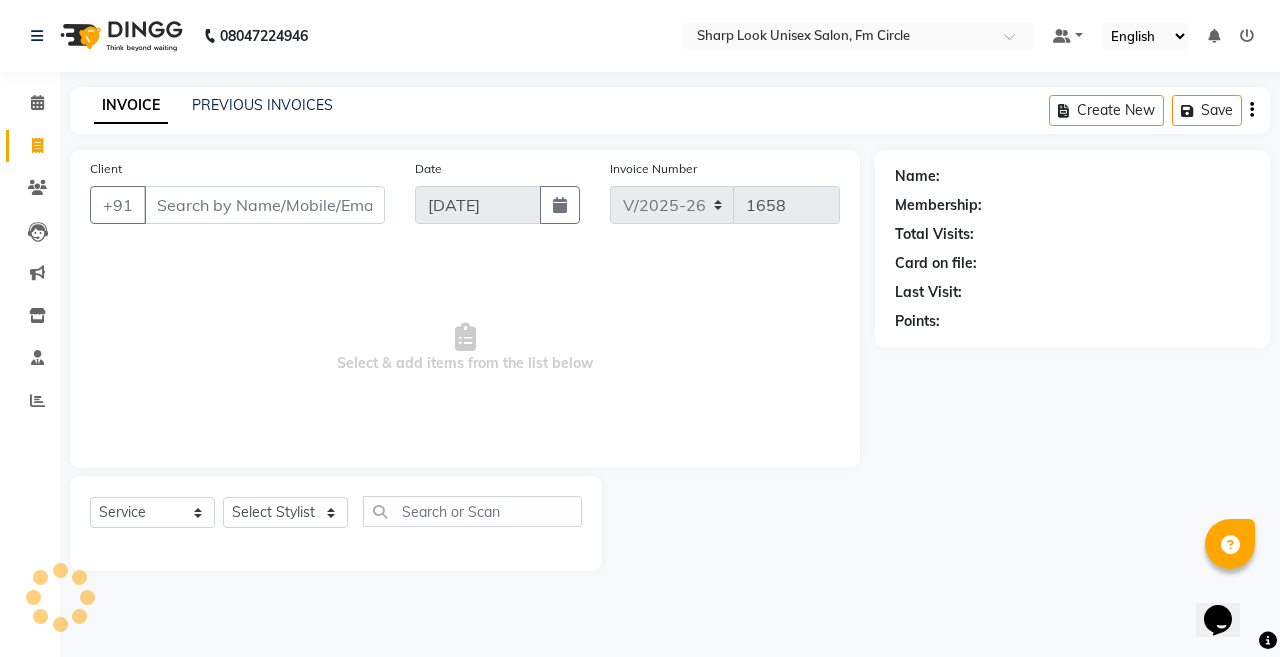 click on "Client" at bounding box center (264, 205) 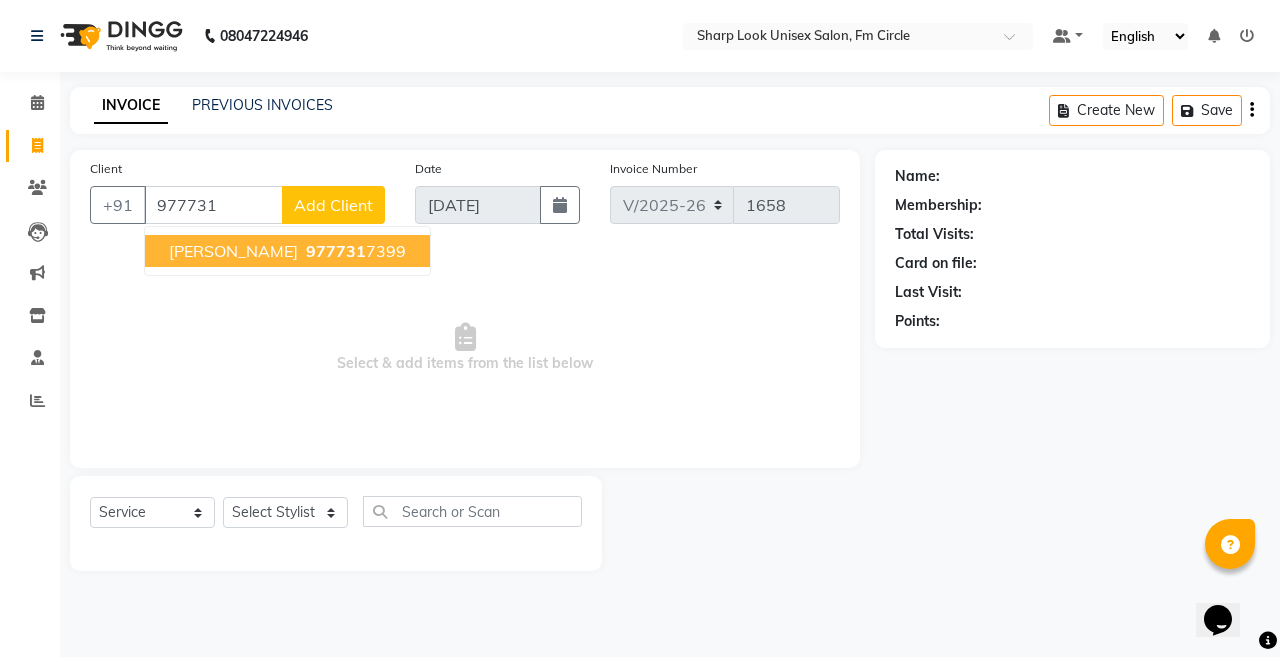 click on "arpan sir" at bounding box center [233, 251] 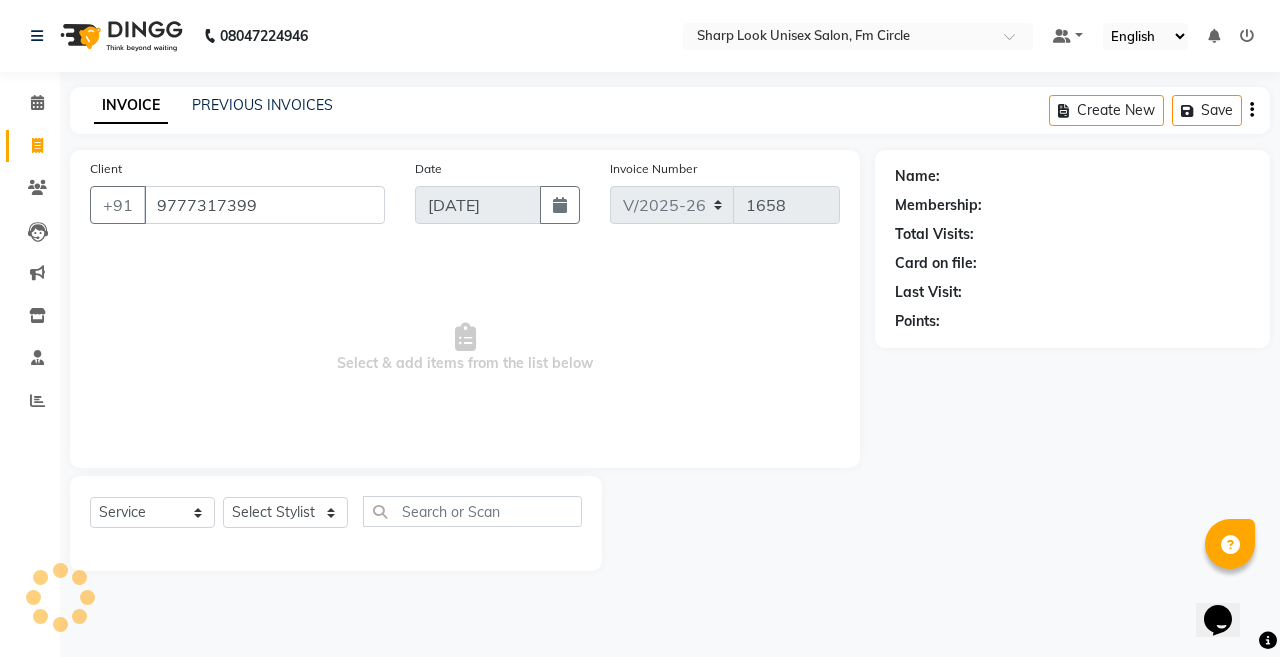 type on "9777317399" 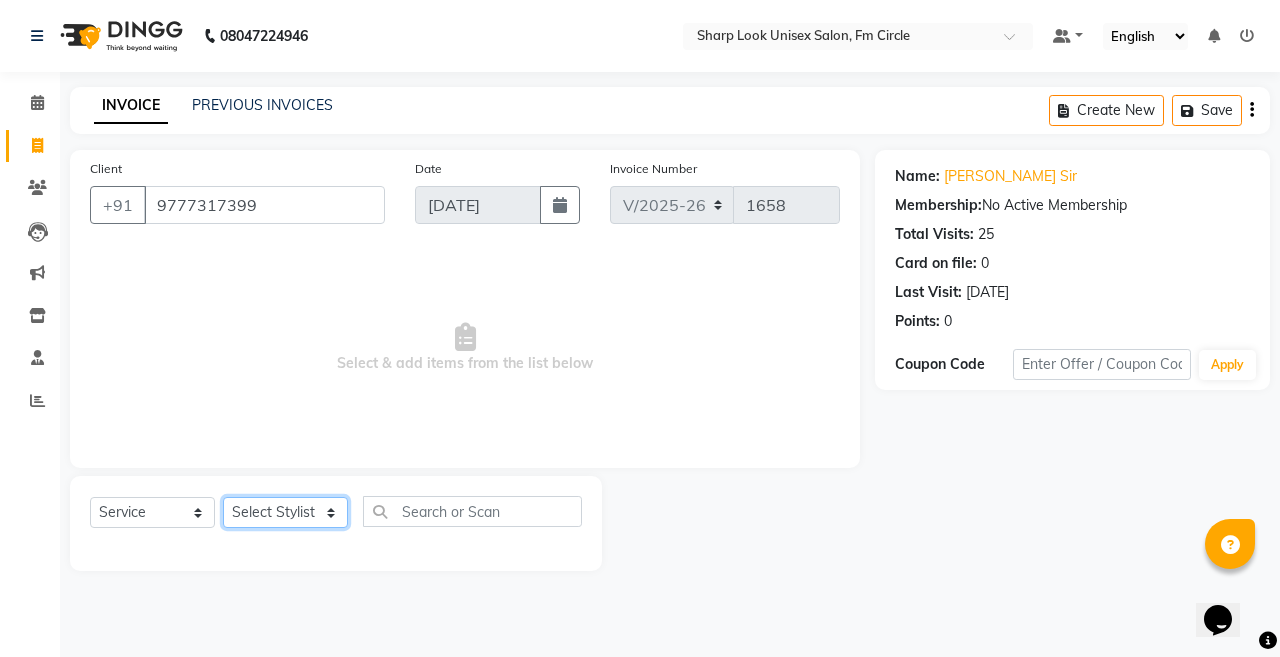 click on "Select Stylist Abhi Admin Babu [PERSON_NAME]  [PERSON_NAME] [PERSON_NAME]" 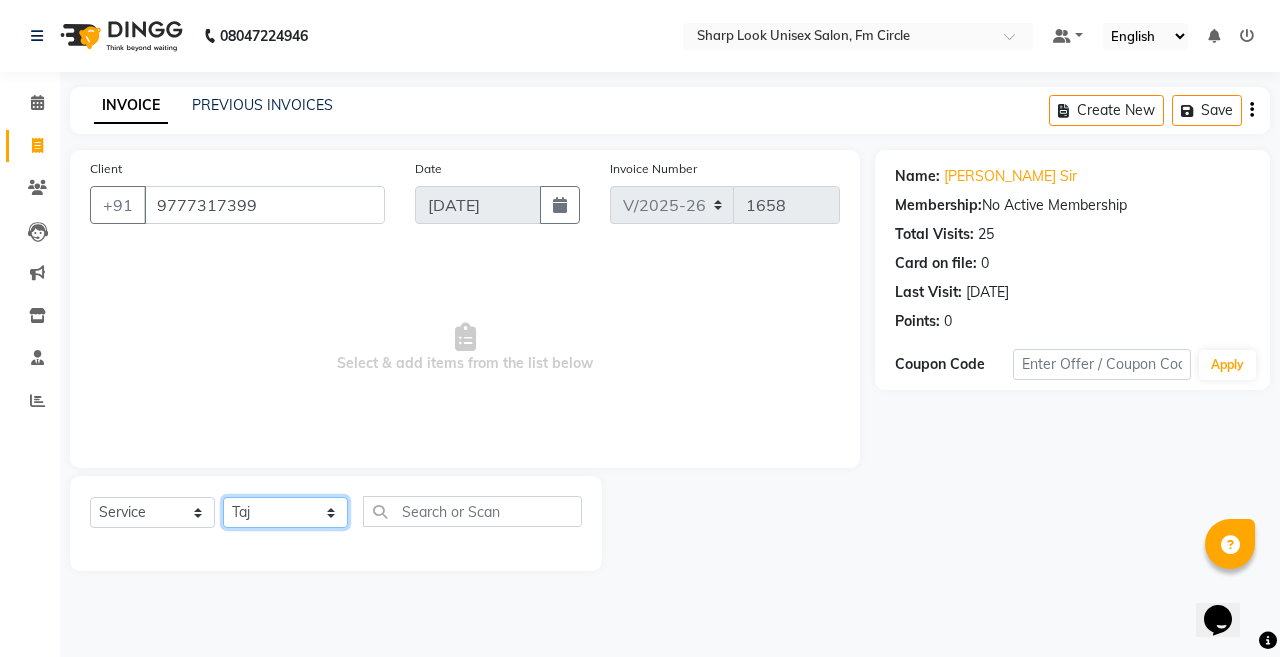 click on "Select Stylist Abhi Admin Babu [PERSON_NAME]  [PERSON_NAME] [PERSON_NAME]" 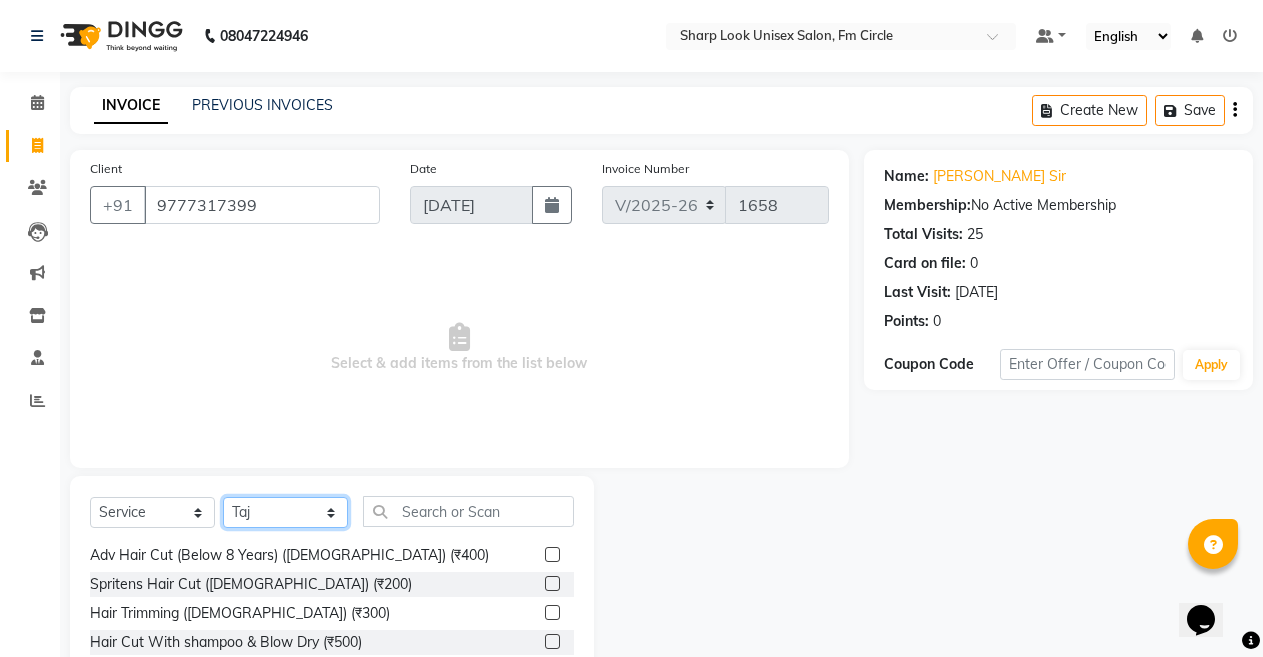 scroll, scrollTop: 500, scrollLeft: 0, axis: vertical 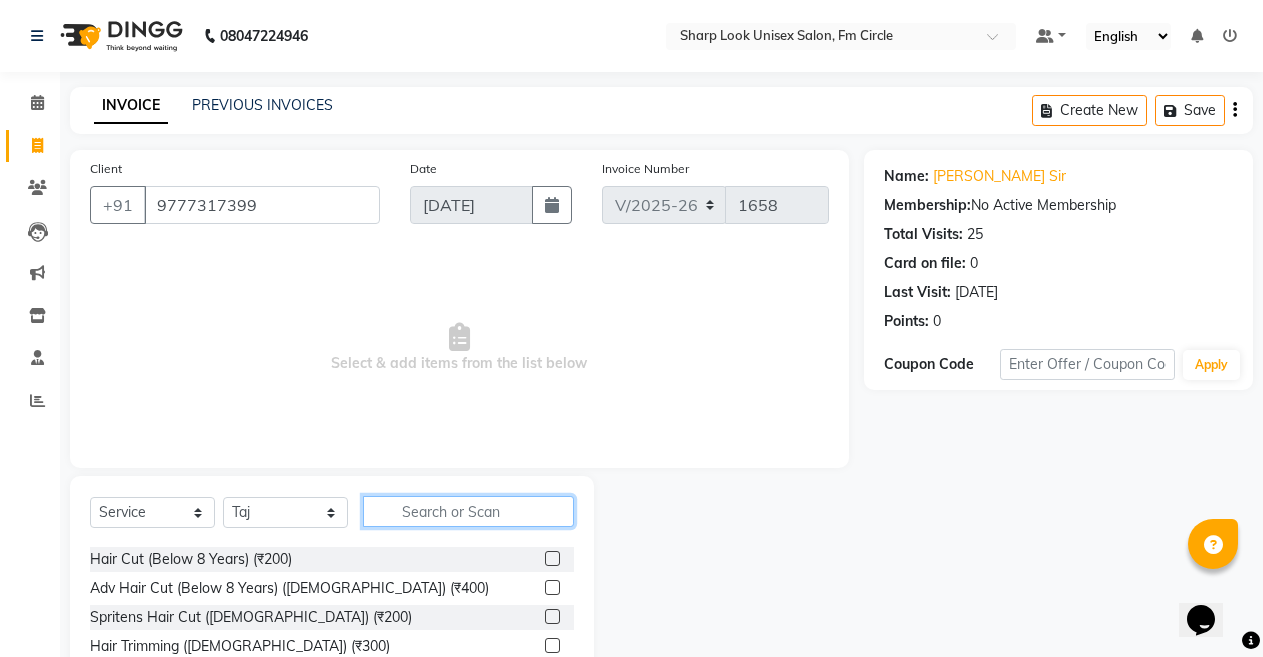 click 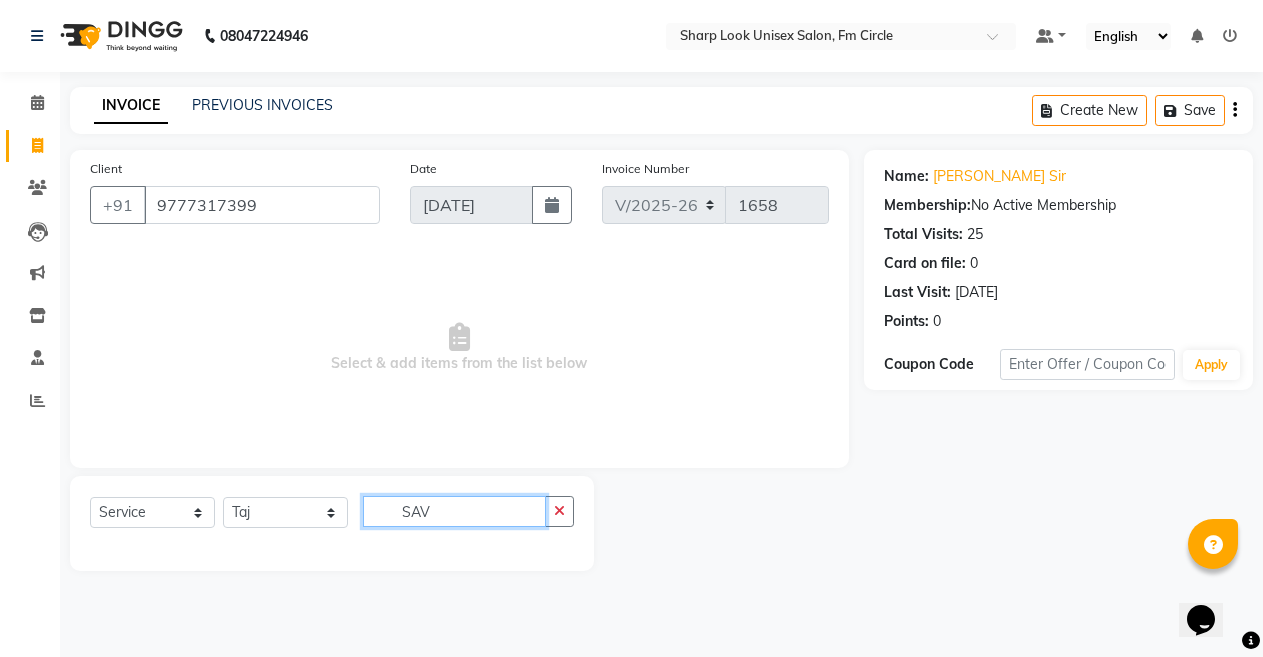 scroll, scrollTop: 0, scrollLeft: 0, axis: both 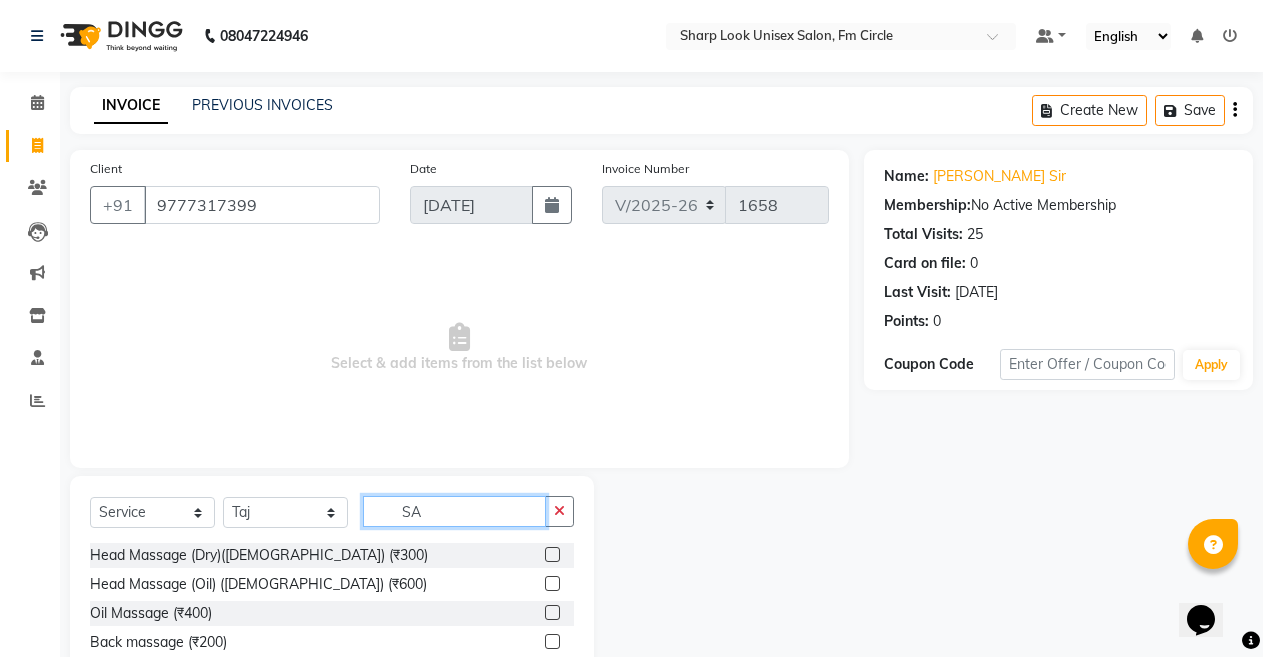 type on "S" 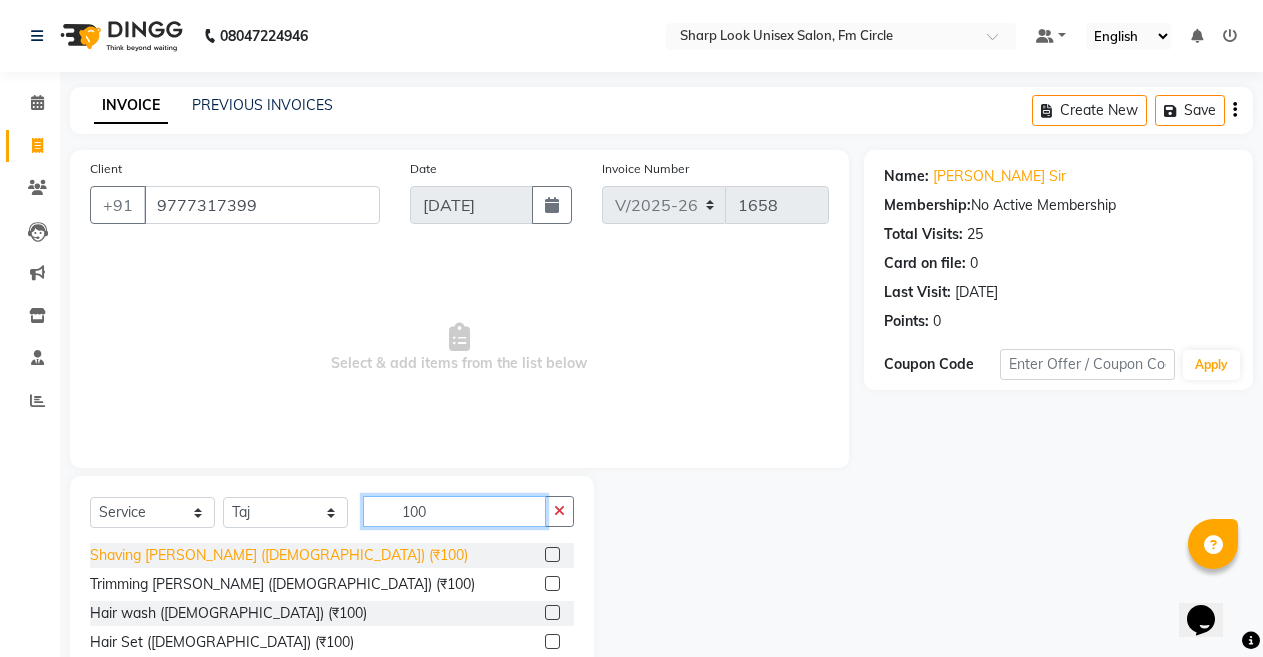 type on "100" 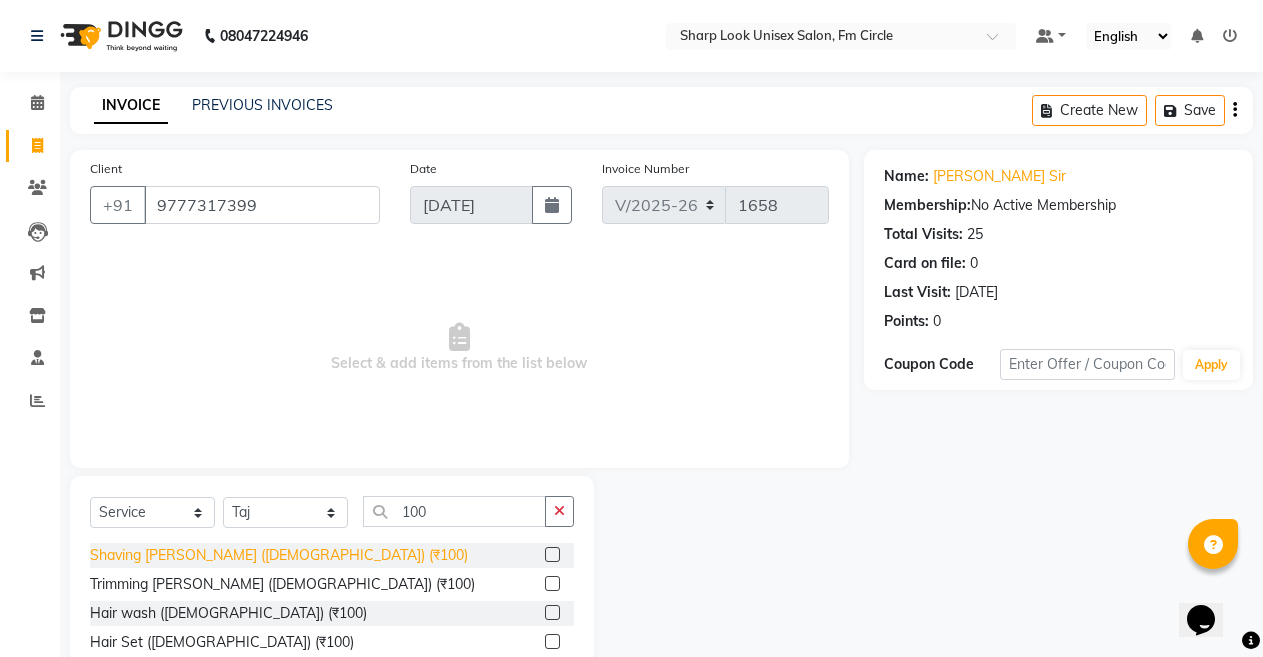 click on "Shaving [PERSON_NAME] ([DEMOGRAPHIC_DATA]) (₹100)" 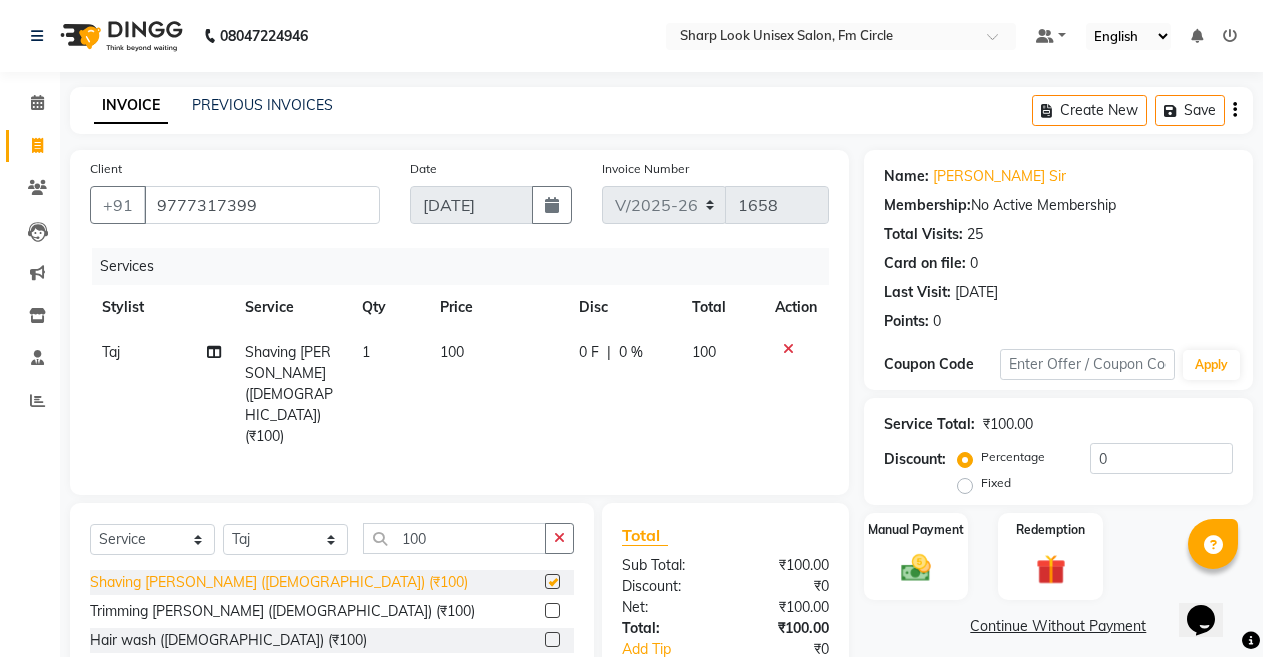 checkbox on "false" 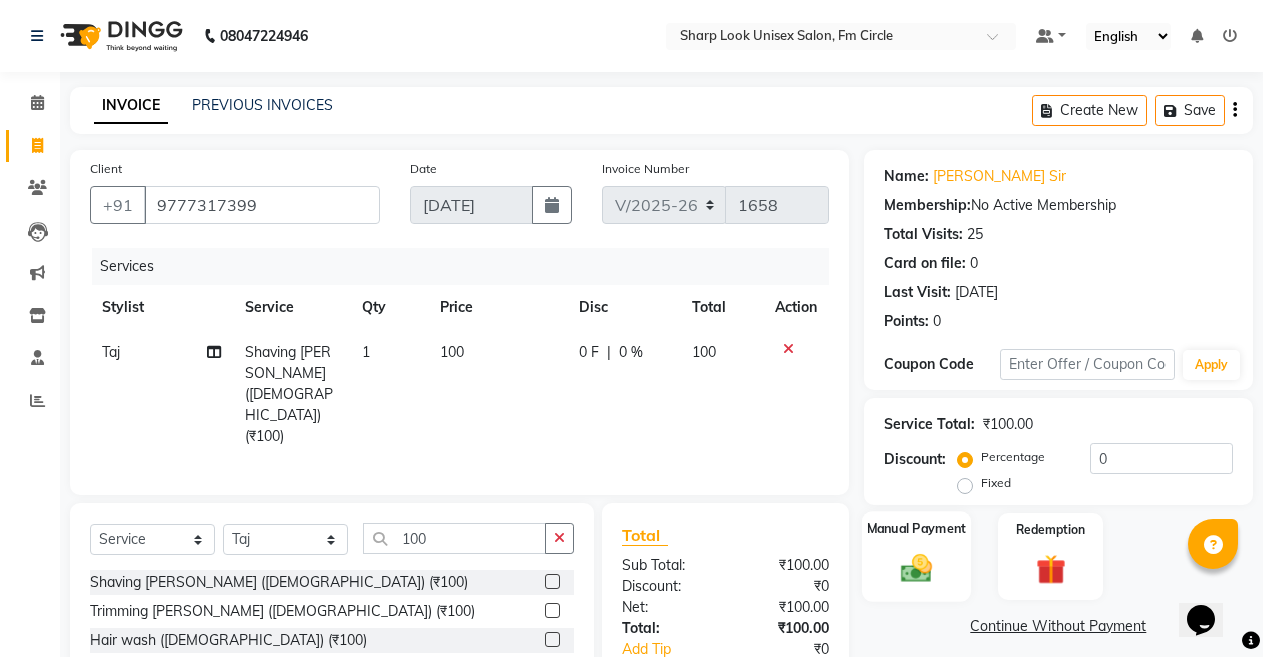 click 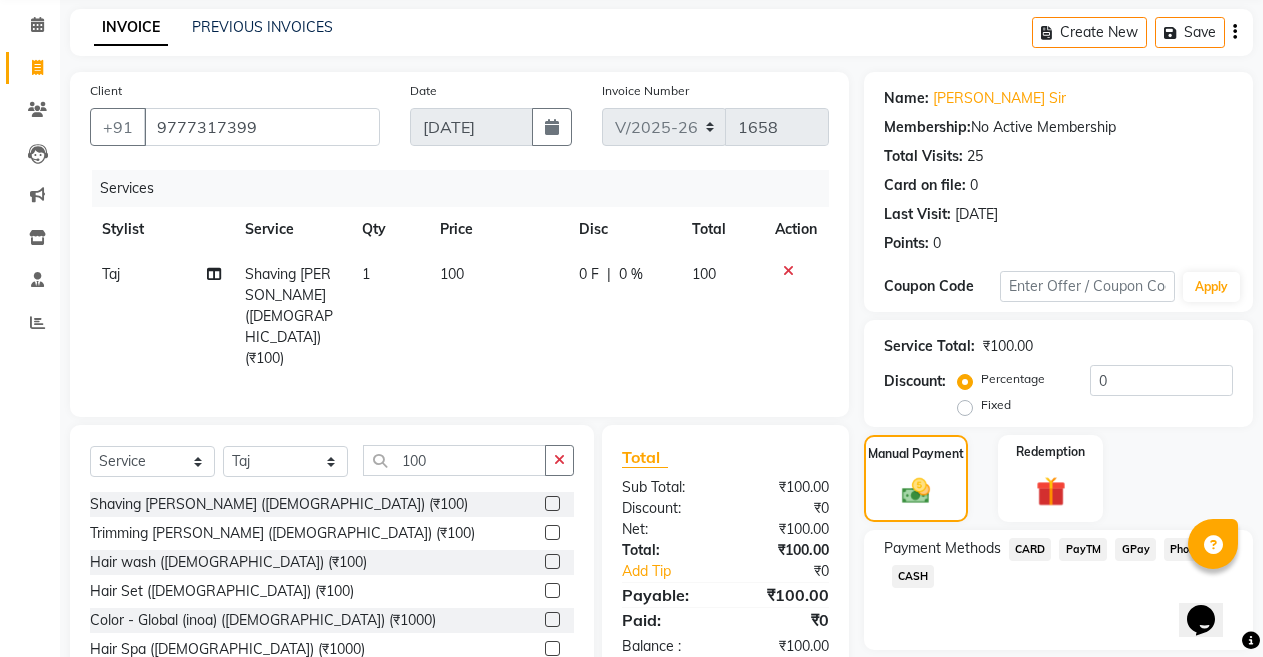 scroll, scrollTop: 146, scrollLeft: 0, axis: vertical 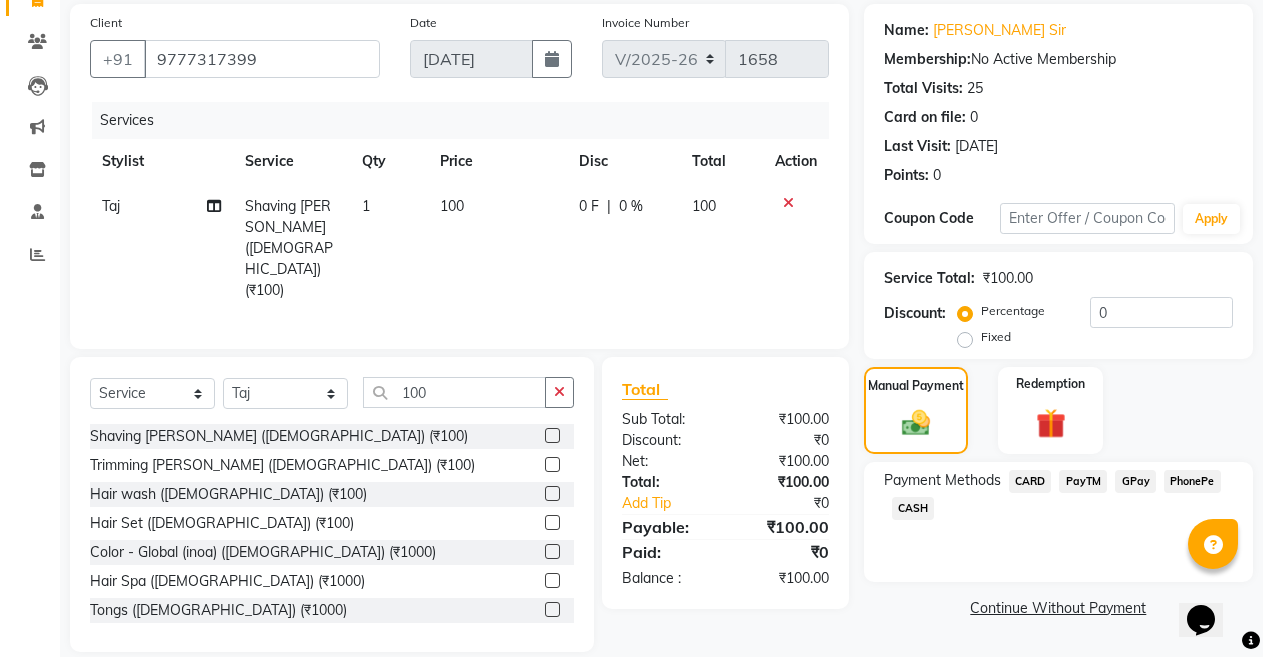 click on "CASH" 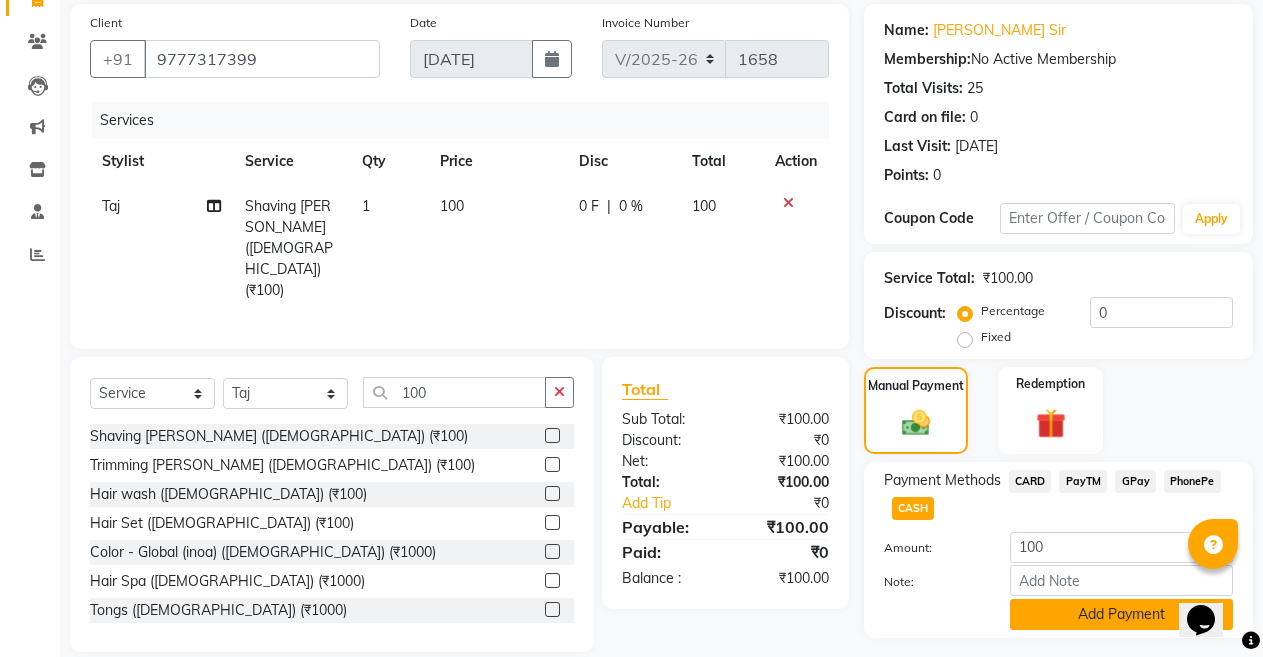 click on "Add Payment" 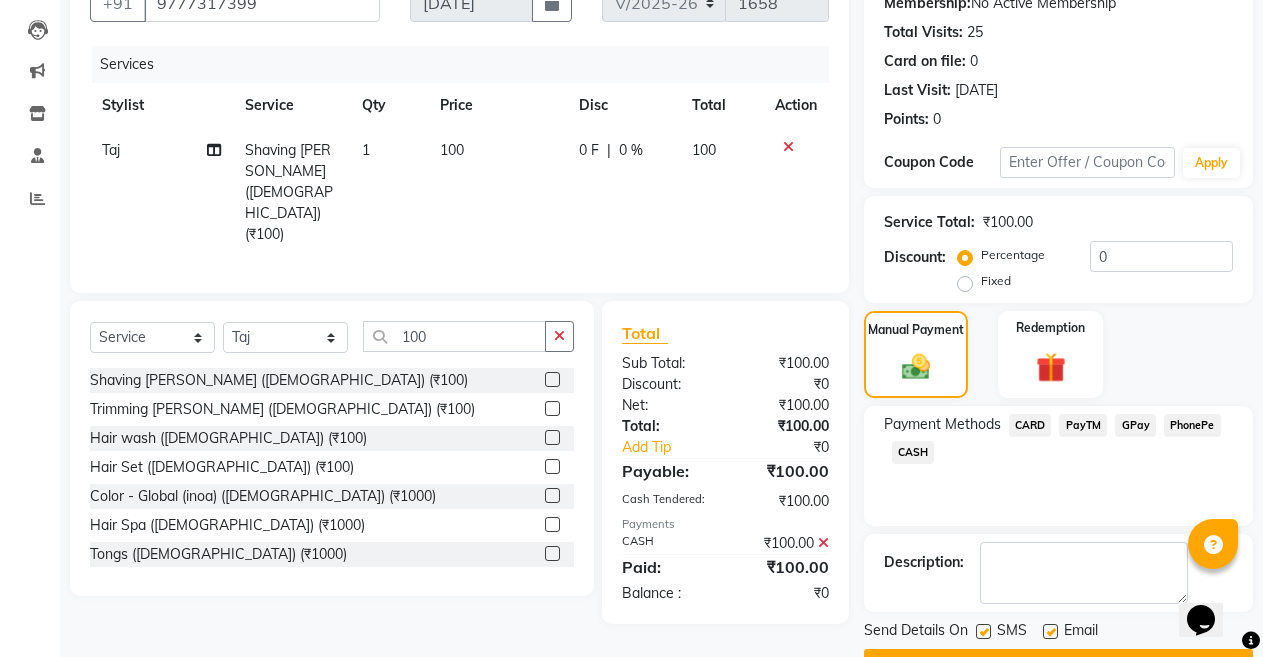 scroll, scrollTop: 255, scrollLeft: 0, axis: vertical 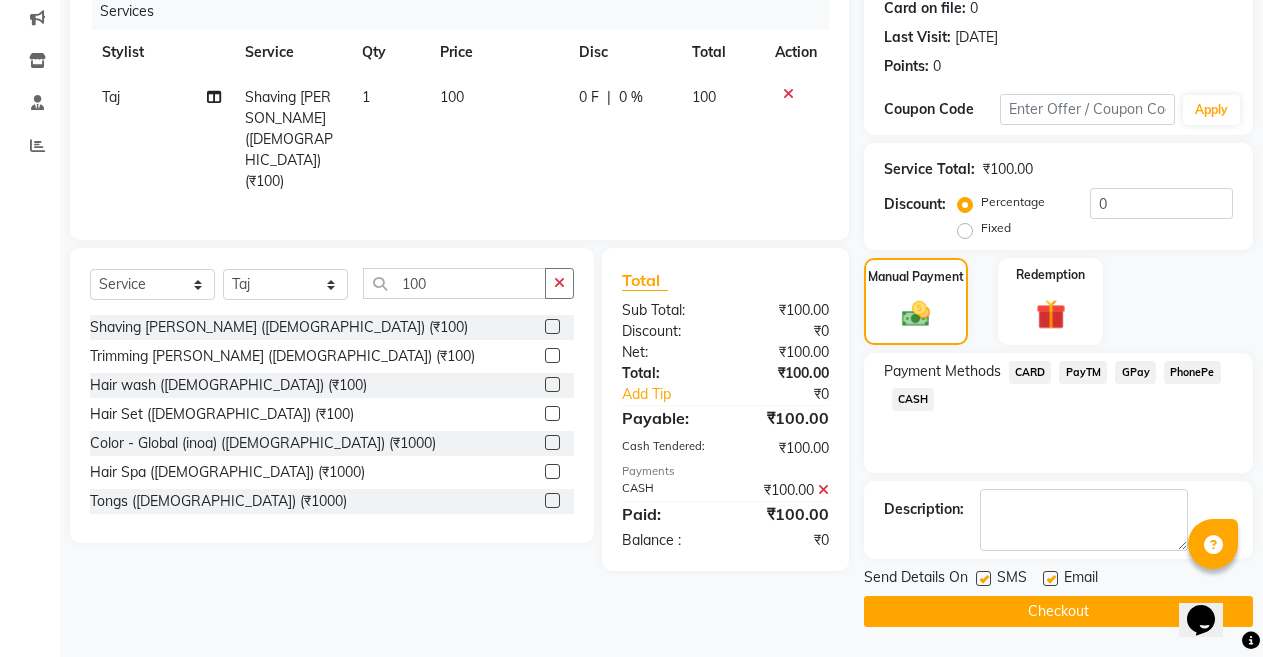 click 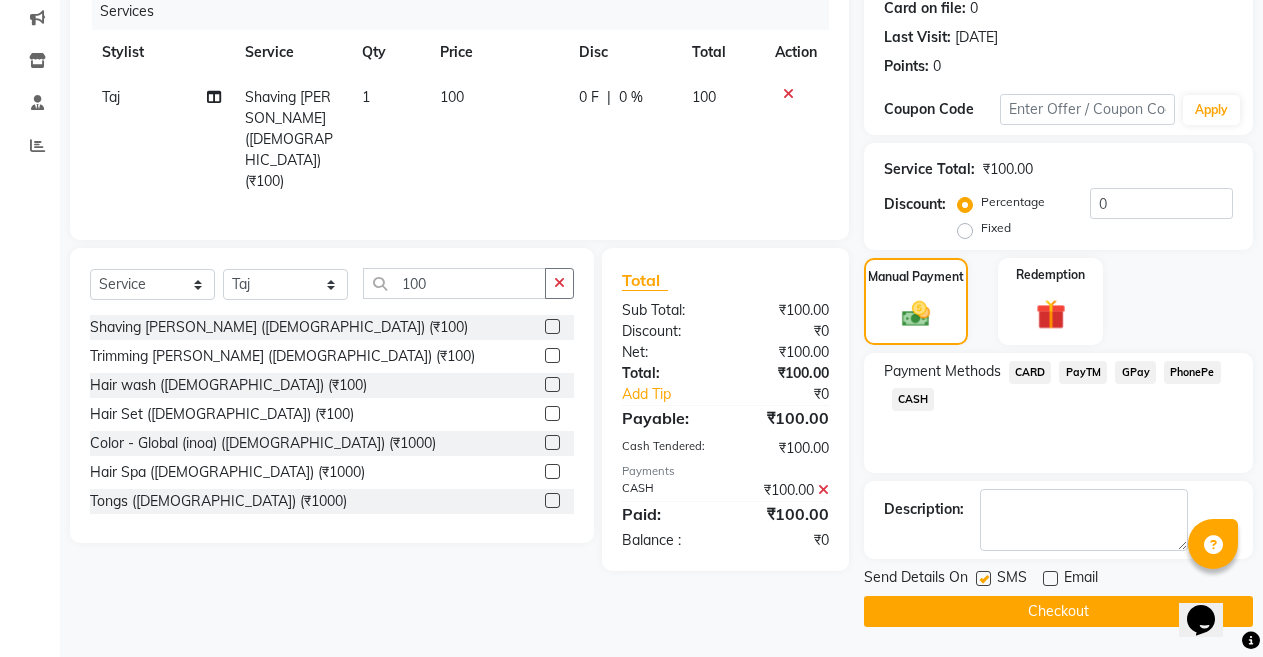 click on "Checkout" 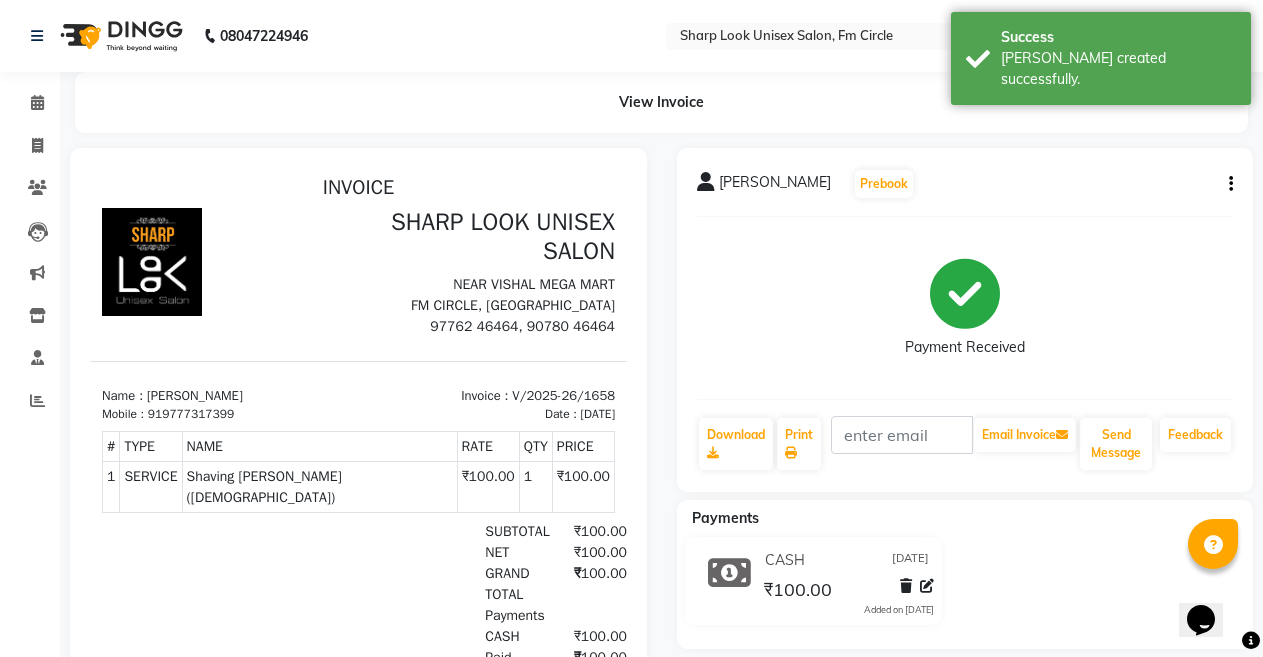 scroll, scrollTop: 0, scrollLeft: 0, axis: both 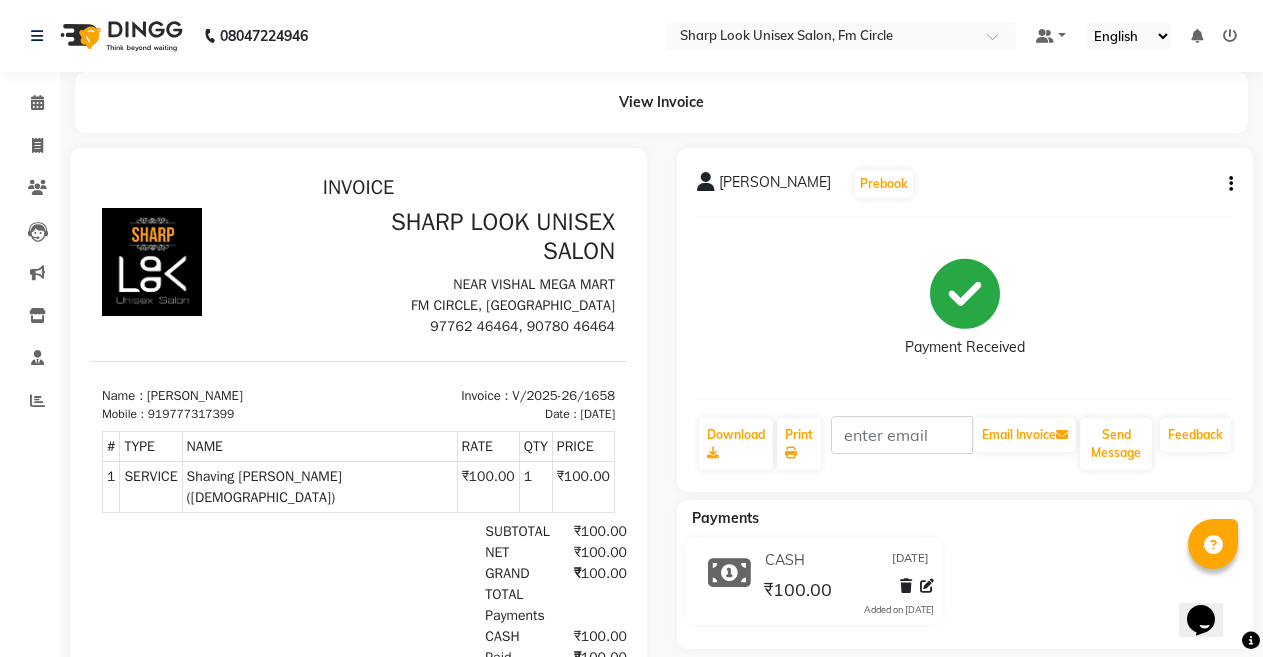 click 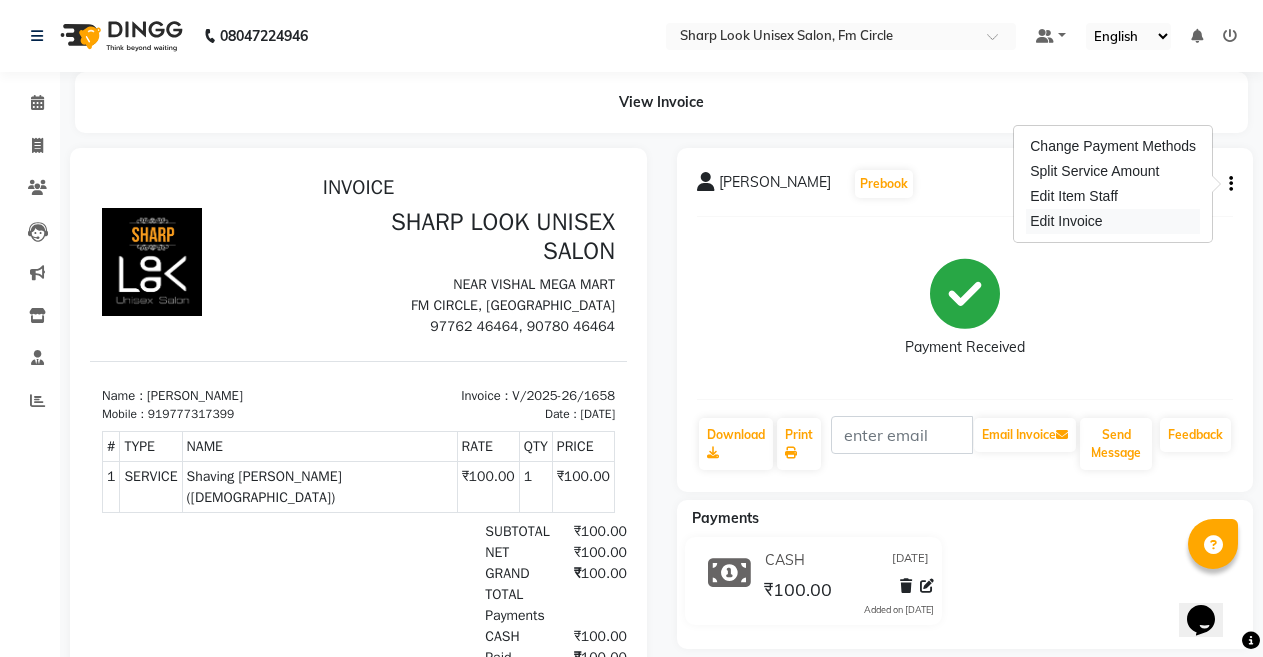 click on "Edit Invoice" at bounding box center (1113, 221) 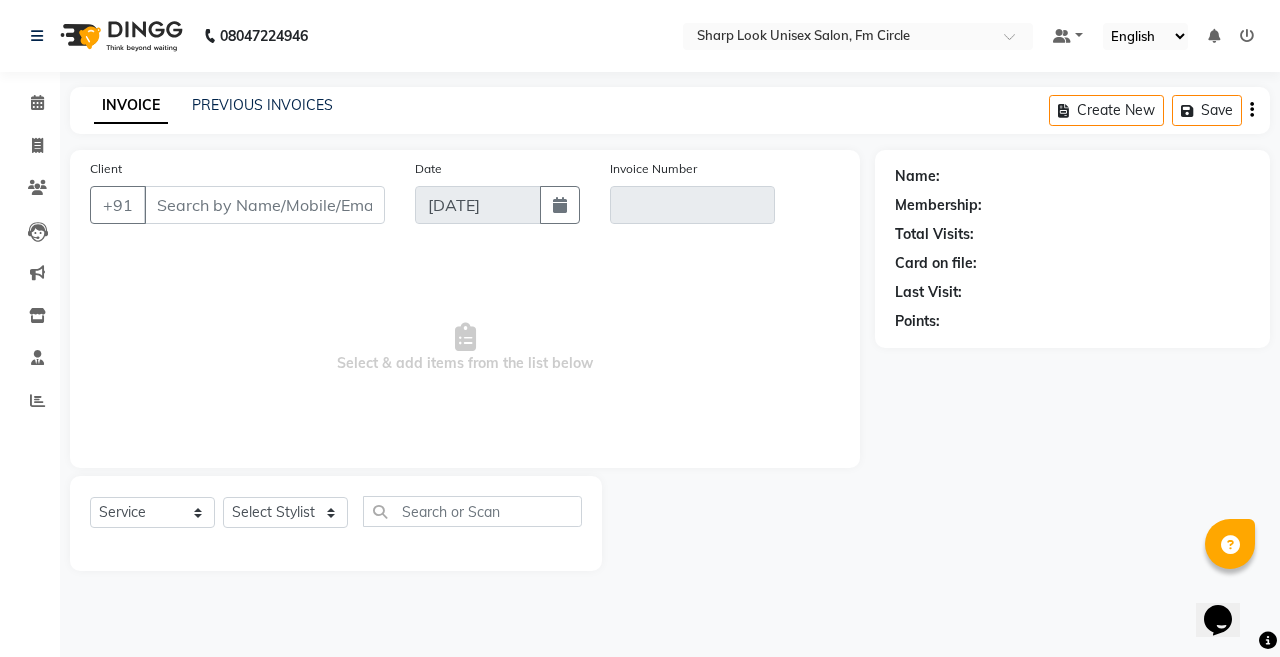 type on "9777317399" 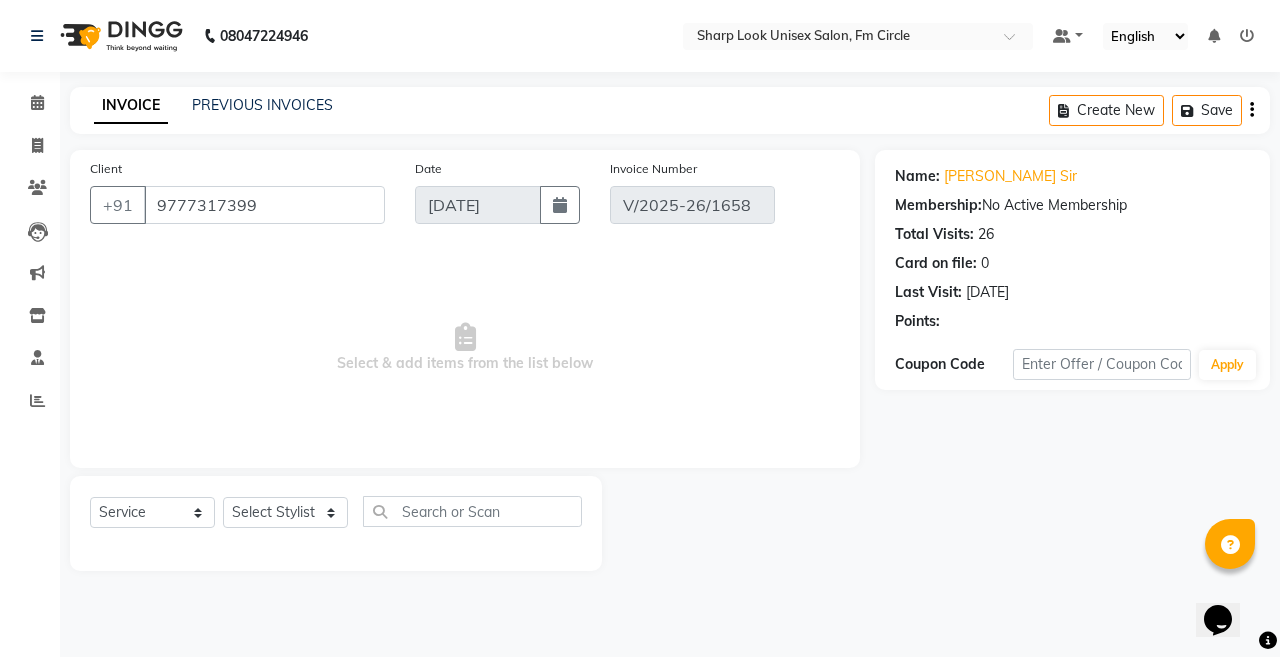 select on "select" 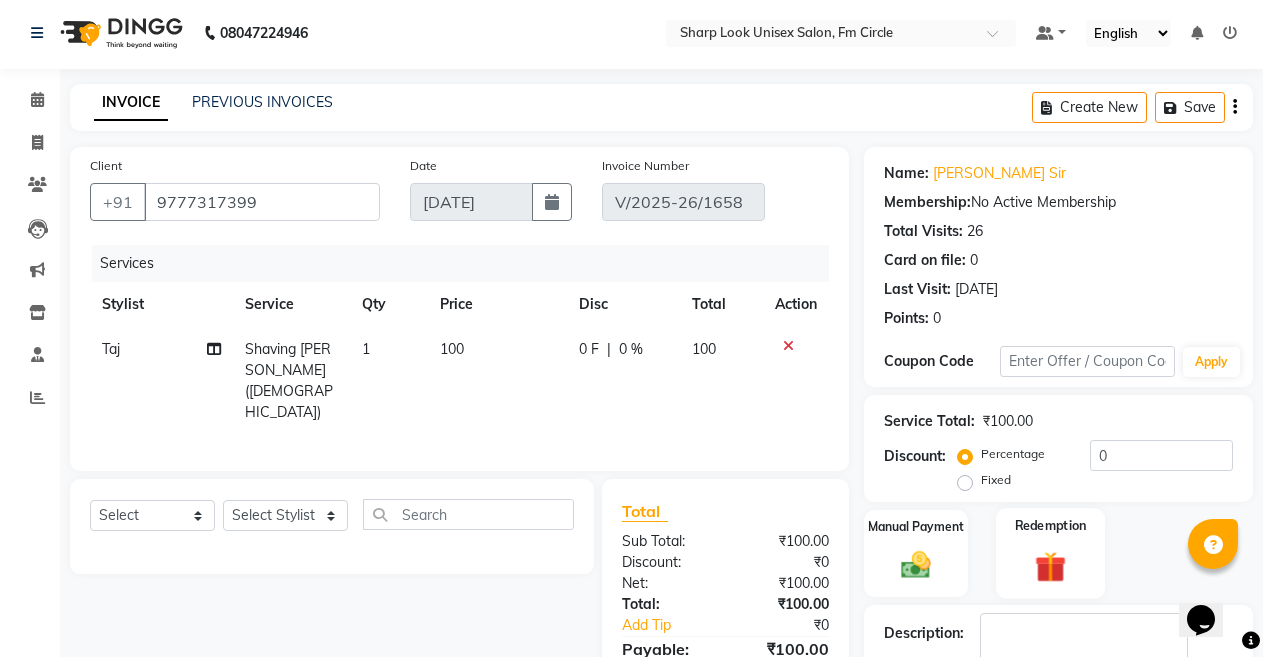 scroll, scrollTop: 172, scrollLeft: 0, axis: vertical 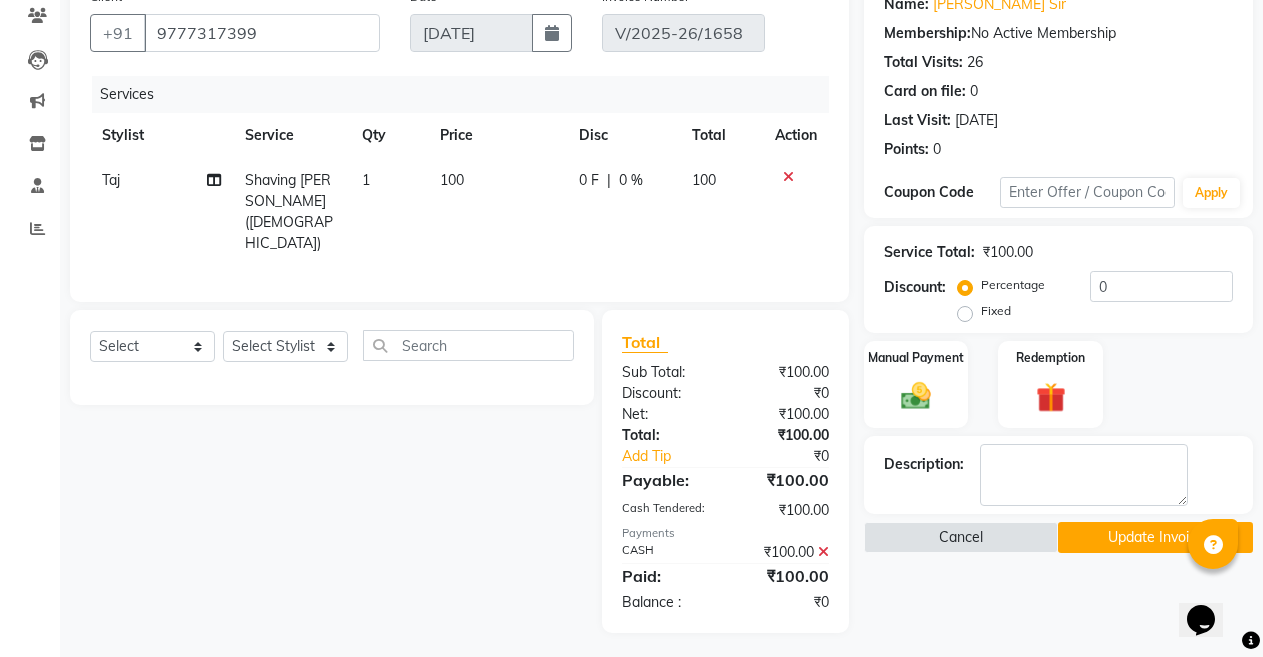 click on "Update Invoice" 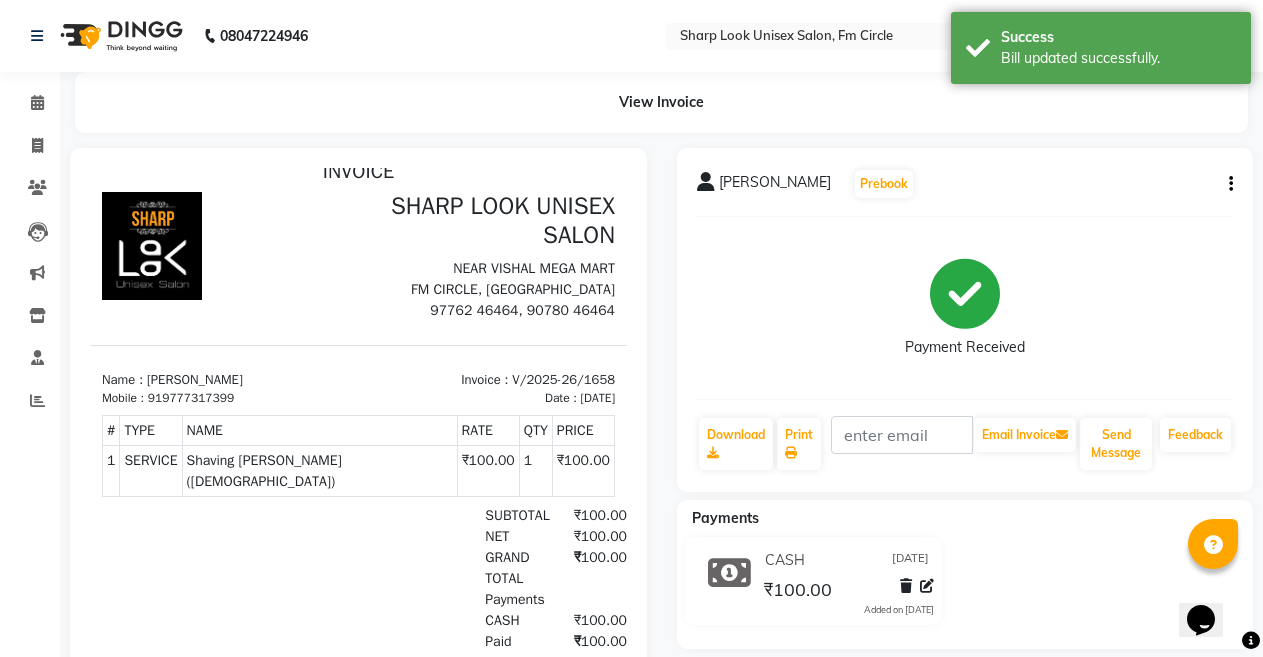 scroll, scrollTop: 0, scrollLeft: 0, axis: both 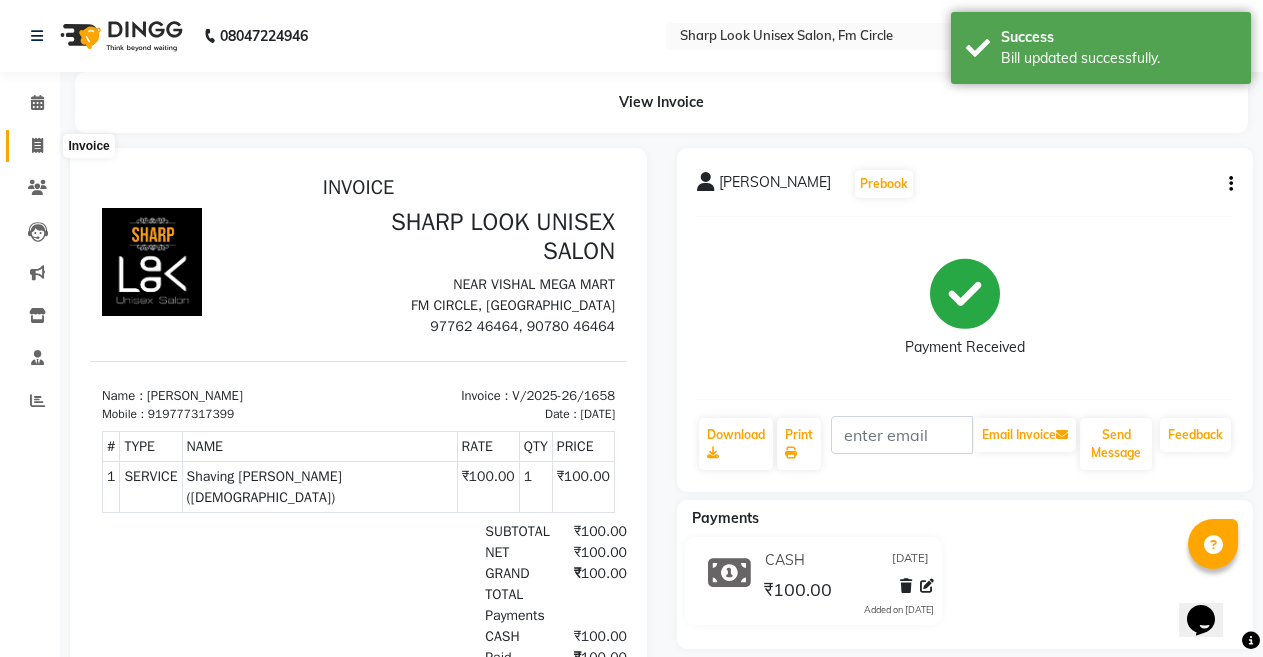 click 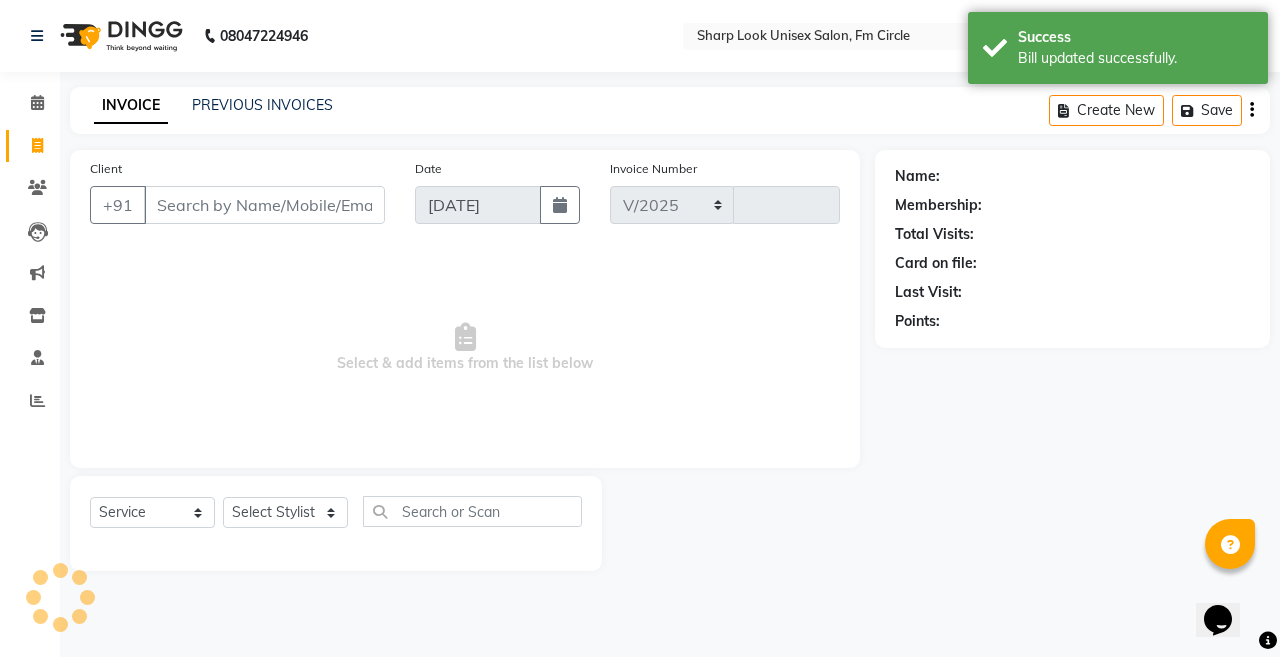 select on "804" 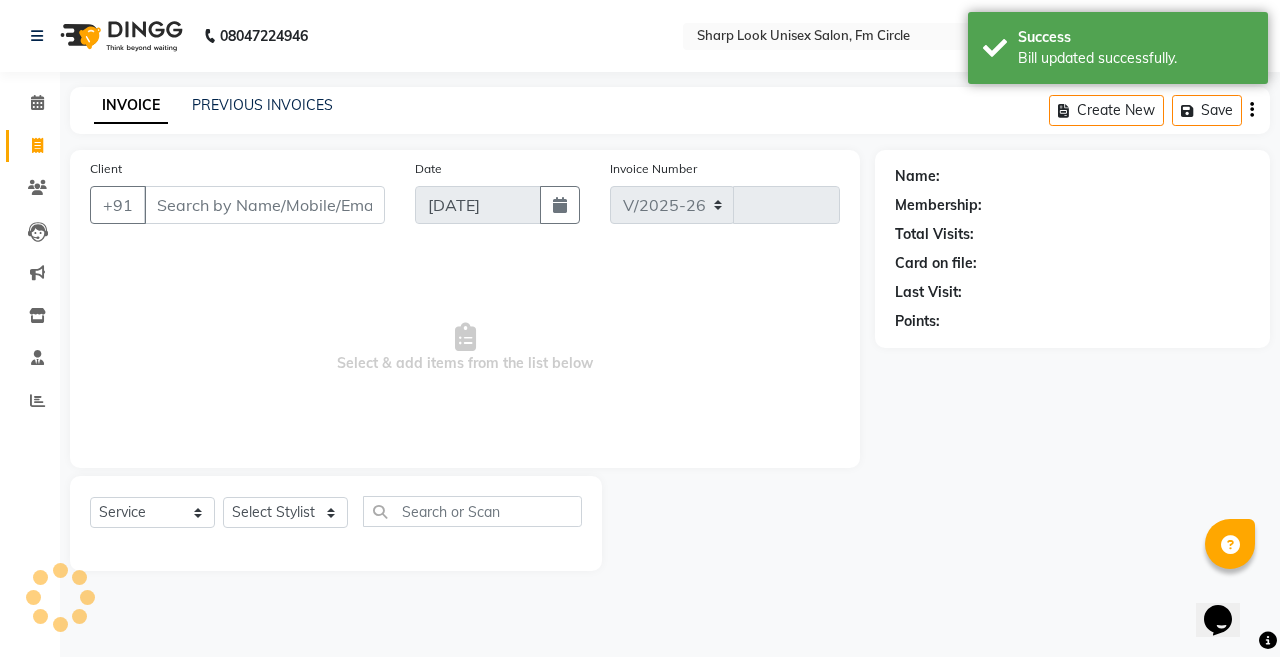type on "1659" 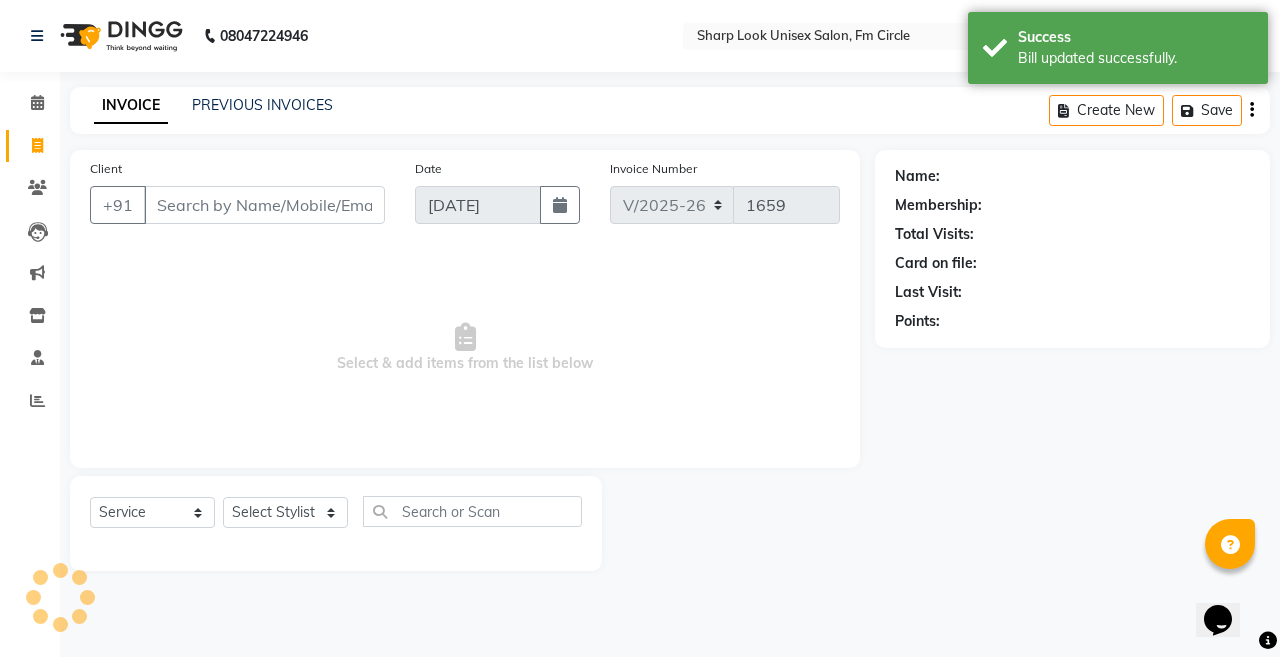click on "Client" at bounding box center [264, 205] 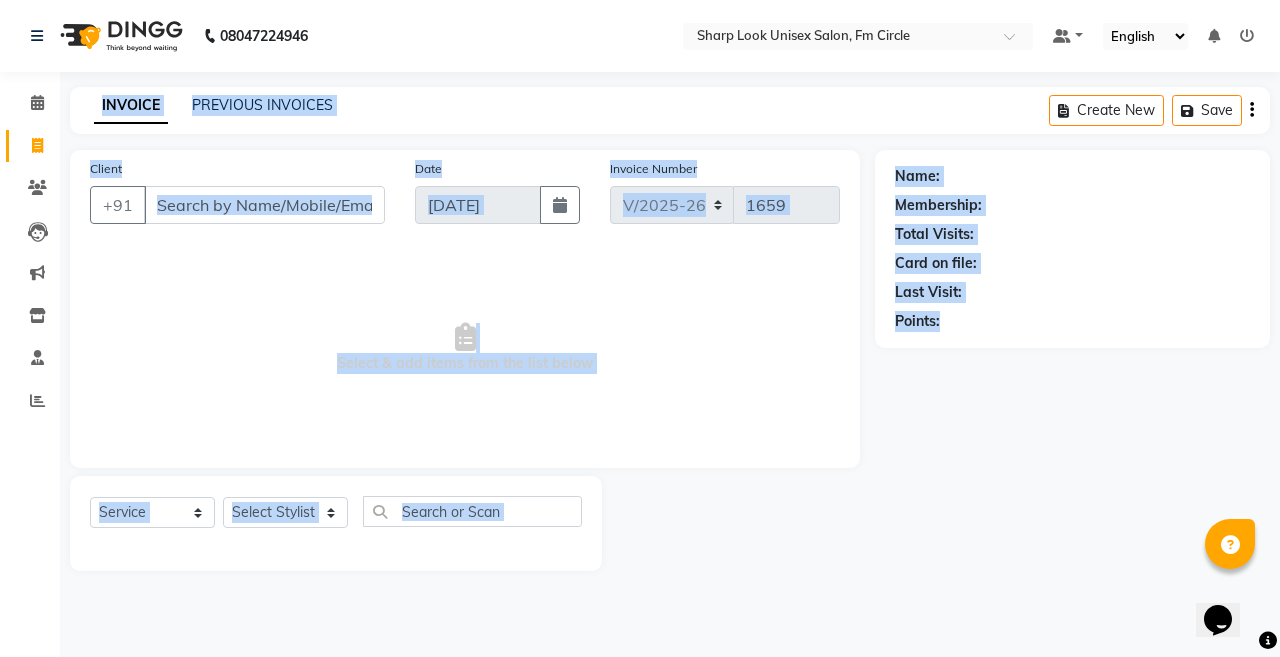 click on "08047224946 Select Location × Sharp Look Unisex Salon, Fm Circle Default Panel My Panel English ENGLISH Español العربية मराठी हिंदी ગુજરાતી தமிழ் 中文 Notifications nothing to show ☀ SHARP LOOK UNISEX SALON, FM CIRCLE  Calendar  Invoice  Clients  Leads   Marketing  Inventory  Staff  Reports Completed InProgress Upcoming Dropped Tentative Check-In Confirm Bookings Segments Page Builder INVOICE PREVIOUS INVOICES Create New   Save  Client +91 Date 11-07-2025 Invoice Number V/2025 V/2025-26 1659  Select & add items from the list below  Select  Service  Product  Membership  Package Voucher Prepaid Gift Card  Select Stylist Abhi Admin Babu Budhia Monalisa  Priti Taj Name: Membership: Total Visits: Card on file: Last Visit:  Points:
Help
1 result available" at bounding box center [640, 328] 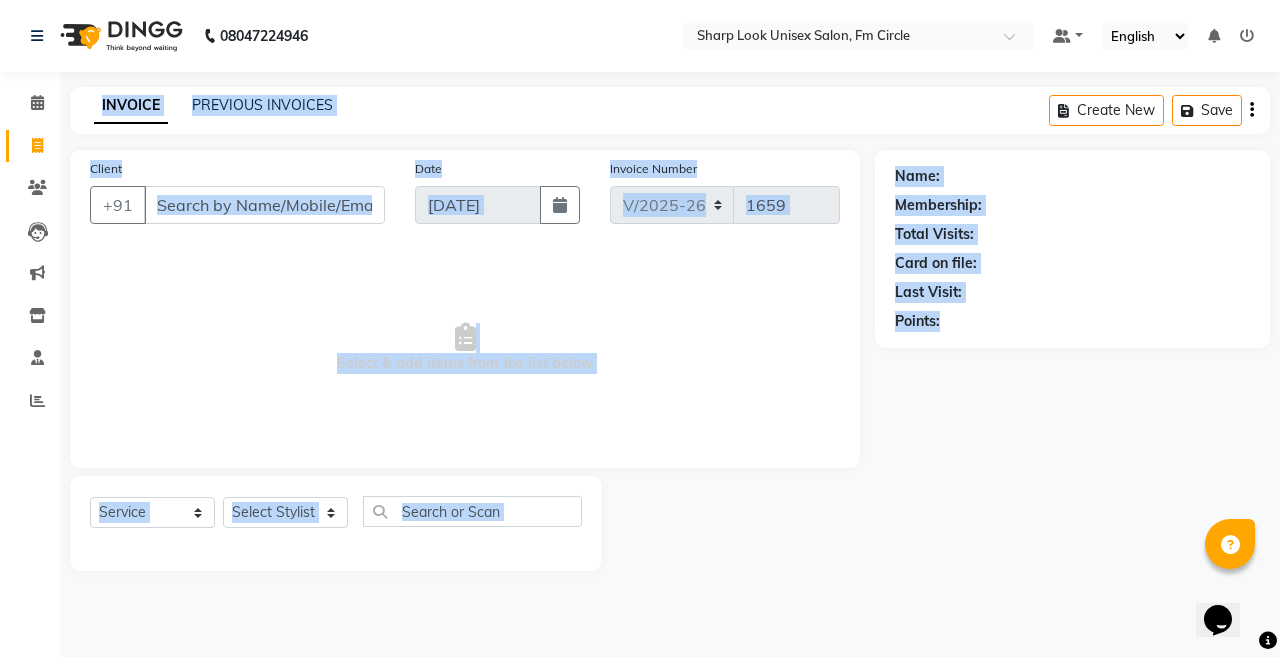 click 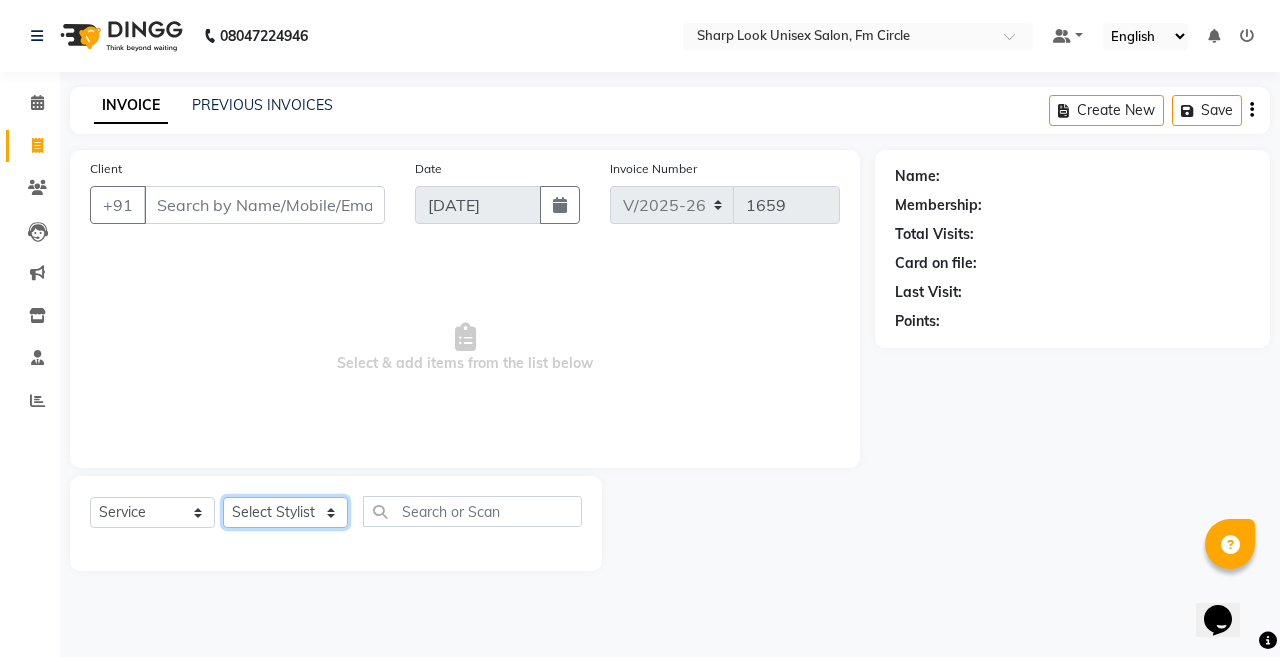 click on "Select Stylist Abhi Admin Babu [PERSON_NAME]  [PERSON_NAME] [PERSON_NAME]" 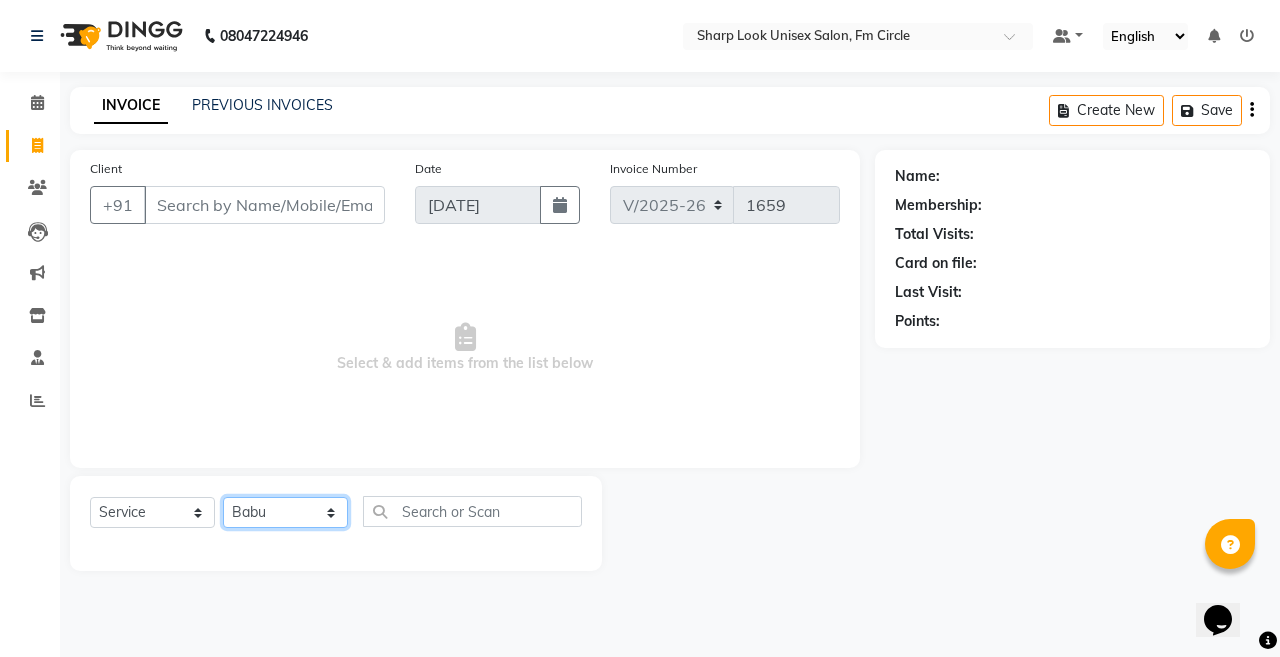 click on "Select Stylist Abhi Admin Babu [PERSON_NAME]  [PERSON_NAME] [PERSON_NAME]" 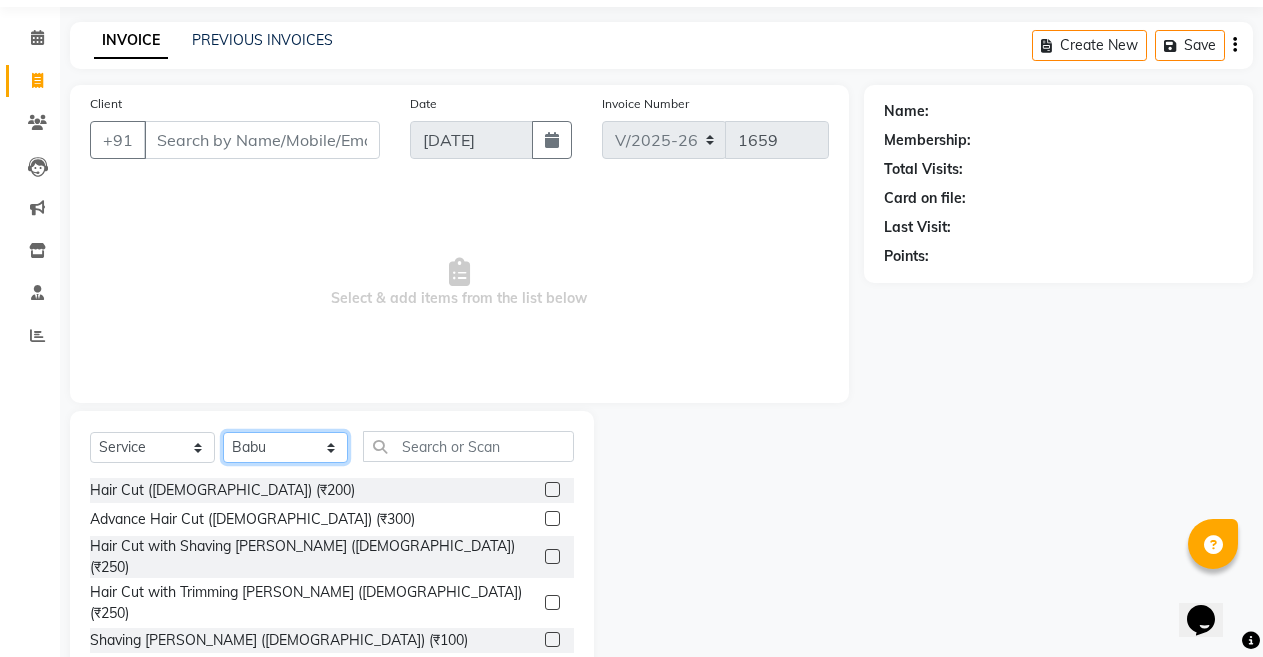 scroll, scrollTop: 100, scrollLeft: 0, axis: vertical 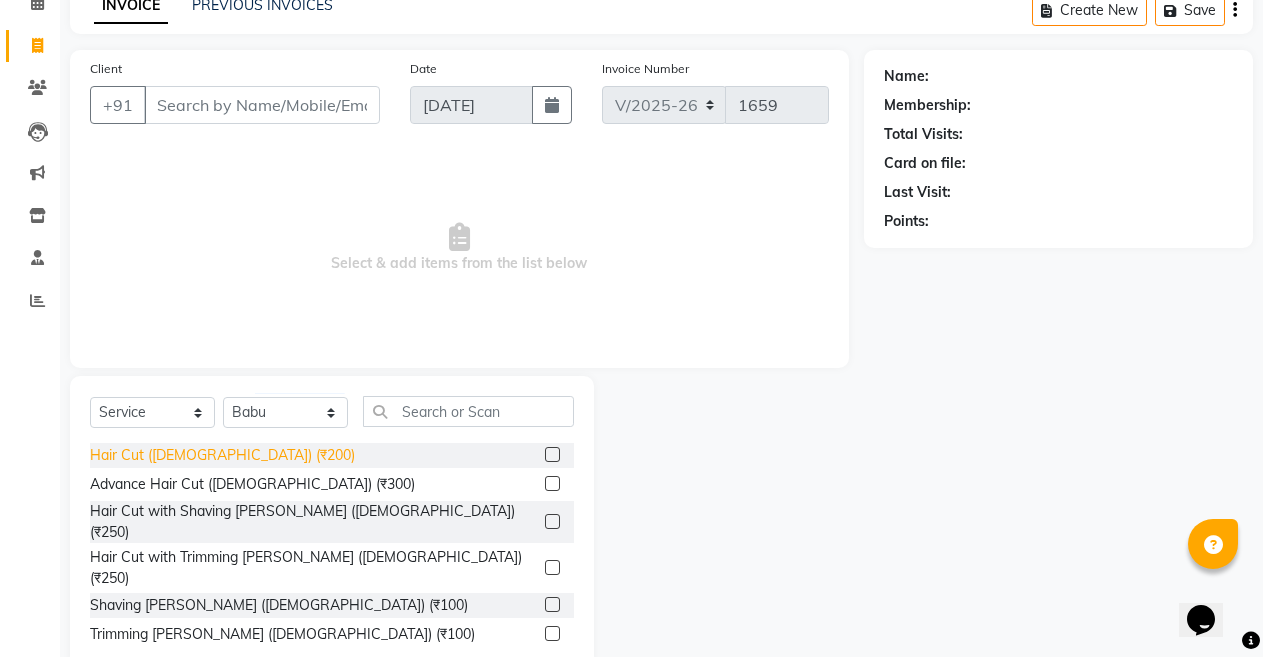click on "Hair Cut ([DEMOGRAPHIC_DATA]) (₹200)" 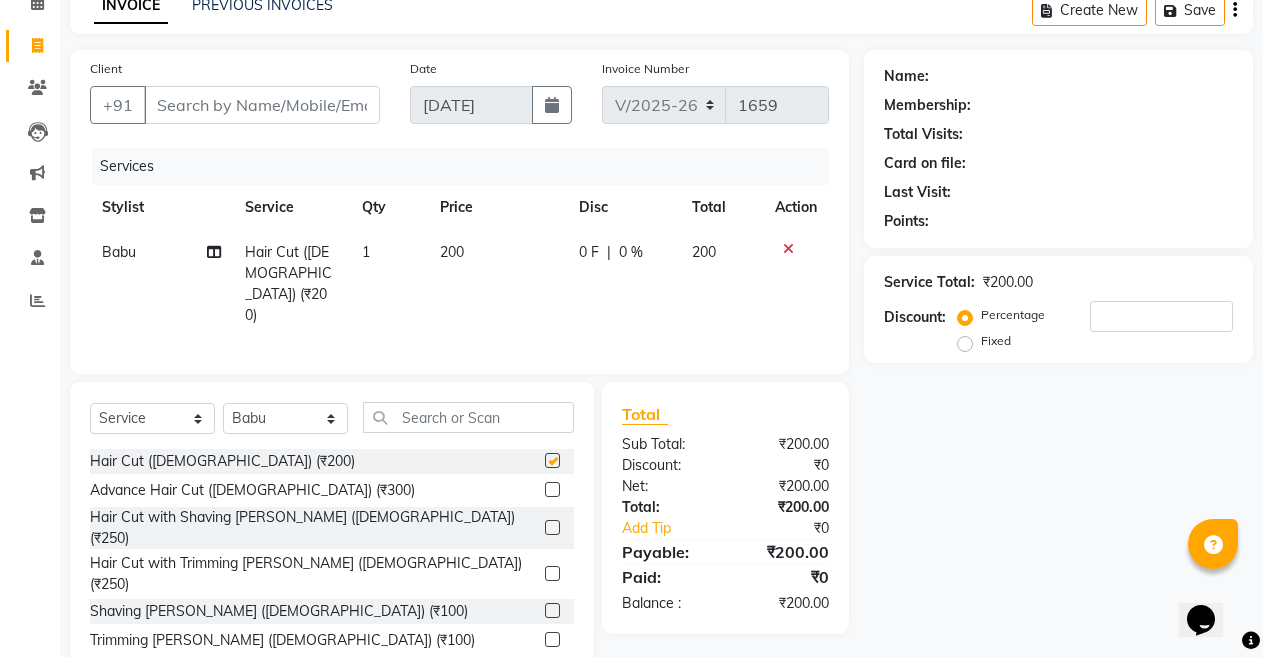 checkbox on "false" 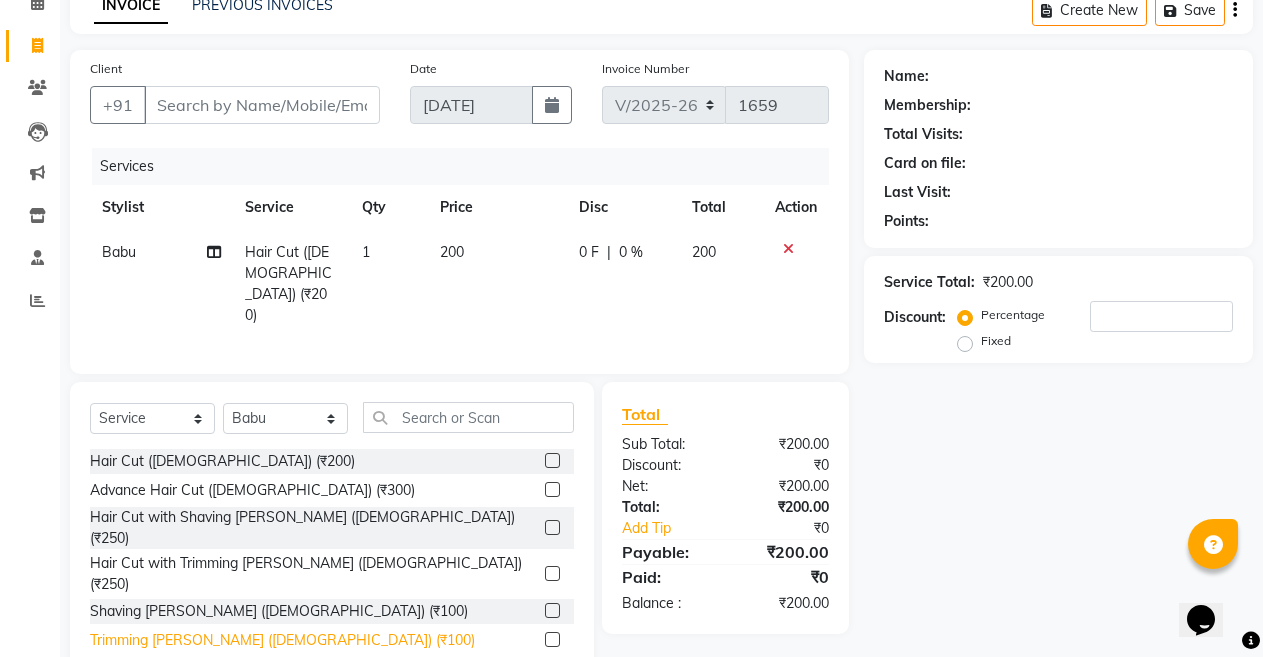 click on "Trimming [PERSON_NAME] ([DEMOGRAPHIC_DATA]) (₹100)" 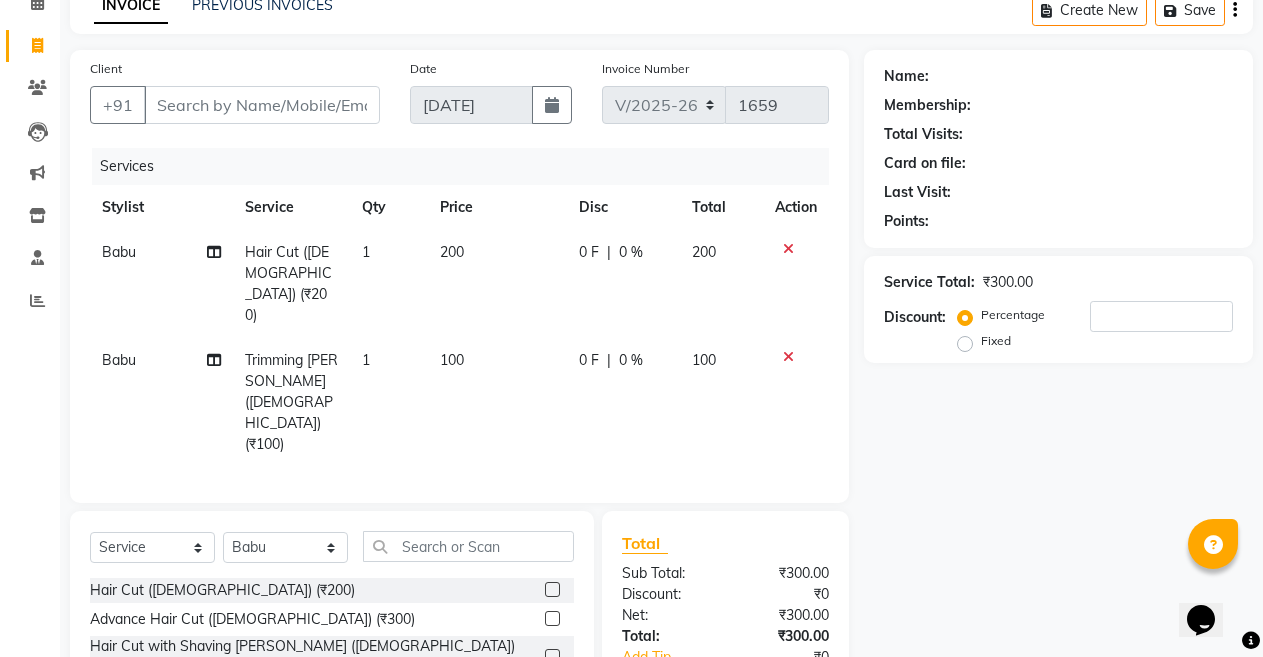 checkbox on "false" 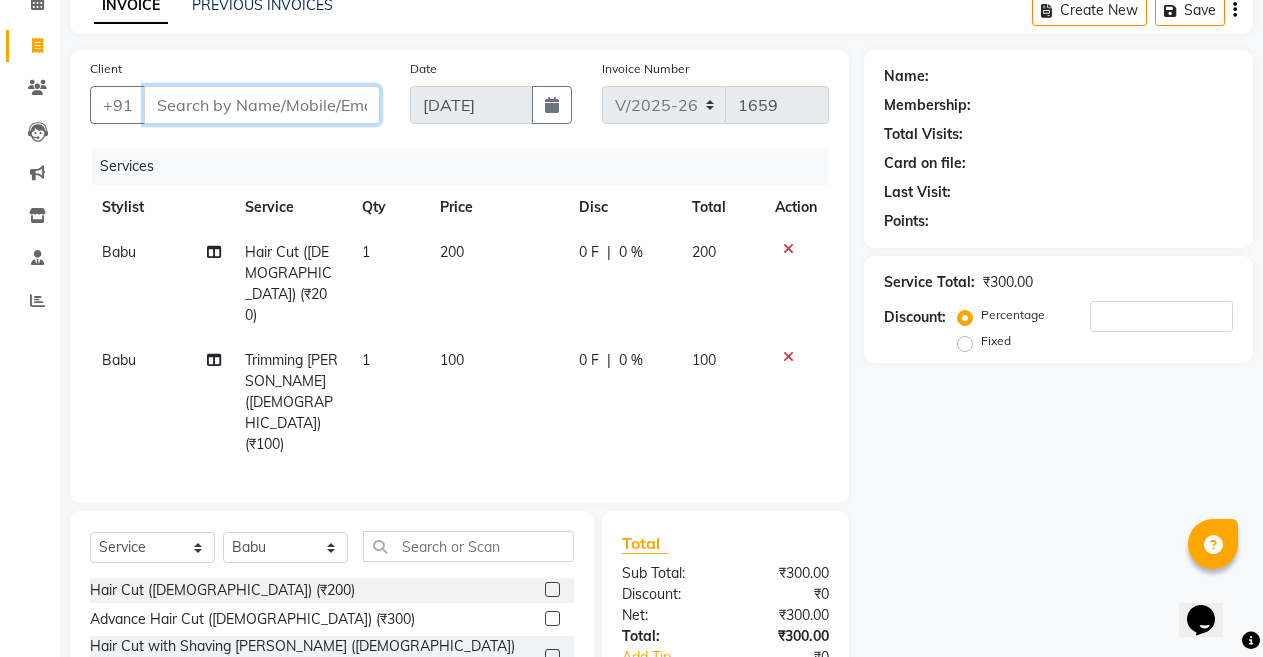 click on "Client" at bounding box center (262, 105) 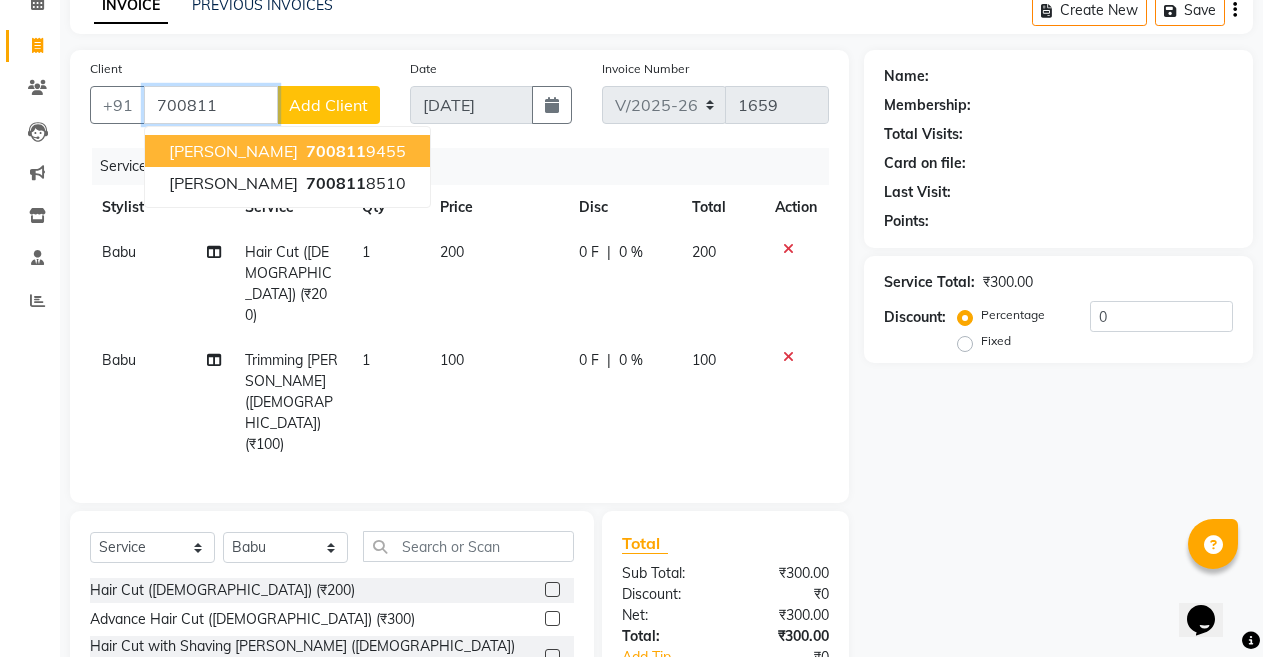 click on "700811" at bounding box center (336, 151) 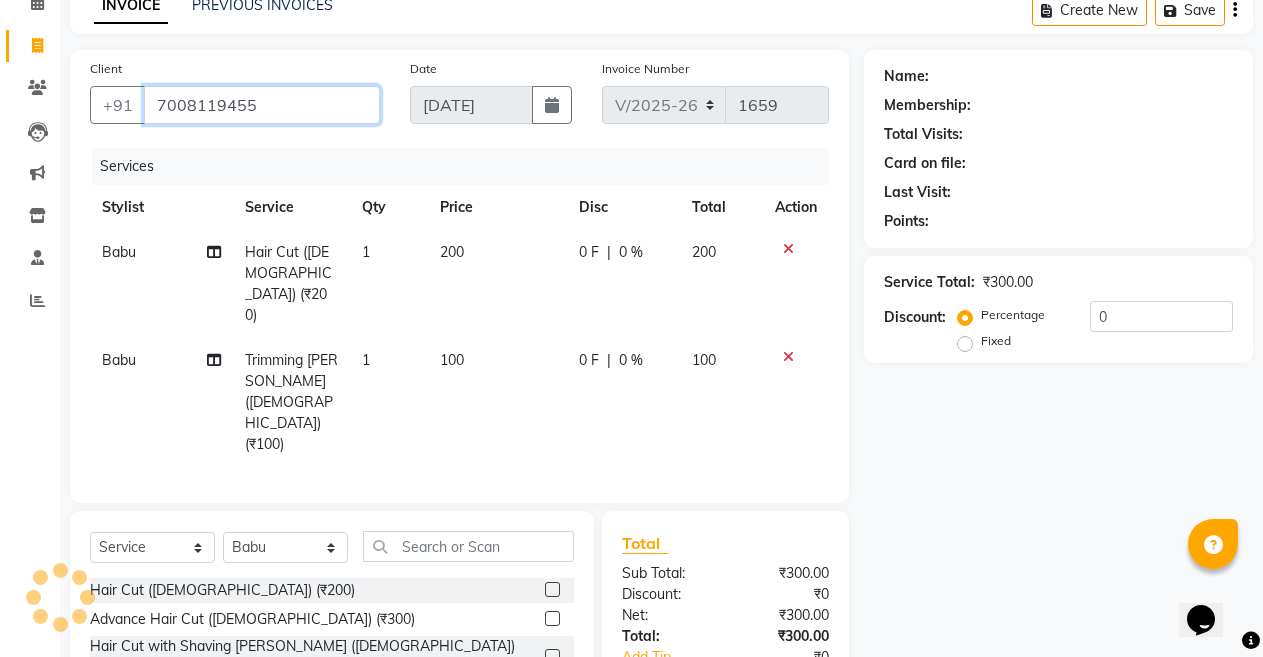 type on "7008119455" 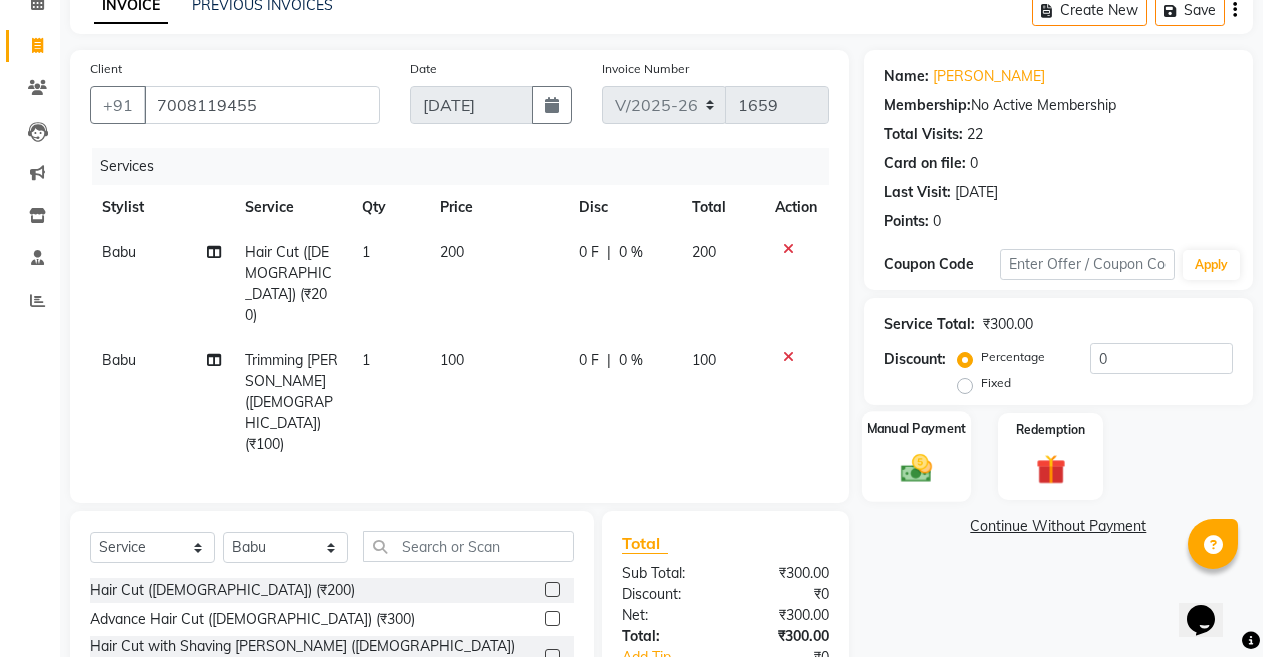 click on "Manual Payment" 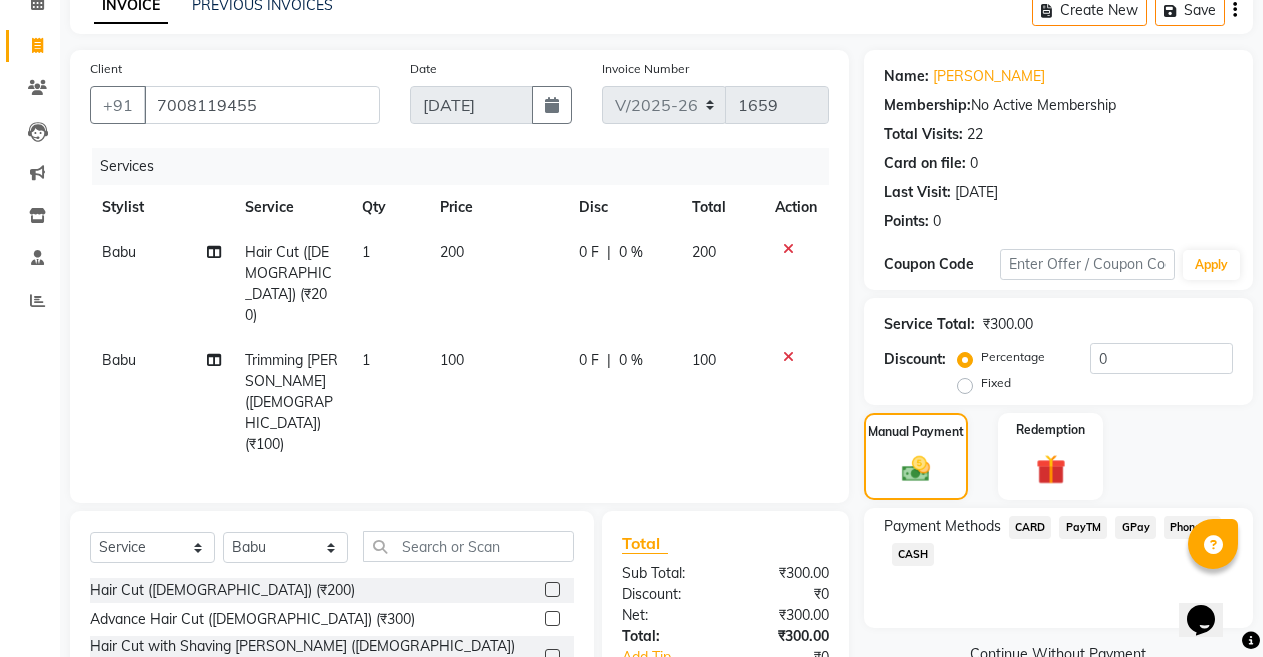 click on "CASH" 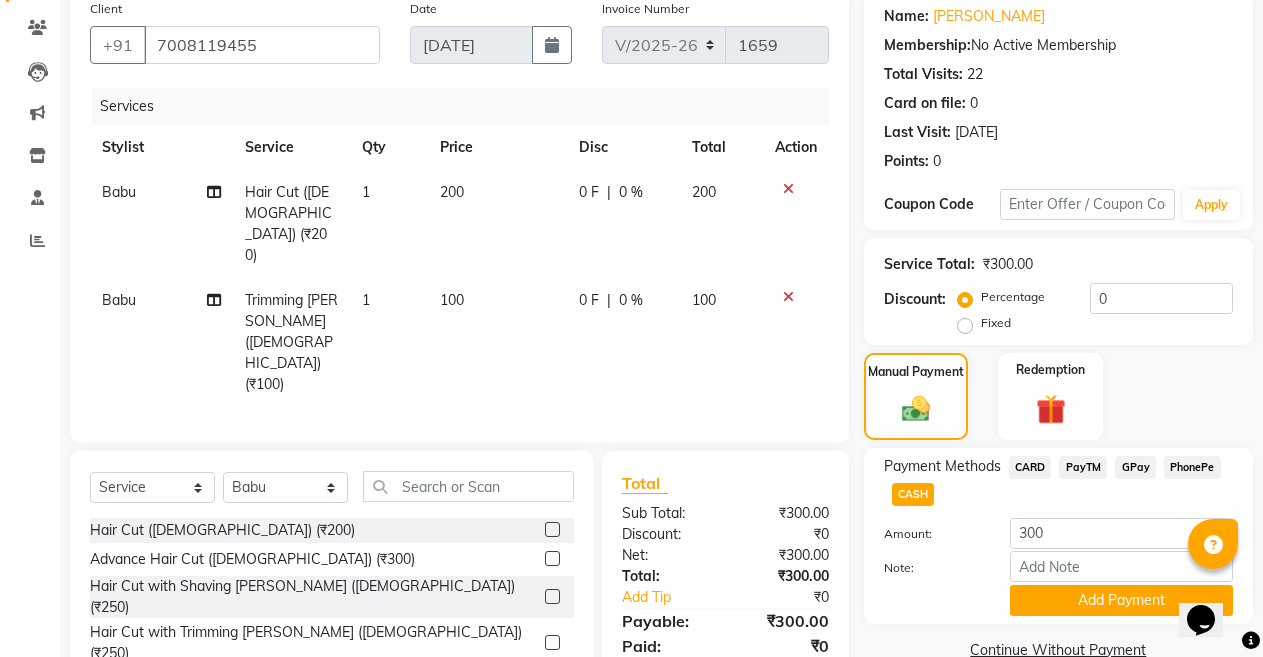 scroll, scrollTop: 212, scrollLeft: 0, axis: vertical 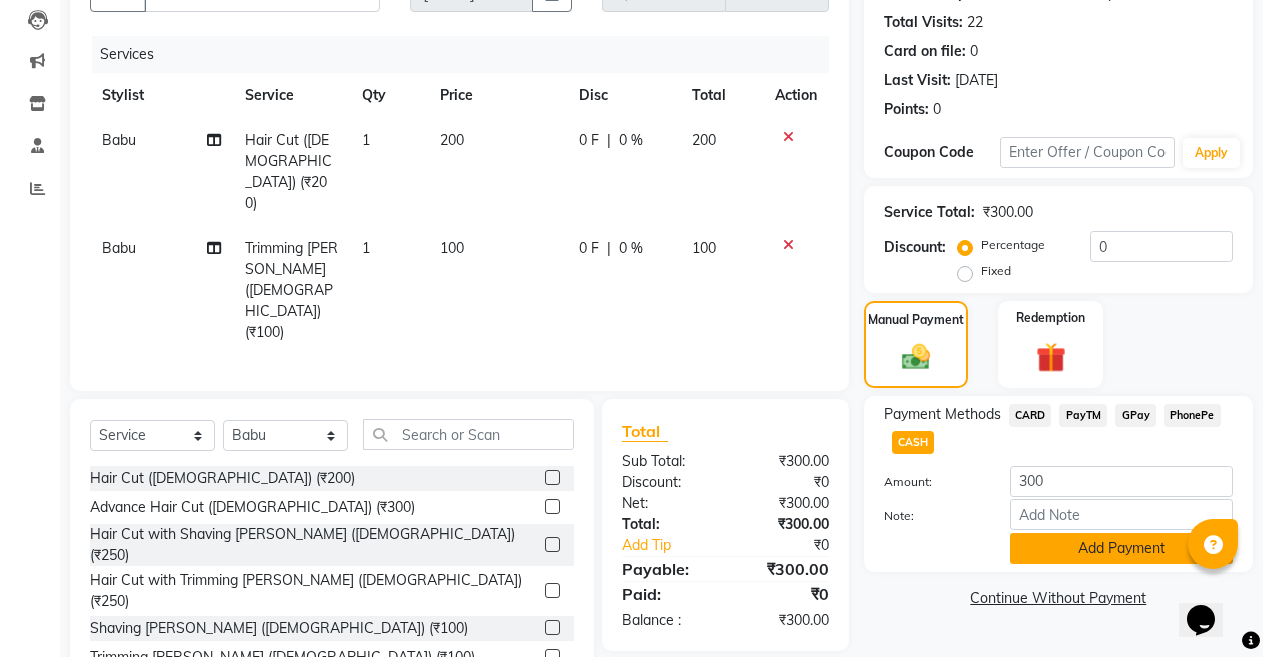 click on "Add Payment" 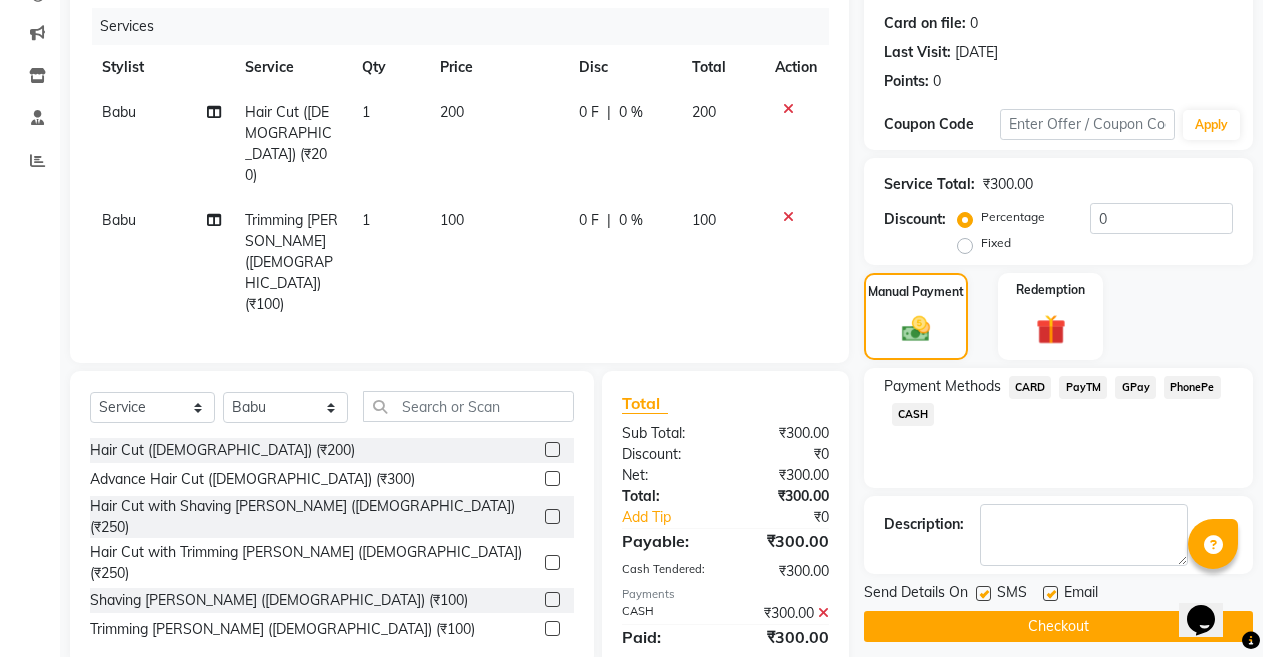 scroll, scrollTop: 255, scrollLeft: 0, axis: vertical 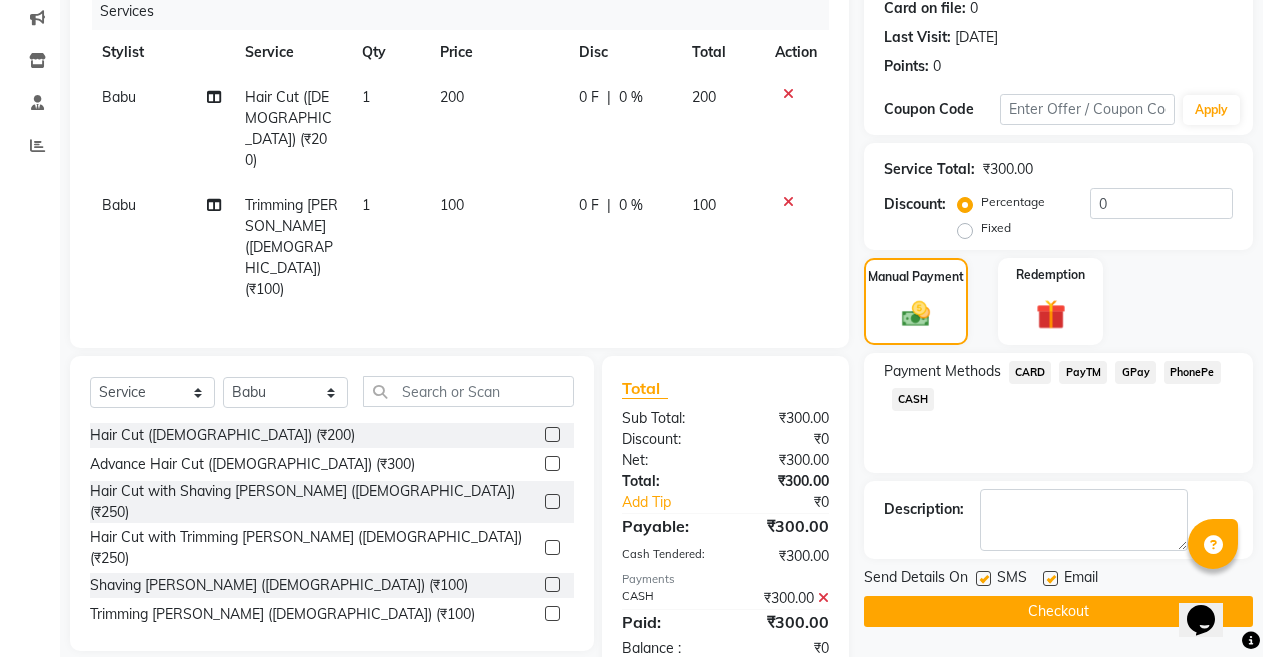 click 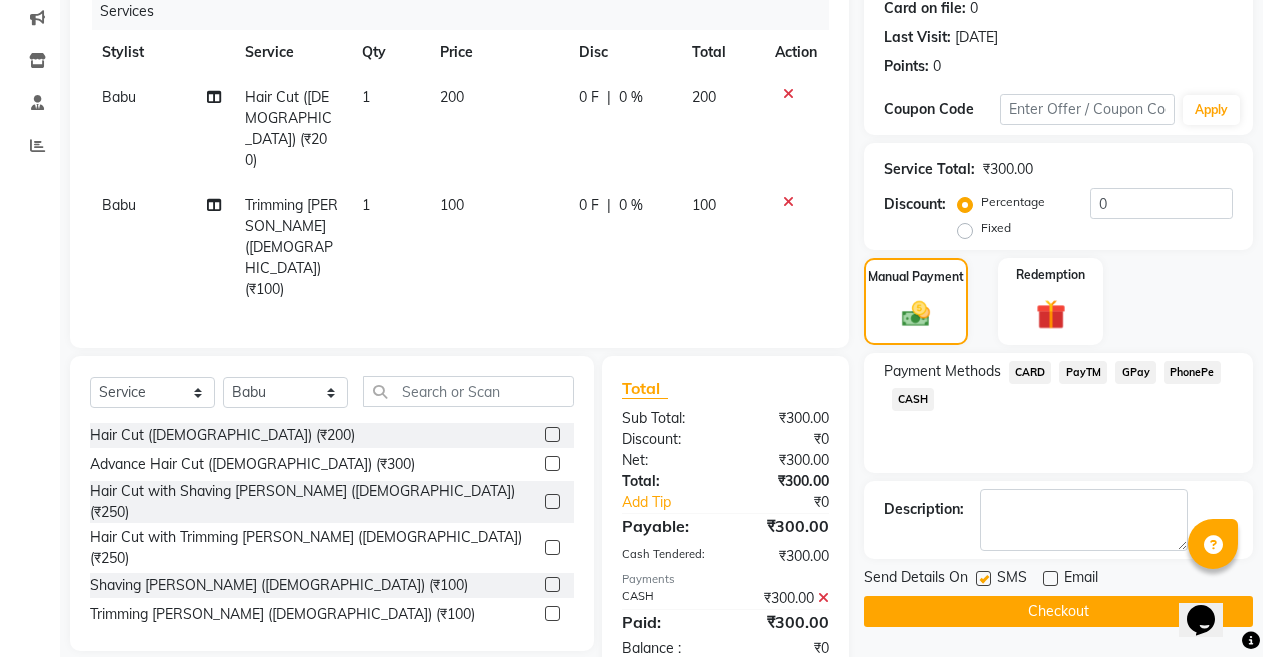 click on "Checkout" 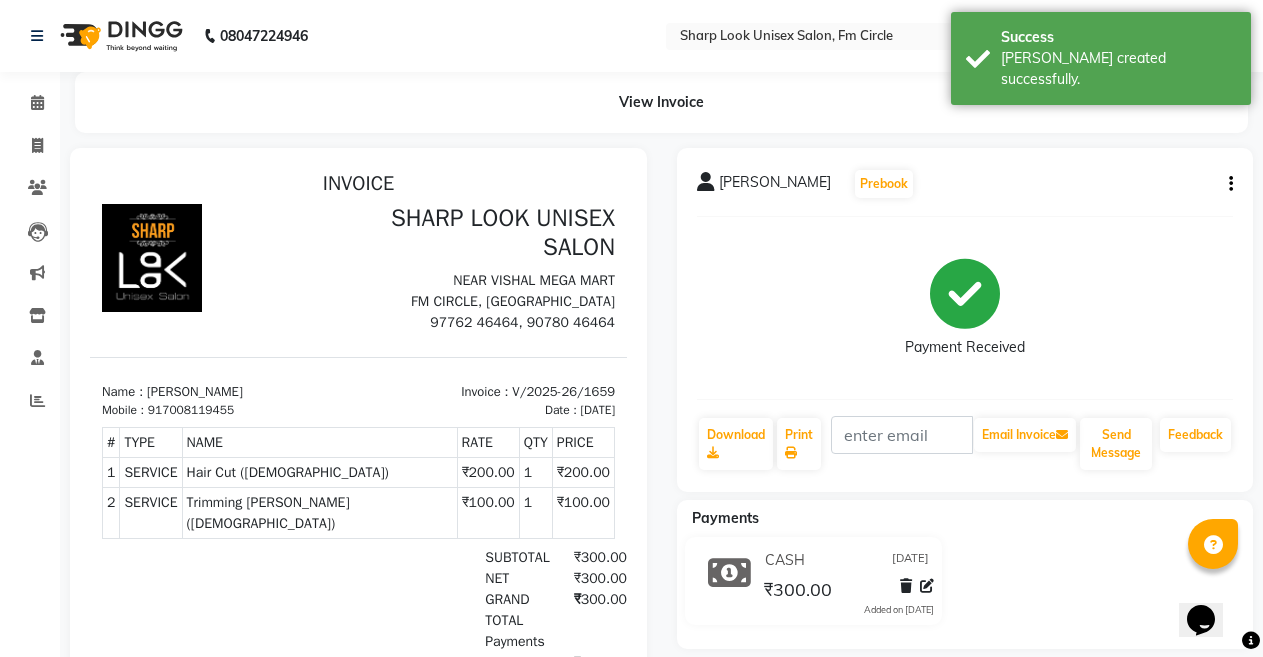 scroll, scrollTop: 0, scrollLeft: 0, axis: both 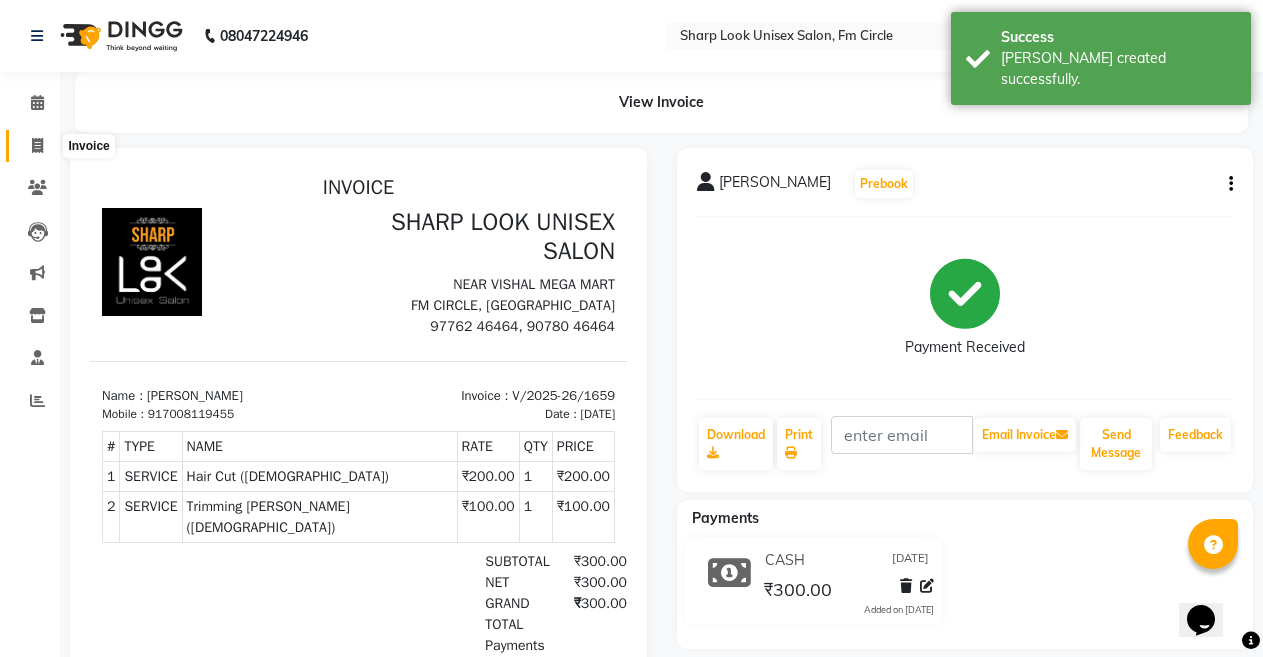 click 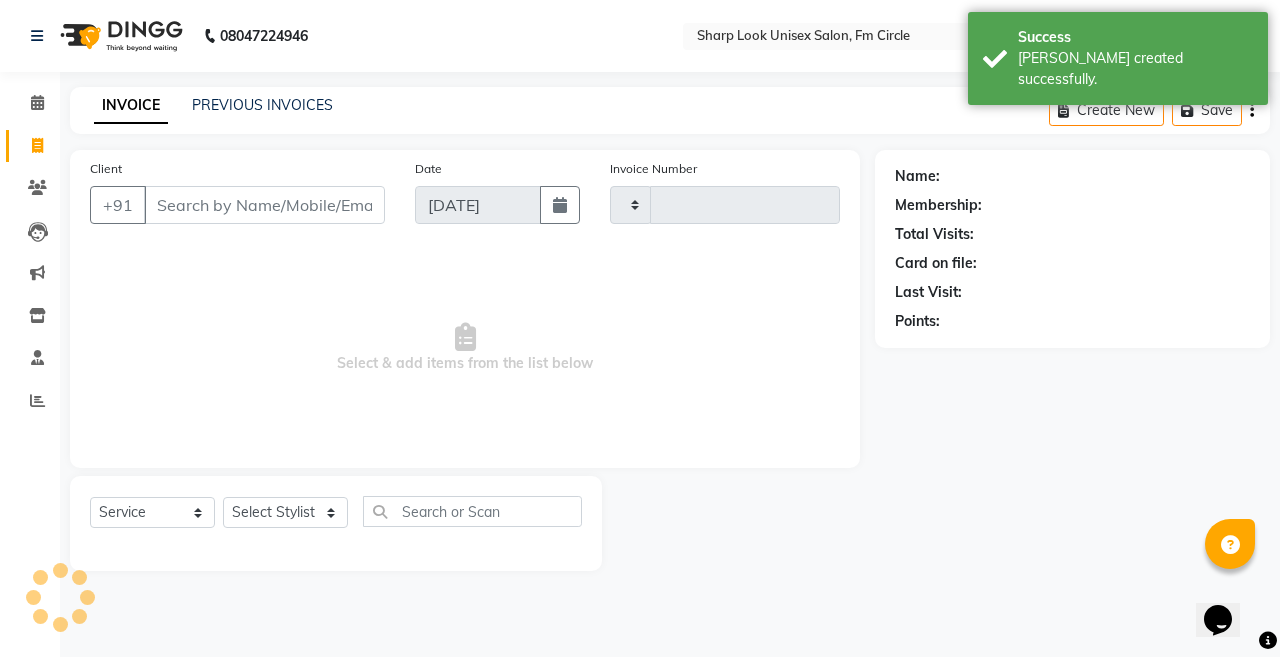 type on "1660" 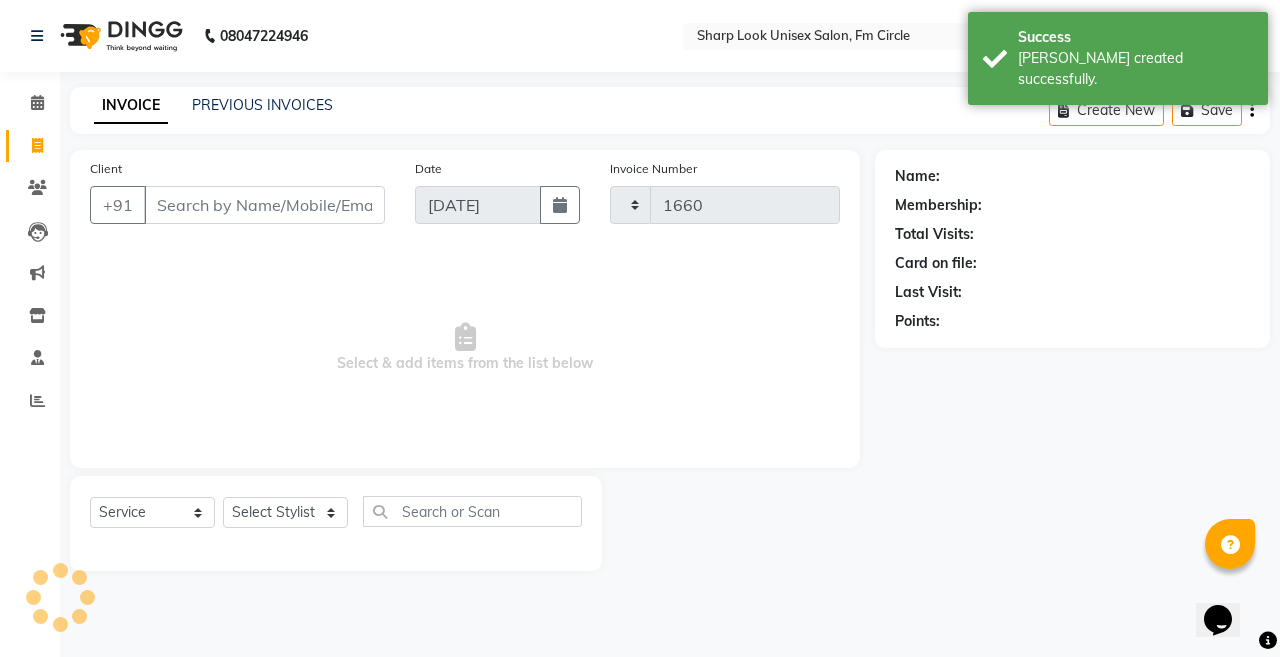 select on "804" 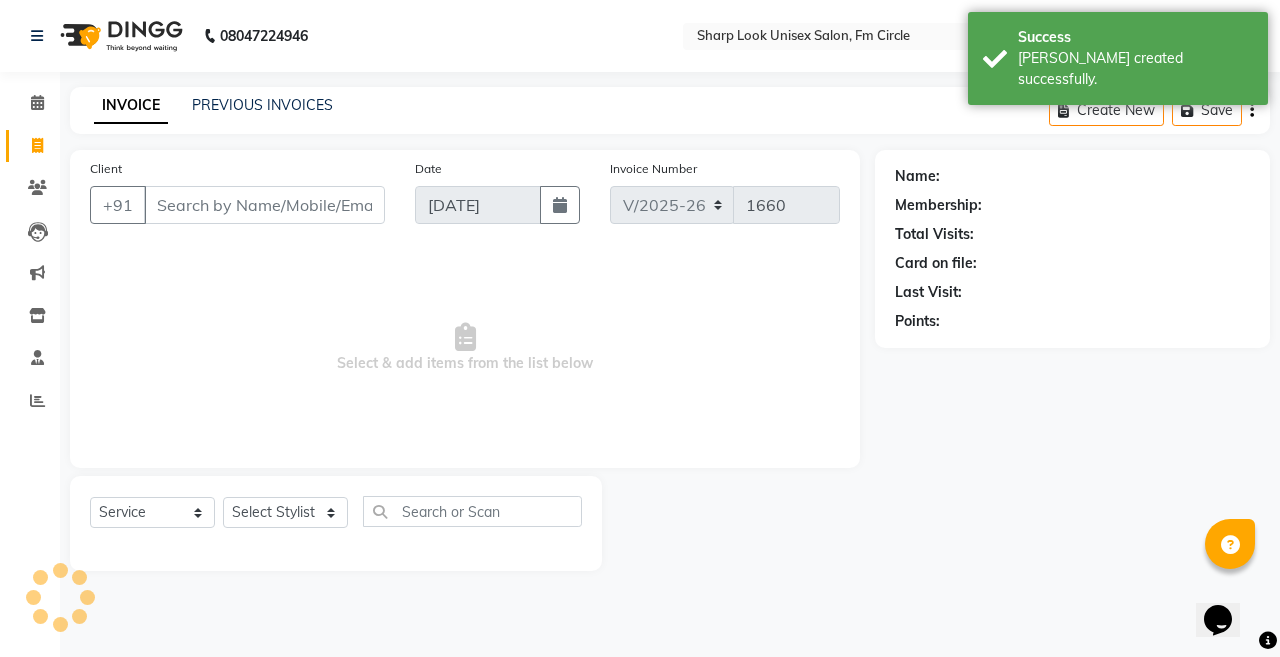 click on "Client" at bounding box center [264, 205] 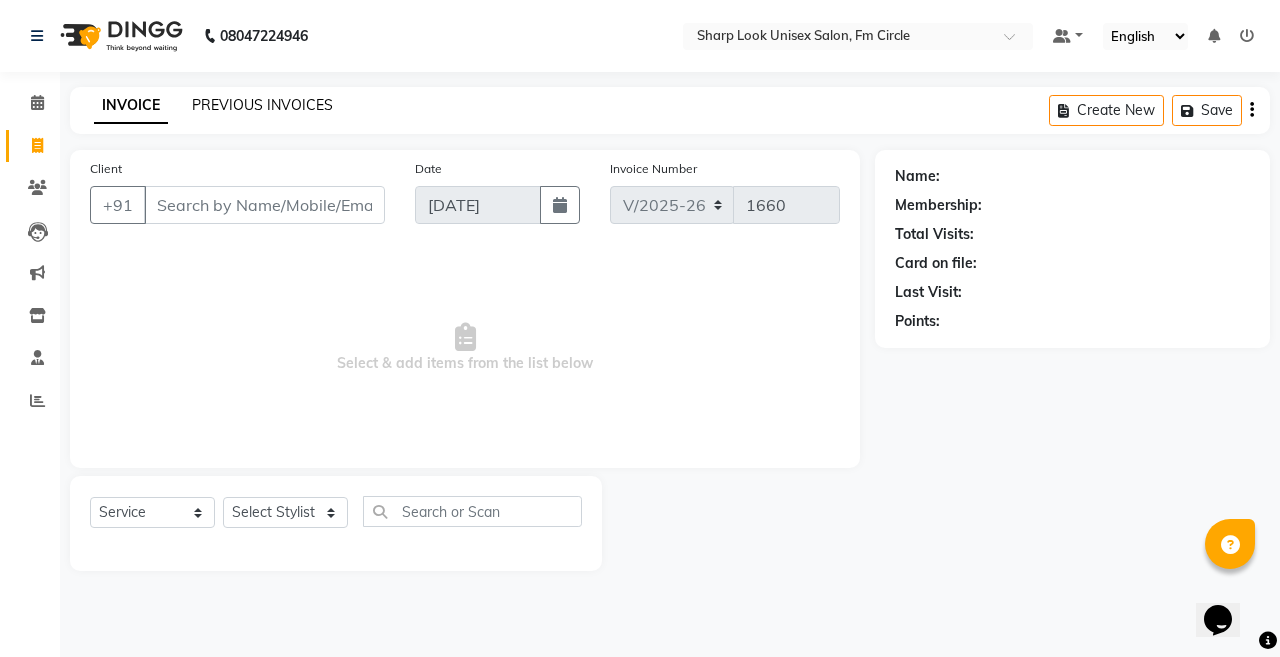 click on "PREVIOUS INVOICES" 